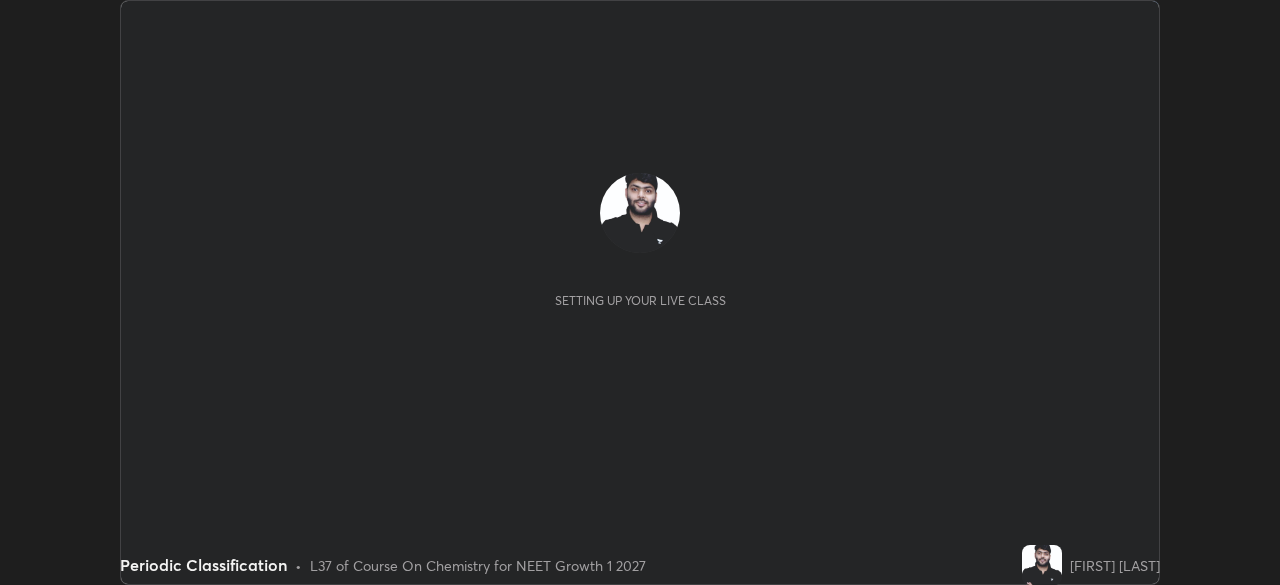 scroll, scrollTop: 0, scrollLeft: 0, axis: both 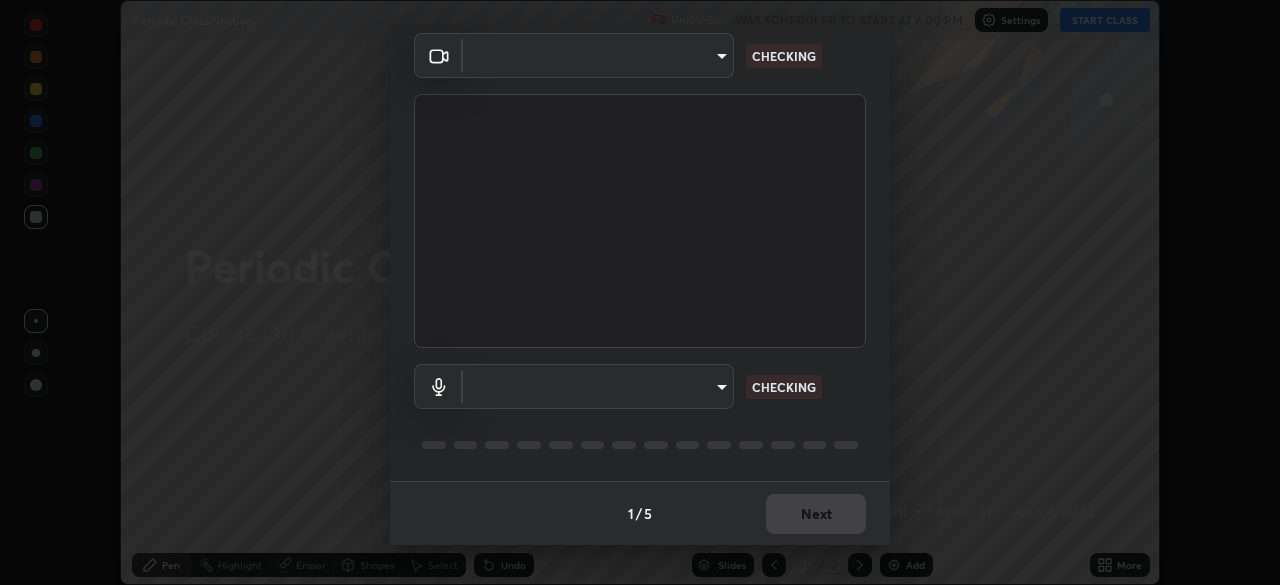 type on "72dbdc4cc3b3af6bca7f1e75d083a577e9752a5e240e0ef97287b3c987c4367e" 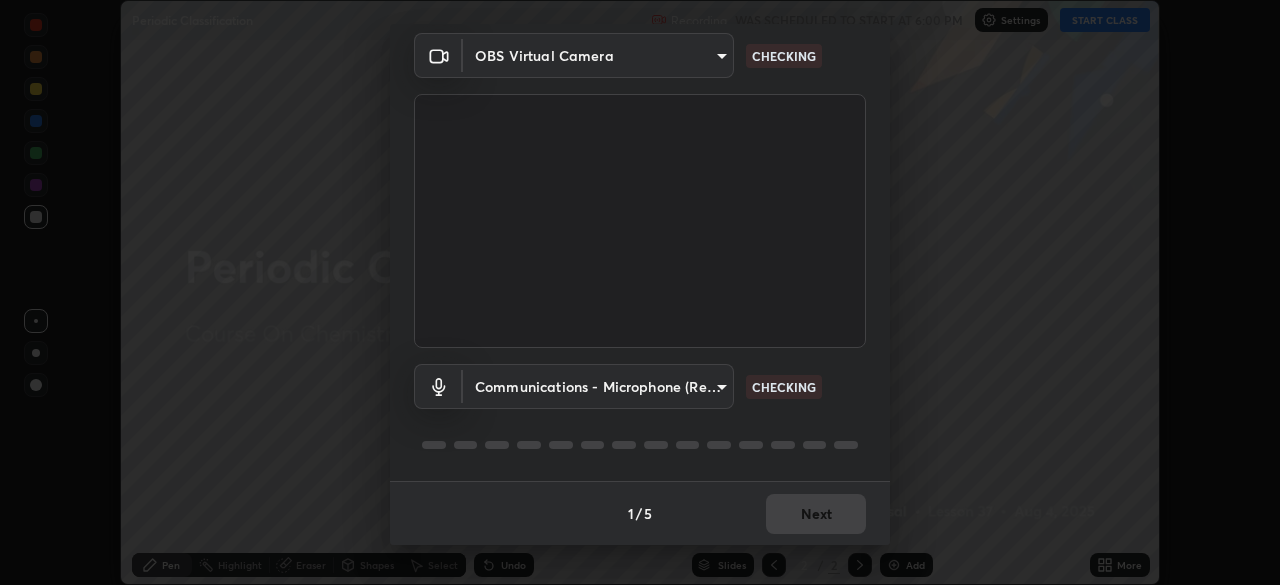 click on "Erase all Periodic Classification Recording WAS SCHEDULED TO START AT  6:00 PM Settings START CLASS Setting up your live class Periodic Classification • L37 of Course On Chemistry for NEET Growth 1 2027 [FIRST] [LAST] Pen Highlight Eraser Shapes Select Undo Slides 2 / 2 Add More No doubts shared Encourage your learners to ask a doubt for better clarity Report an issue Reason for reporting Buffering Chat not working Audio - Video sync issue Educator video quality low ​ Attach an image Report Media settings OBS Virtual Camera 72dbdc4cc3b3af6bca7f1e75d083a577e9752a5e240e0ef97287b3c987c4367e CHECKING Communications - Microphone (Realtek High Definition Audio) communications CHECKING 1 / 5 Next" at bounding box center (640, 292) 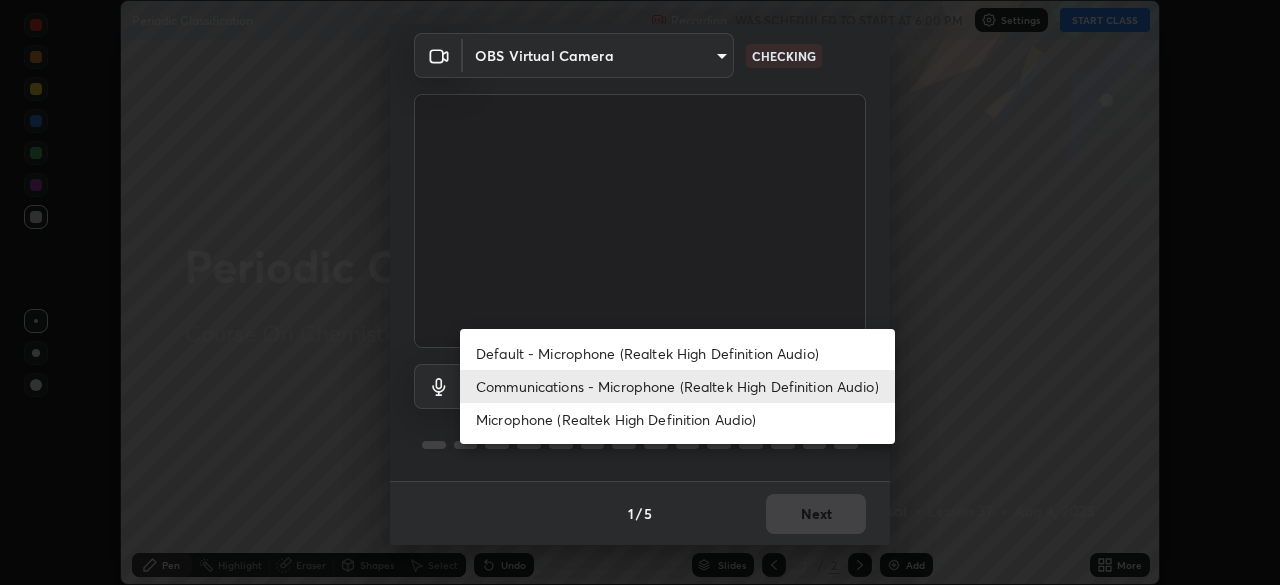 click on "Default - Microphone (Realtek High Definition Audio)" at bounding box center (677, 353) 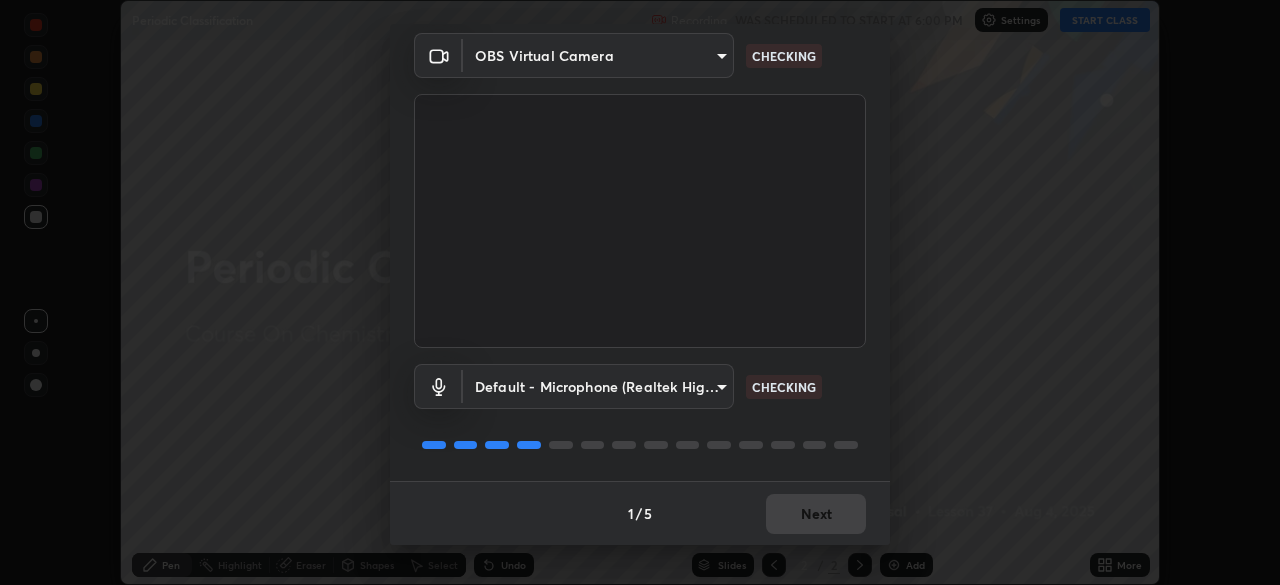 click on "Erase all Periodic Classification Recording WAS SCHEDULED TO START AT  6:00 PM Settings START CLASS Setting up your live class Periodic Classification • L37 of Course On Chemistry for NEET Growth 1 2027 [FIRST] [LAST] Pen Highlight Eraser Shapes Select Undo Slides 2 / 2 Add More No doubts shared Encourage your learners to ask a doubt for better clarity Report an issue Reason for reporting Buffering Chat not working Audio - Video sync issue Educator video quality low ​ Attach an image Report Media settings OBS Virtual Camera 72dbdc4cc3b3af6bca7f1e75d083a577e9752a5e240e0ef97287b3c987c4367e CHECKING Default - Microphone (Realtek High Definition Audio) default CHECKING 1 / 5 Next" at bounding box center (640, 292) 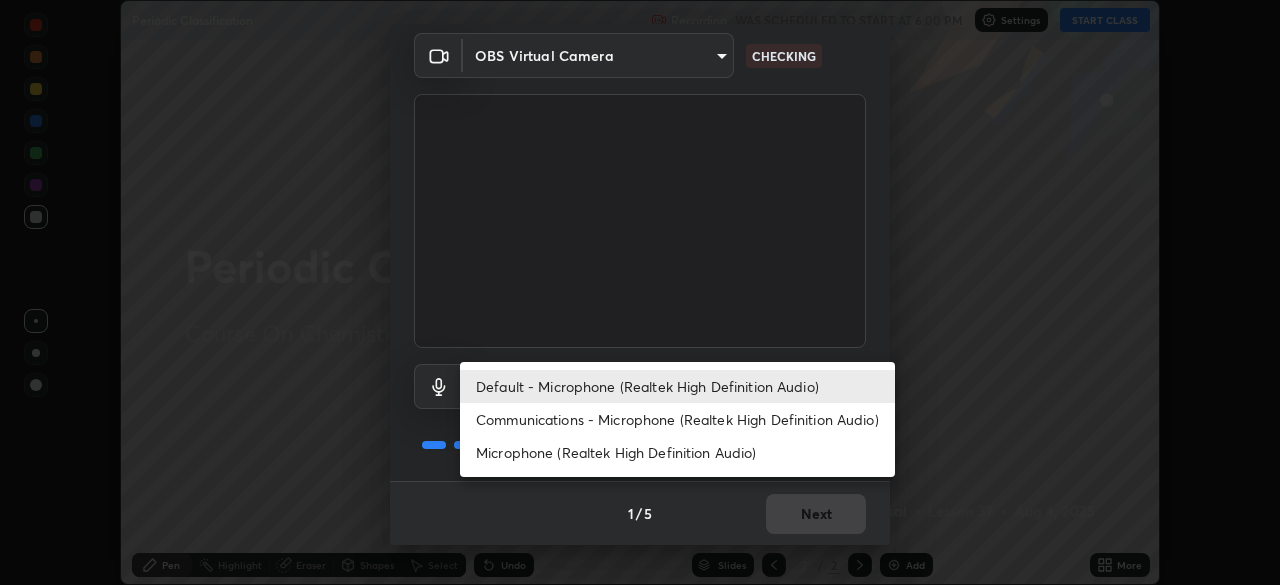 click on "Communications - Microphone (Realtek High Definition Audio)" at bounding box center [677, 419] 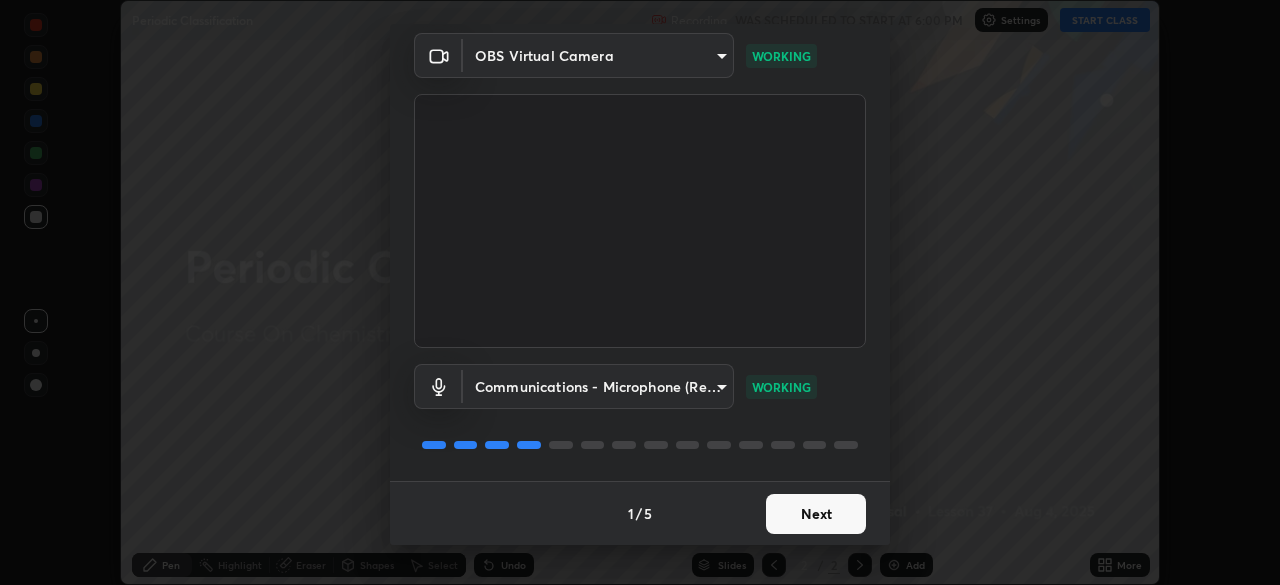 click on "Next" at bounding box center (816, 514) 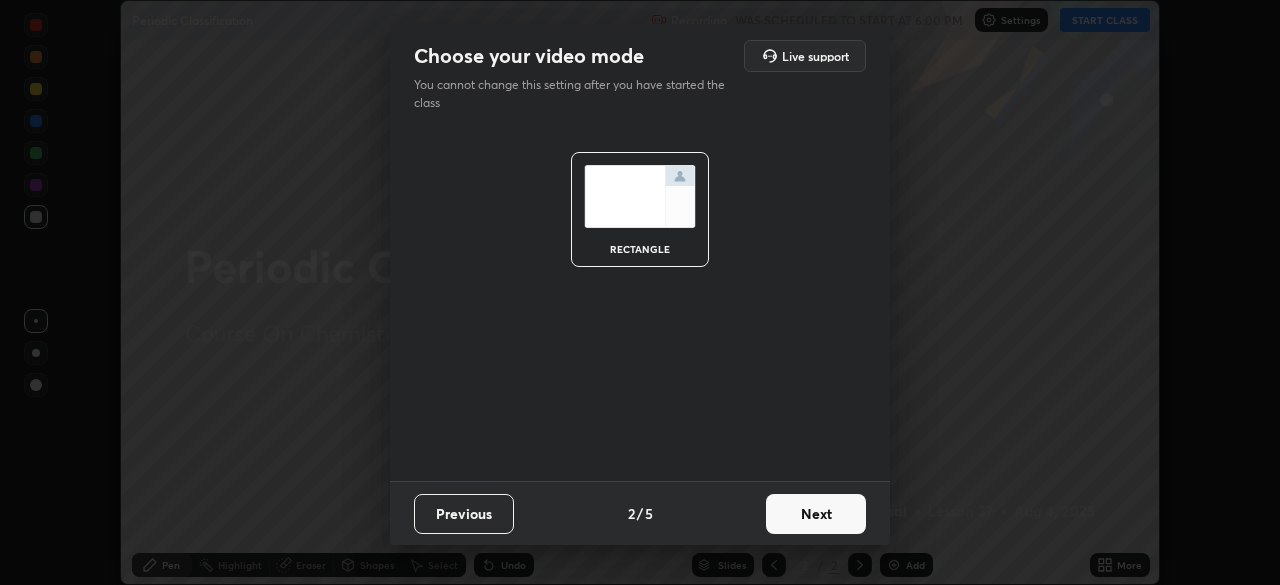 click on "Next" at bounding box center [816, 514] 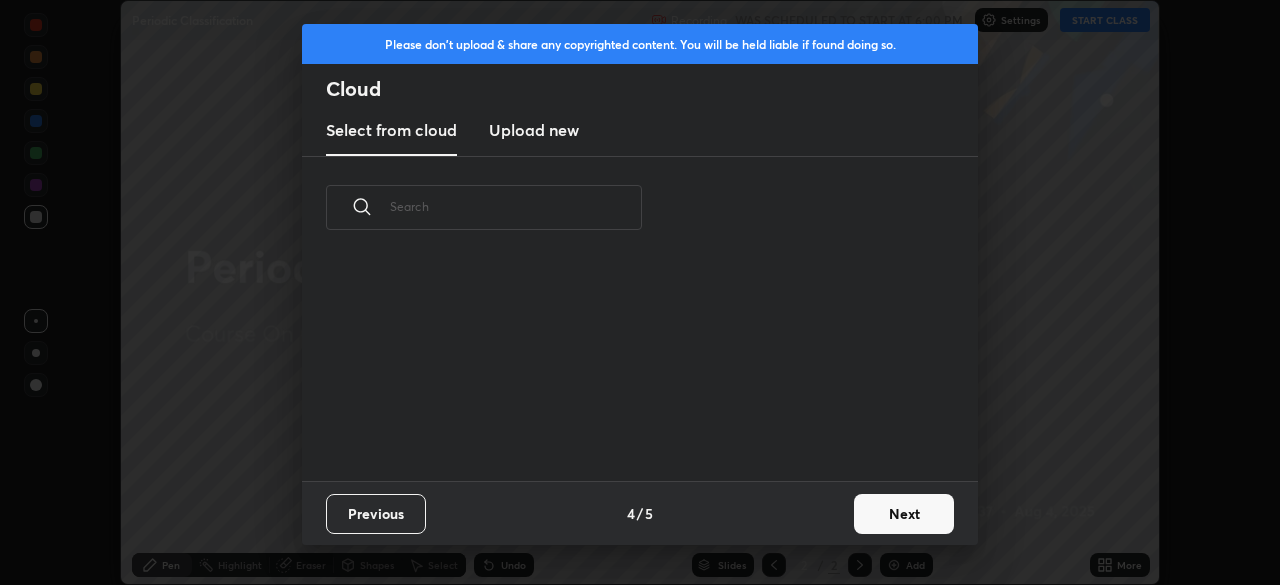 click on "Next" at bounding box center (904, 514) 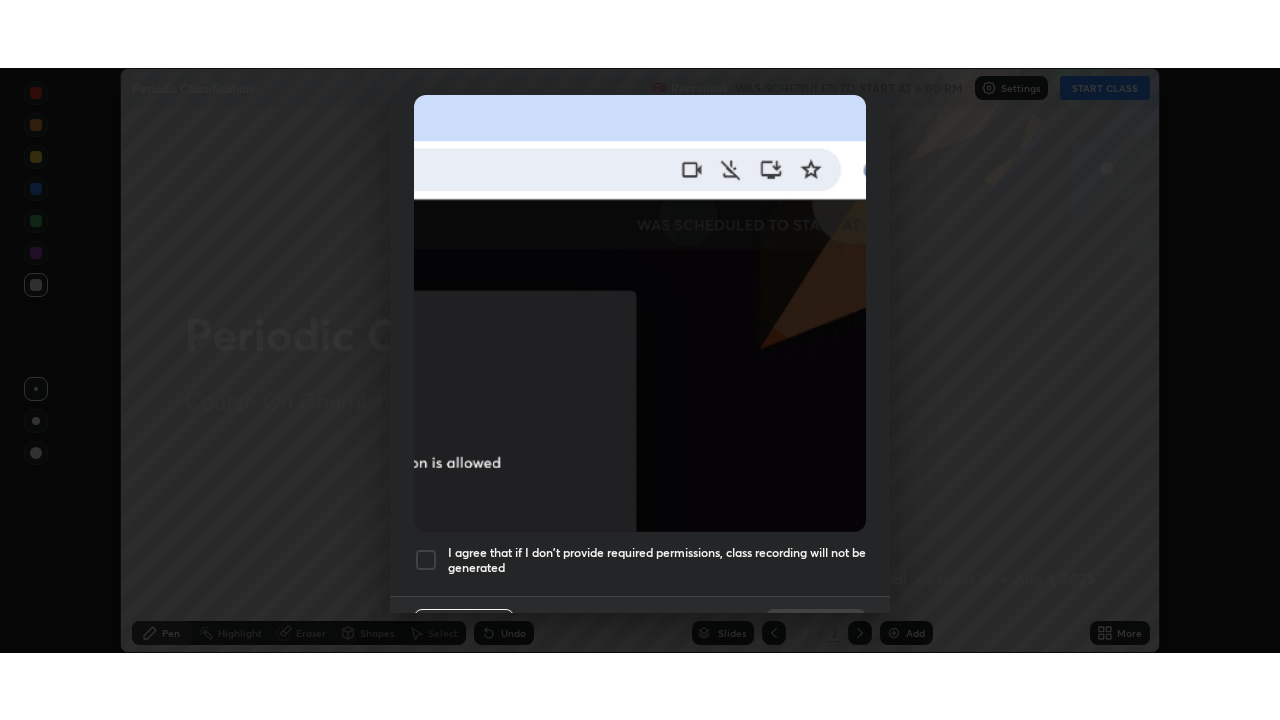 scroll, scrollTop: 479, scrollLeft: 0, axis: vertical 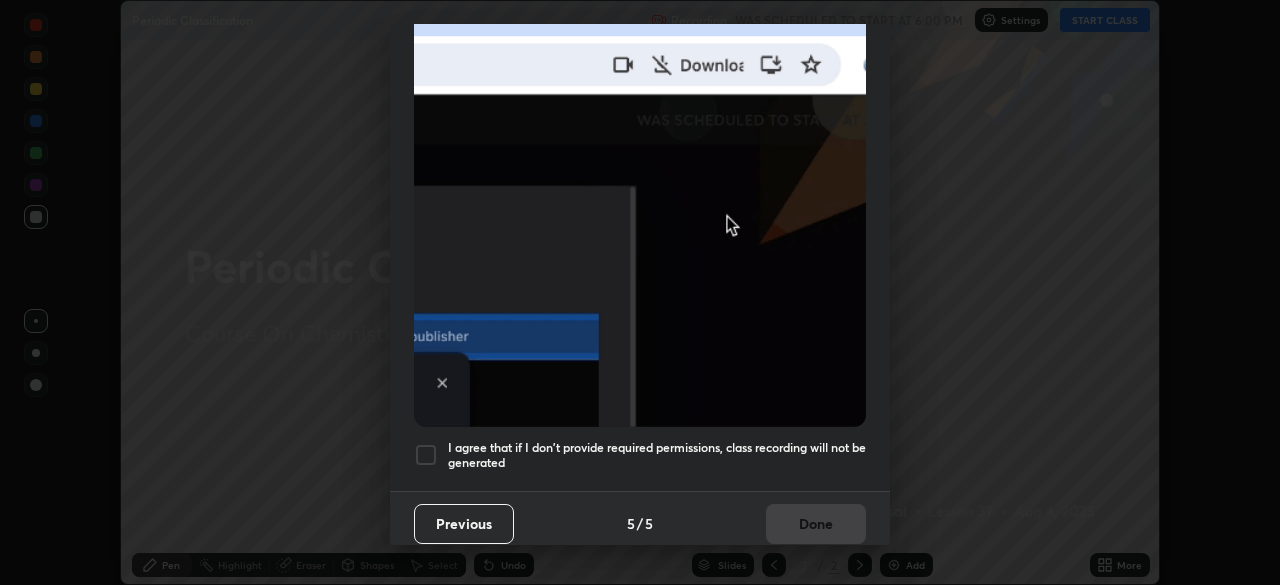 click on "I agree that if I don't provide required permissions, class recording will not be generated" at bounding box center (657, 455) 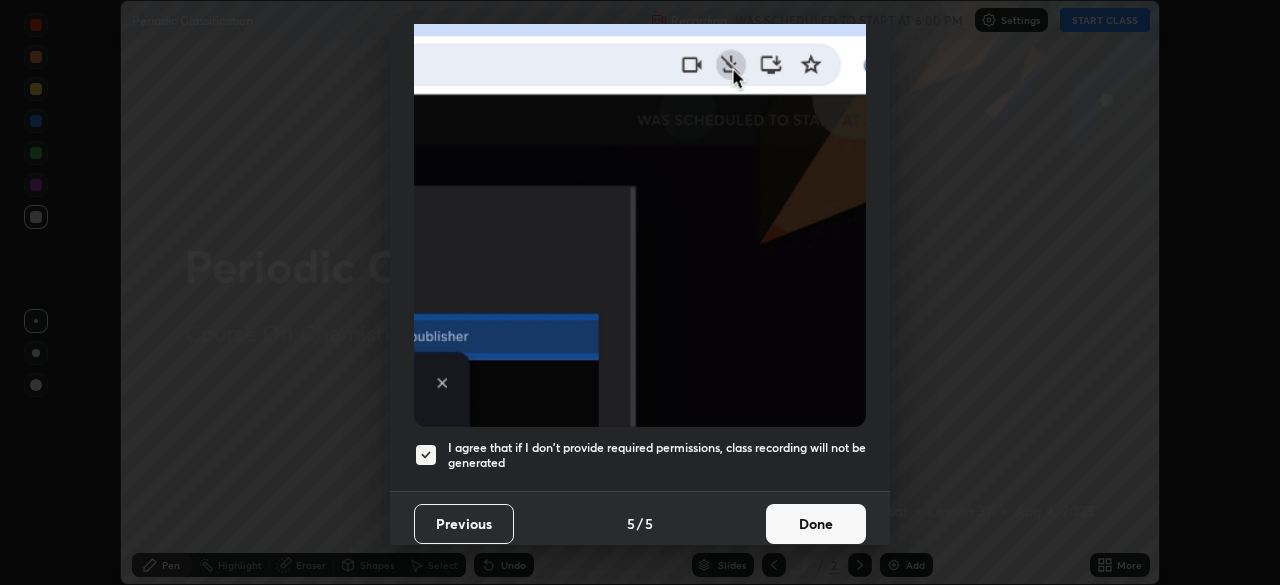 click on "Done" at bounding box center [816, 524] 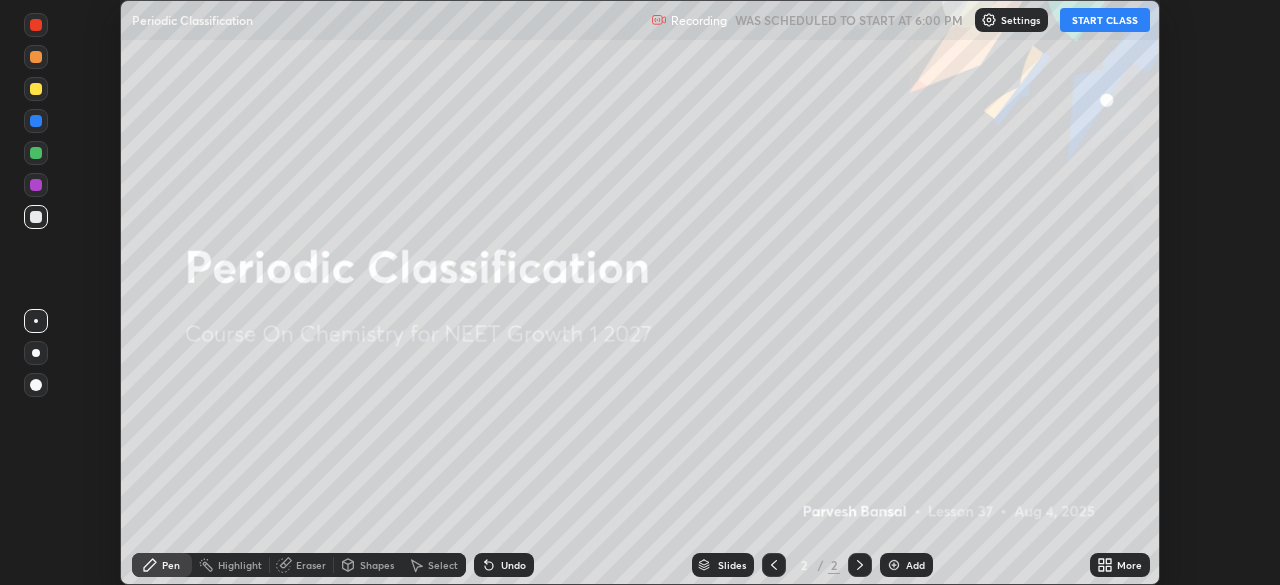 click 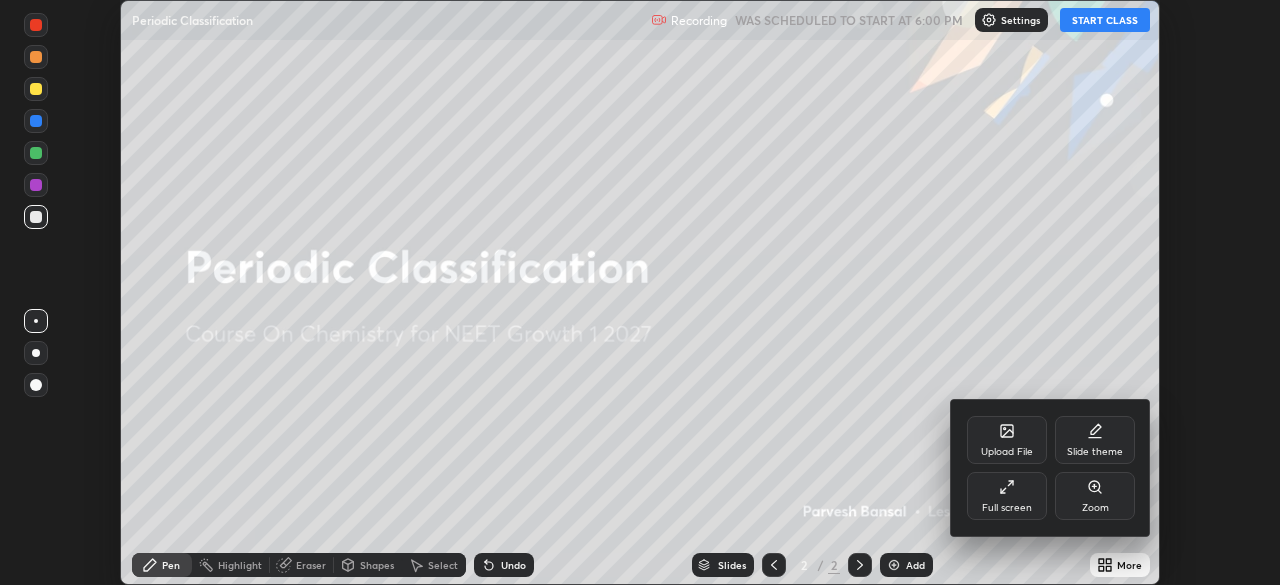 click 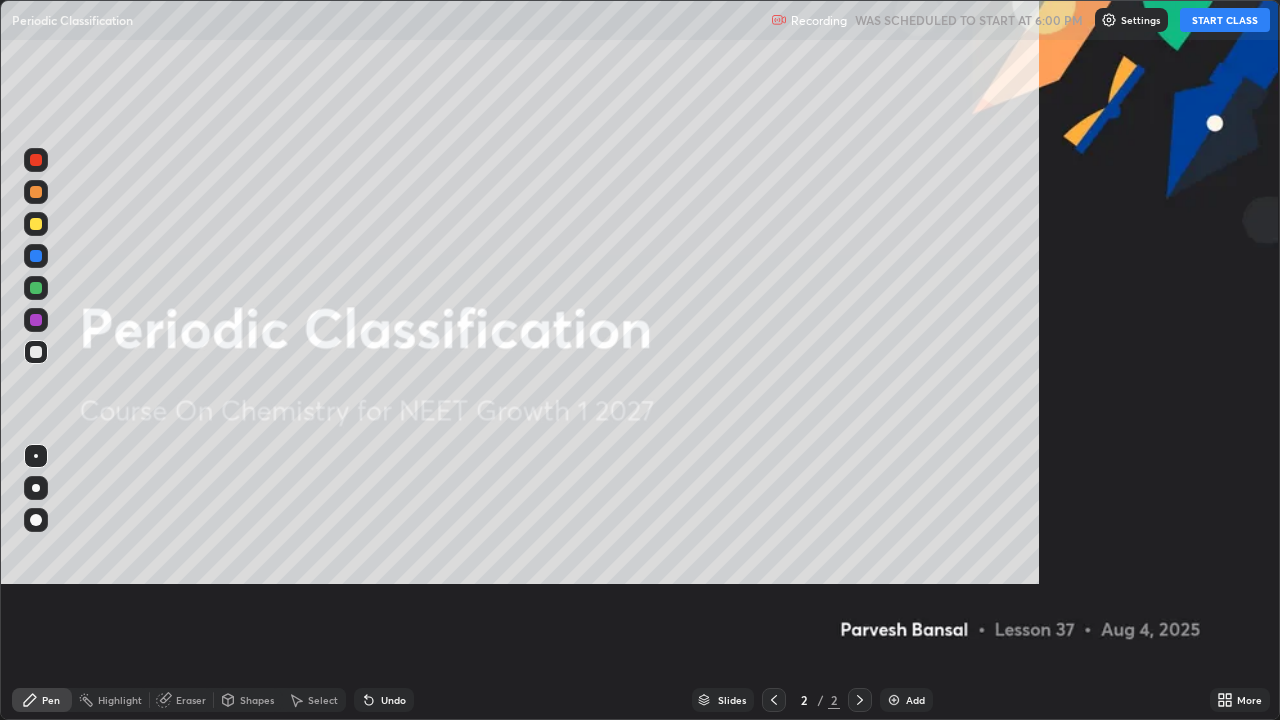 scroll, scrollTop: 99280, scrollLeft: 98720, axis: both 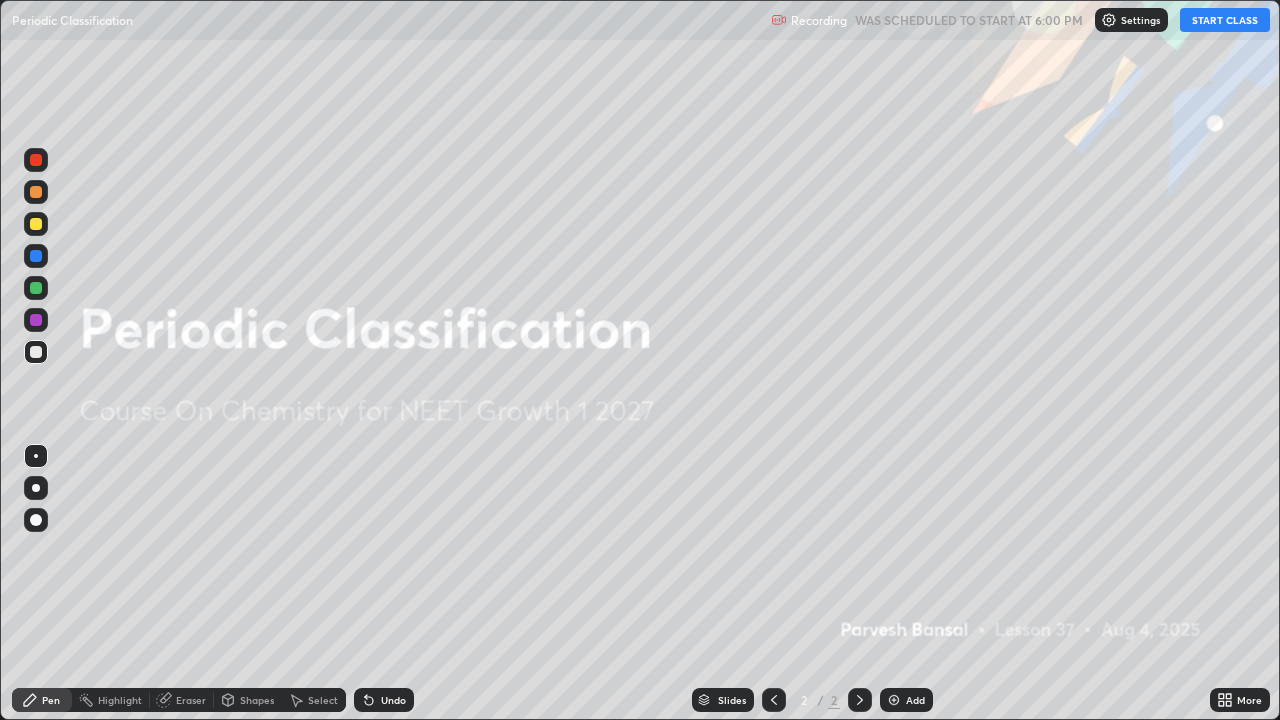 click on "START CLASS" at bounding box center [1225, 20] 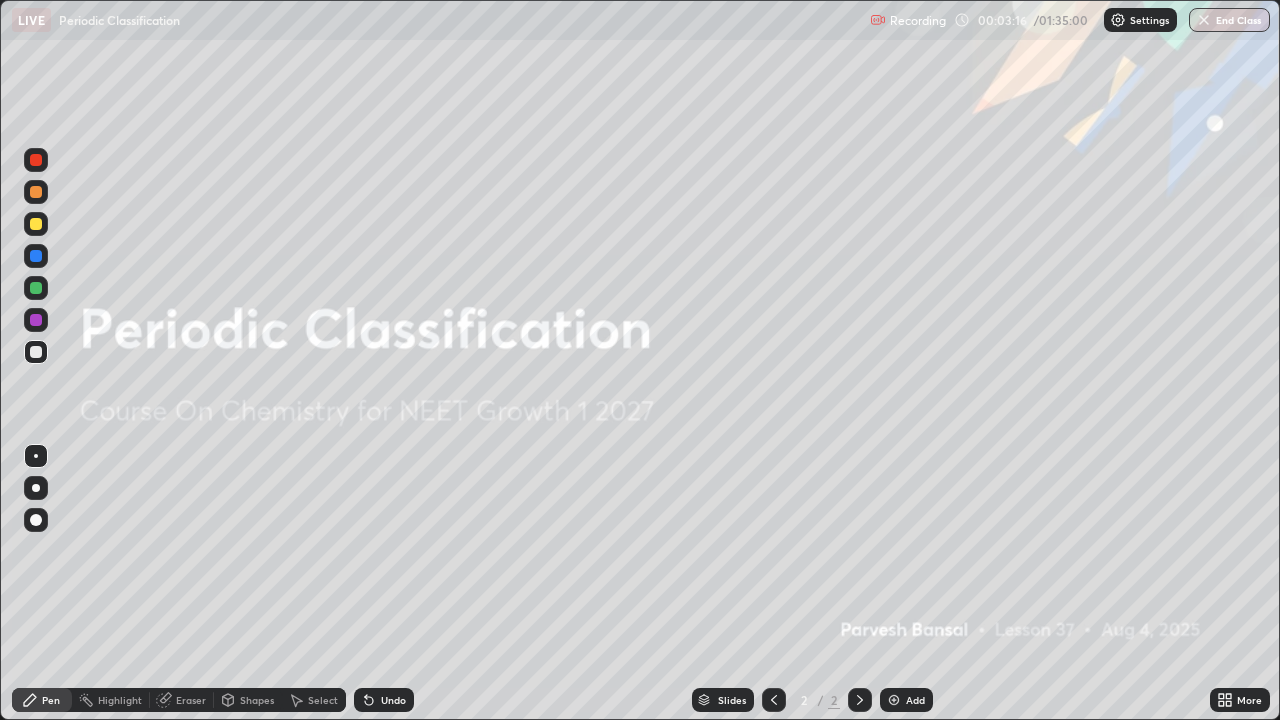click on "Add" at bounding box center (915, 700) 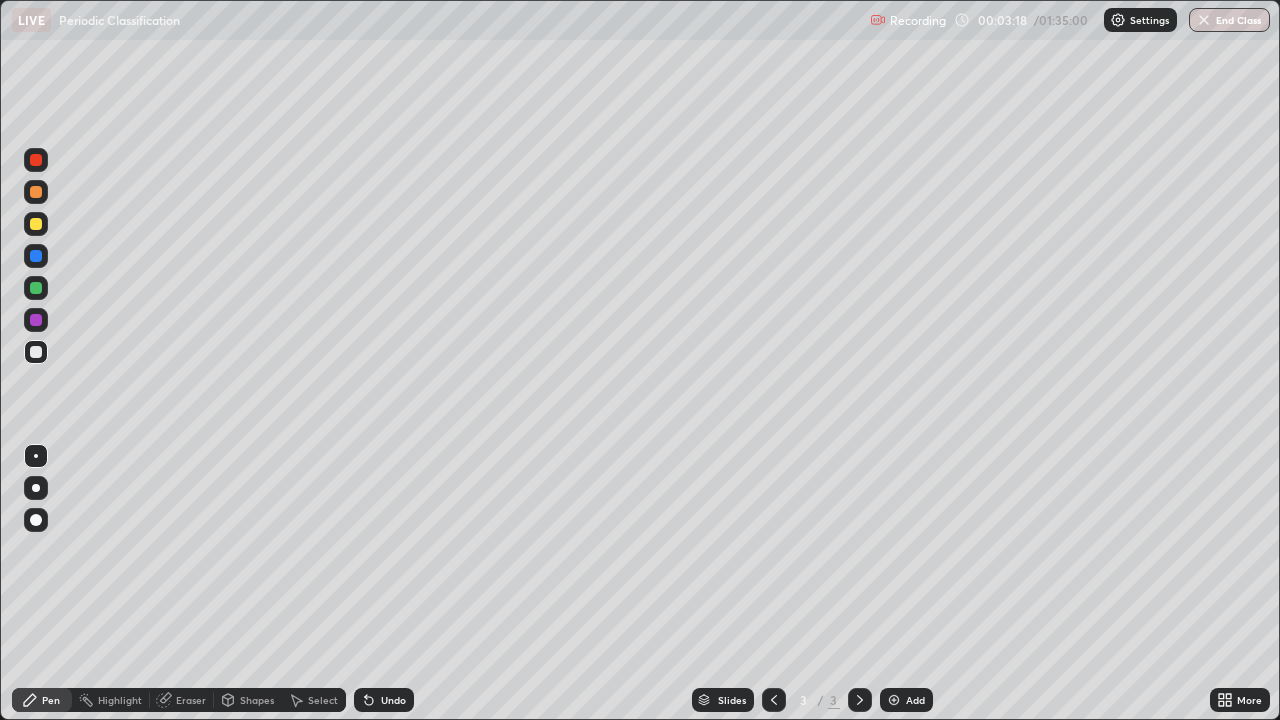 click at bounding box center (36, 224) 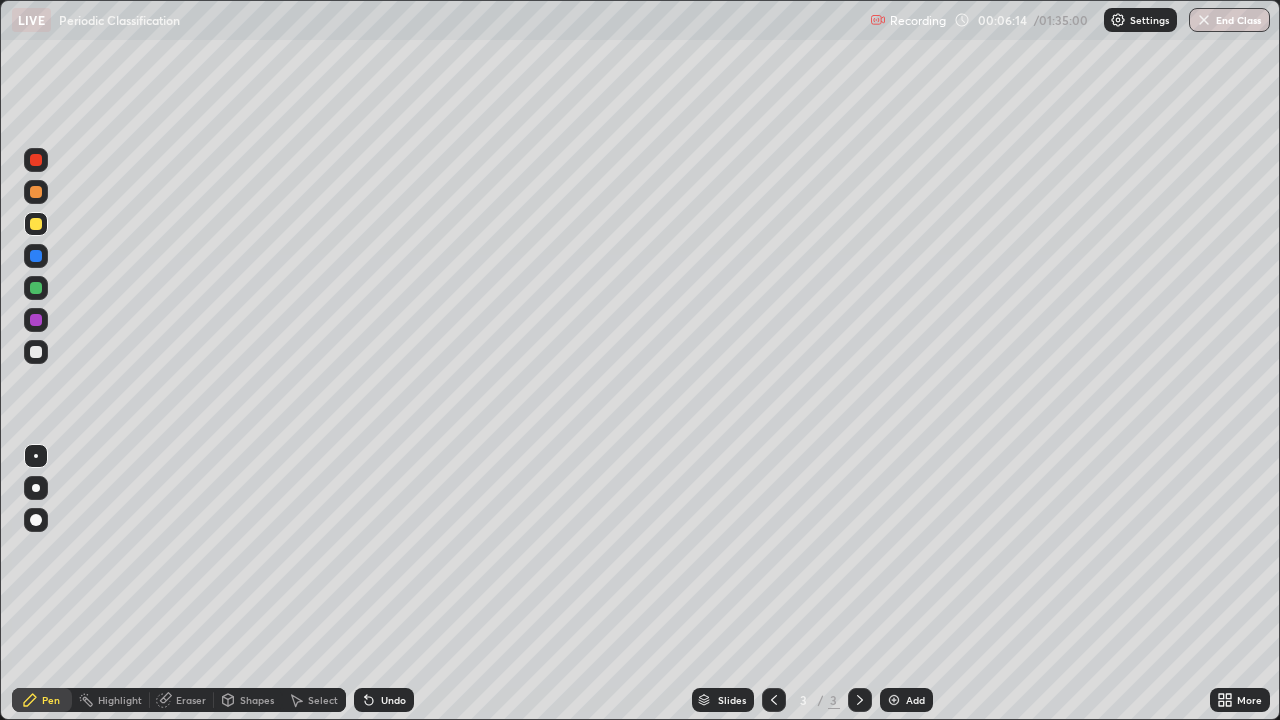 click at bounding box center [36, 320] 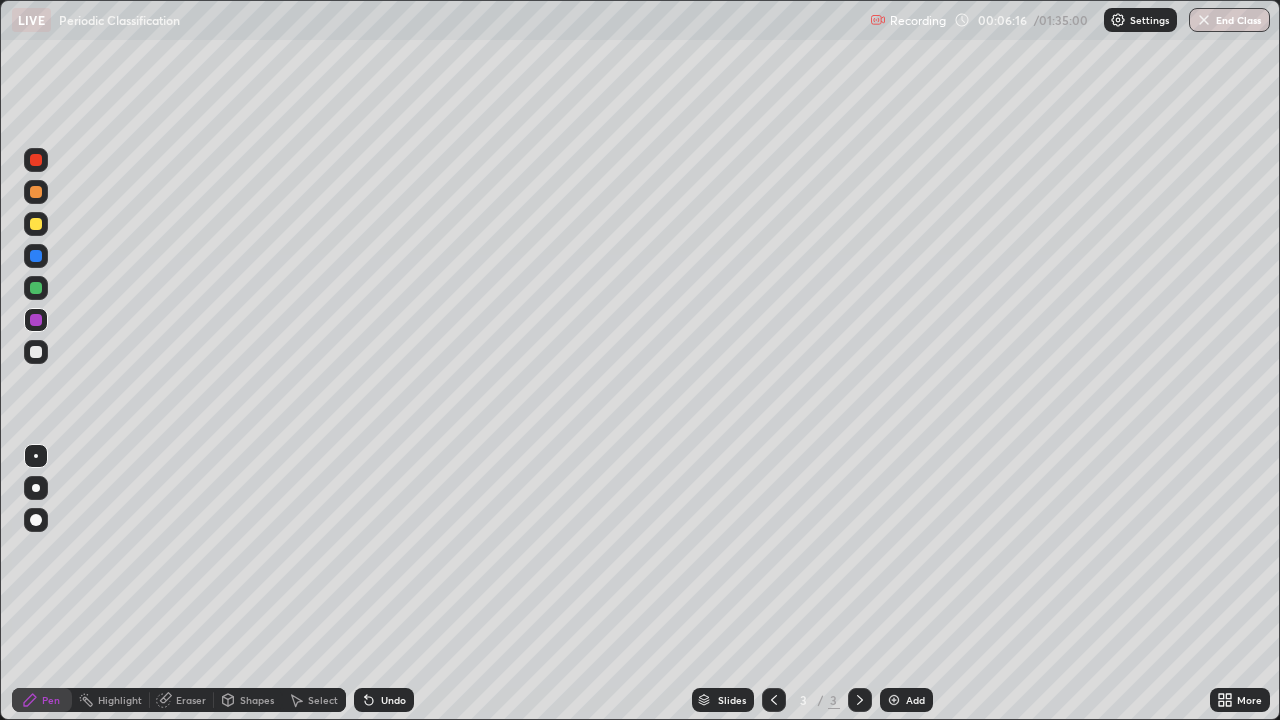 click at bounding box center (36, 352) 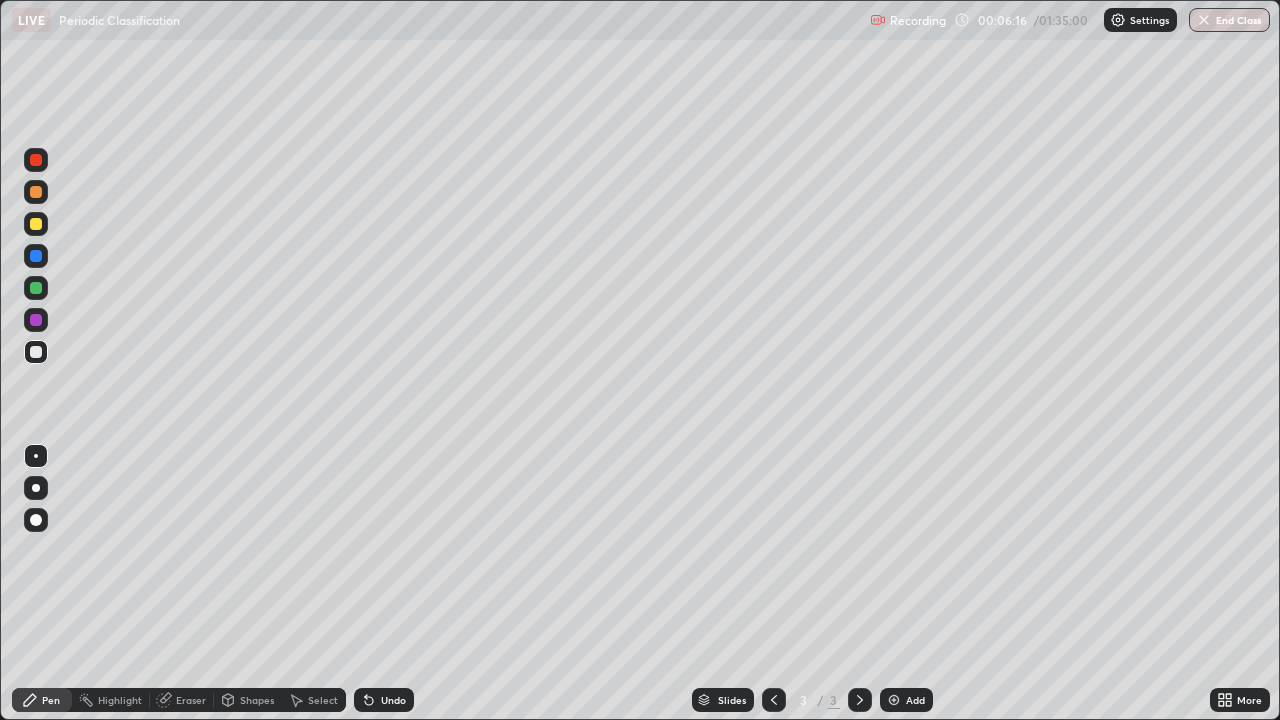 click at bounding box center (36, 288) 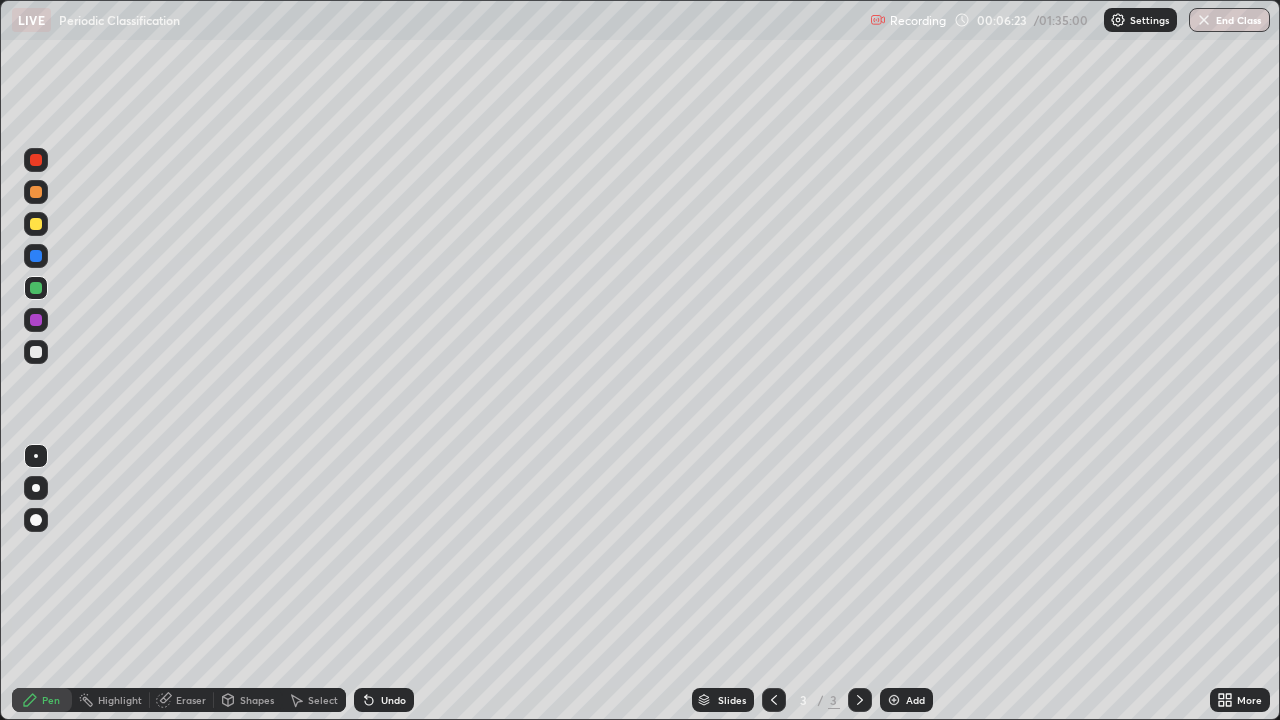 click at bounding box center (36, 224) 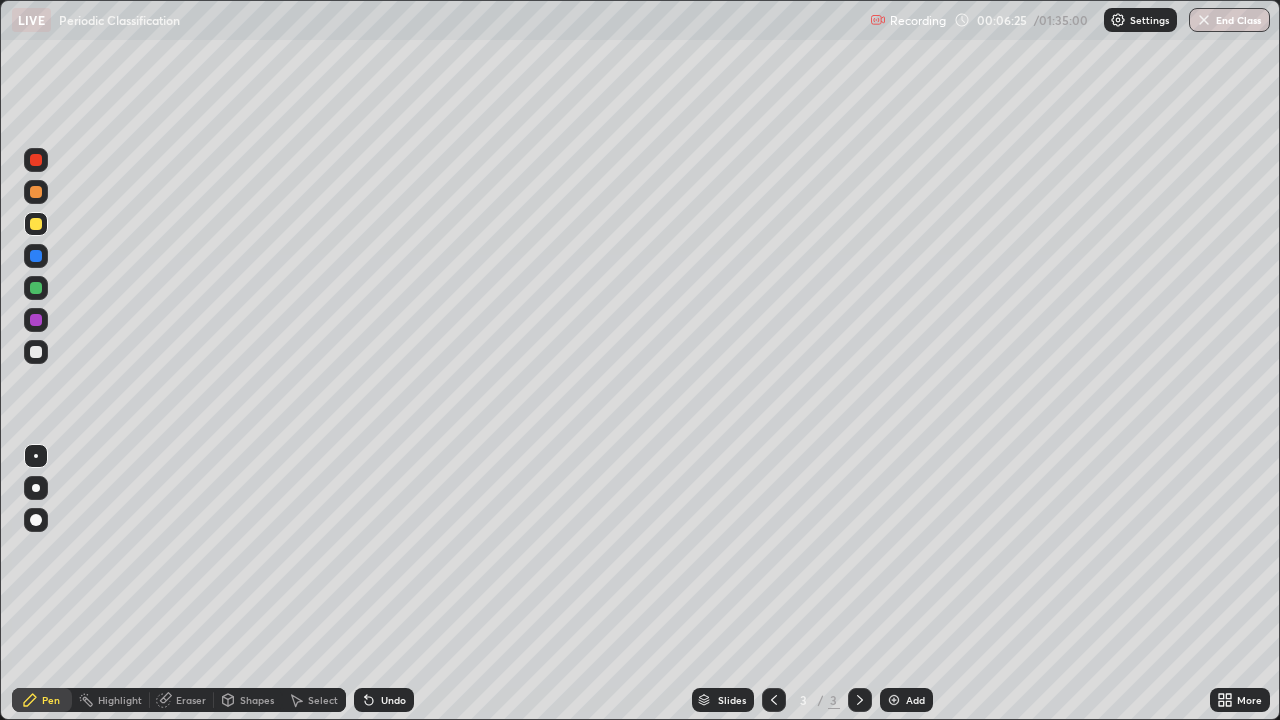 click at bounding box center [36, 224] 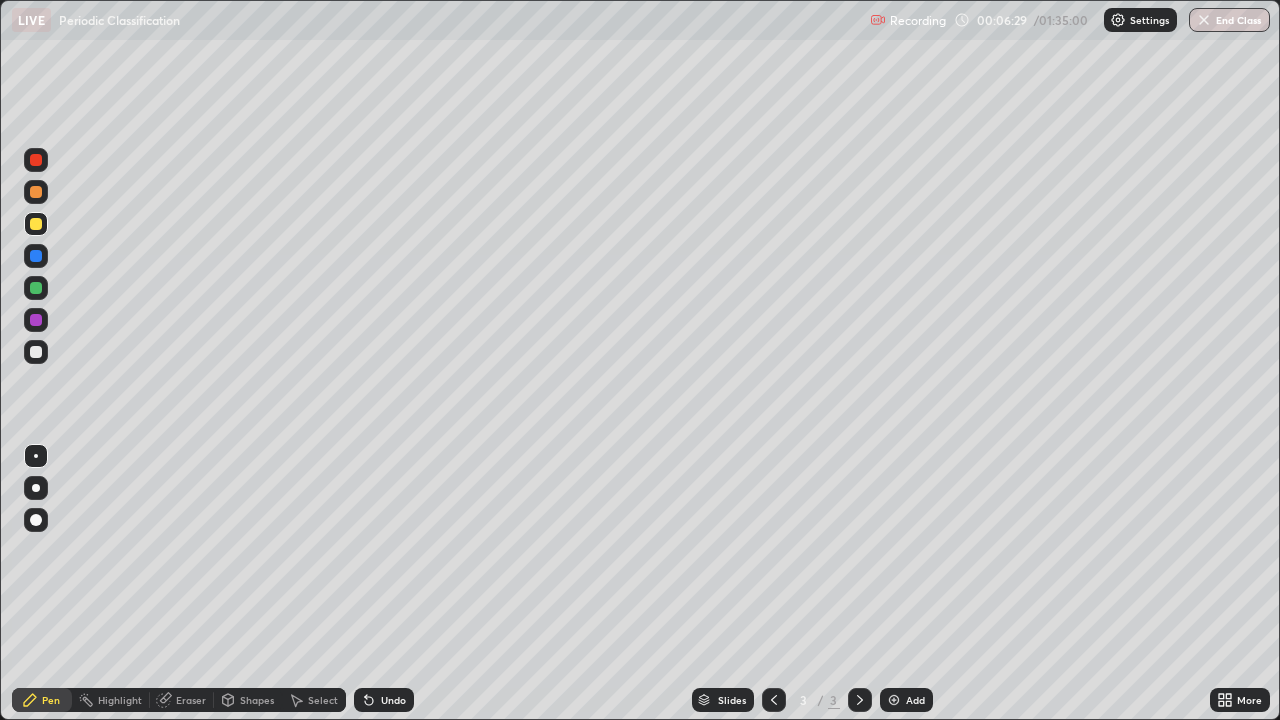 click on "Undo" at bounding box center [384, 700] 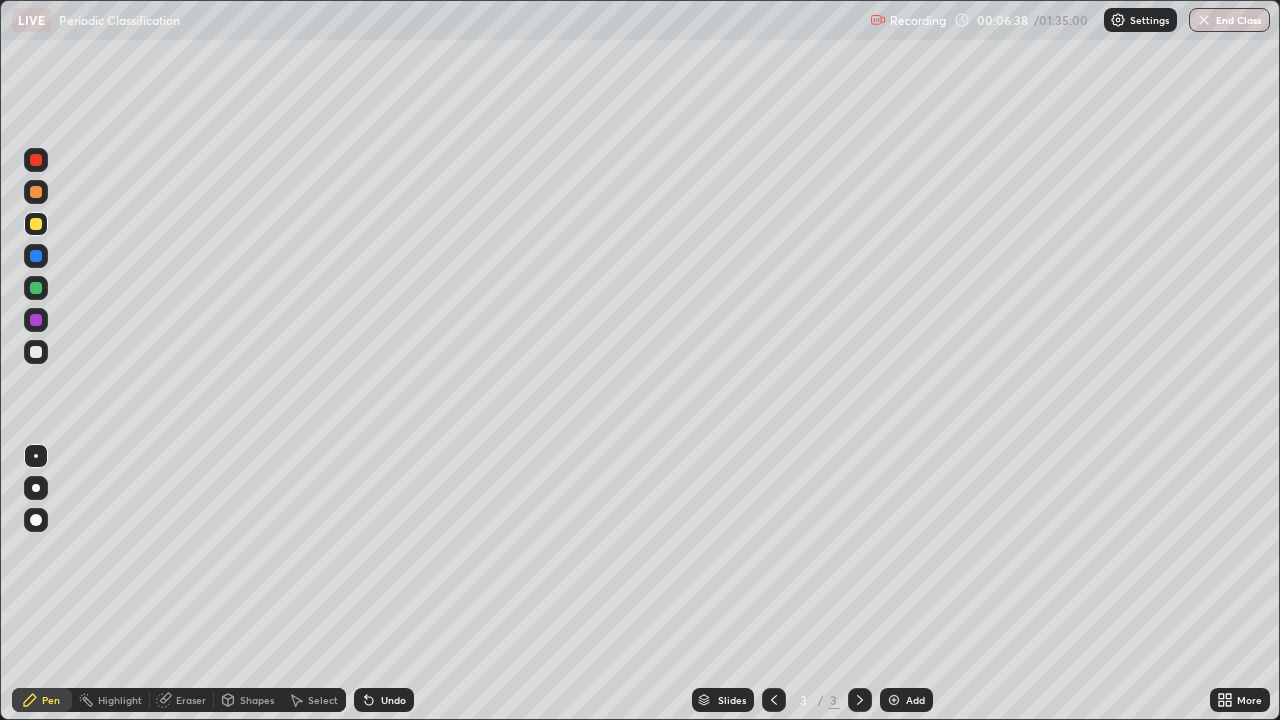 click at bounding box center [36, 288] 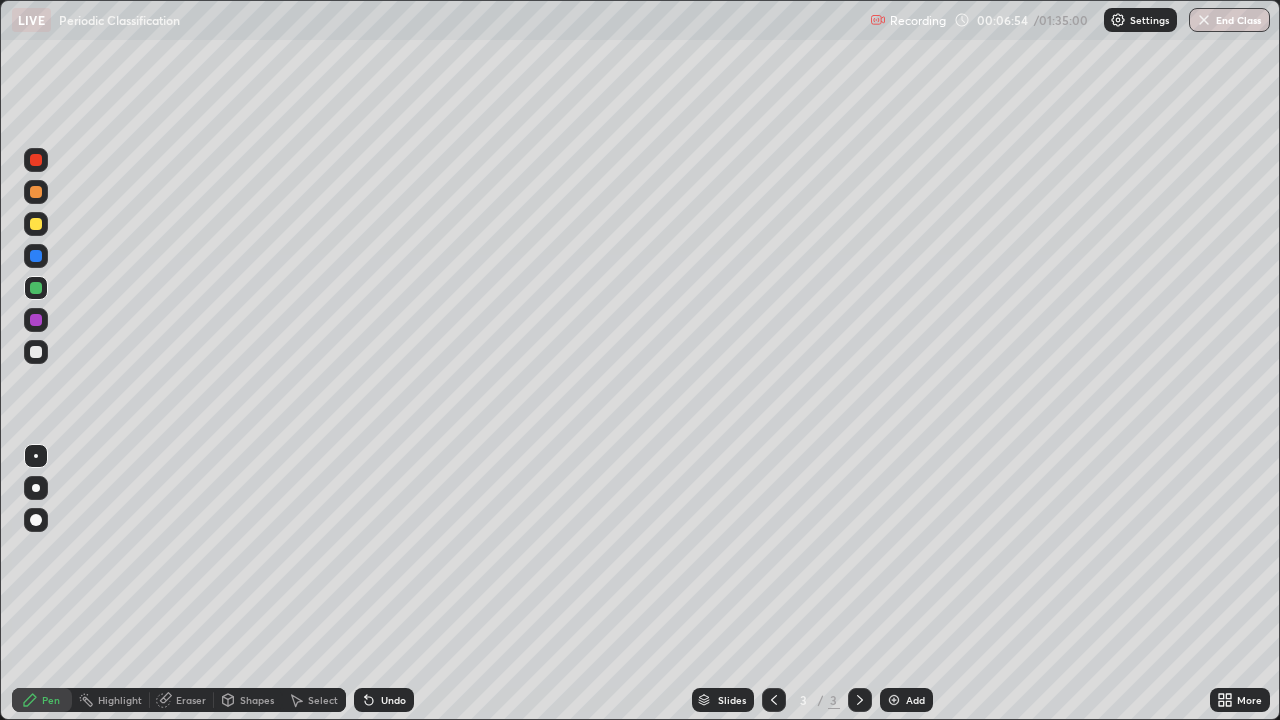 click at bounding box center [36, 224] 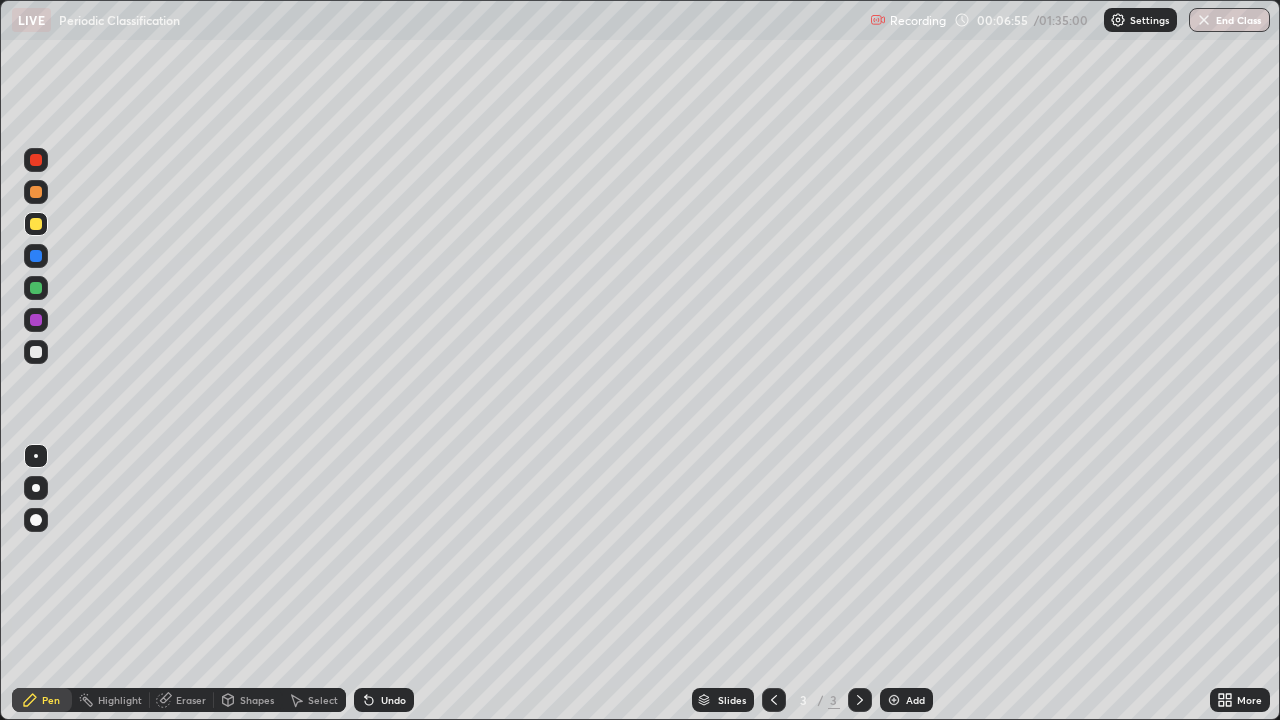 click at bounding box center [36, 352] 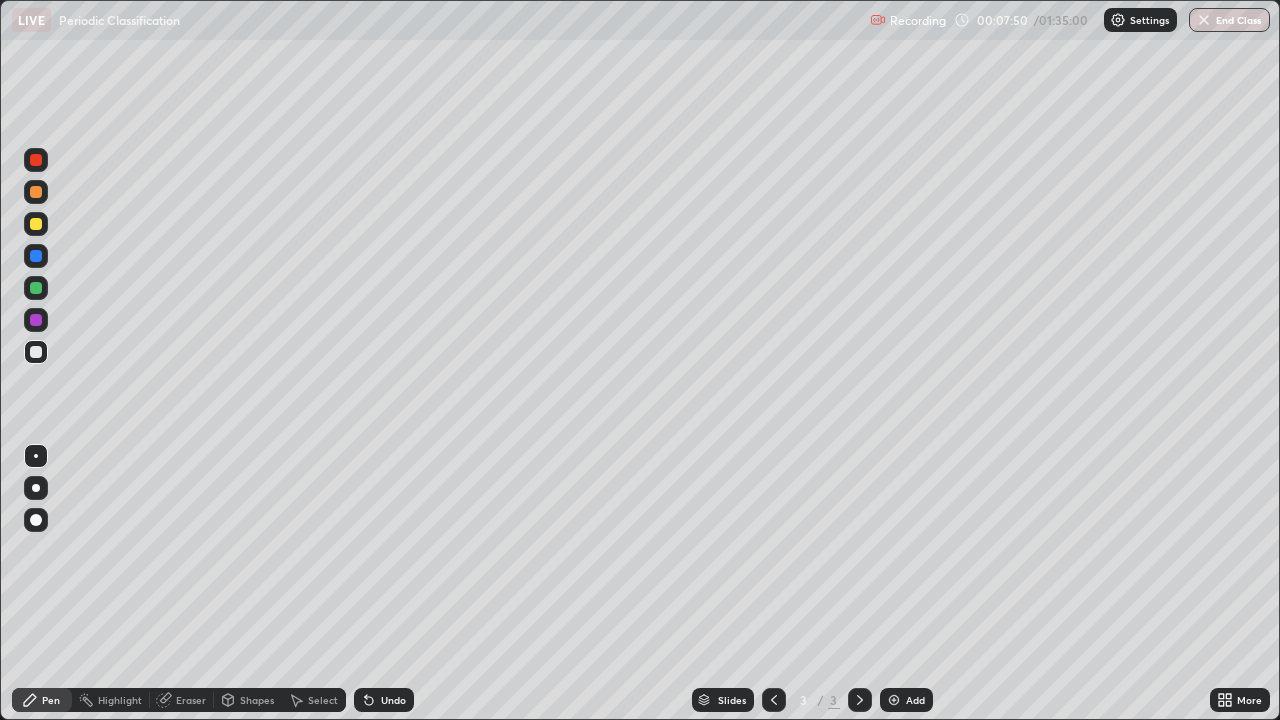 click at bounding box center (36, 192) 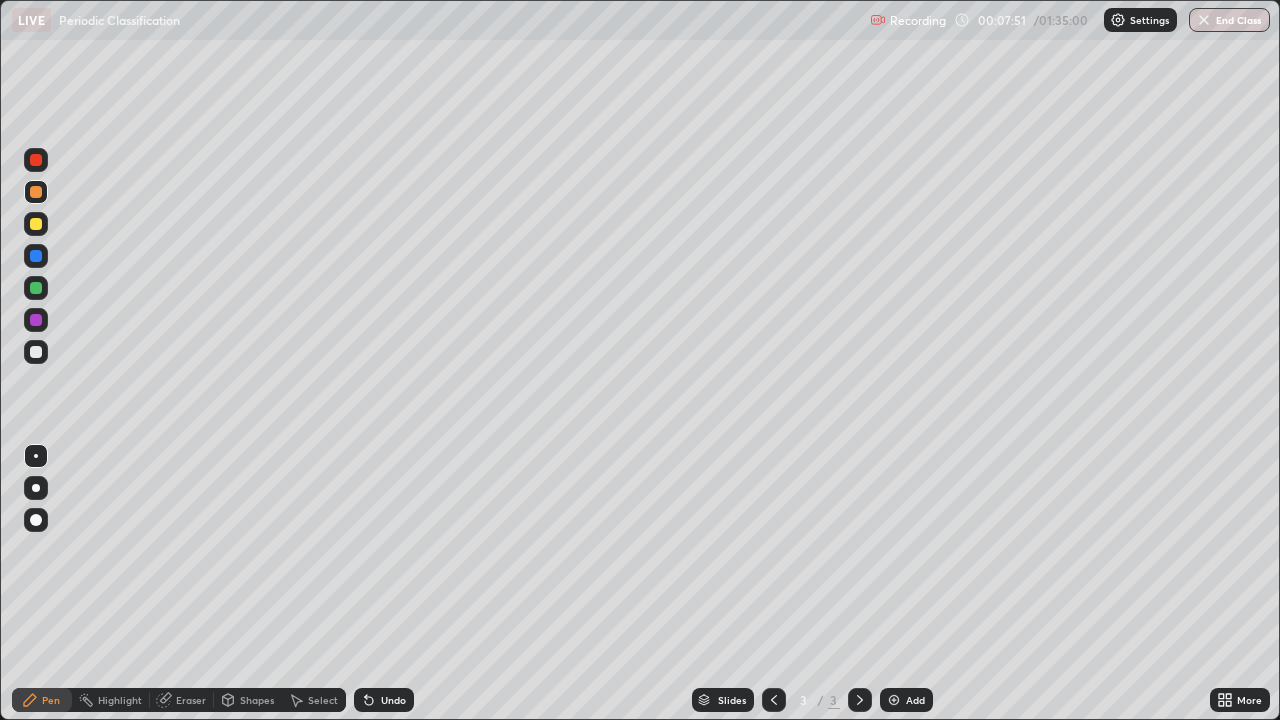 click on "Select" at bounding box center [314, 700] 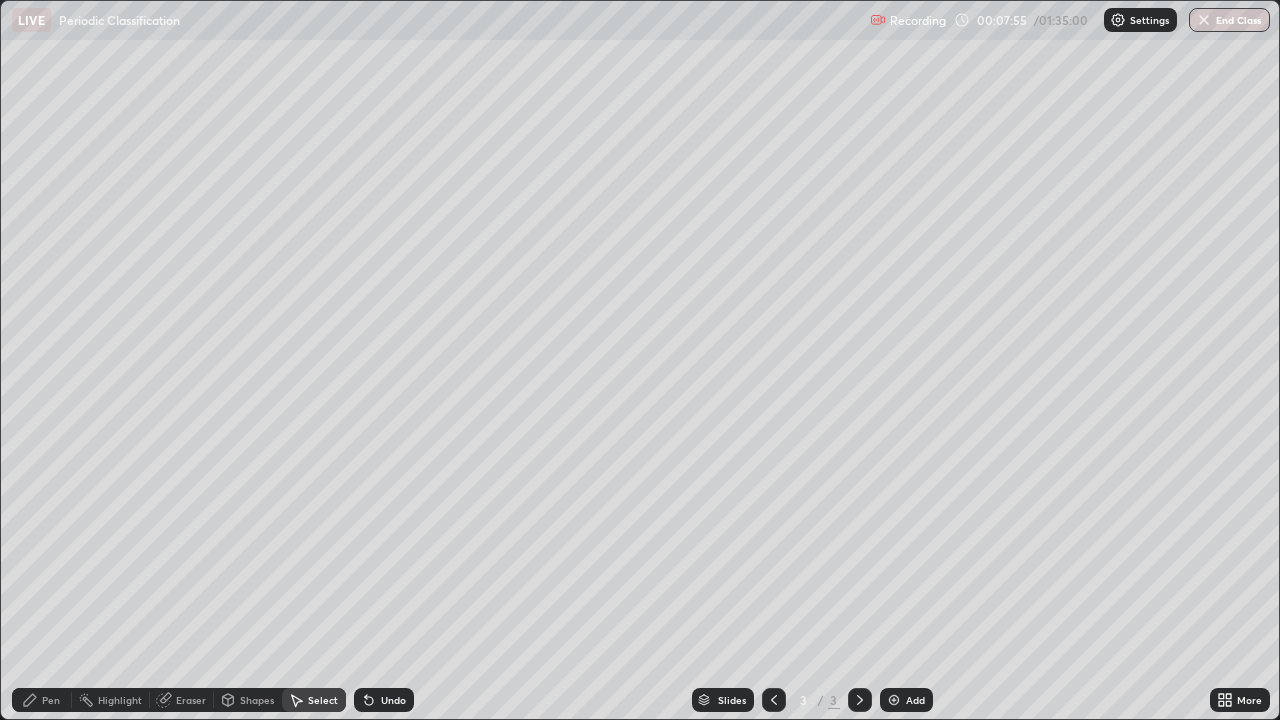 click on "Pen" at bounding box center [51, 700] 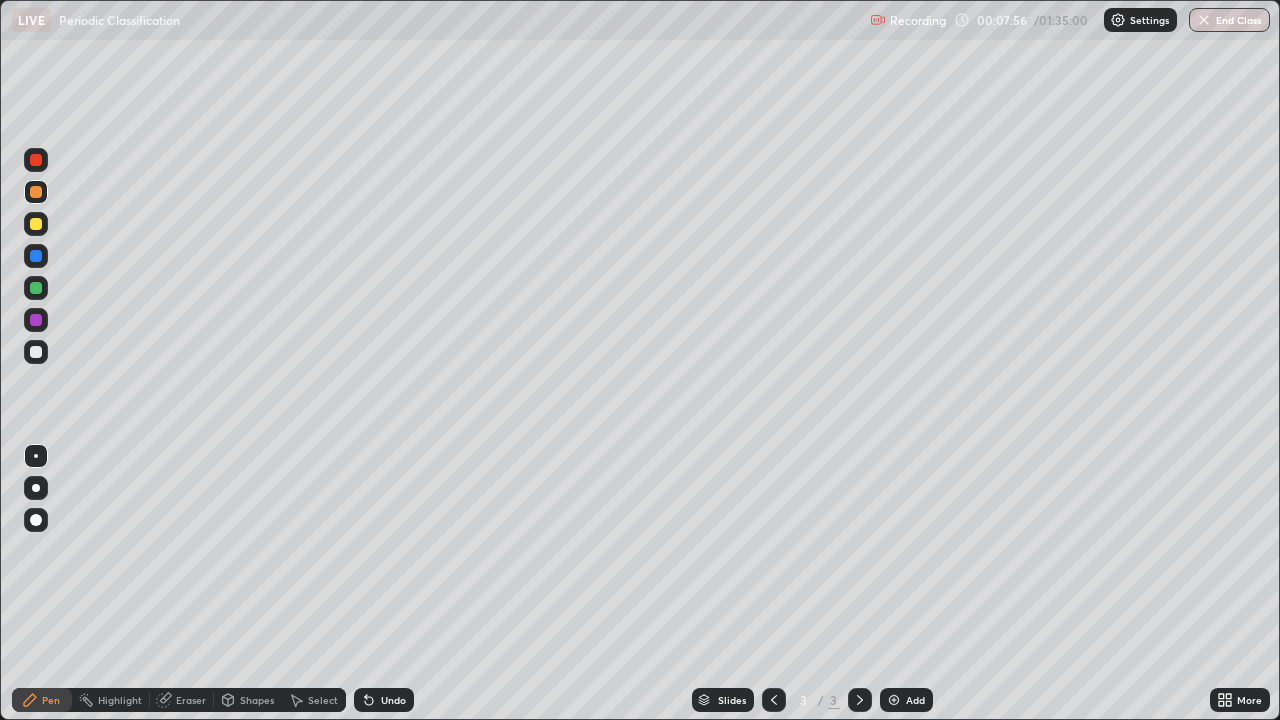 click at bounding box center [36, 352] 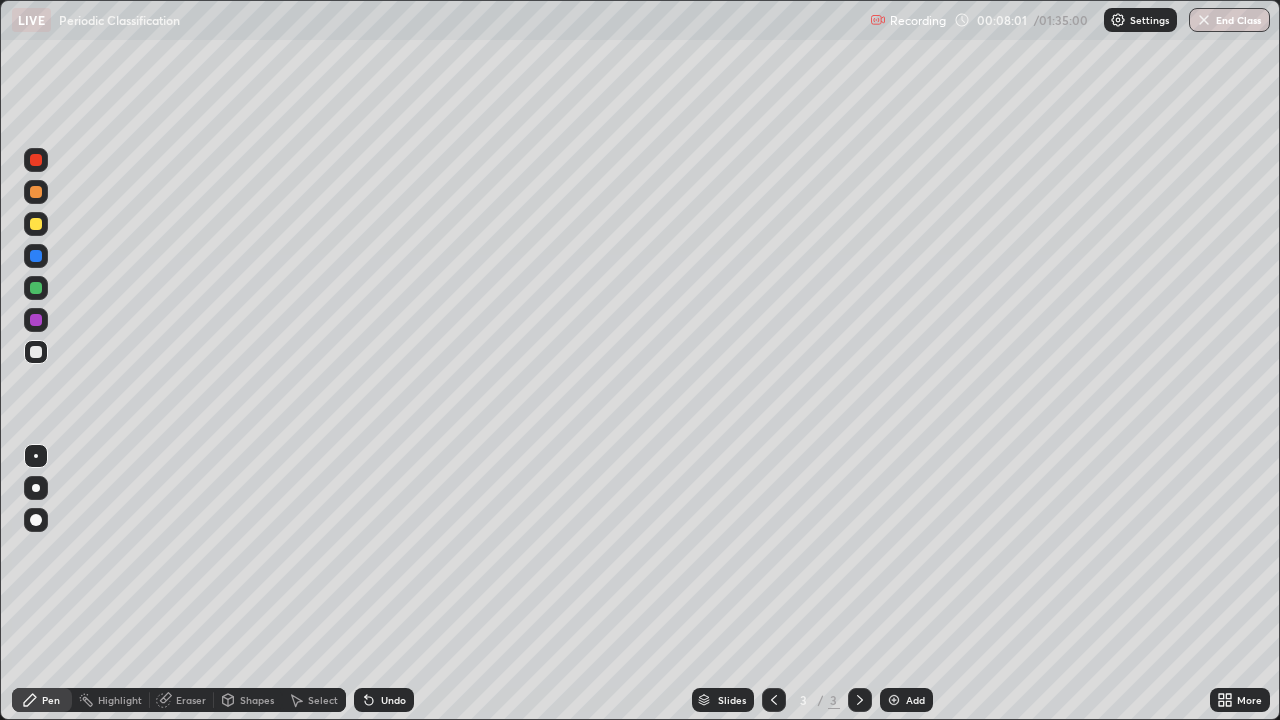 click 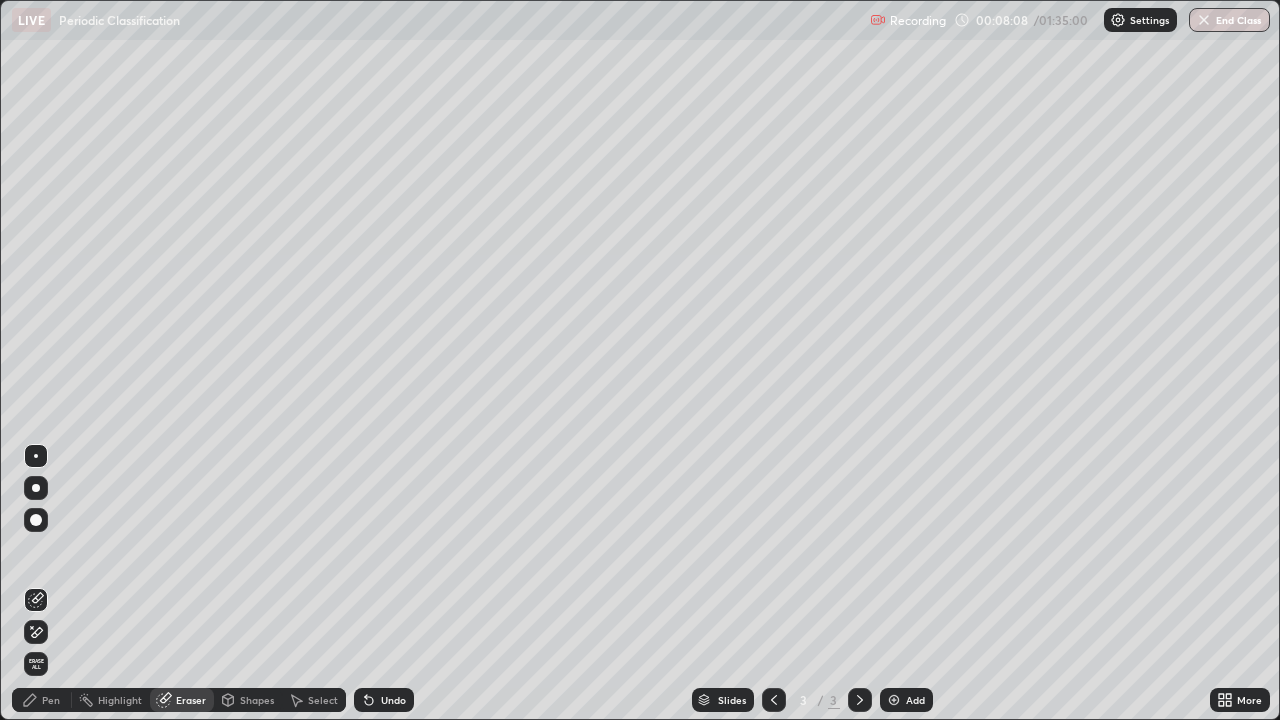 click on "Pen" at bounding box center [51, 700] 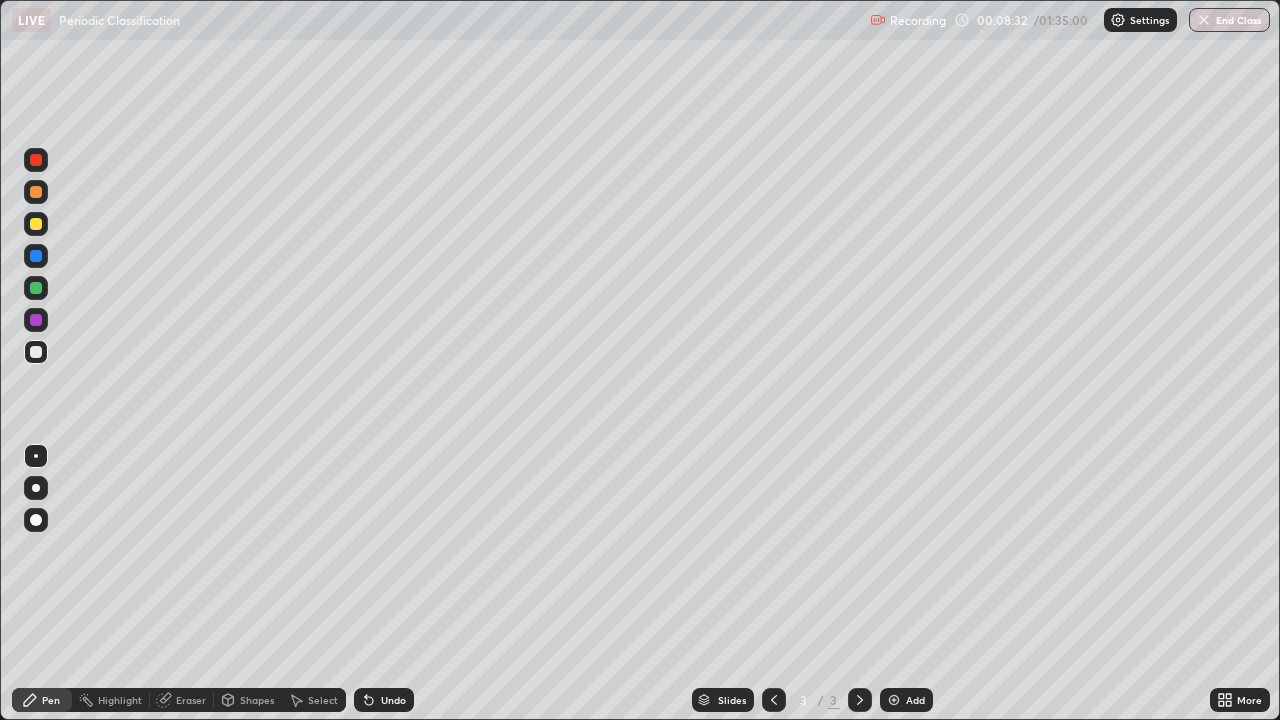 click at bounding box center (36, 288) 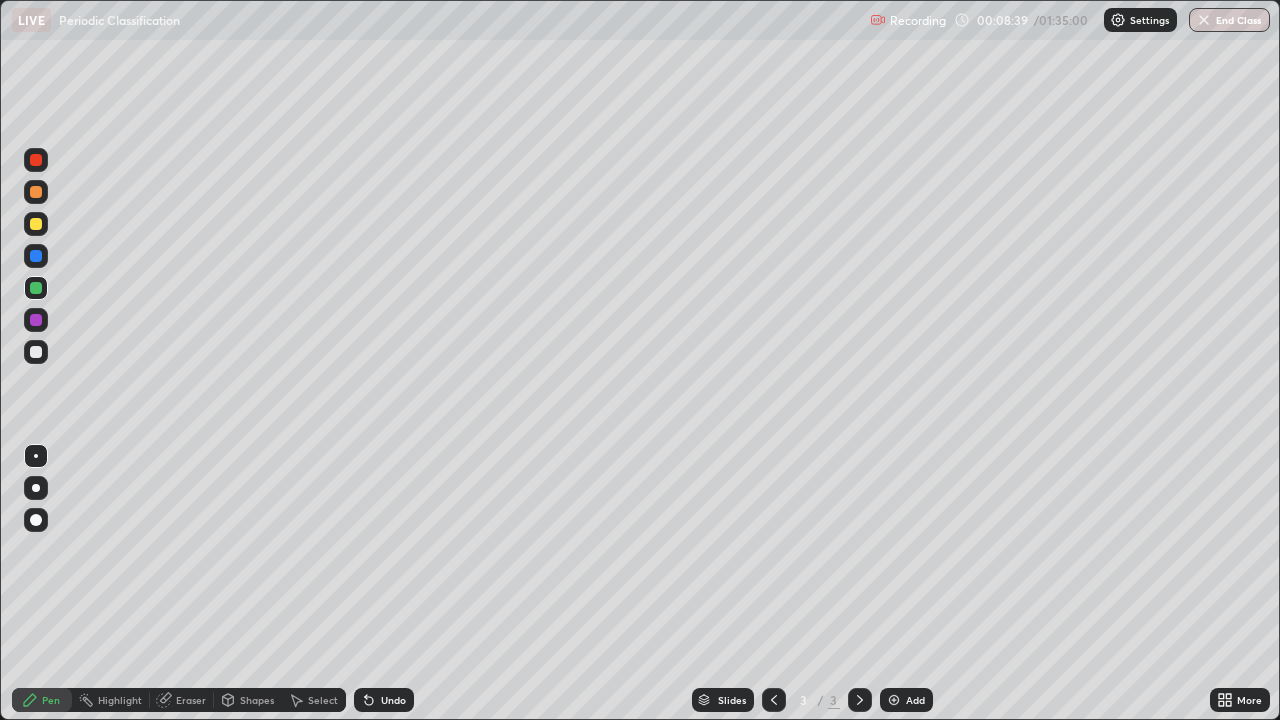 click at bounding box center (36, 224) 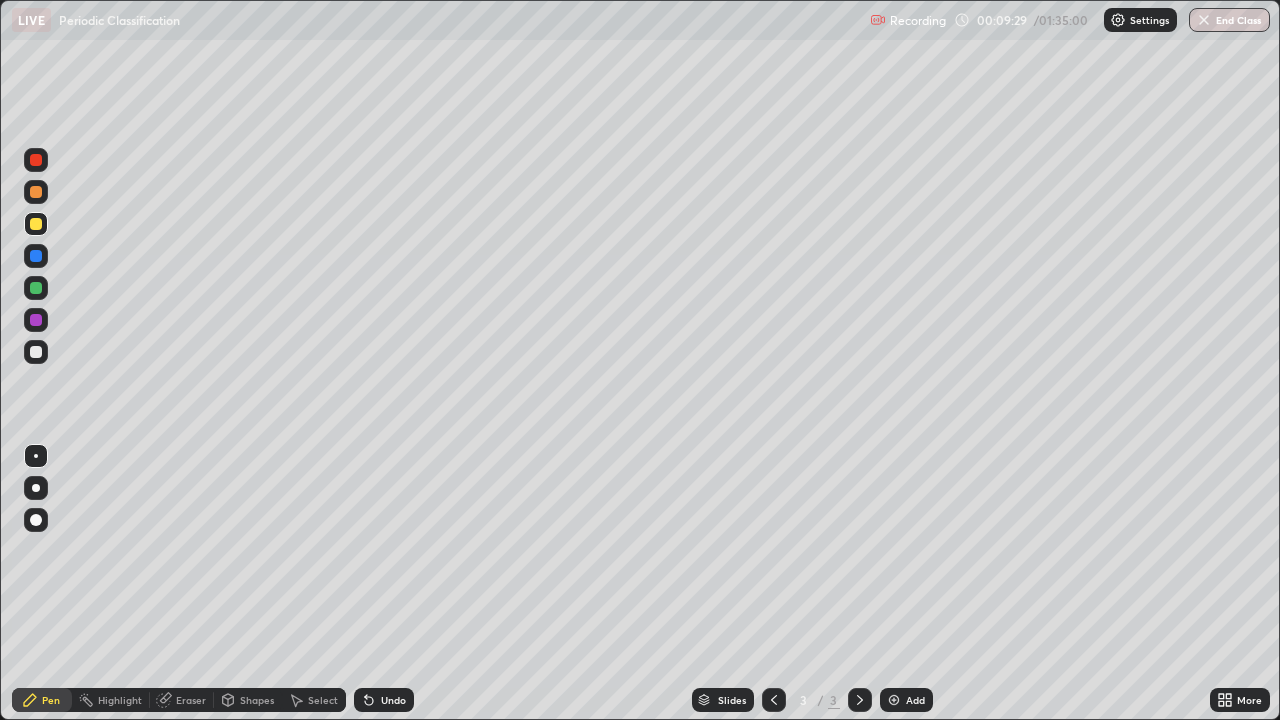 click at bounding box center [36, 288] 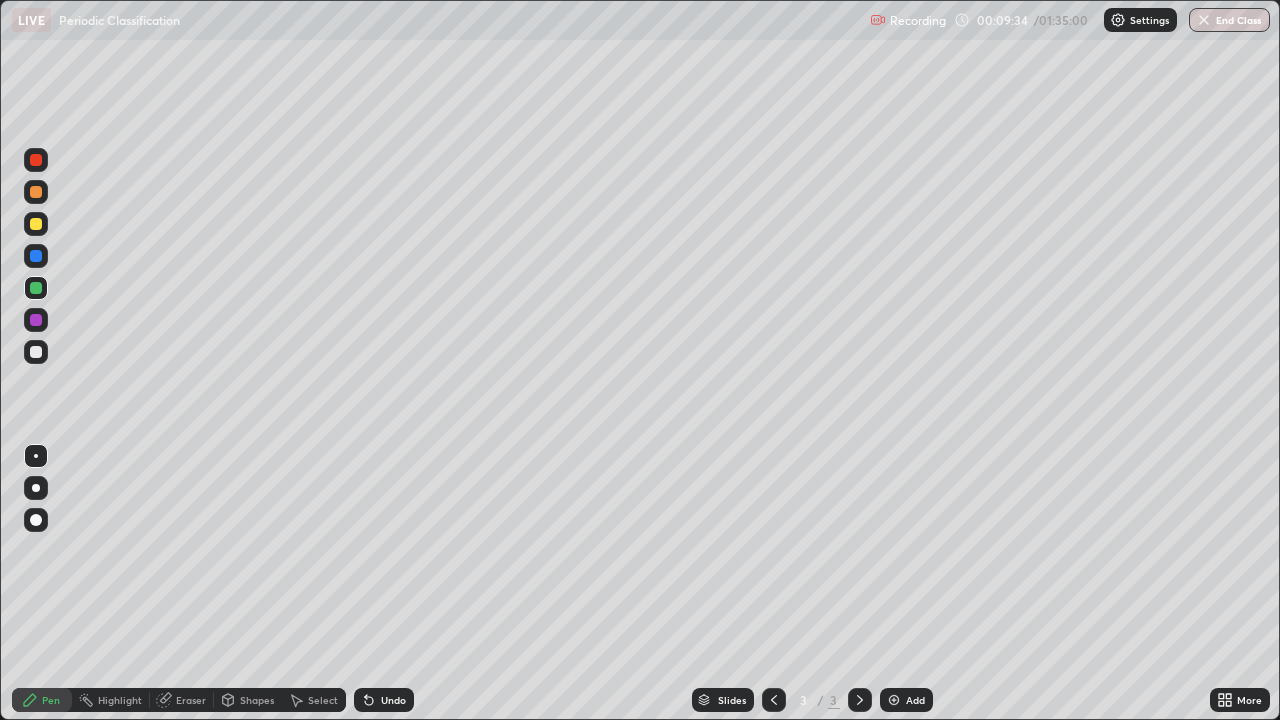 click on "Undo" at bounding box center [393, 700] 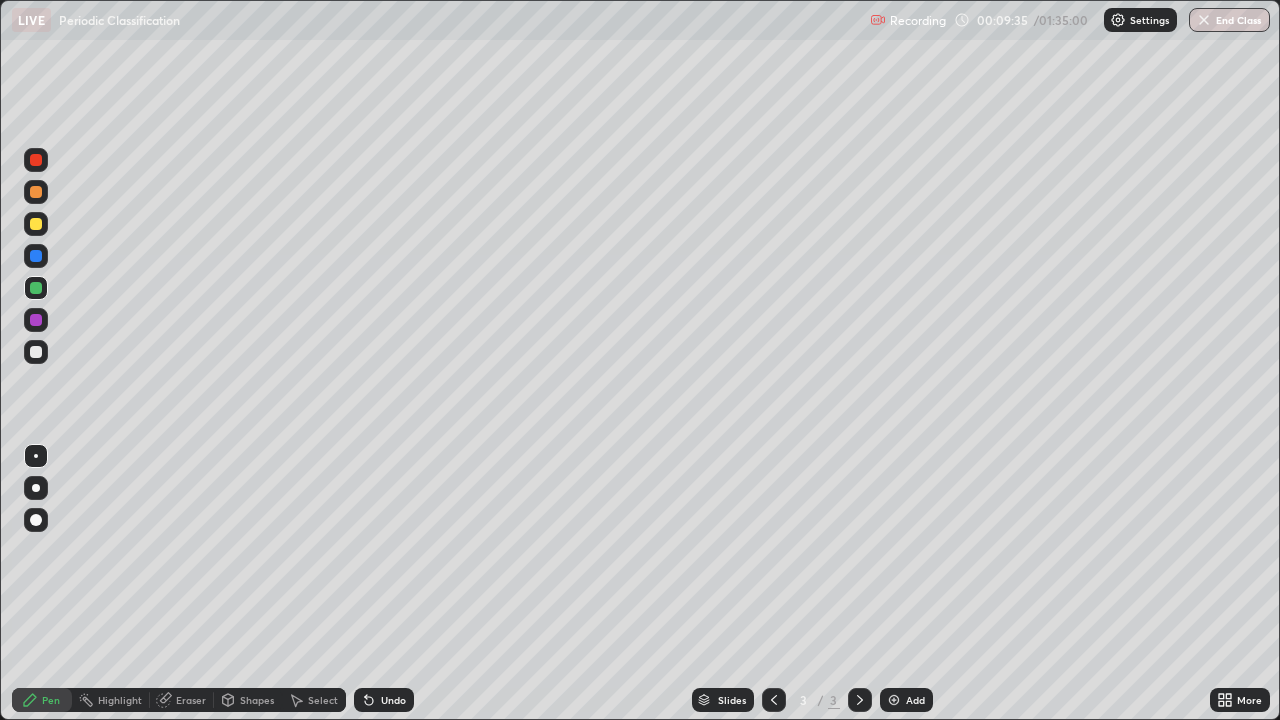 click at bounding box center [36, 352] 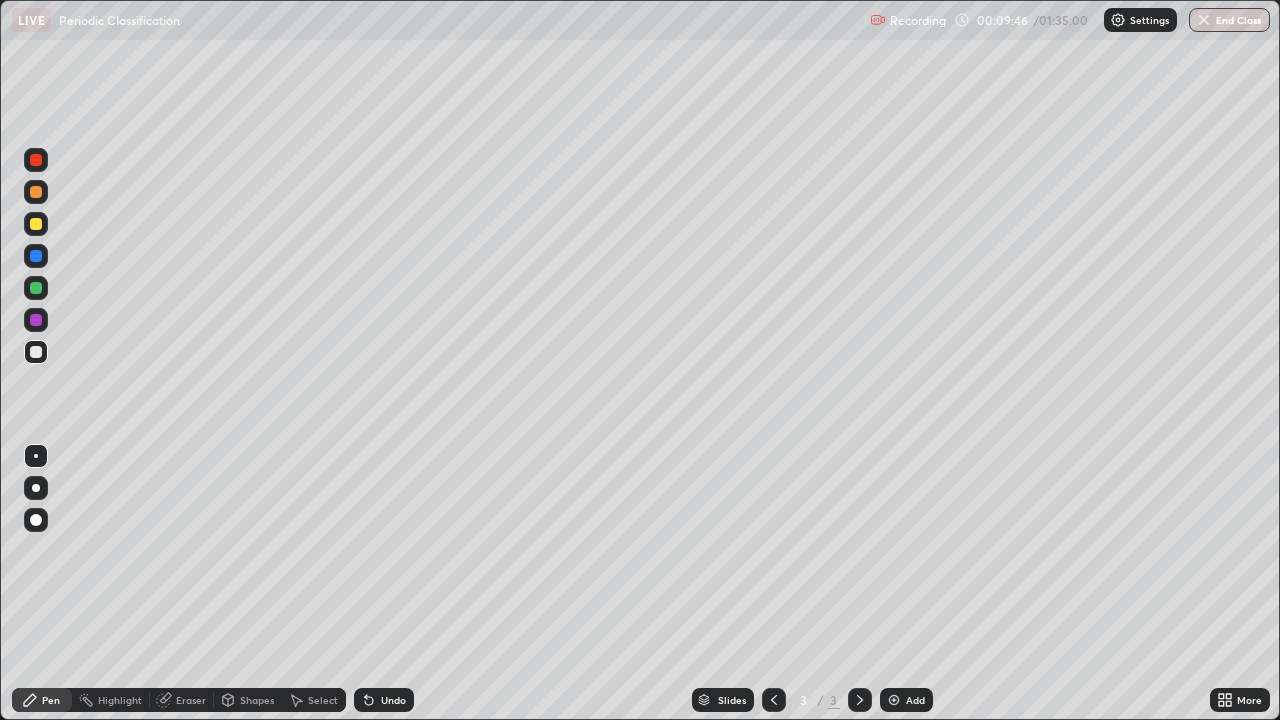 click at bounding box center (36, 288) 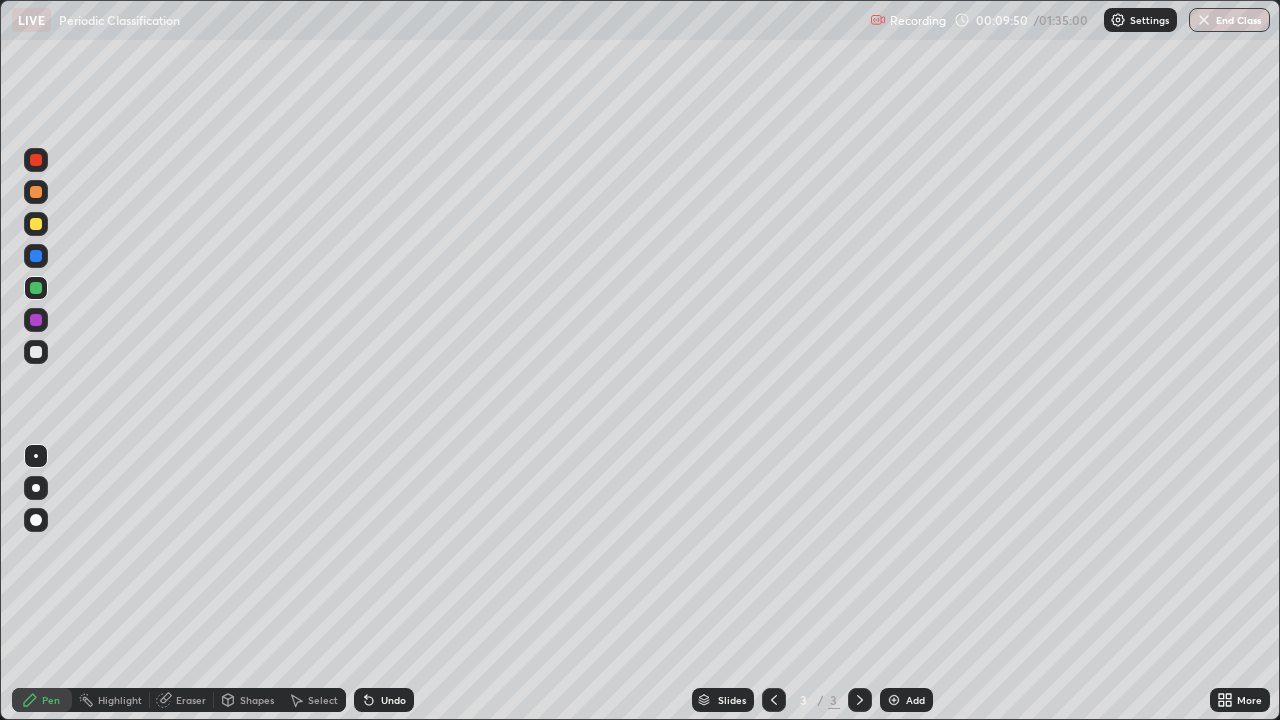 click at bounding box center (36, 192) 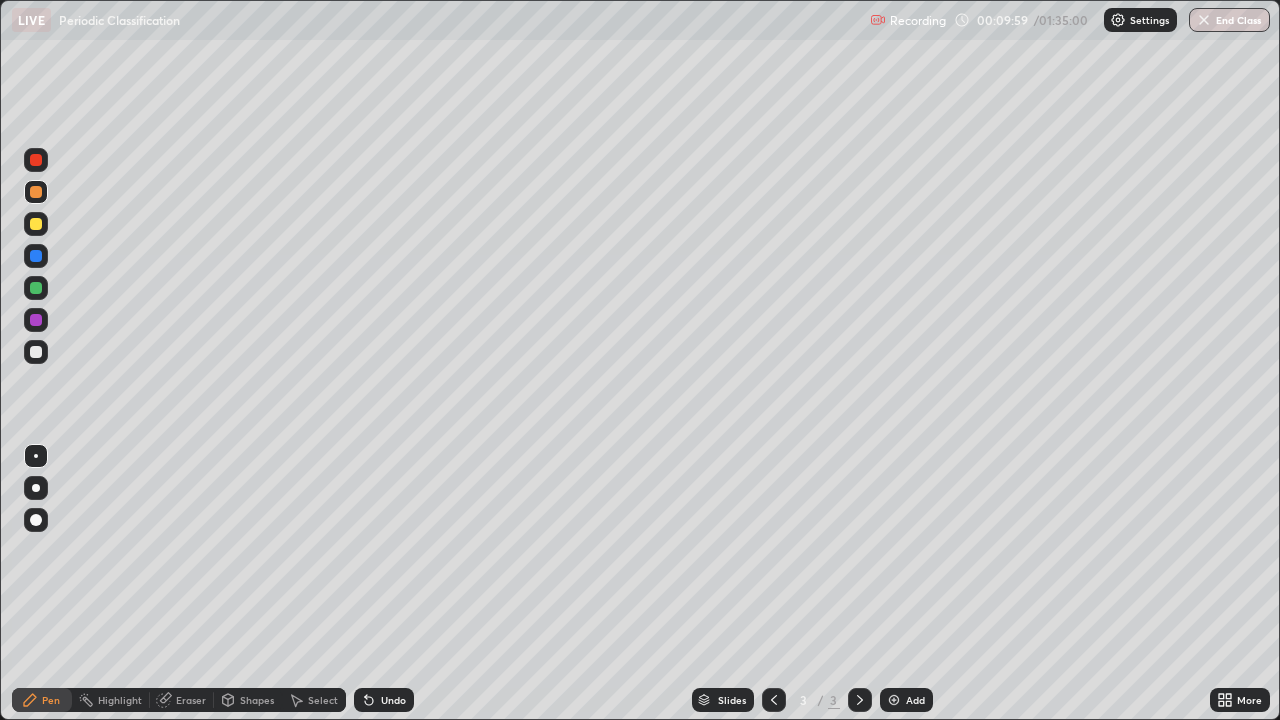 click at bounding box center [36, 224] 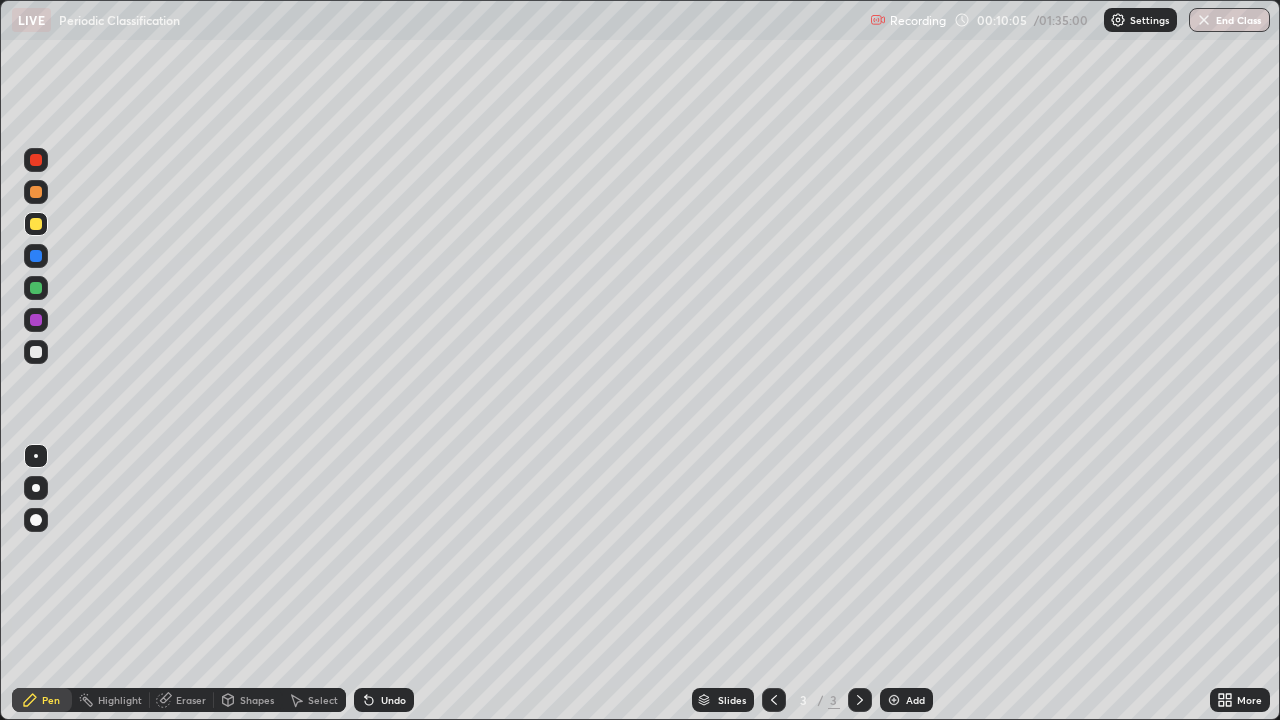 click at bounding box center [36, 288] 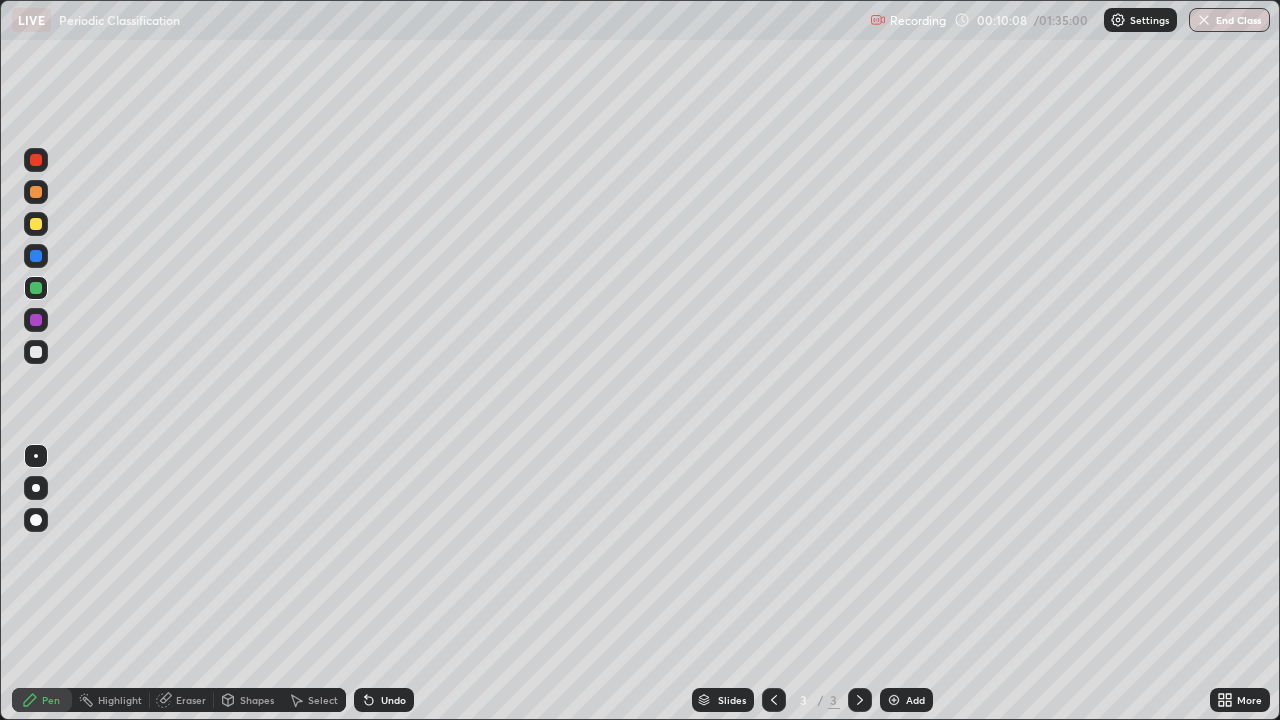 click at bounding box center (36, 160) 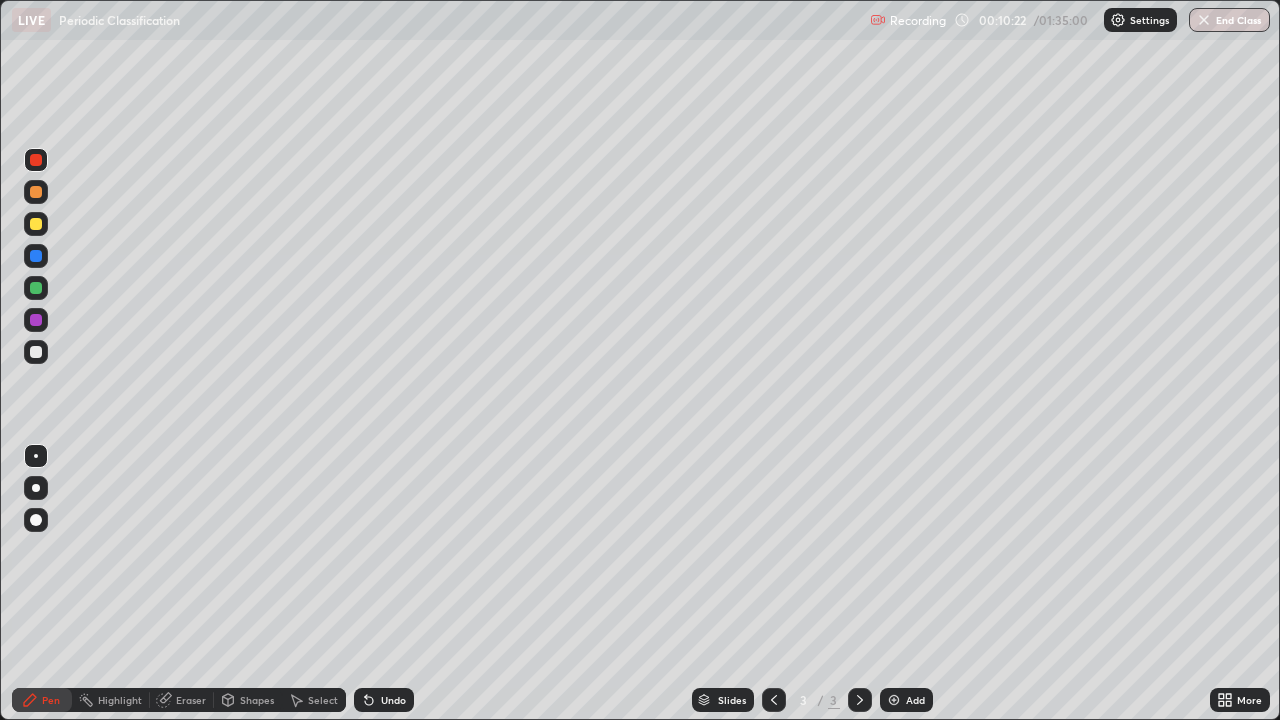 click at bounding box center (36, 352) 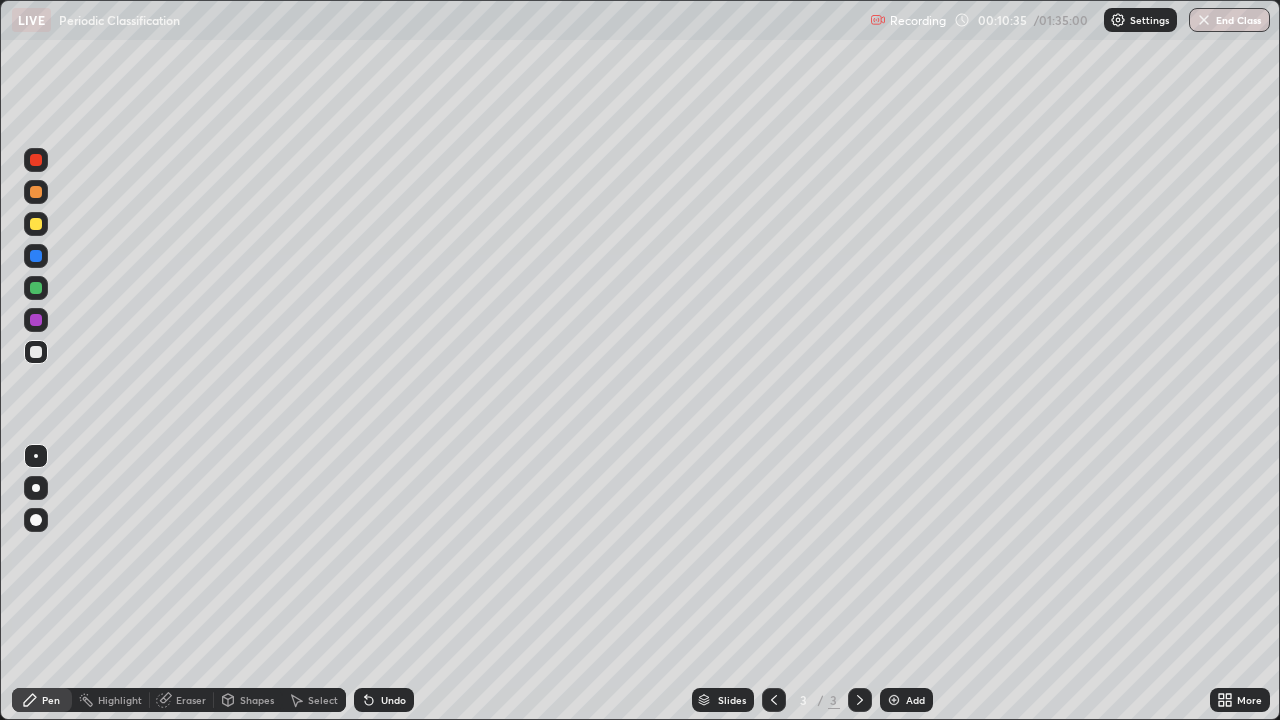 click at bounding box center [36, 288] 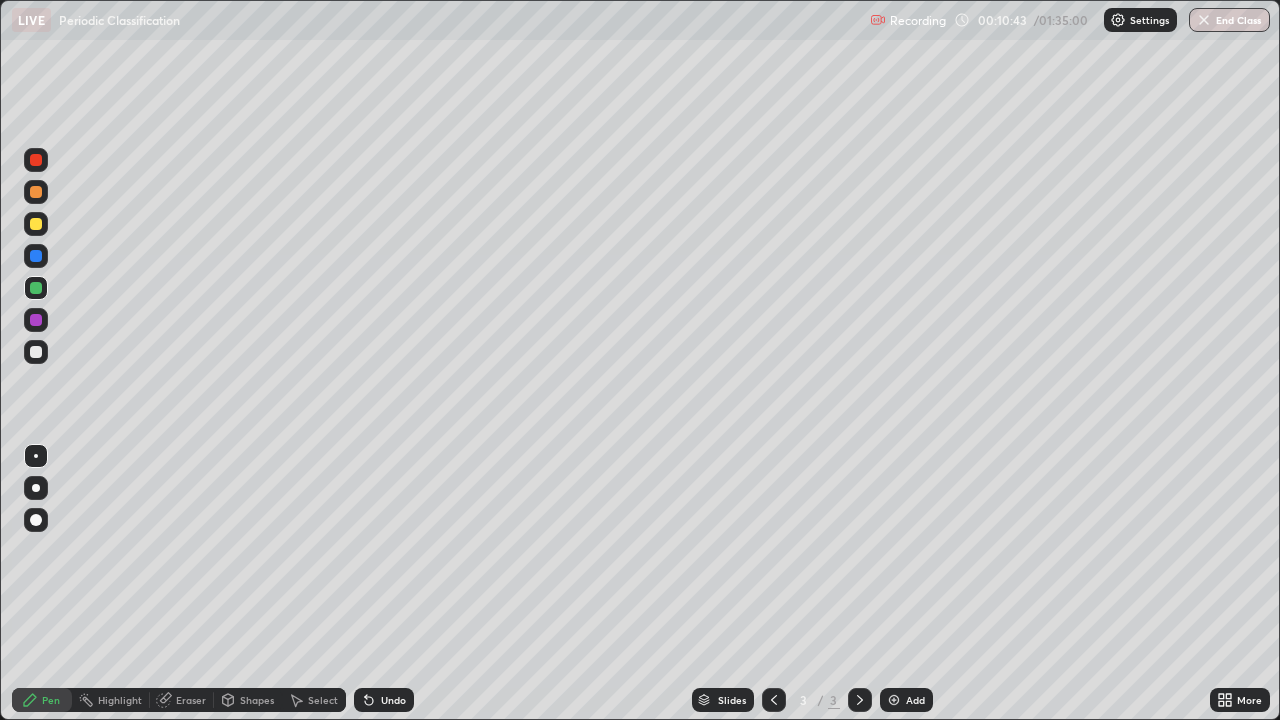 click on "Eraser" at bounding box center (191, 700) 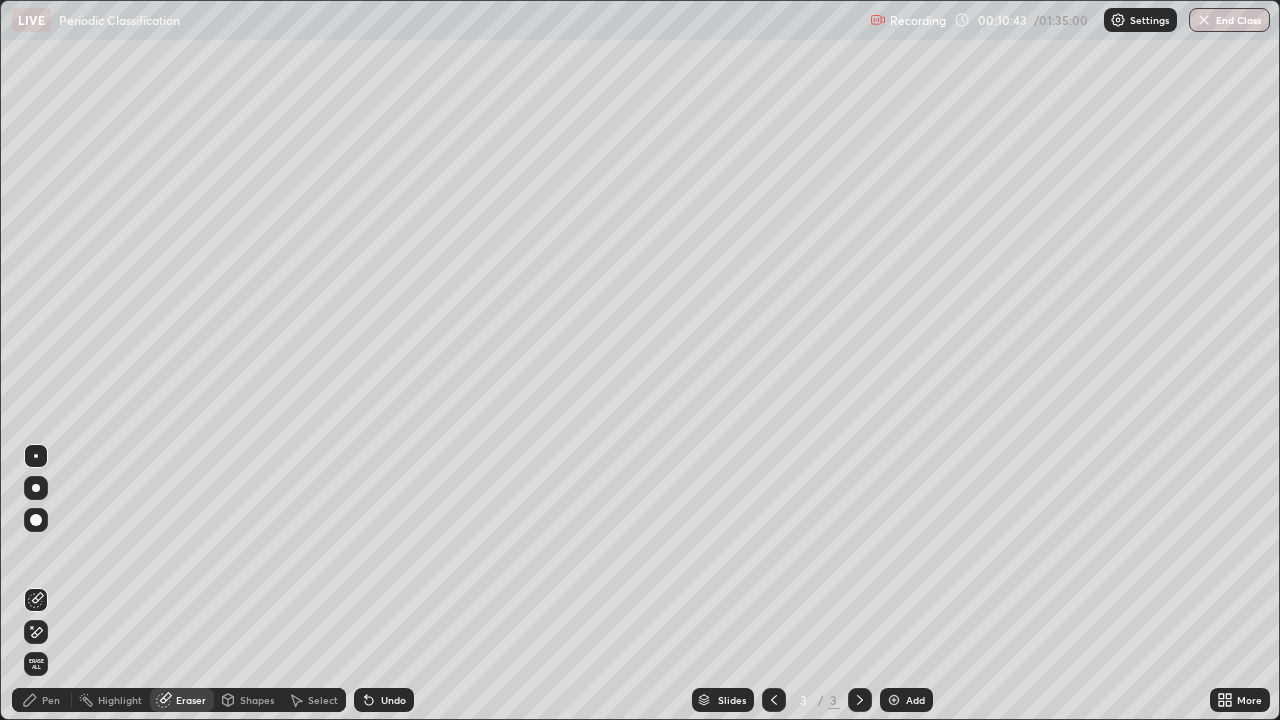 click 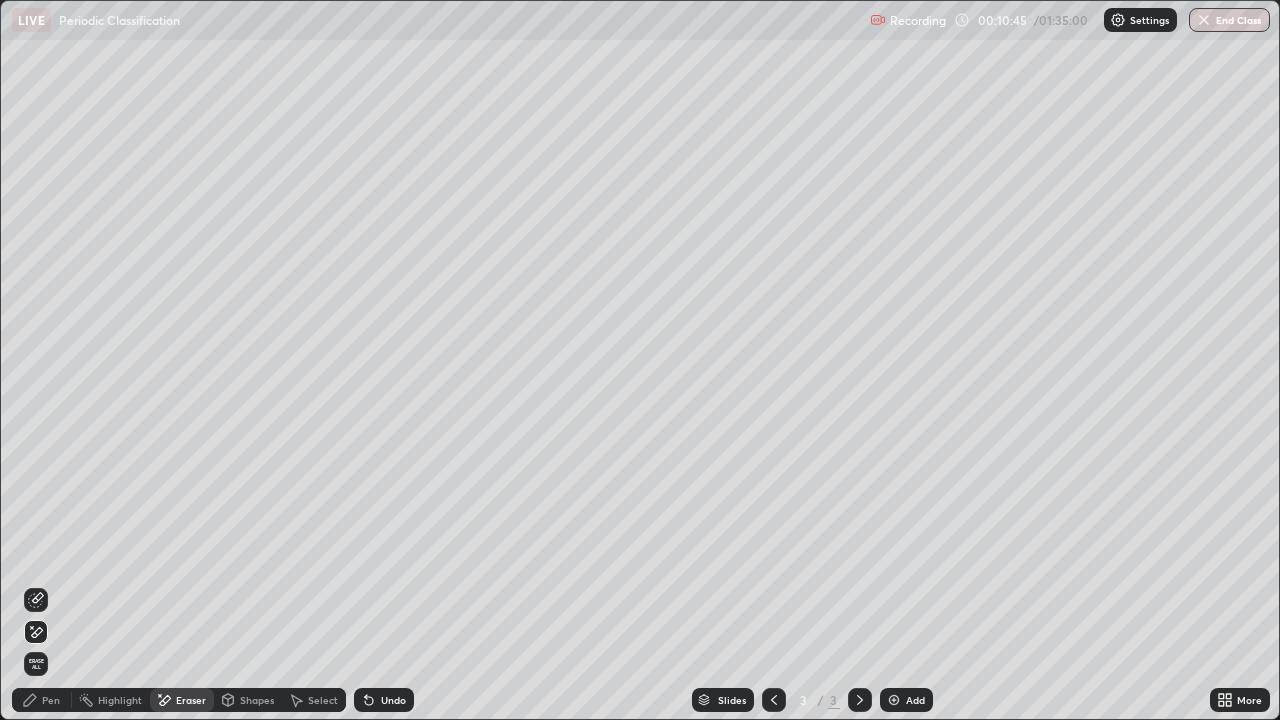 click on "Pen" at bounding box center (51, 700) 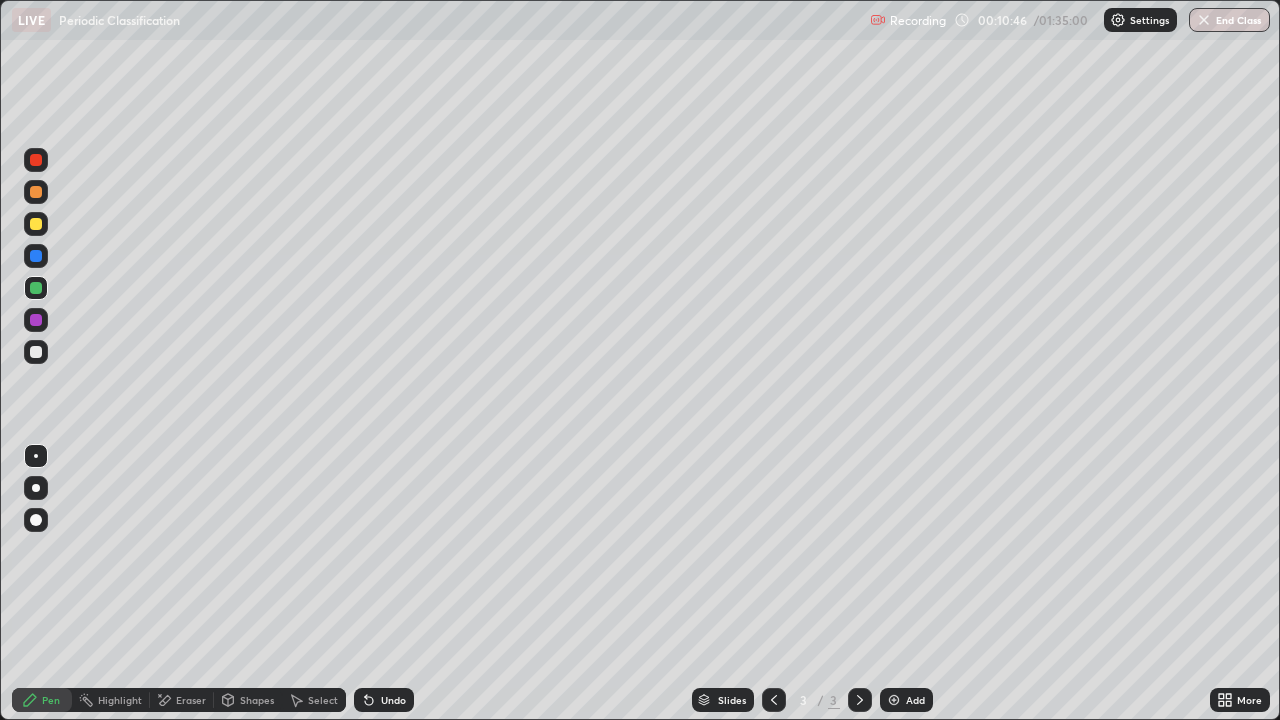 click at bounding box center [36, 256] 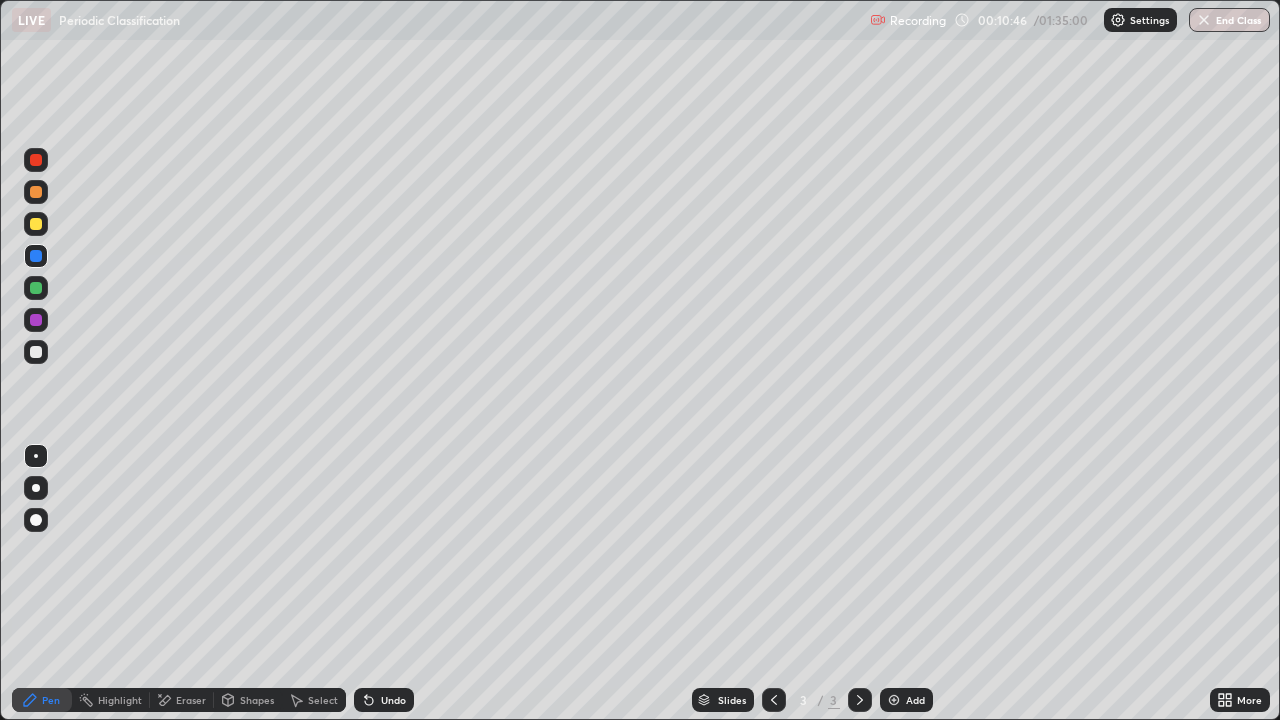 click at bounding box center [36, 224] 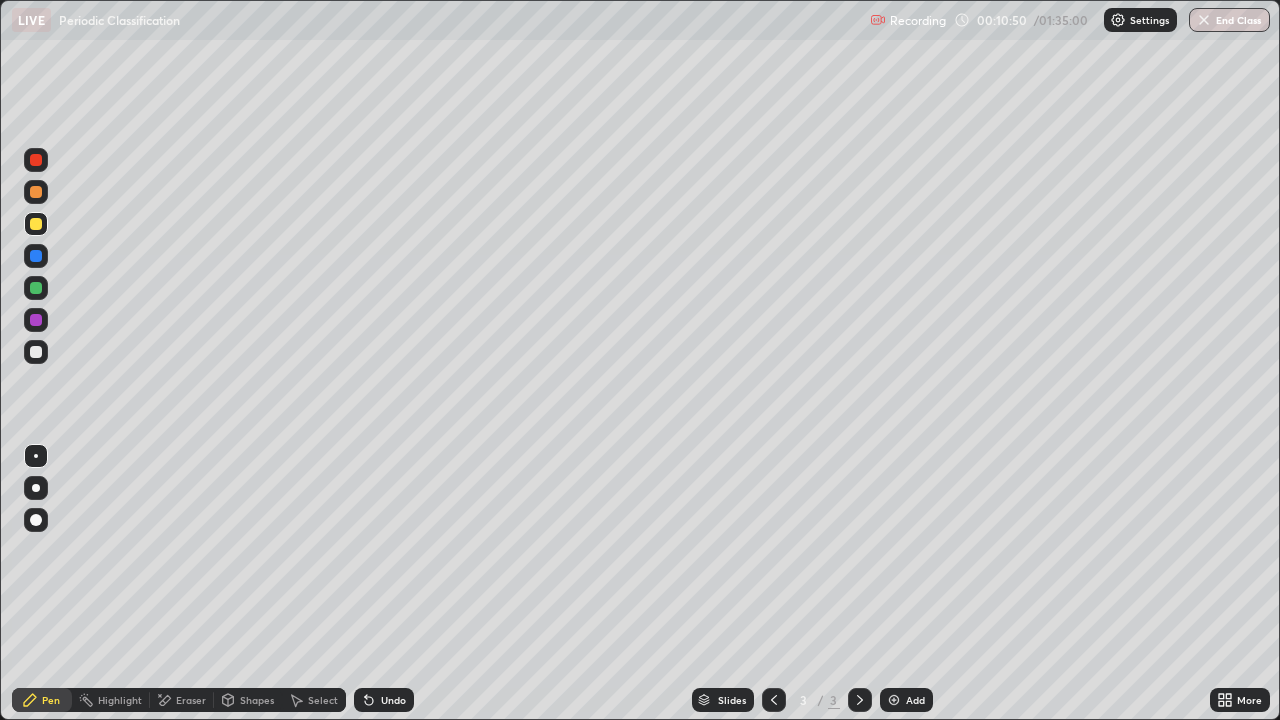 click at bounding box center [36, 352] 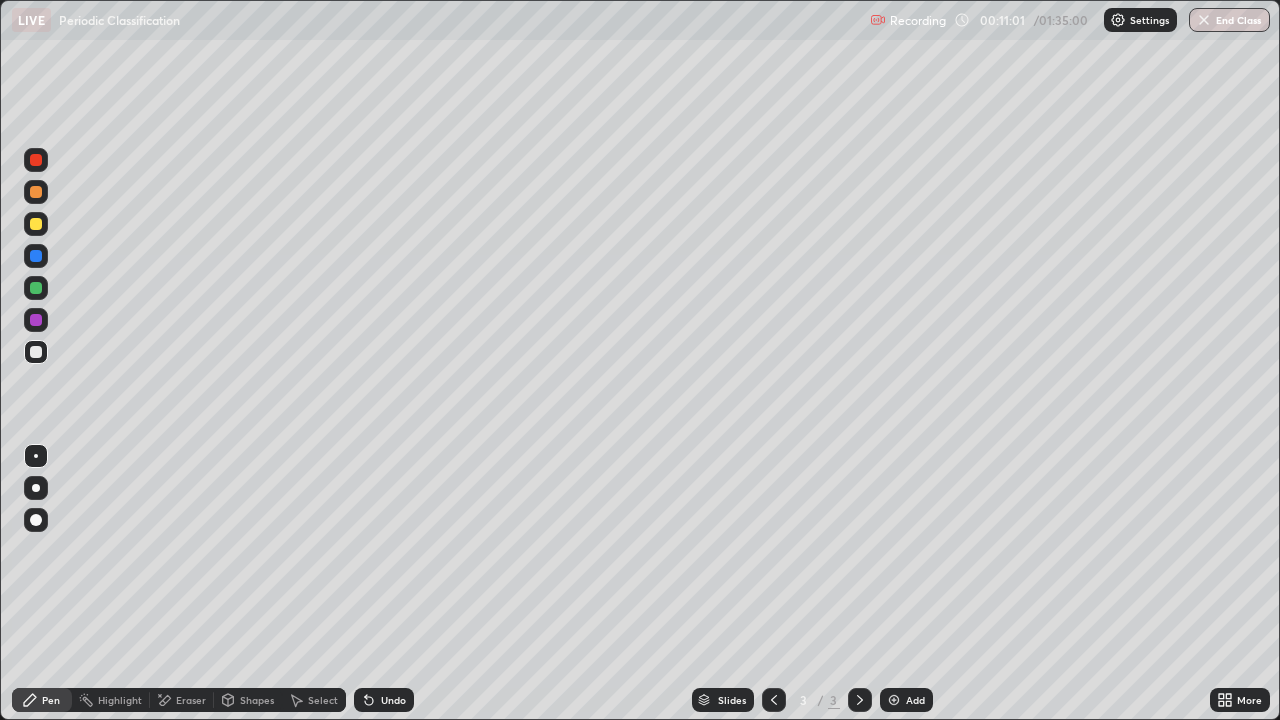 click at bounding box center (36, 256) 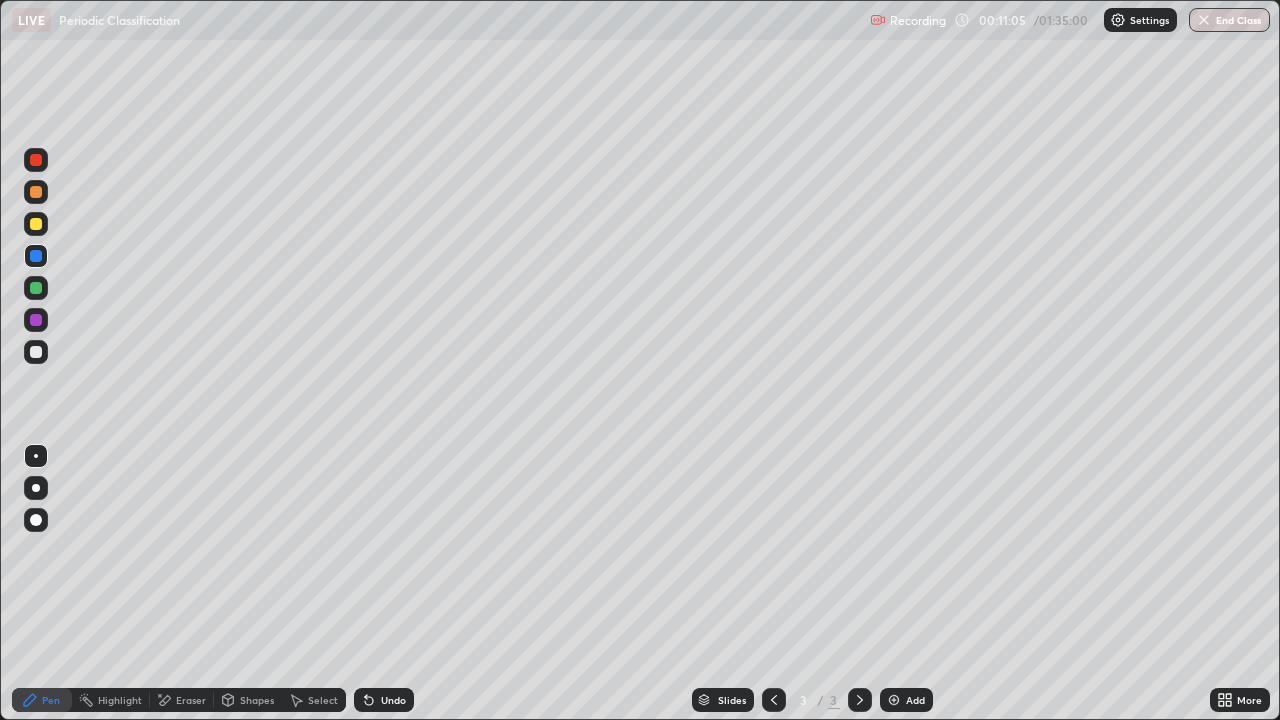 click on "Undo" at bounding box center [393, 700] 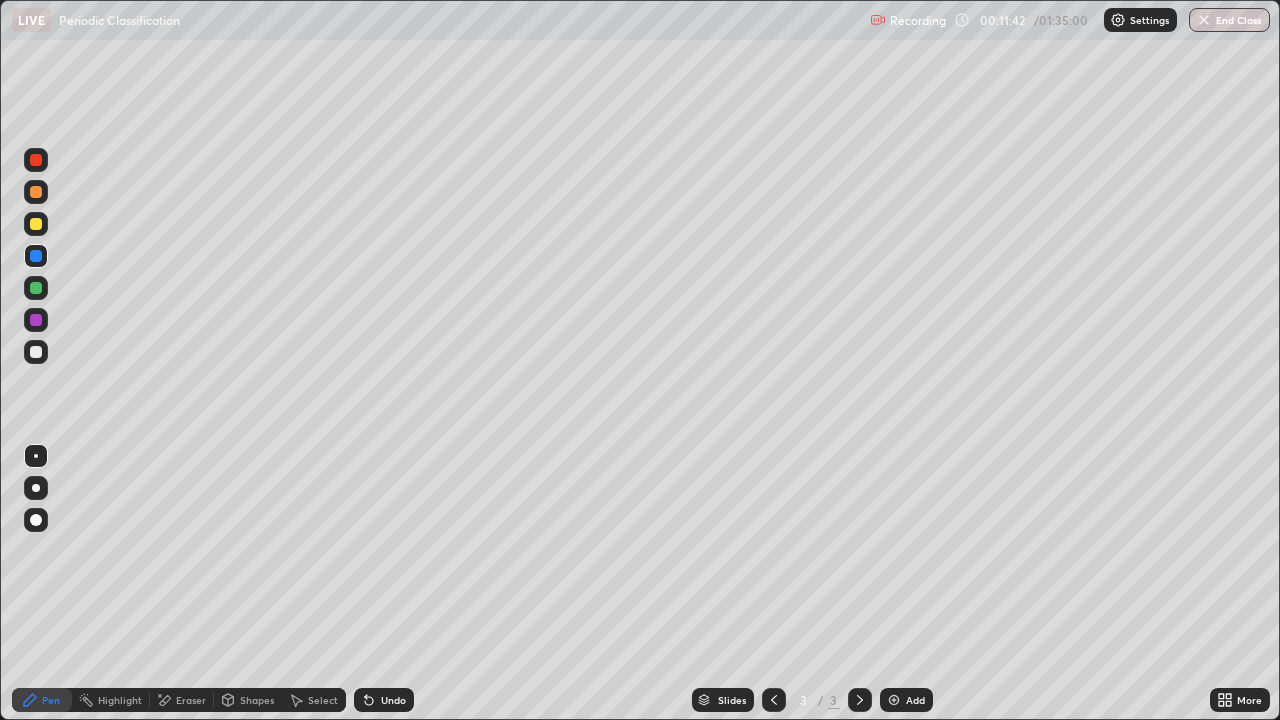 click at bounding box center (36, 320) 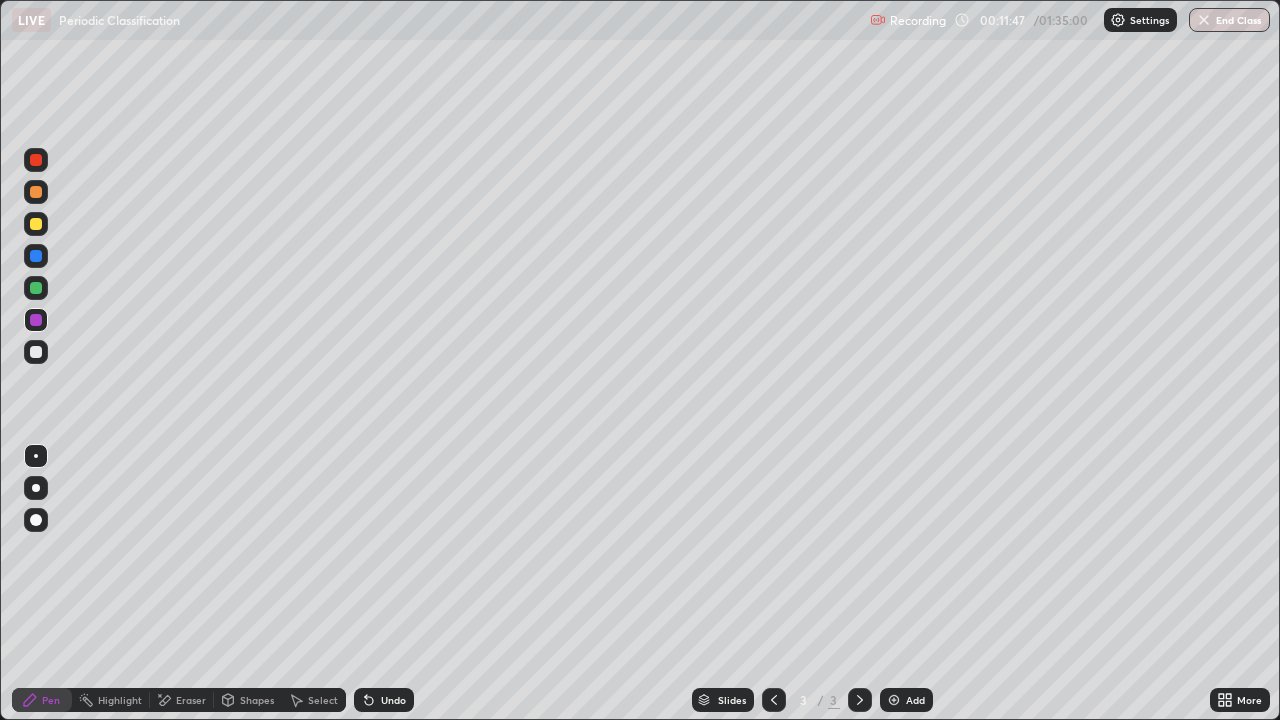 click at bounding box center (36, 288) 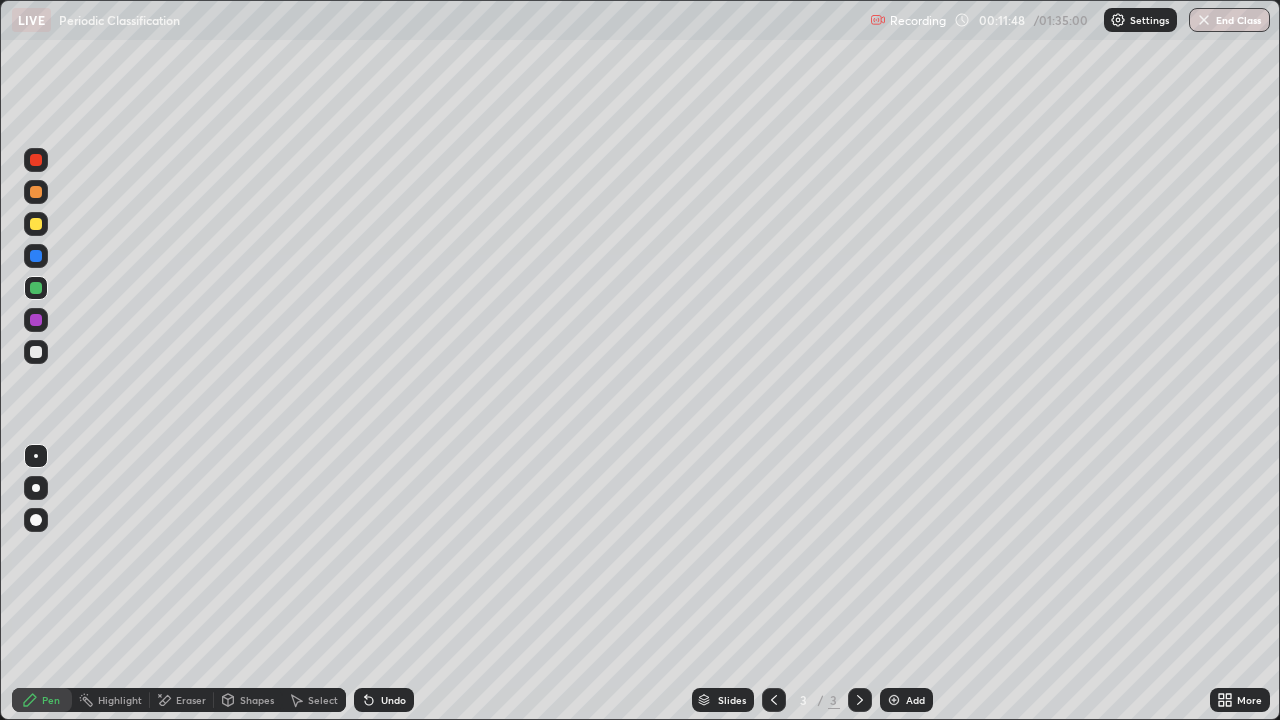click at bounding box center (36, 352) 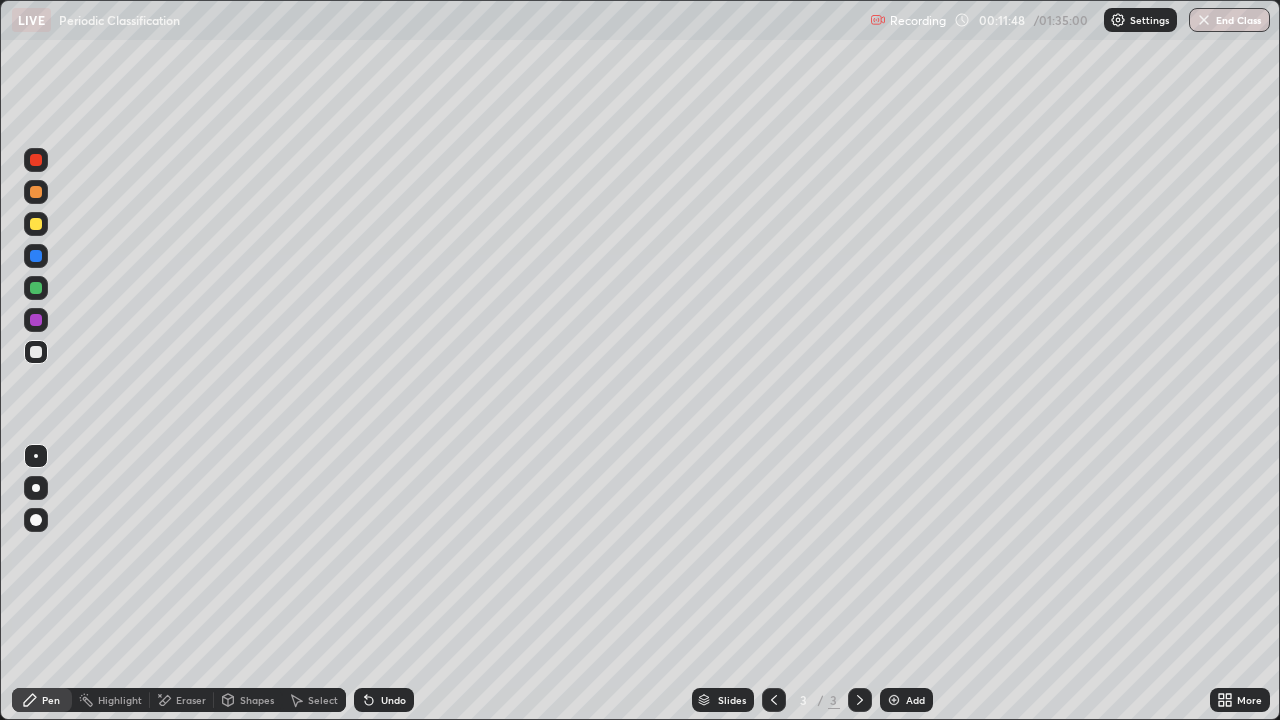 click at bounding box center (36, 224) 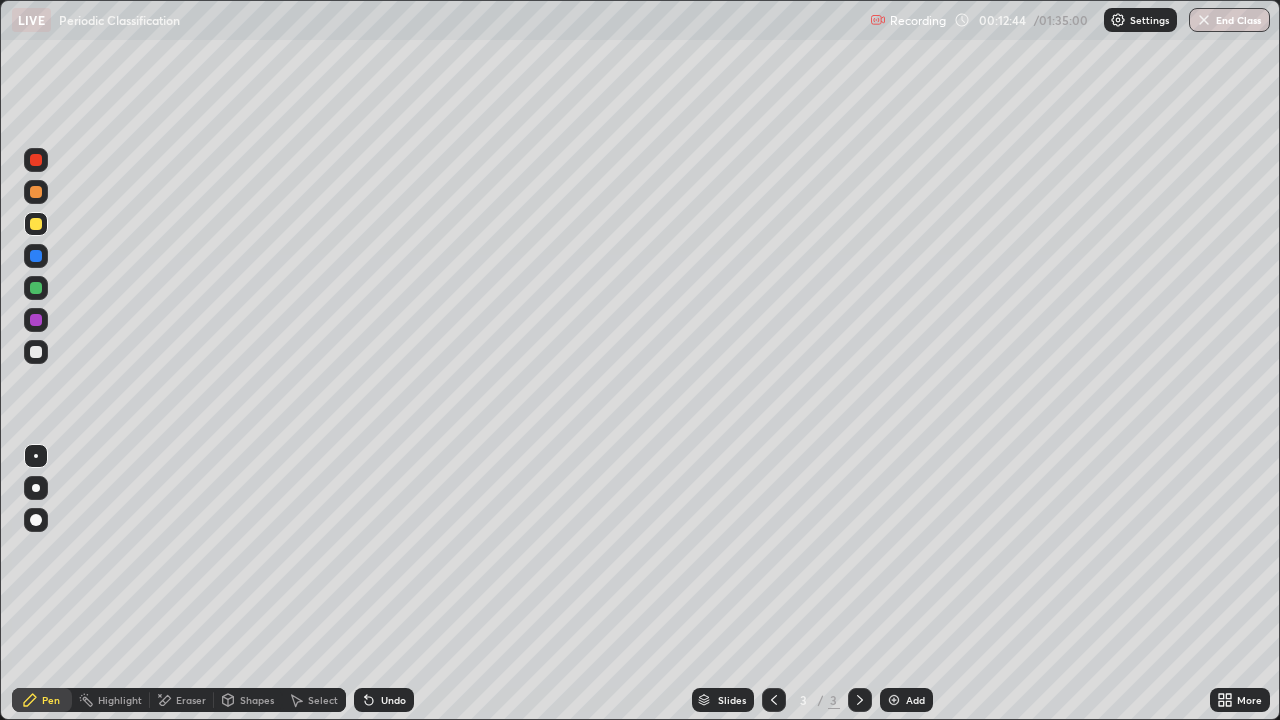 click on "Undo" at bounding box center [393, 700] 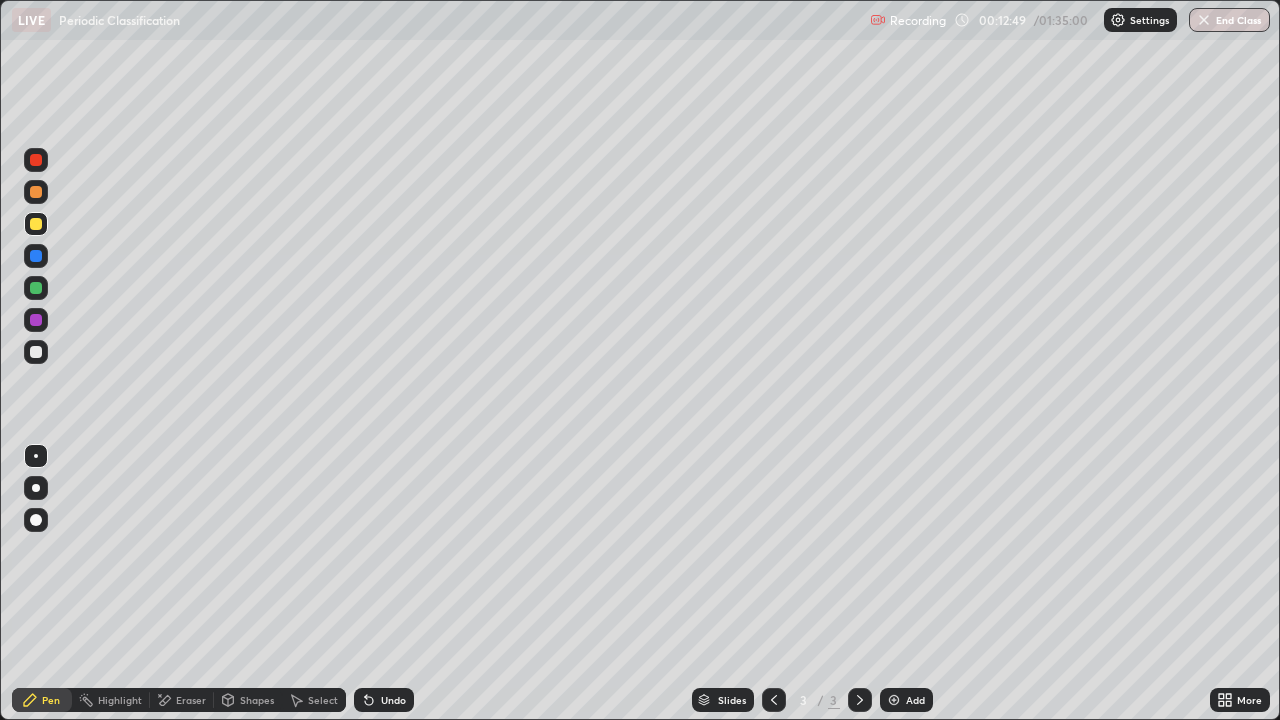 click at bounding box center (36, 288) 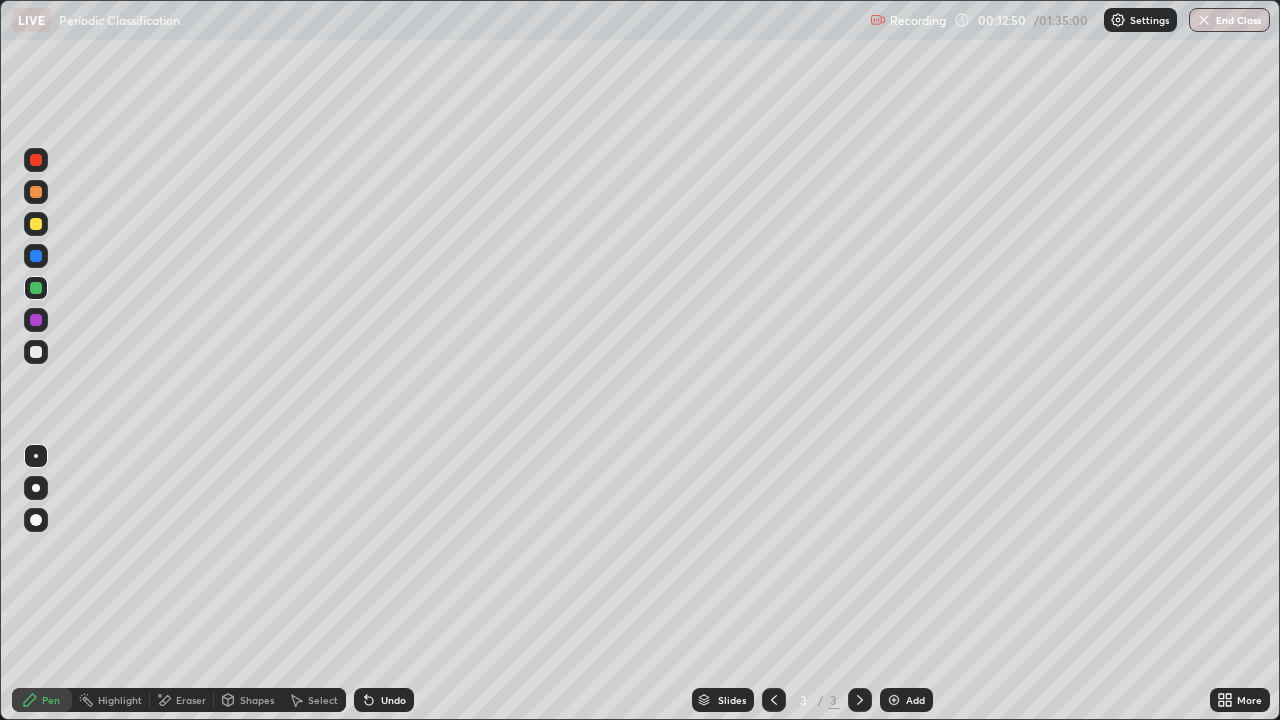 click at bounding box center [36, 320] 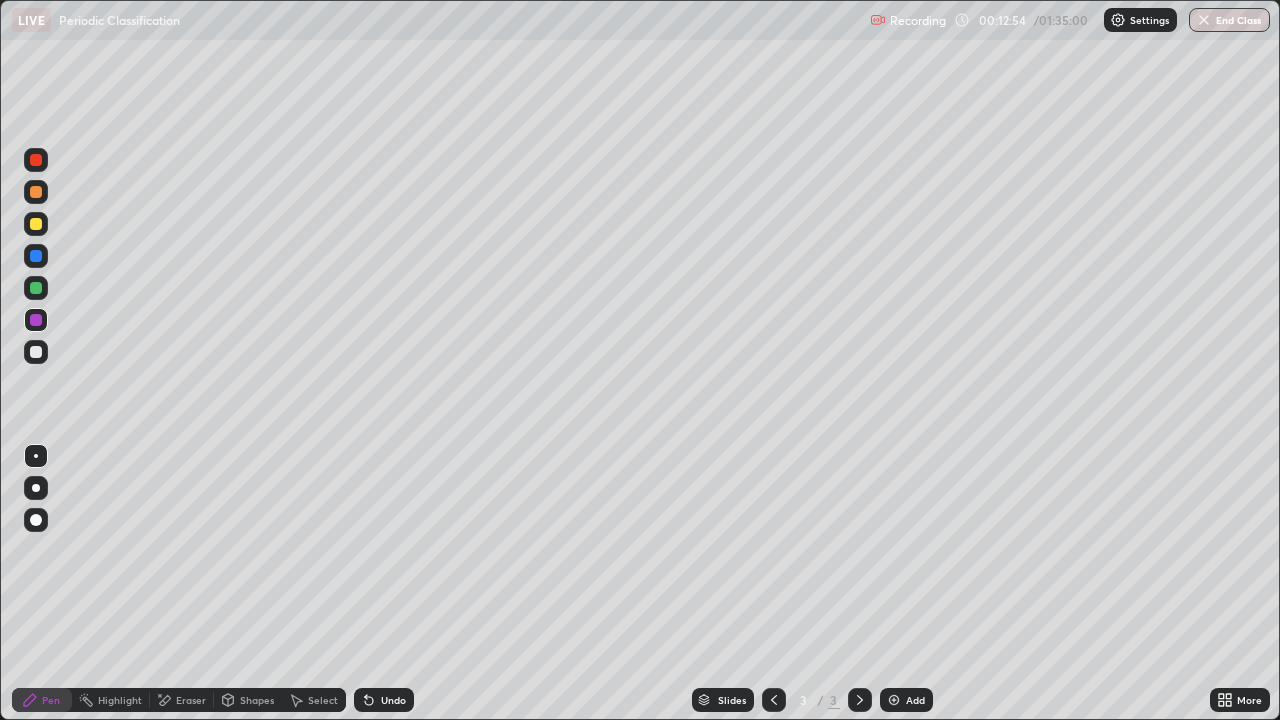 click at bounding box center (36, 224) 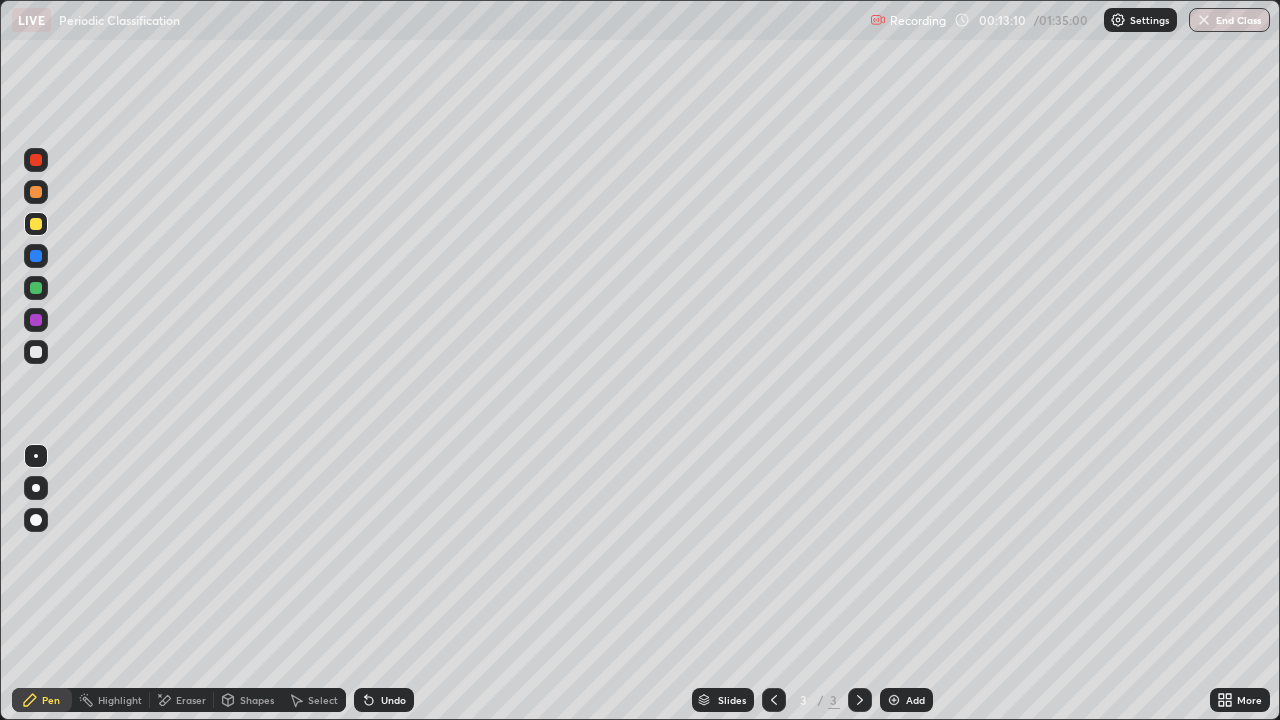 click on "Eraser" at bounding box center (182, 700) 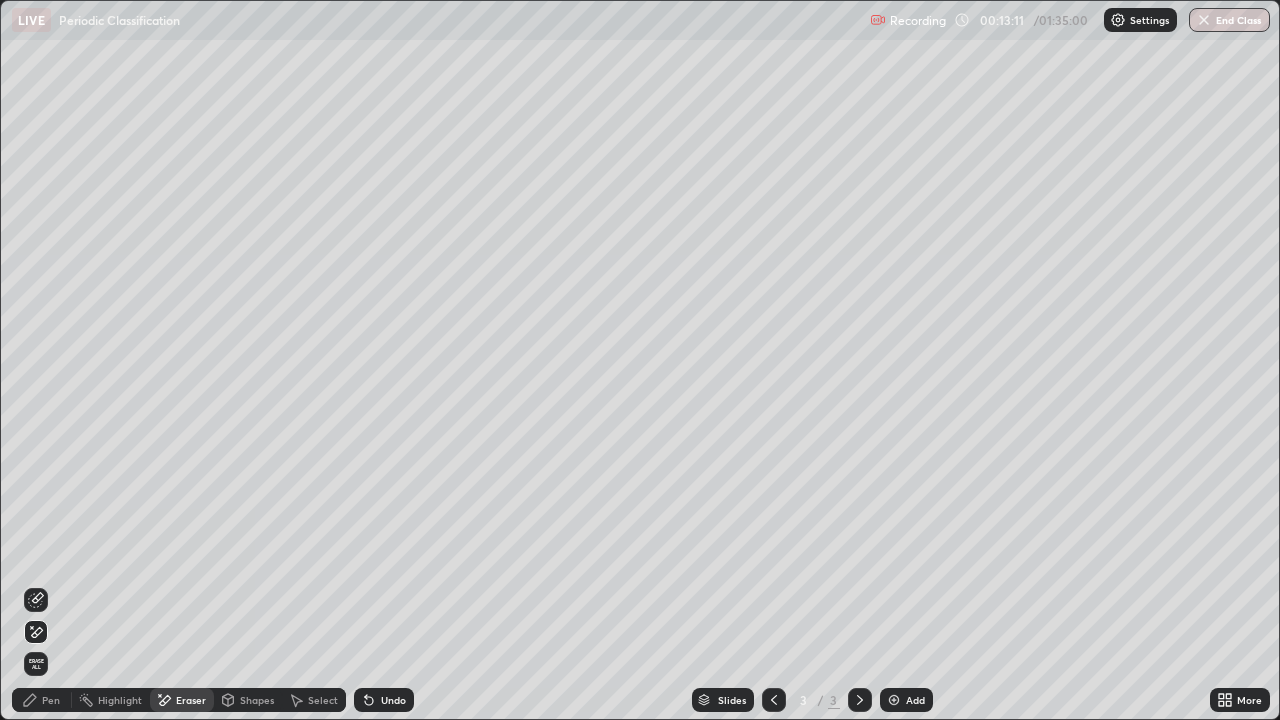 click on "Pen" at bounding box center (51, 700) 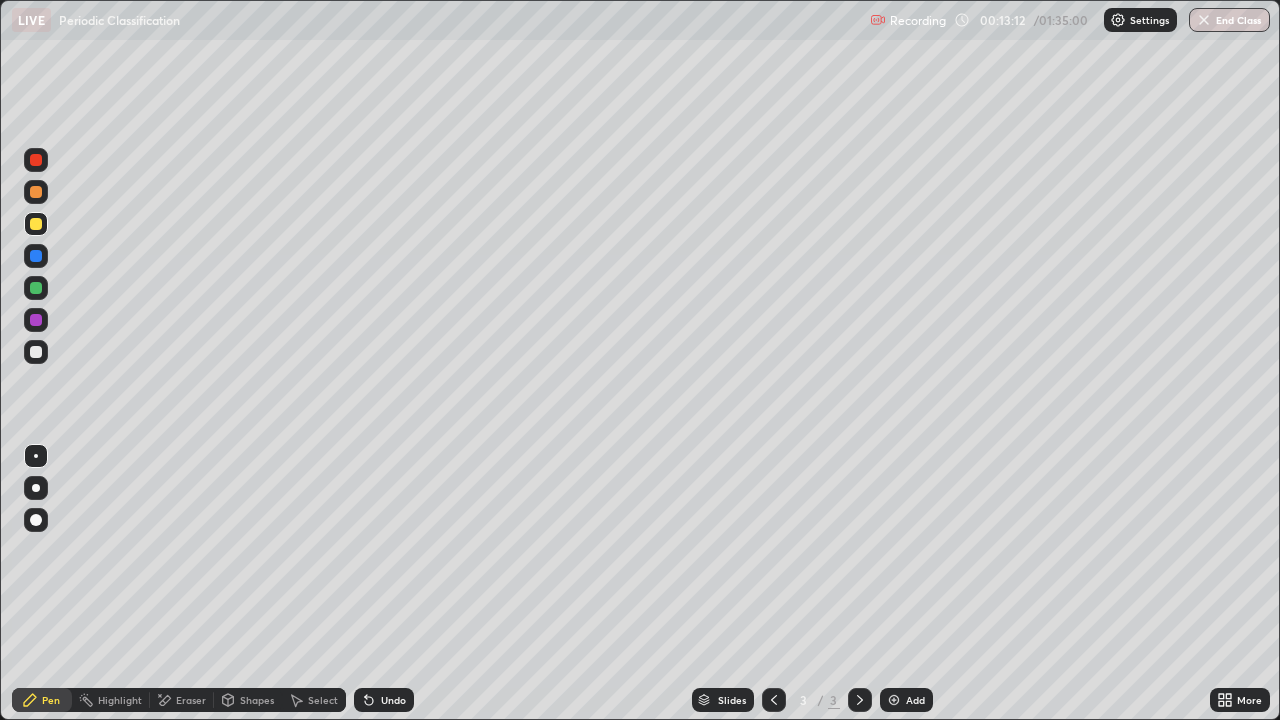 click at bounding box center (36, 288) 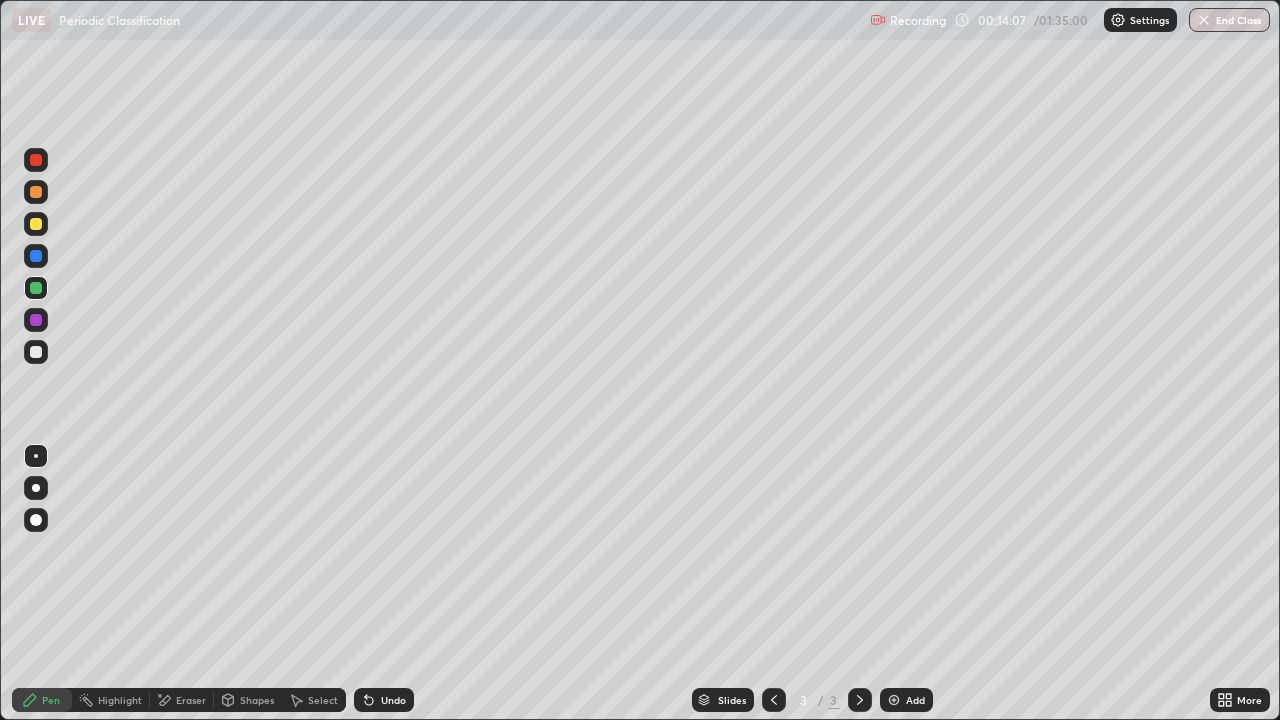 click at bounding box center [36, 192] 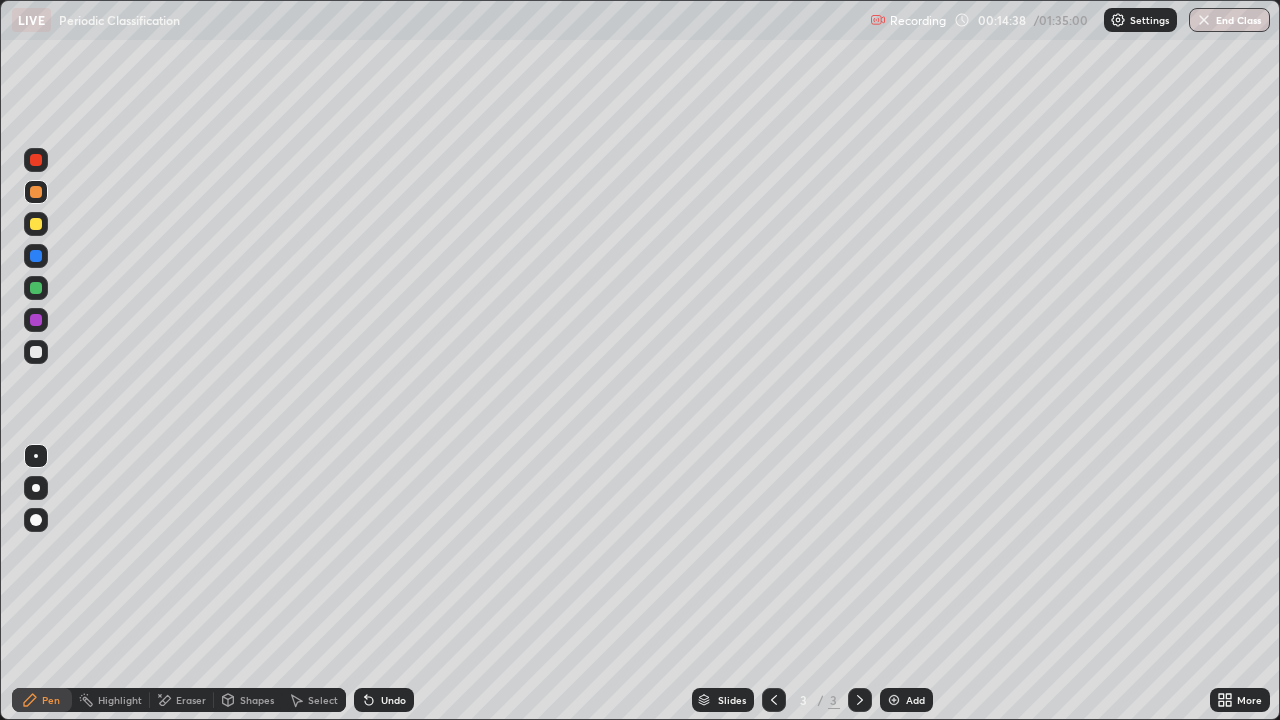 click on "Add" at bounding box center (906, 700) 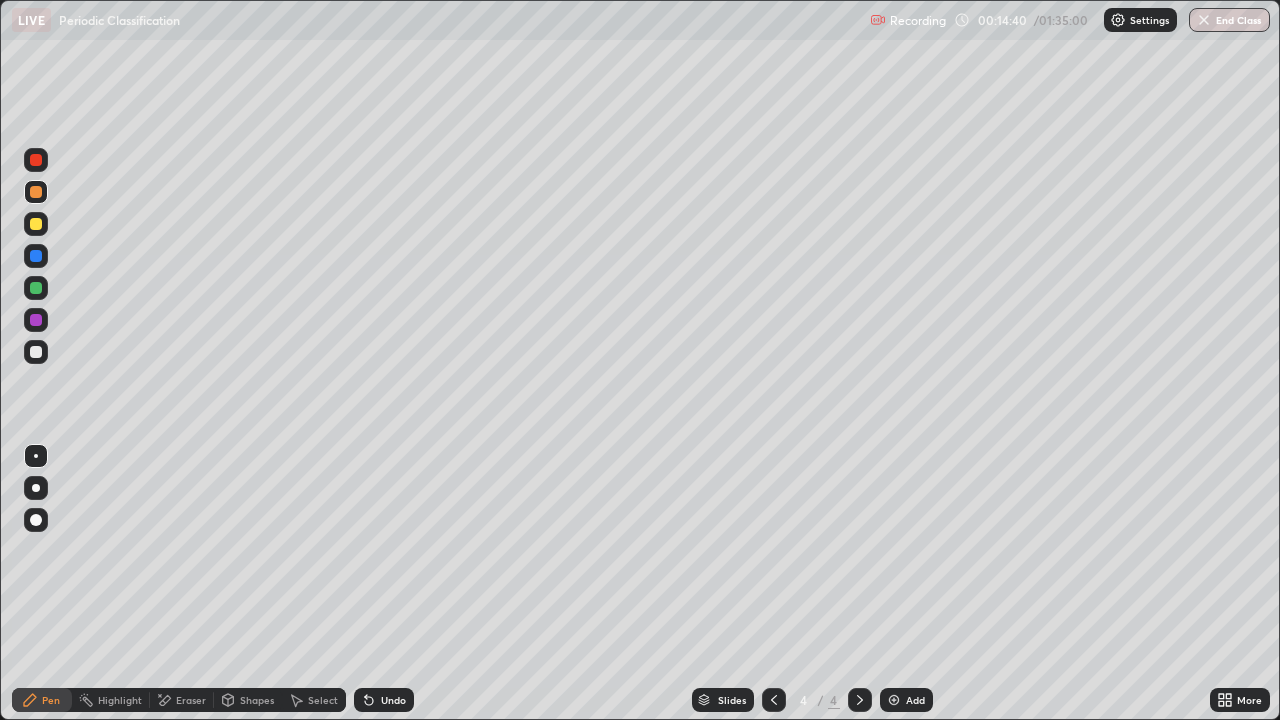 click at bounding box center (36, 224) 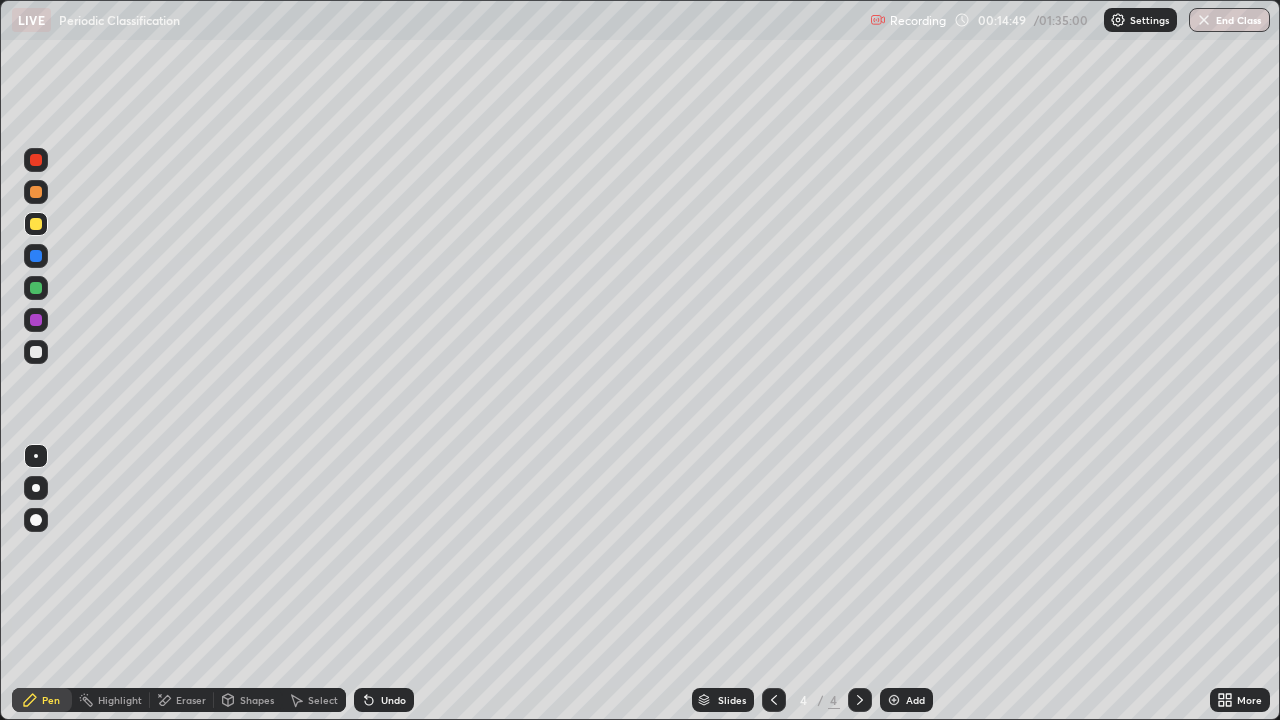 click at bounding box center (36, 288) 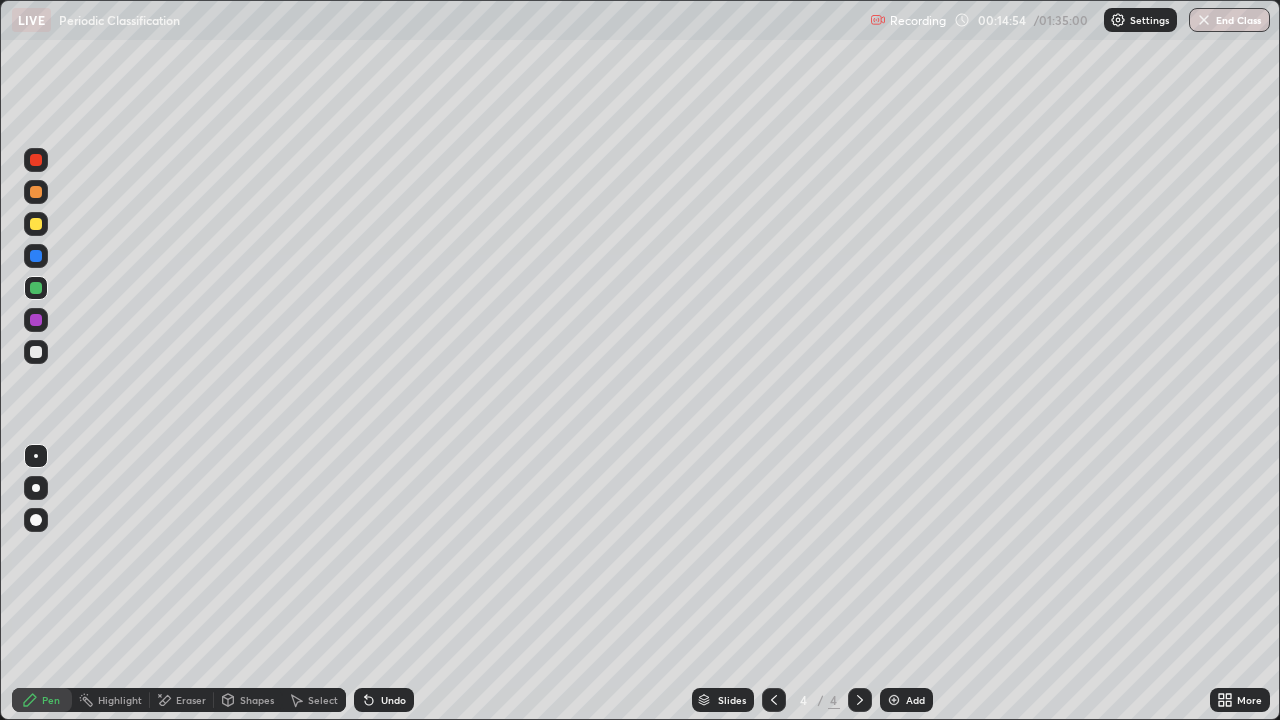 click 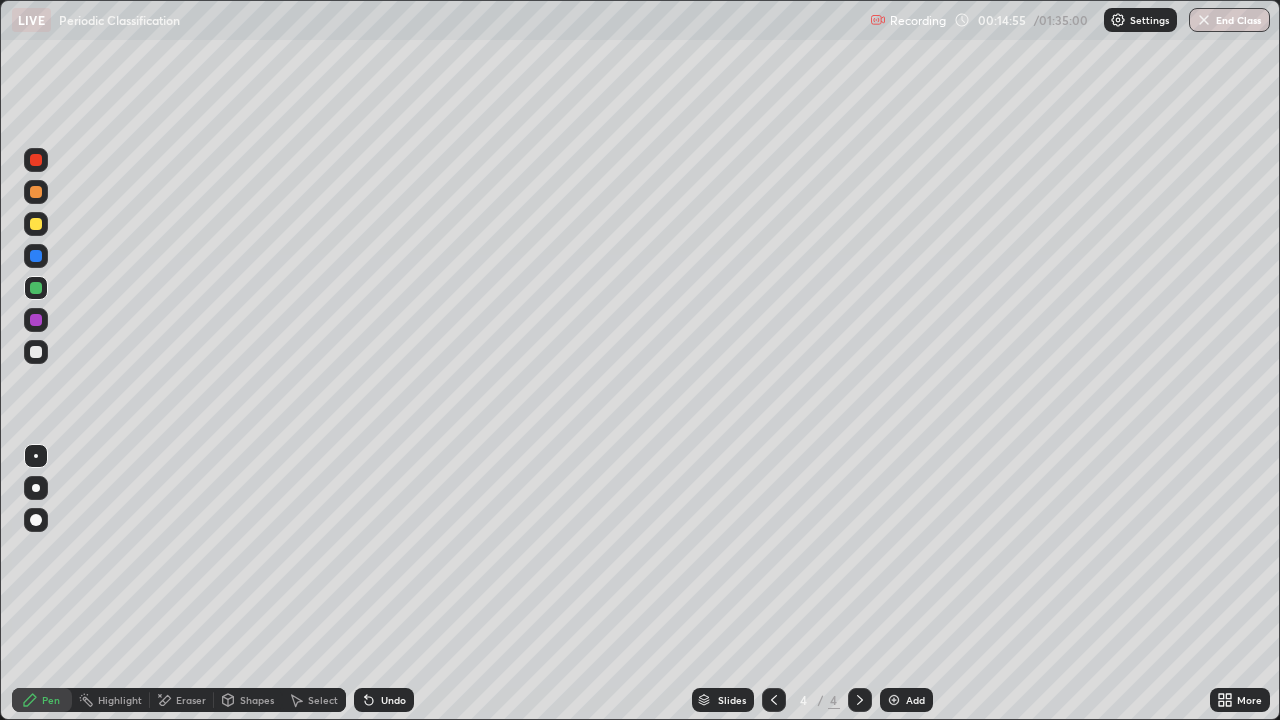 click 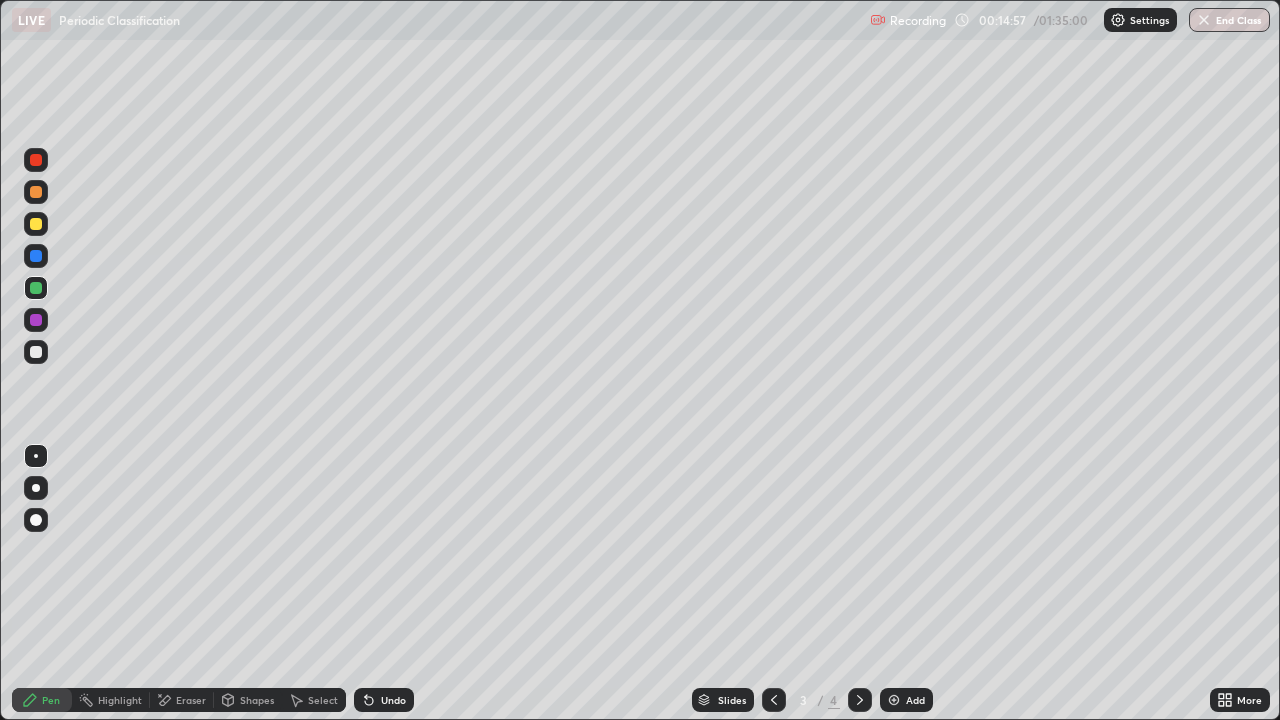 click on "Select" at bounding box center [314, 700] 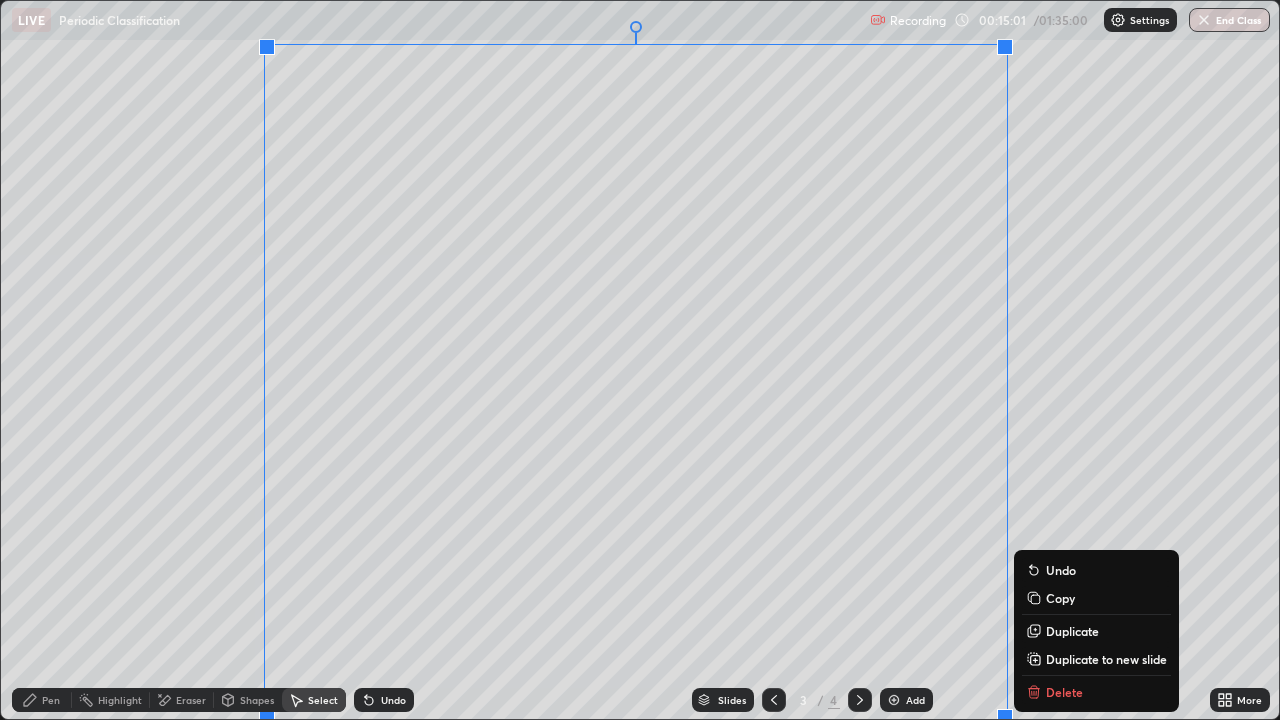 click on "Copy" at bounding box center [1060, 598] 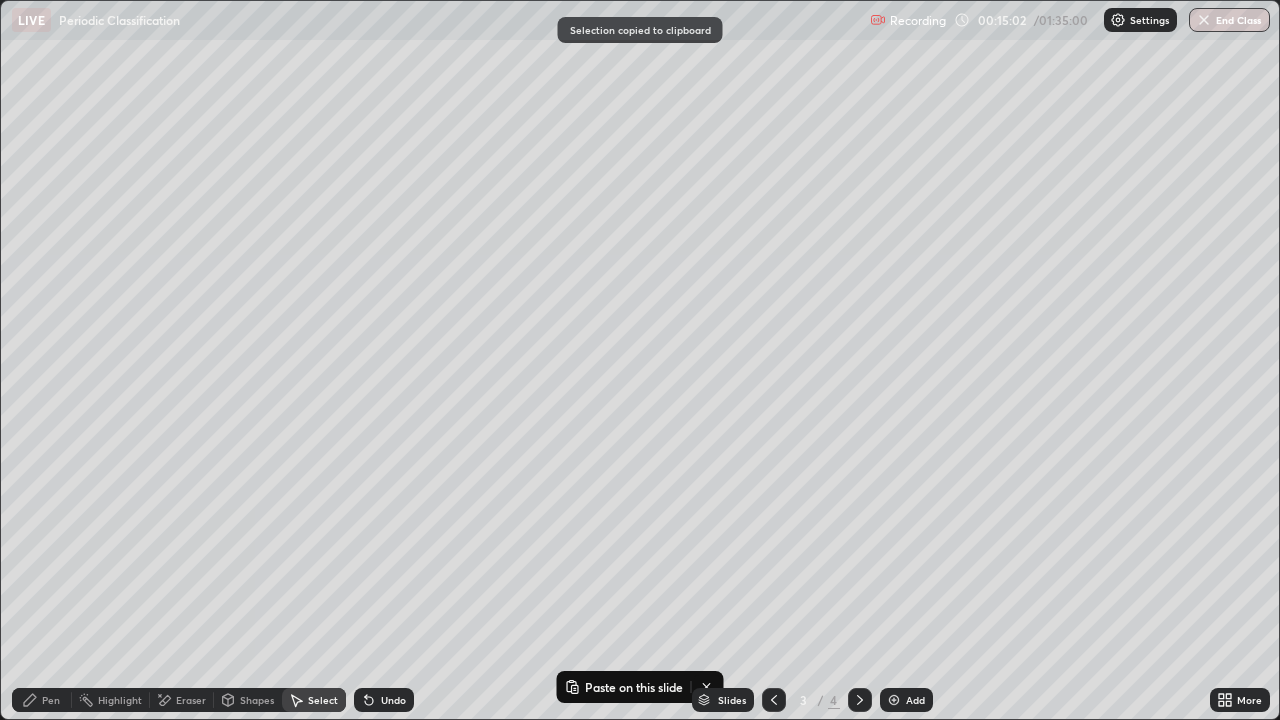 click 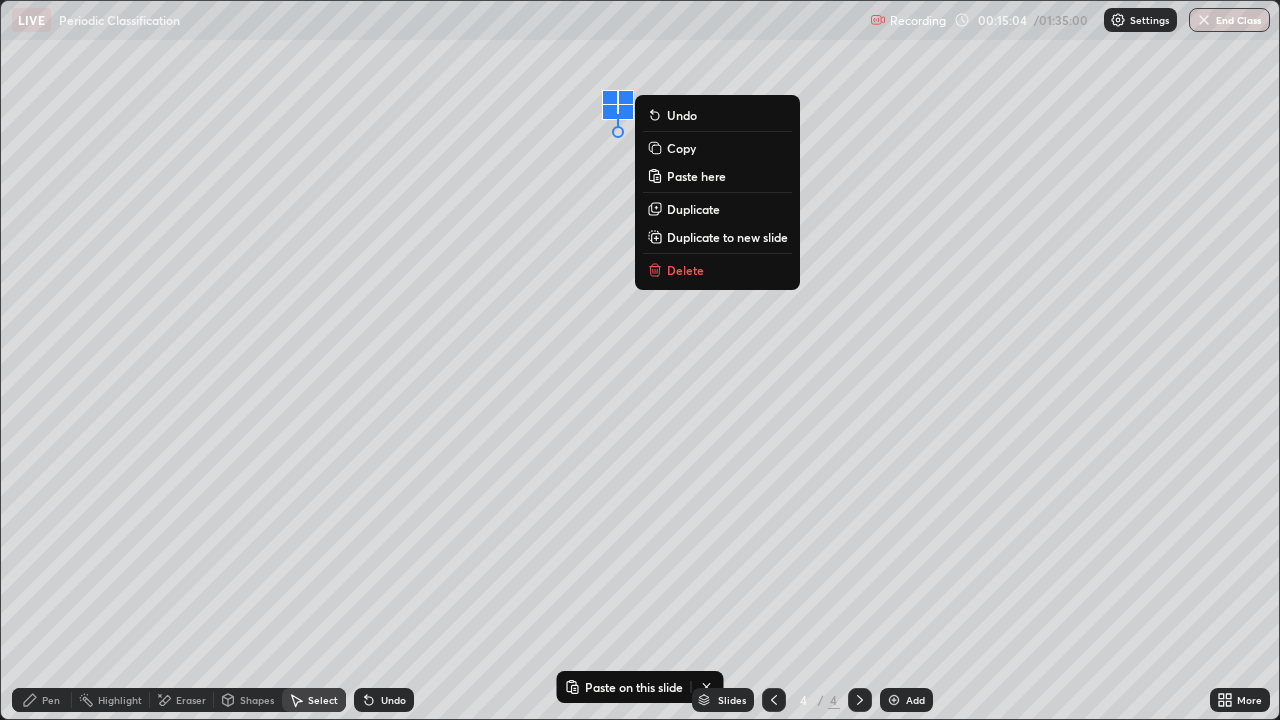 click on "Paste here" at bounding box center [696, 176] 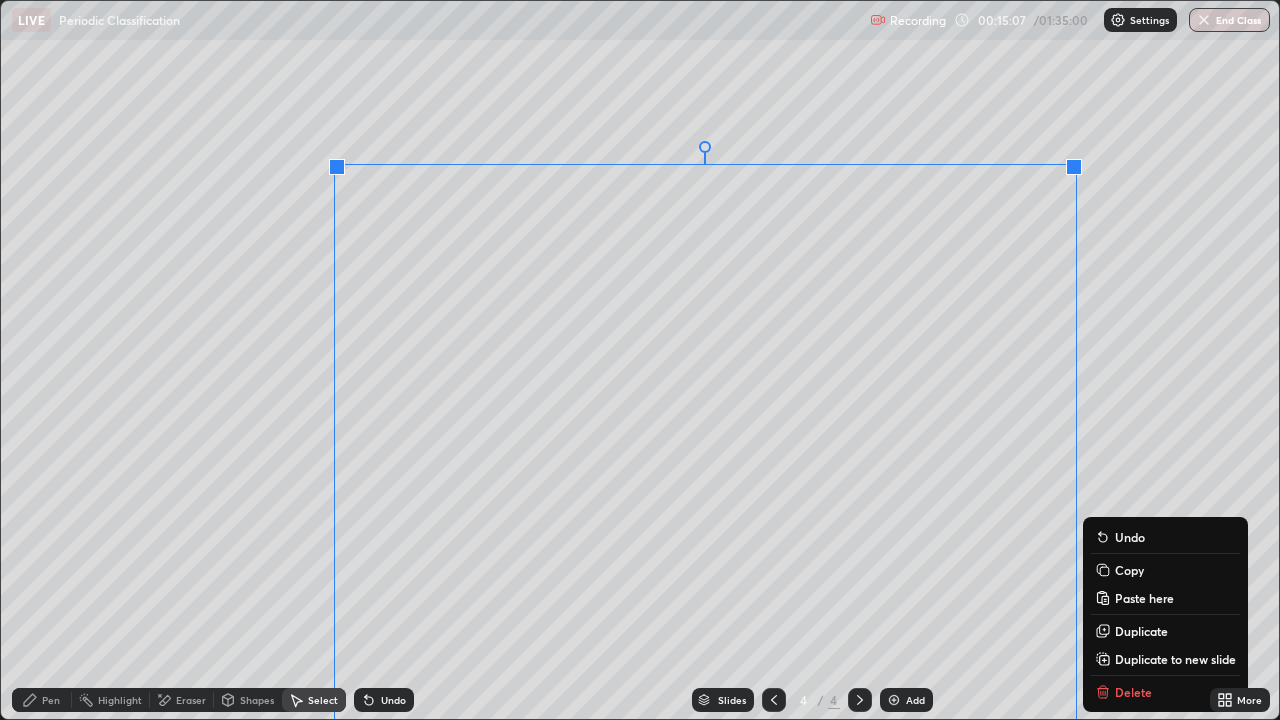 click on "Eraser" at bounding box center [191, 700] 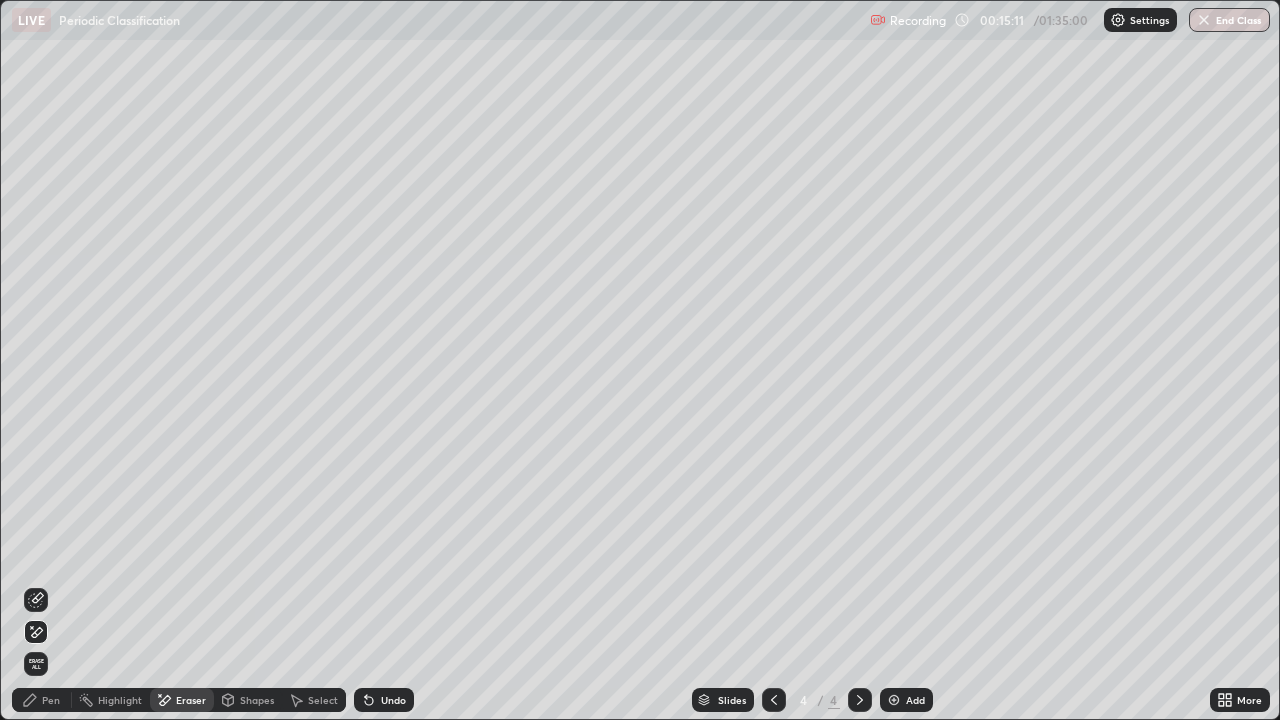 click on "Select" at bounding box center [323, 700] 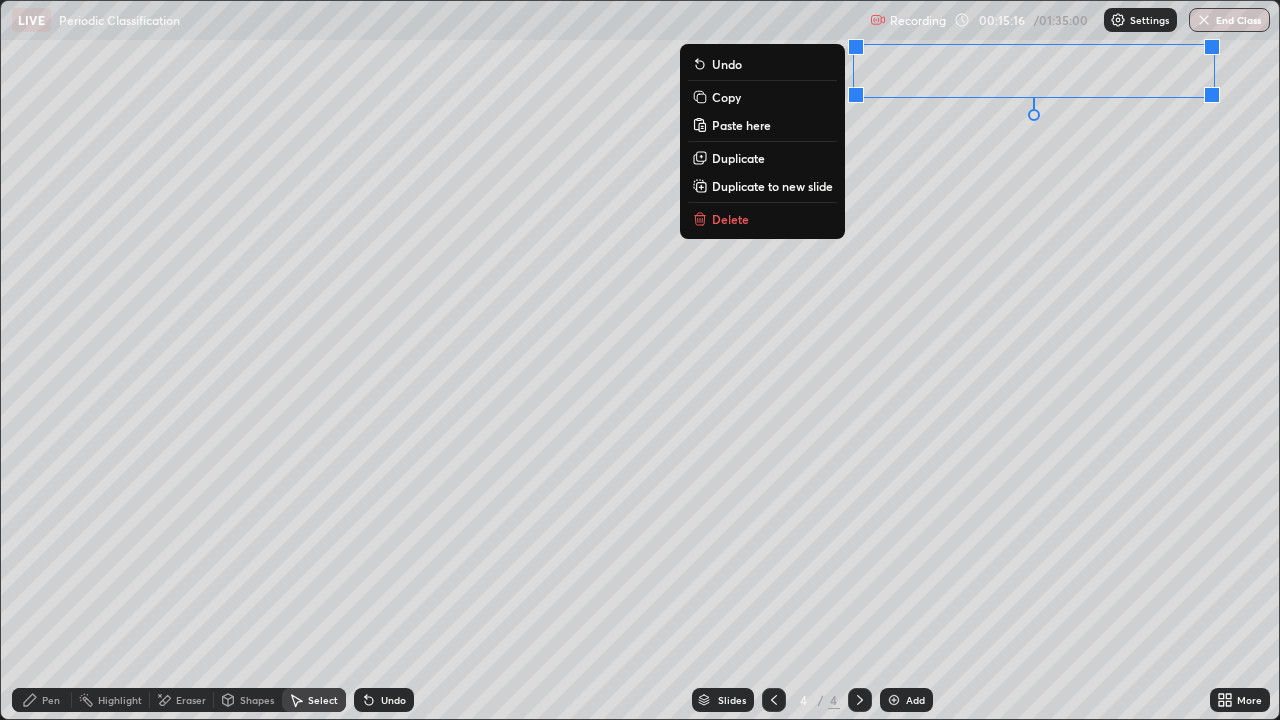 click on "0 ° Undo Copy Paste here Duplicate Duplicate to new slide Delete" at bounding box center [640, 360] 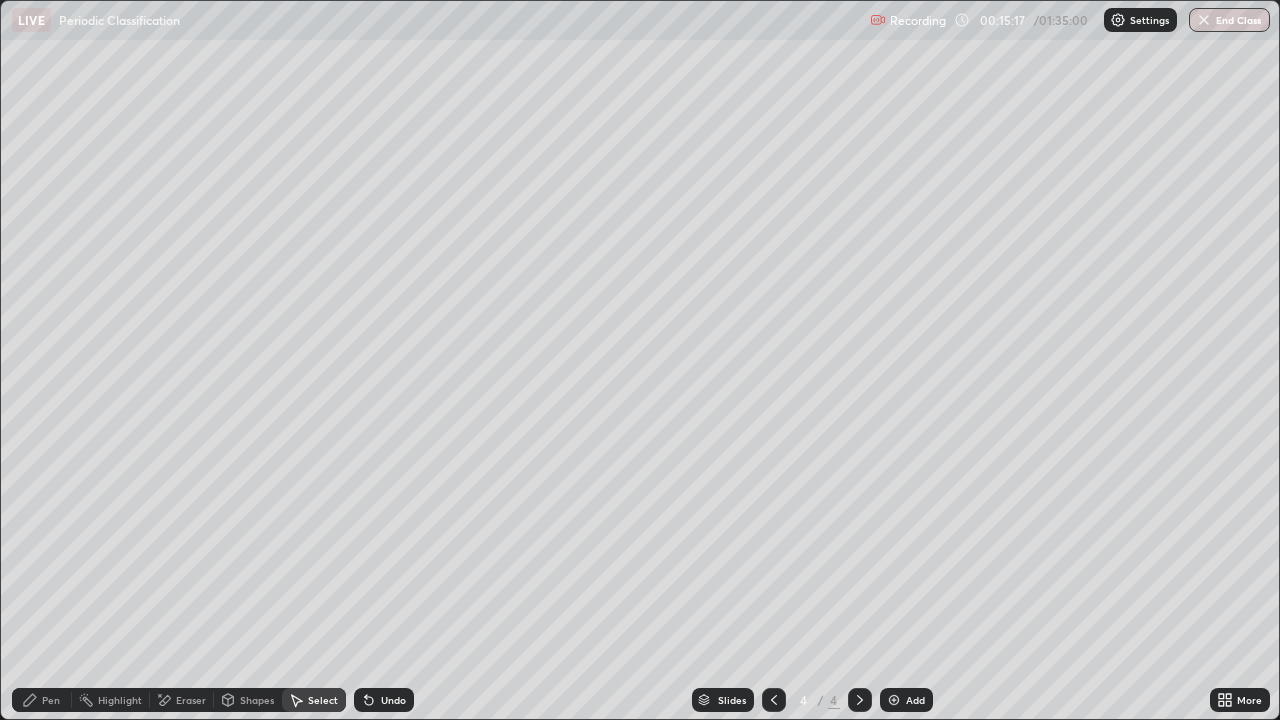 click on "Pen" at bounding box center [42, 700] 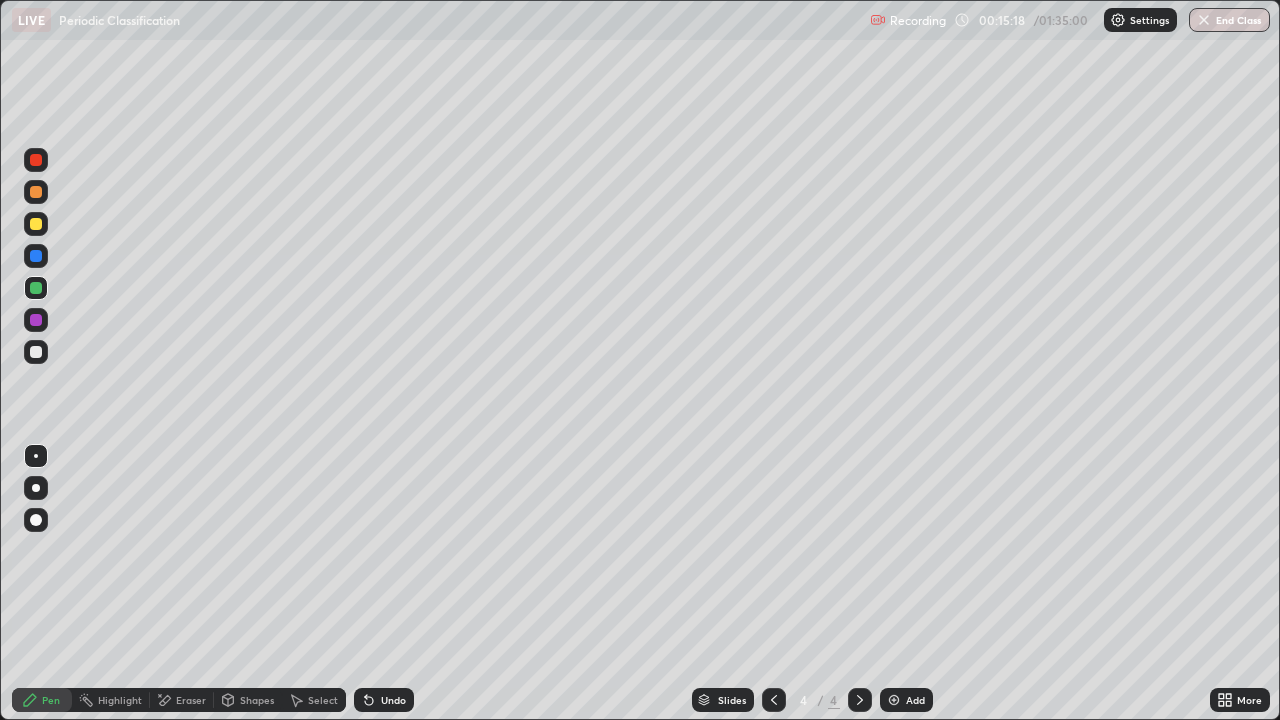 click at bounding box center (36, 224) 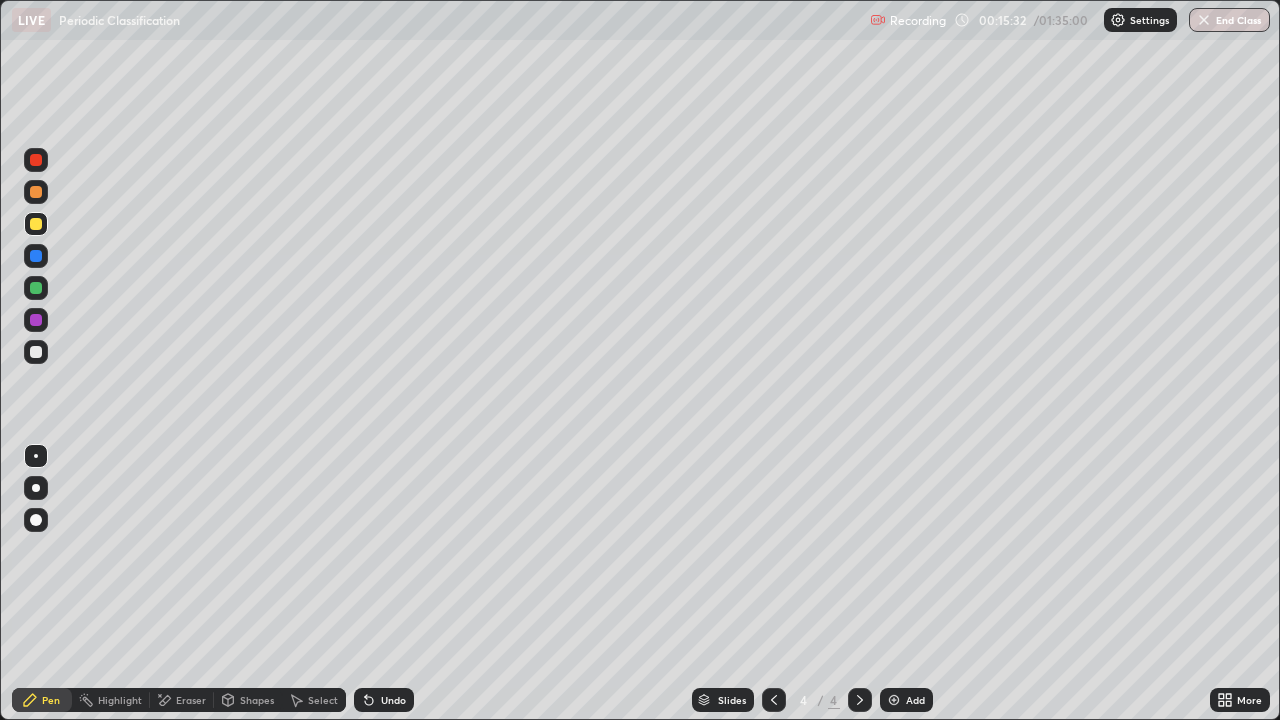 click on "Select" at bounding box center (314, 700) 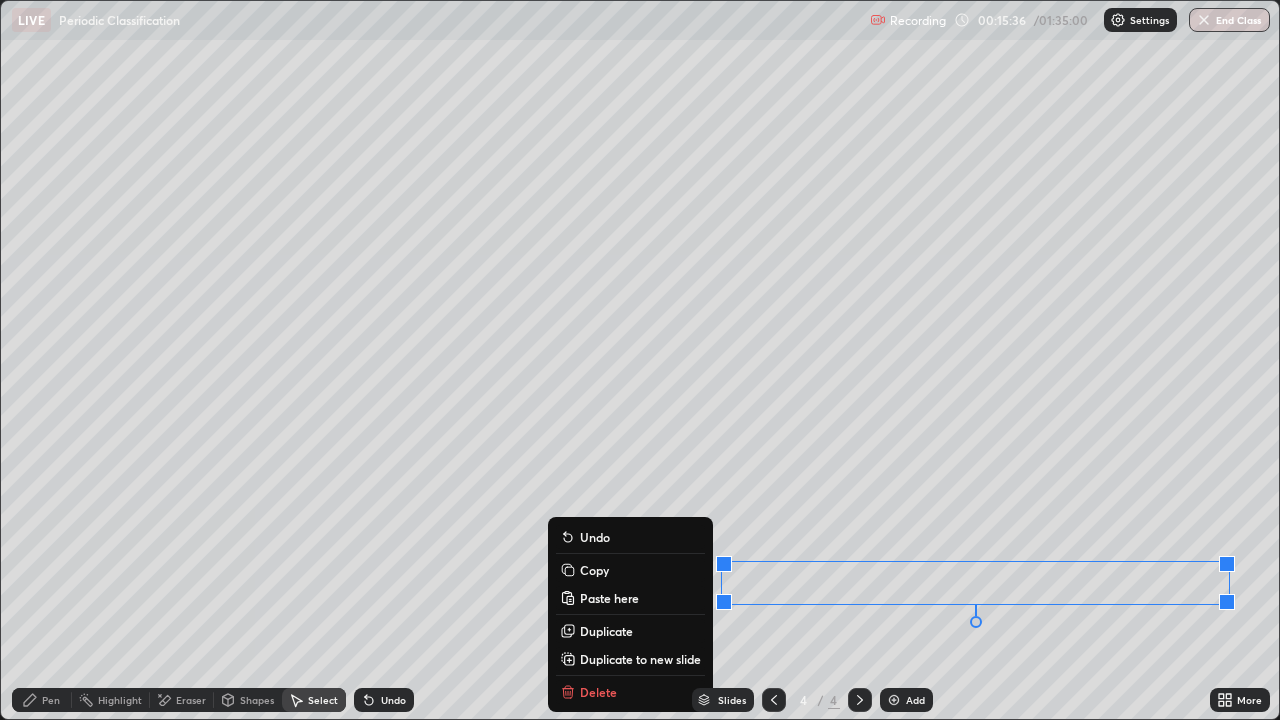 click on "Pen" at bounding box center [51, 700] 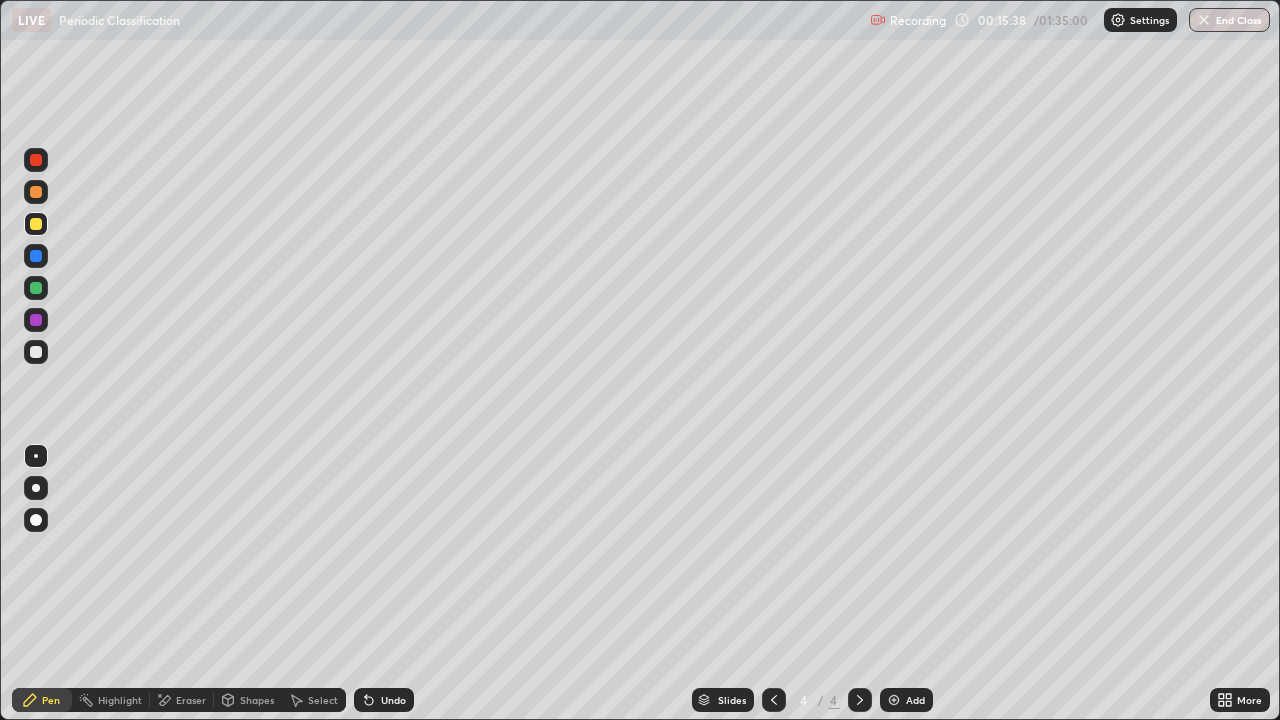 click on "Select" at bounding box center (323, 700) 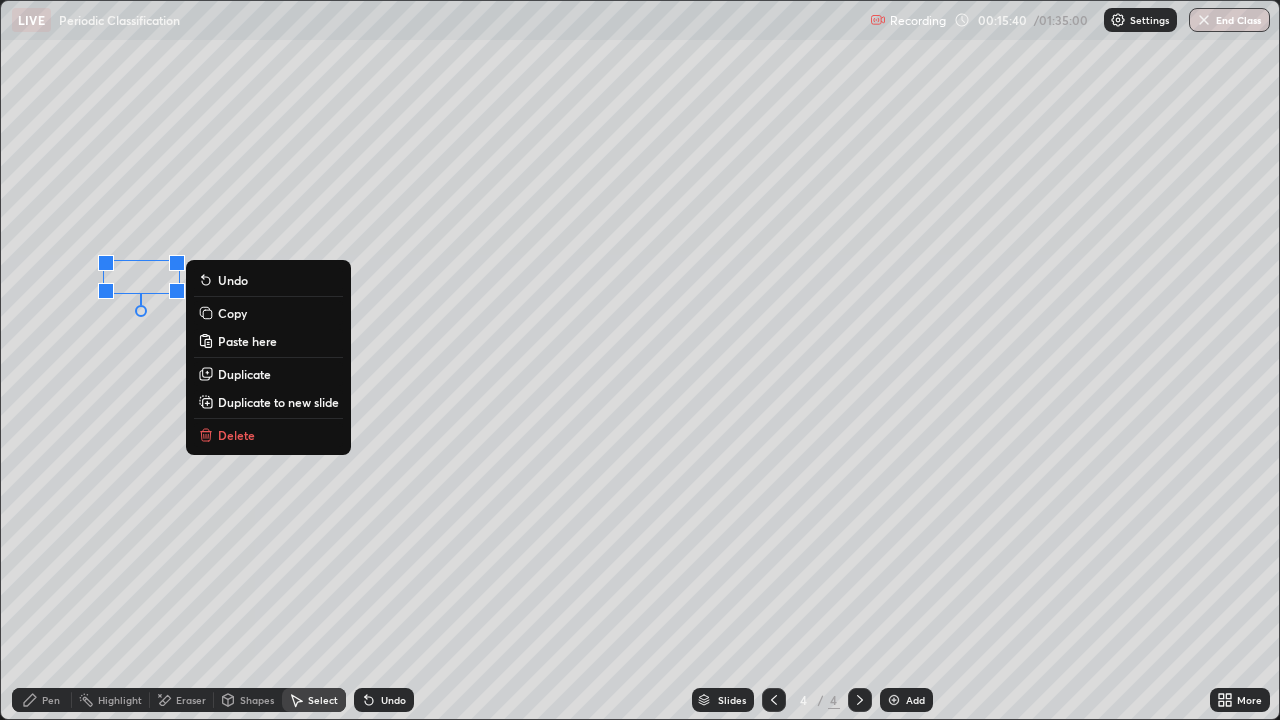click on "Pen" at bounding box center [42, 700] 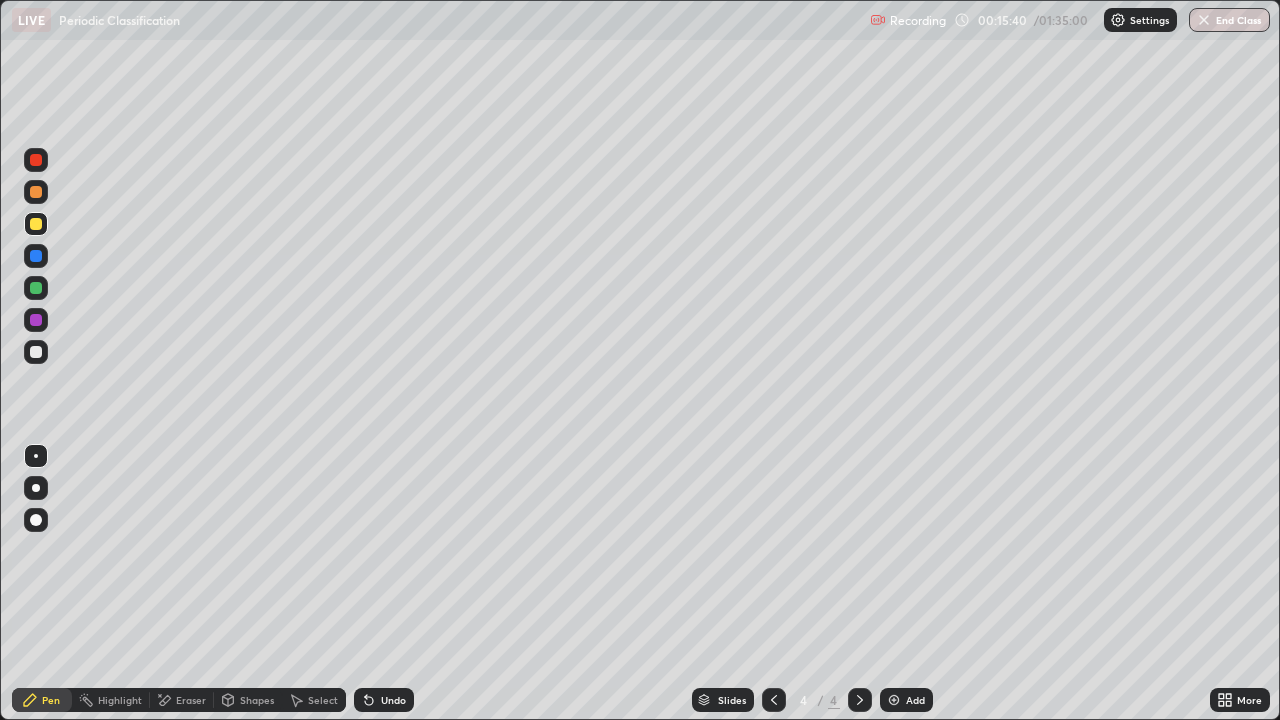 click at bounding box center [36, 352] 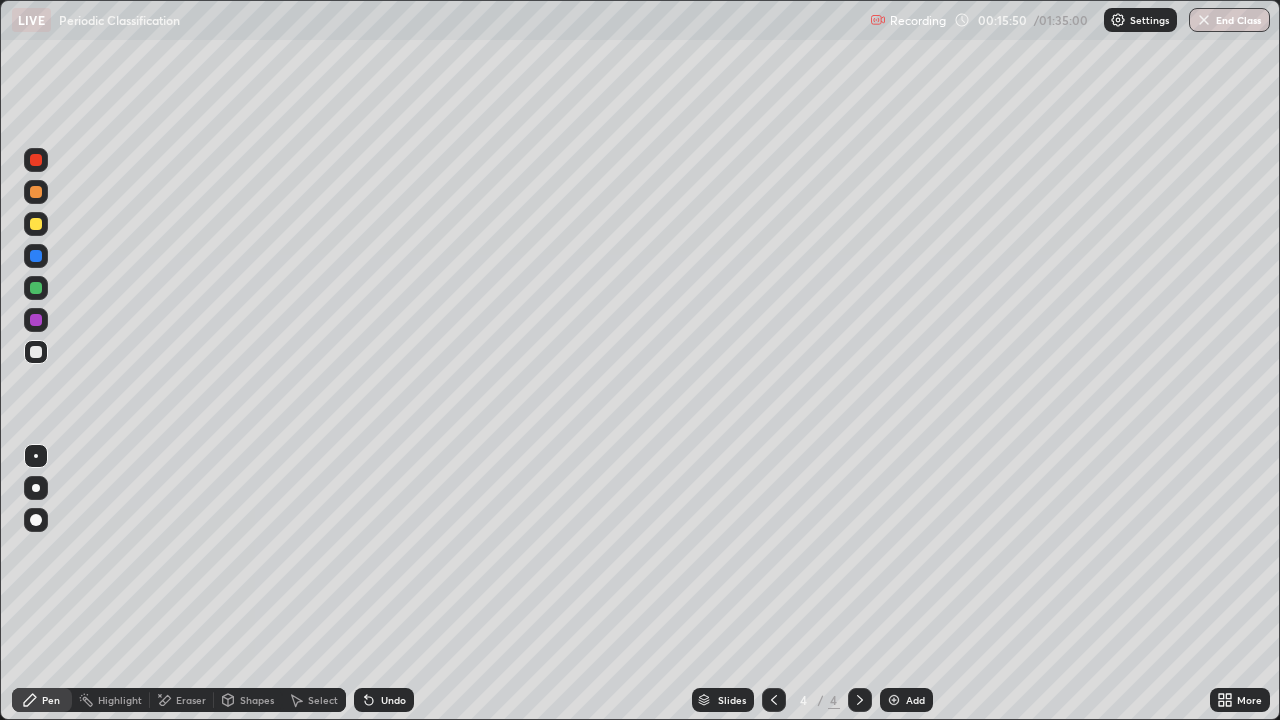 click at bounding box center (36, 192) 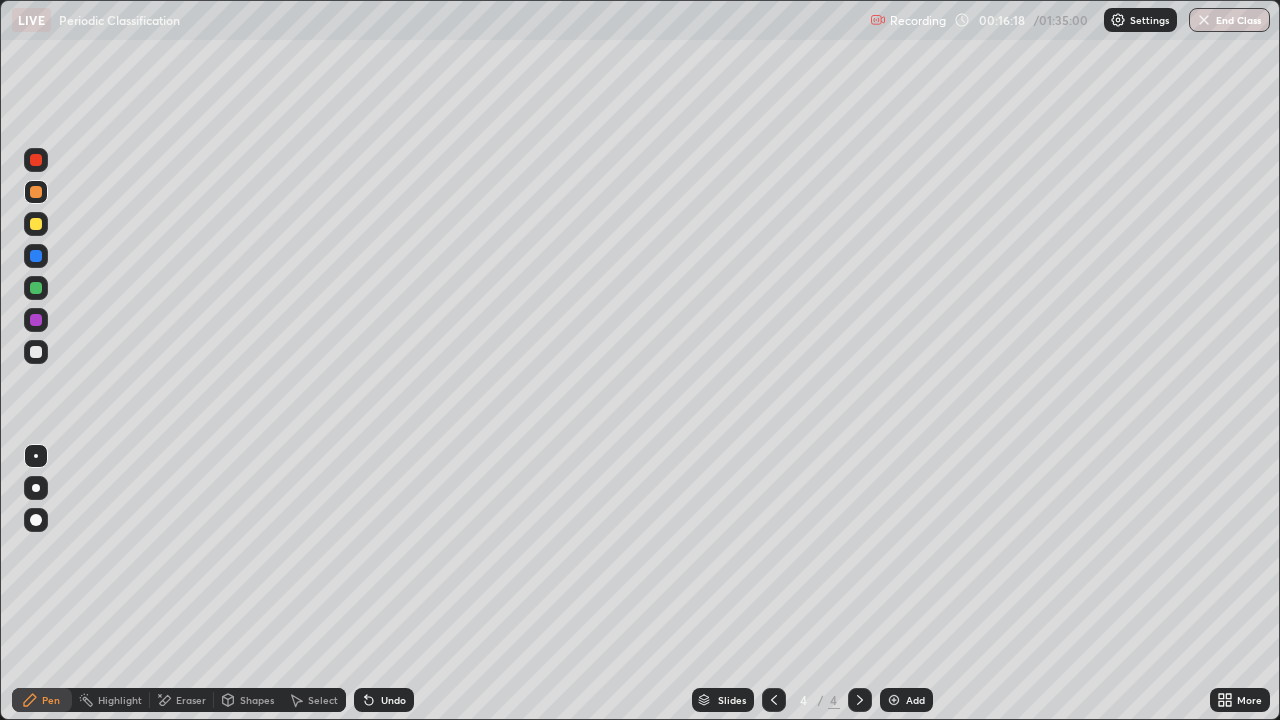 click at bounding box center [36, 224] 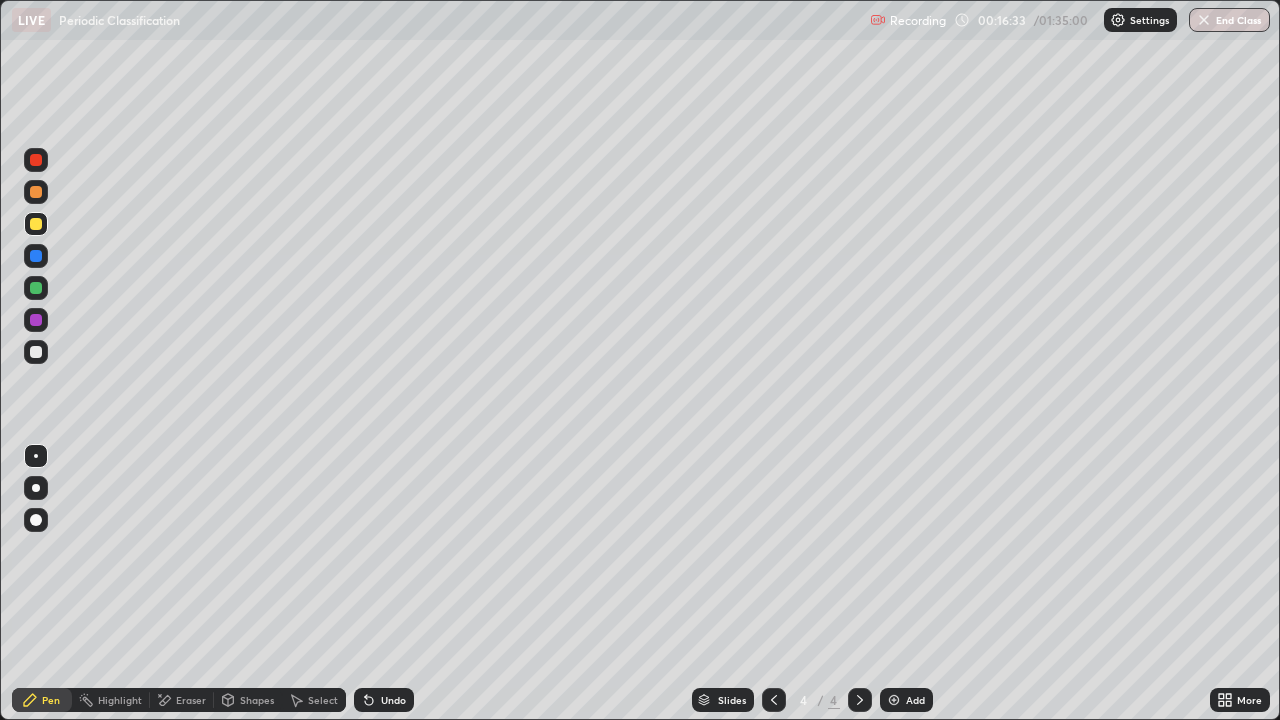 click 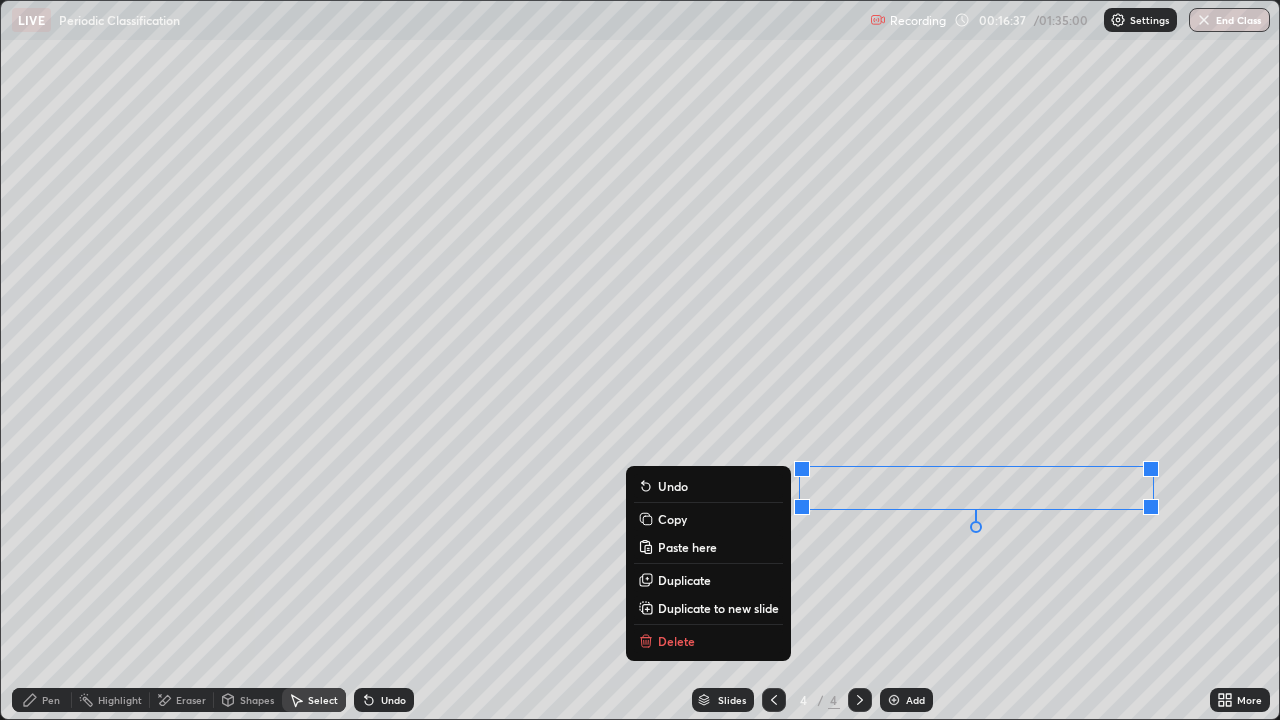 click on "Pen" at bounding box center [51, 700] 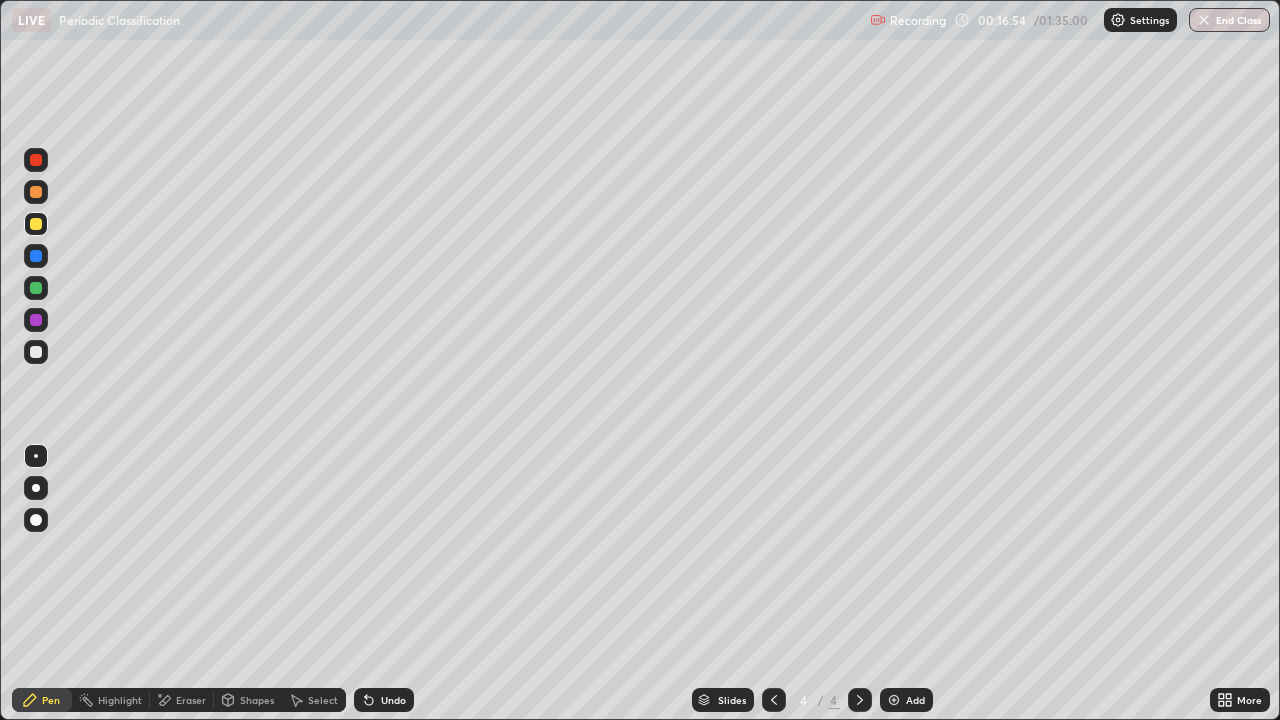 click at bounding box center (36, 352) 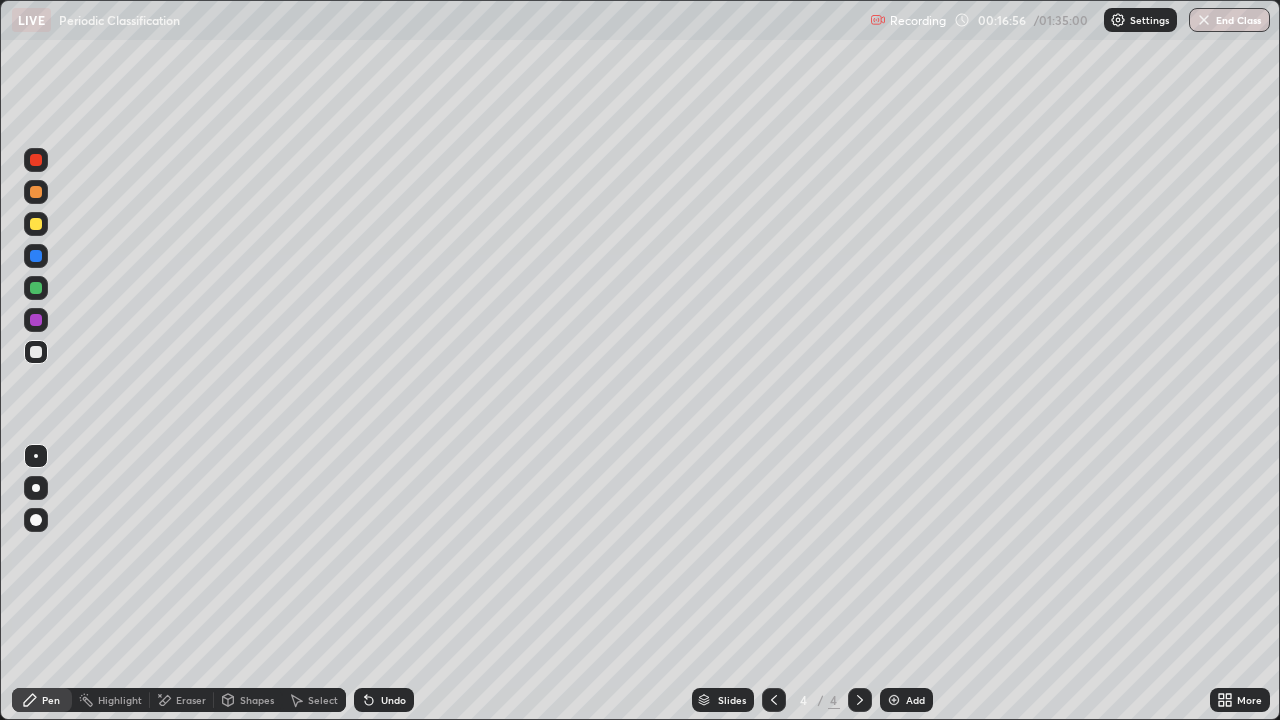 click 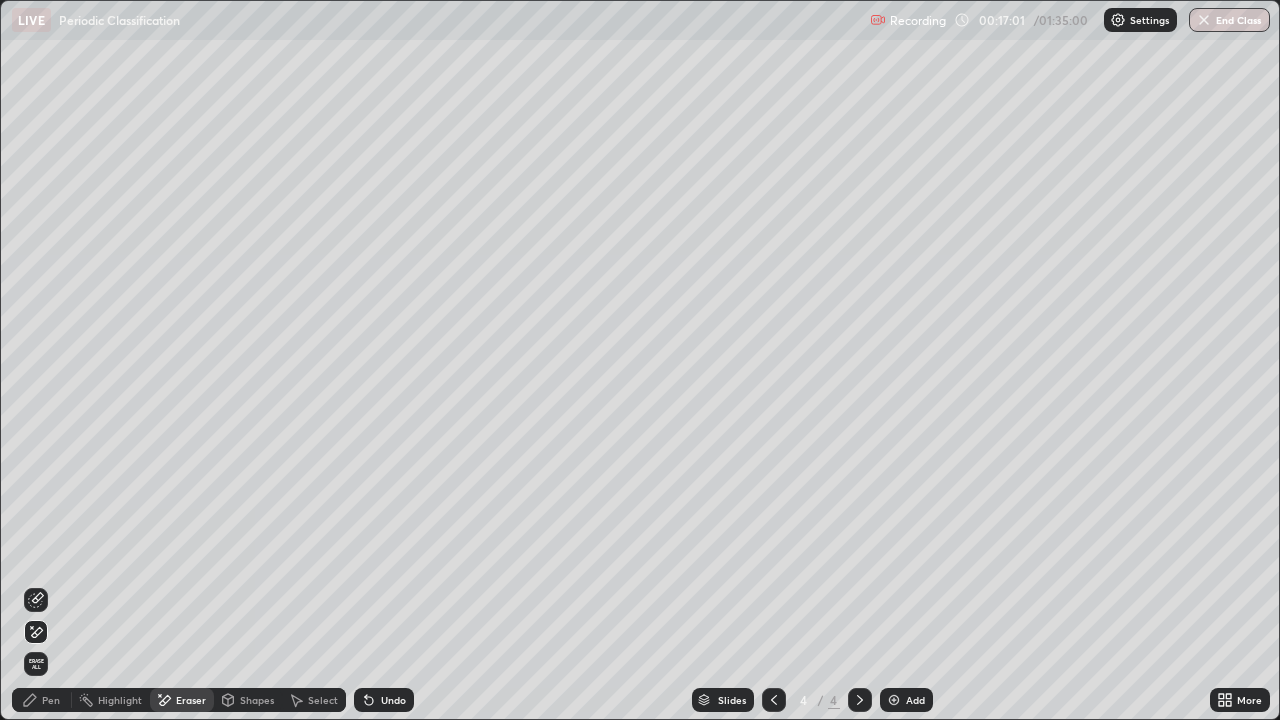 click on "Pen" at bounding box center (42, 700) 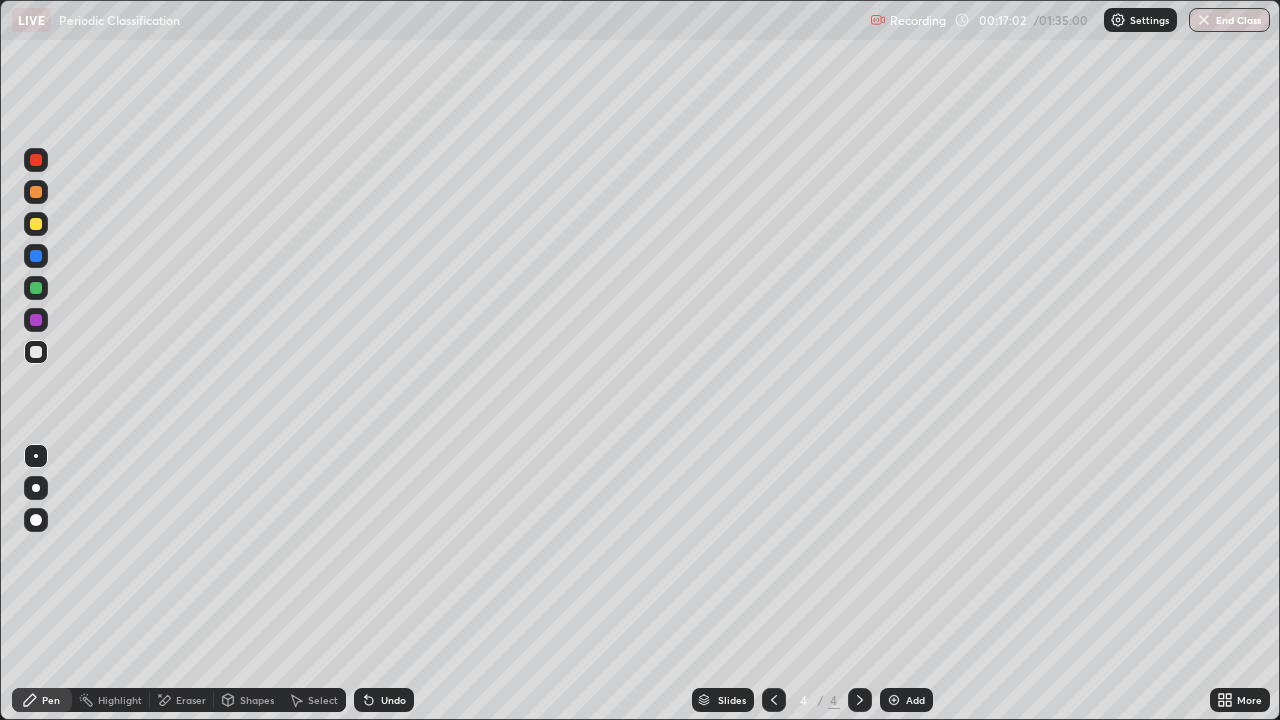 click at bounding box center [36, 288] 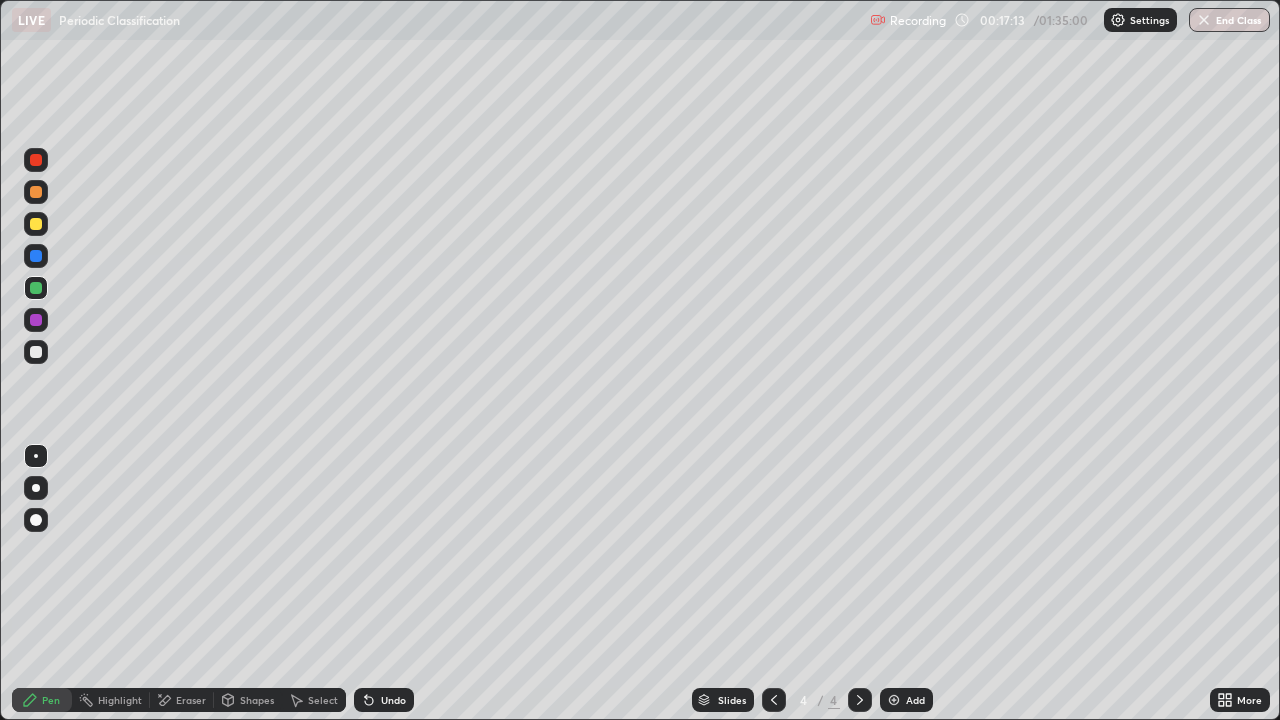 click at bounding box center [36, 352] 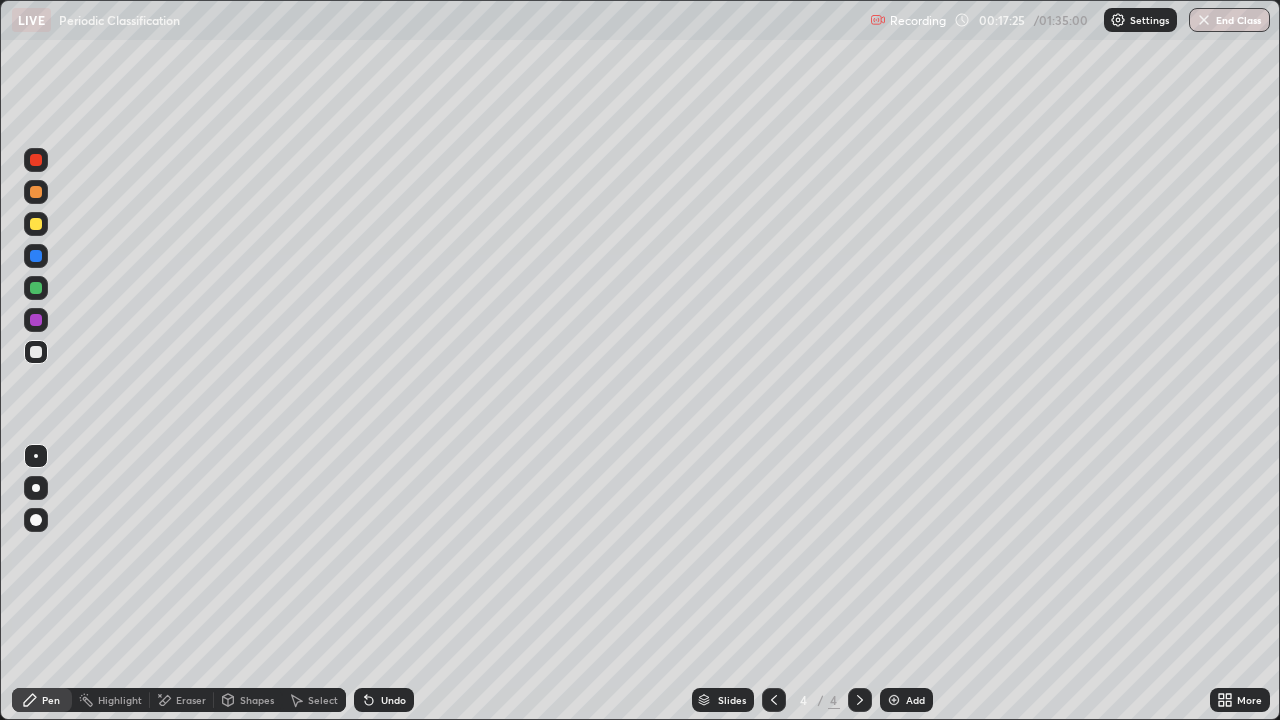 click at bounding box center [36, 288] 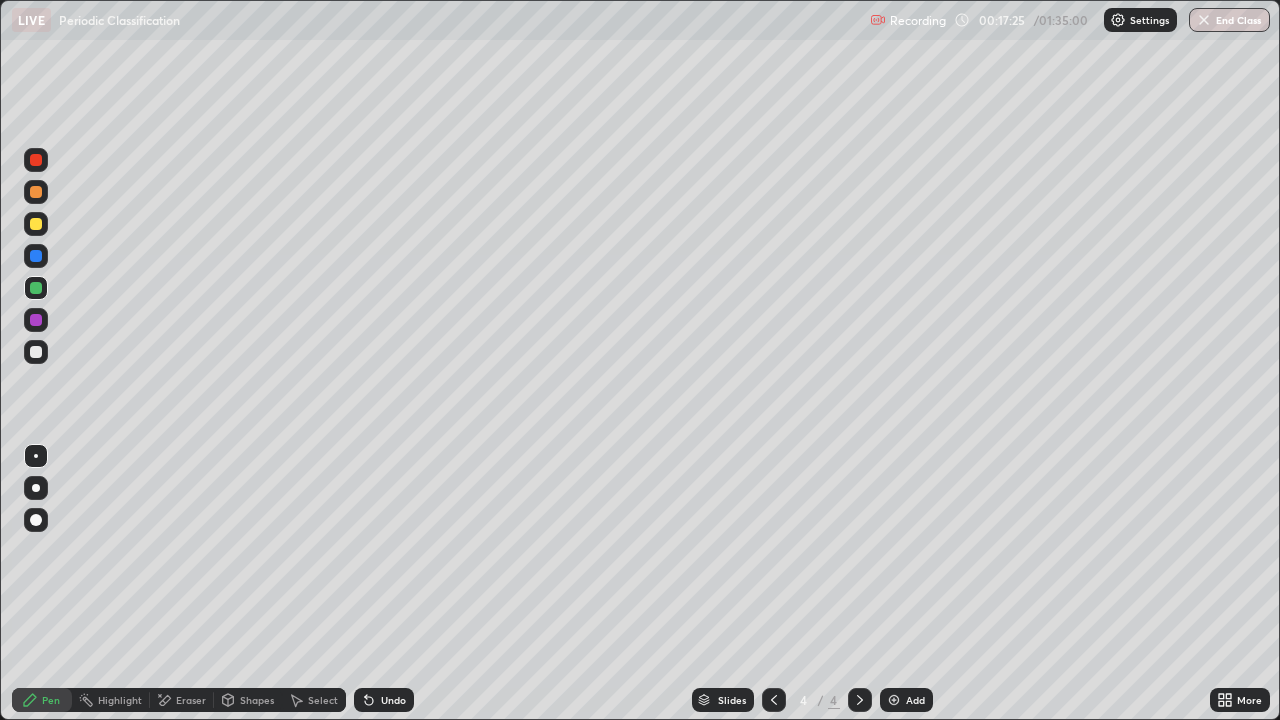 click at bounding box center (36, 320) 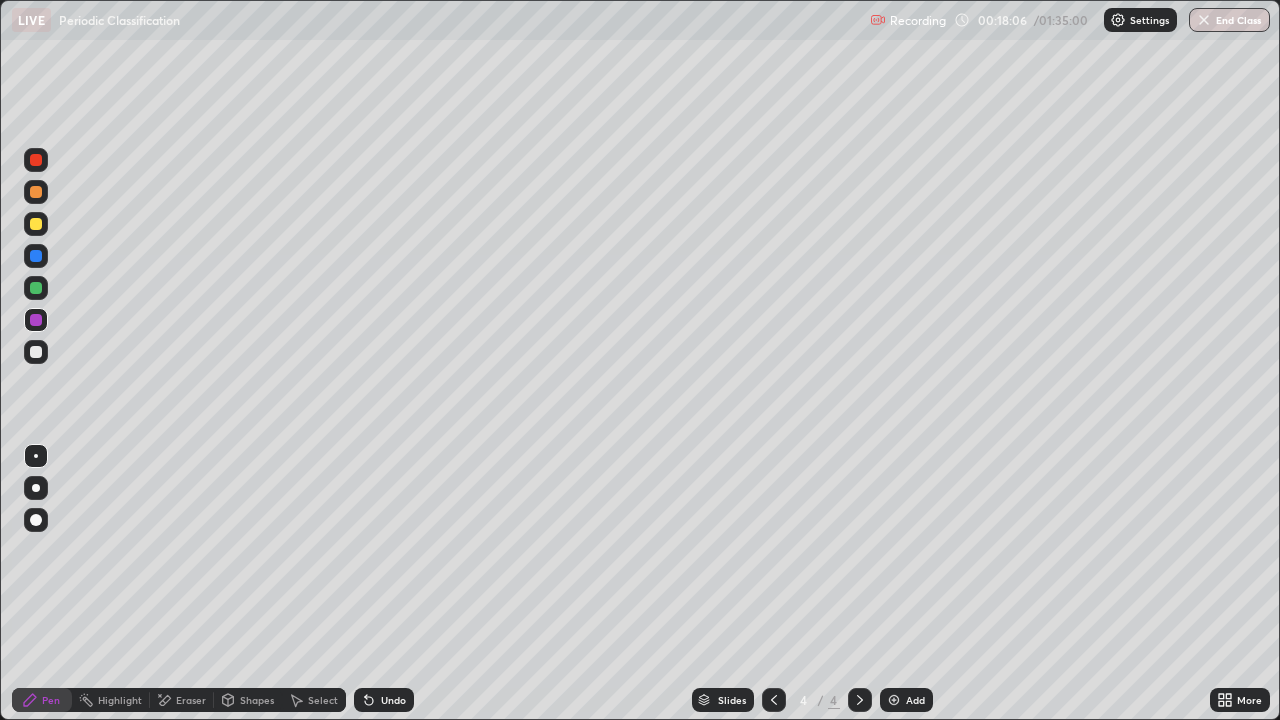 click 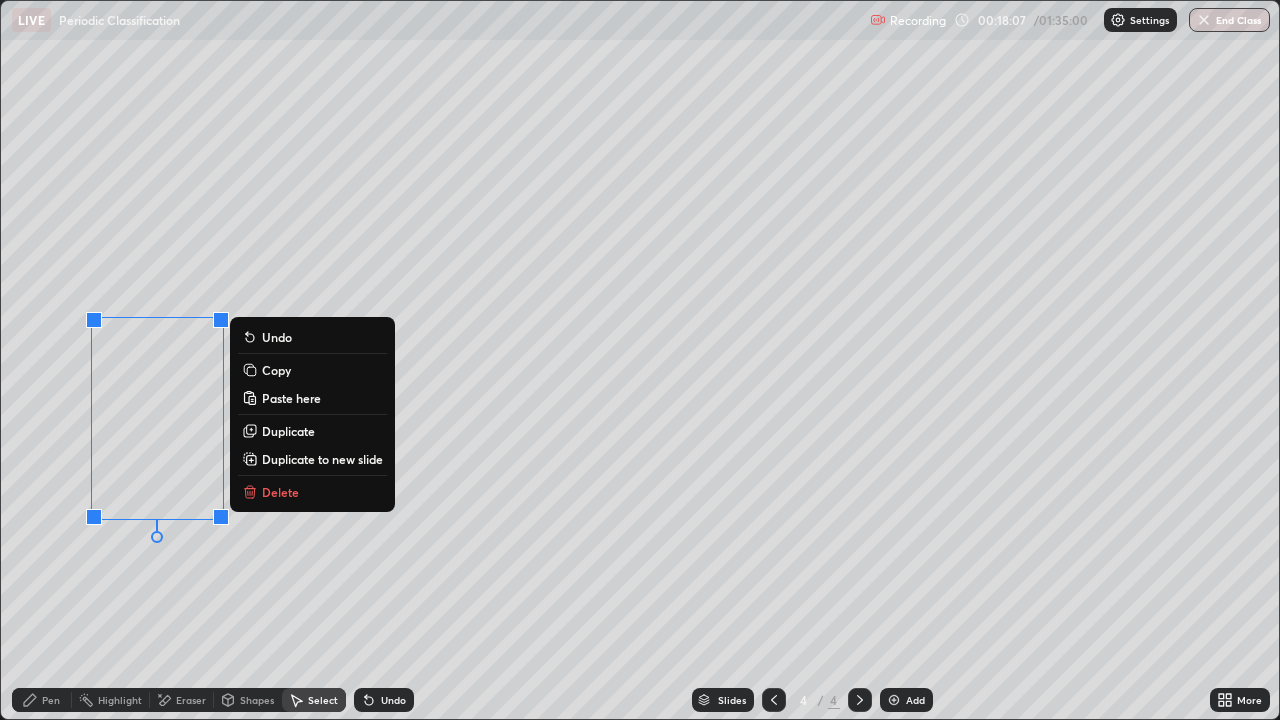 click on "Delete" at bounding box center (312, 492) 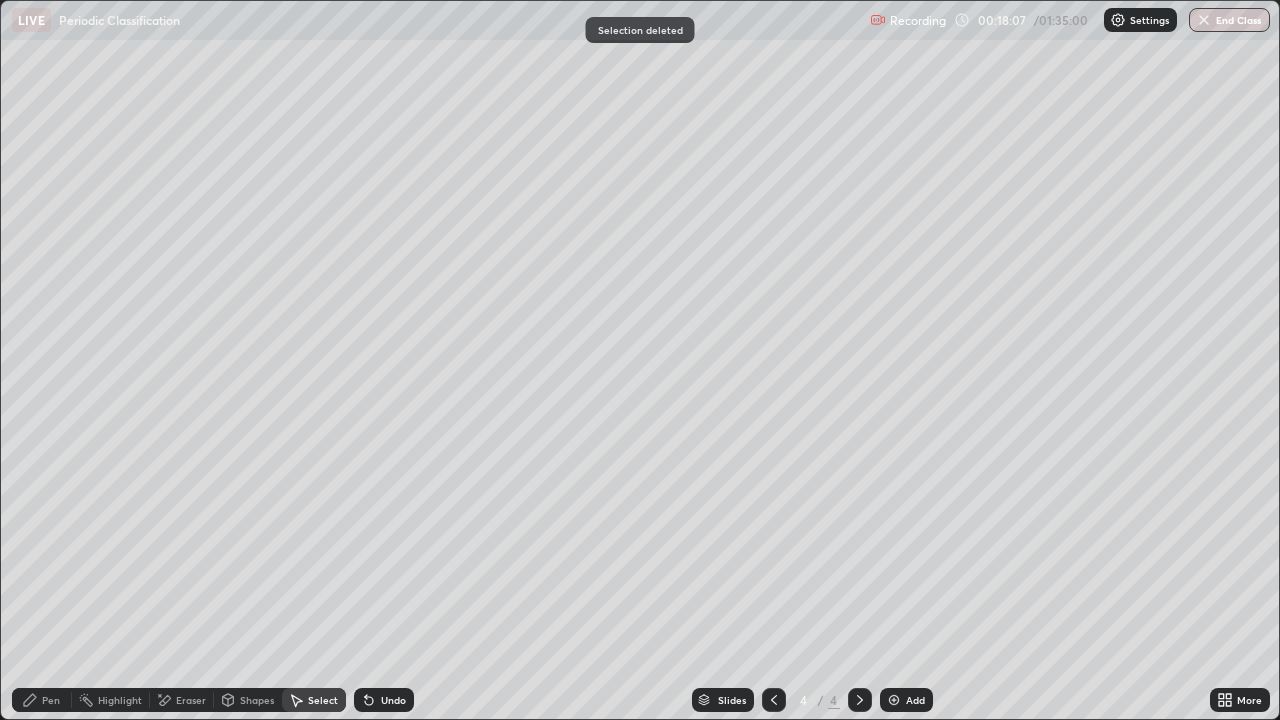 click 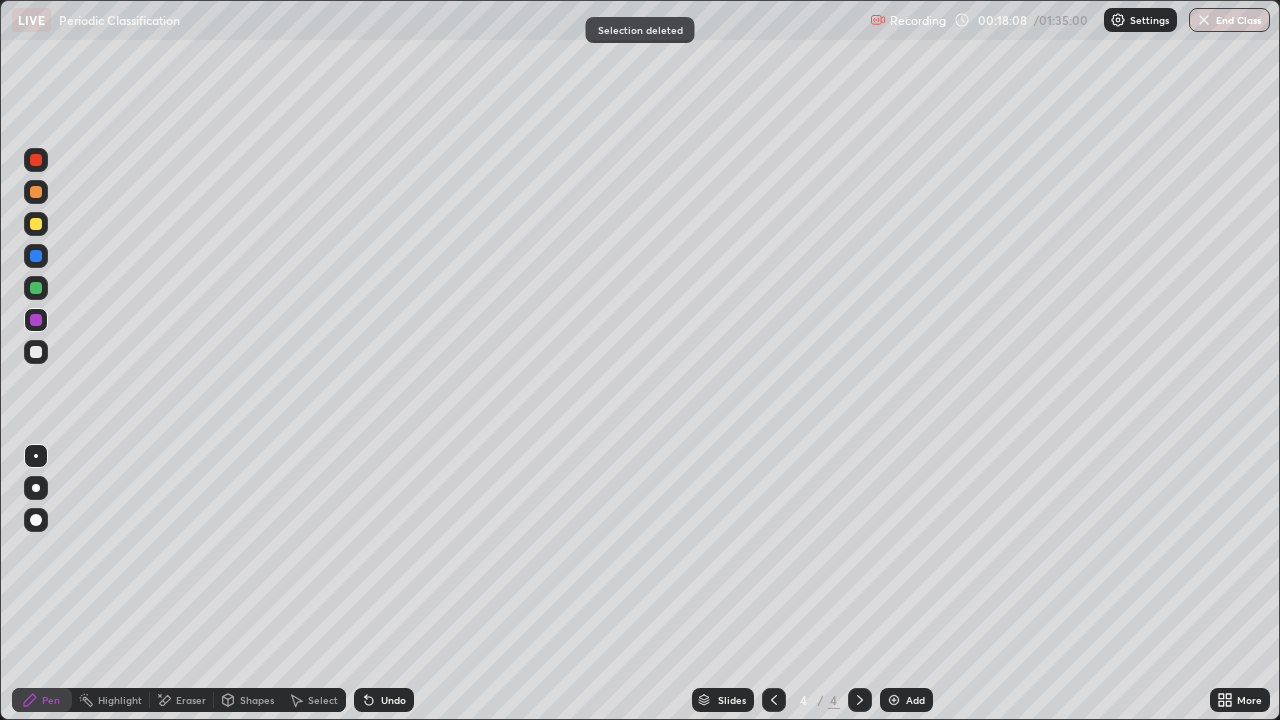 click at bounding box center [36, 288] 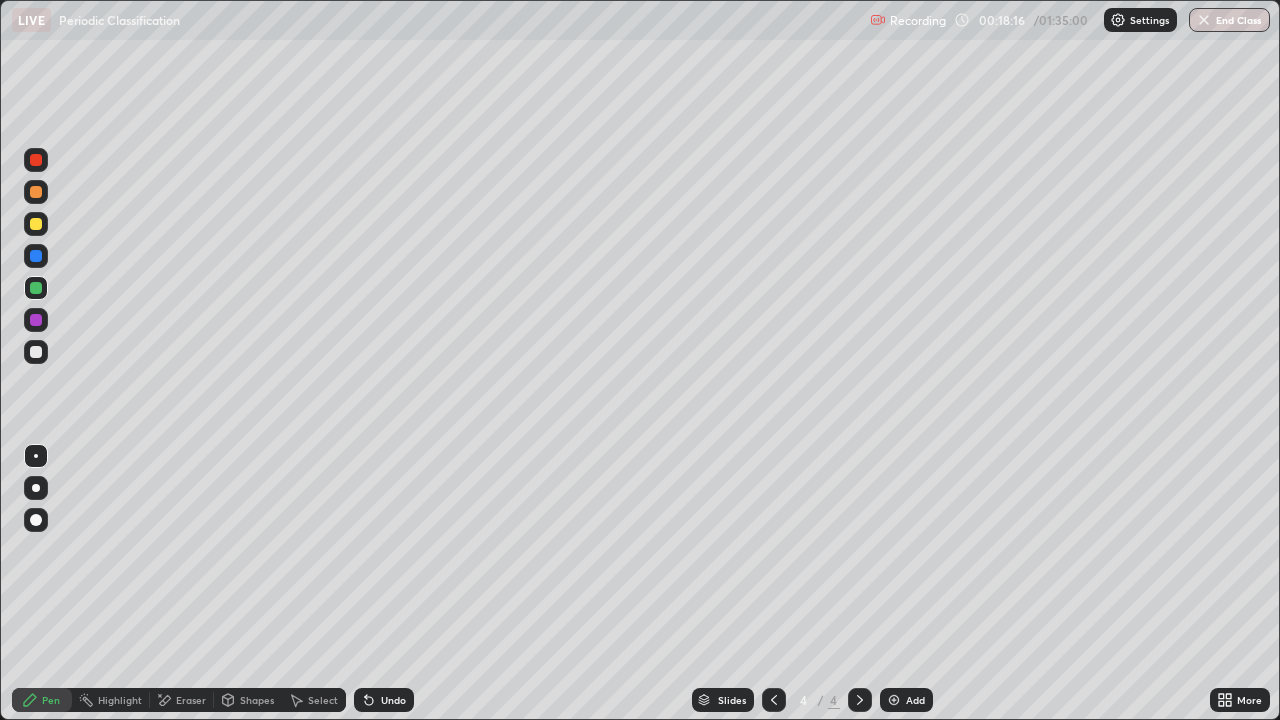 click on "Select" at bounding box center (314, 700) 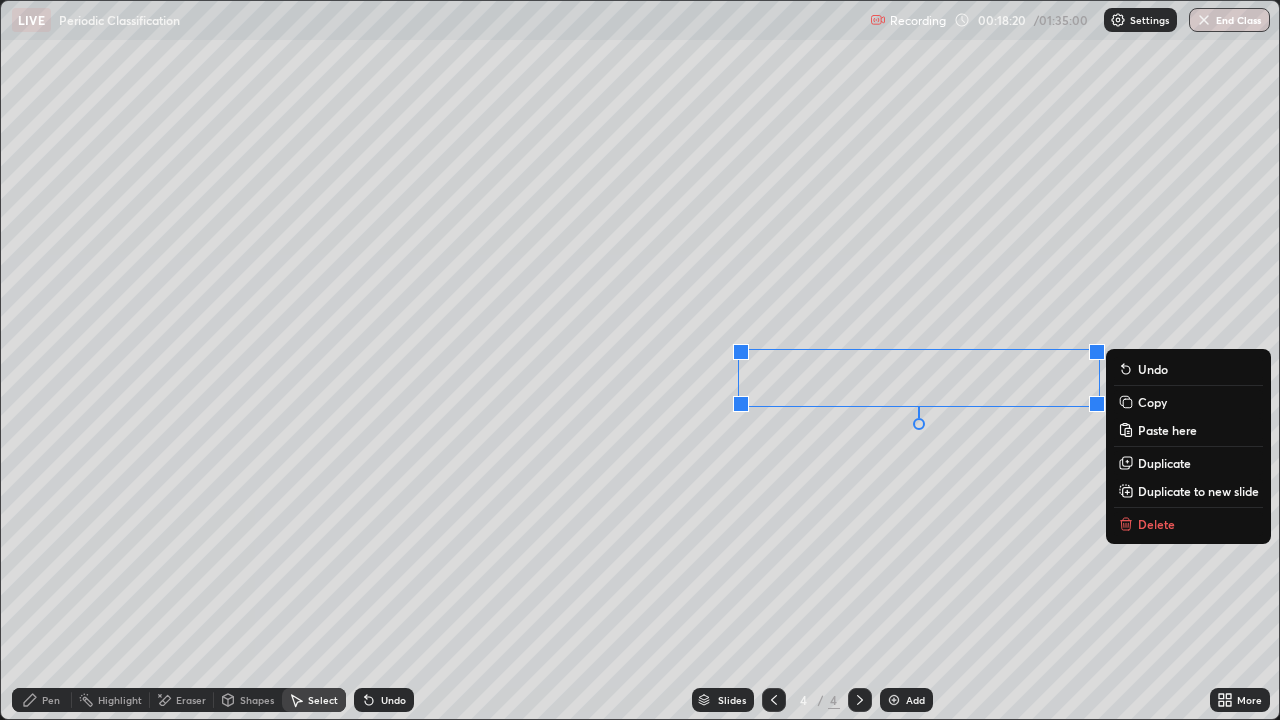 click on "Pen" at bounding box center [42, 700] 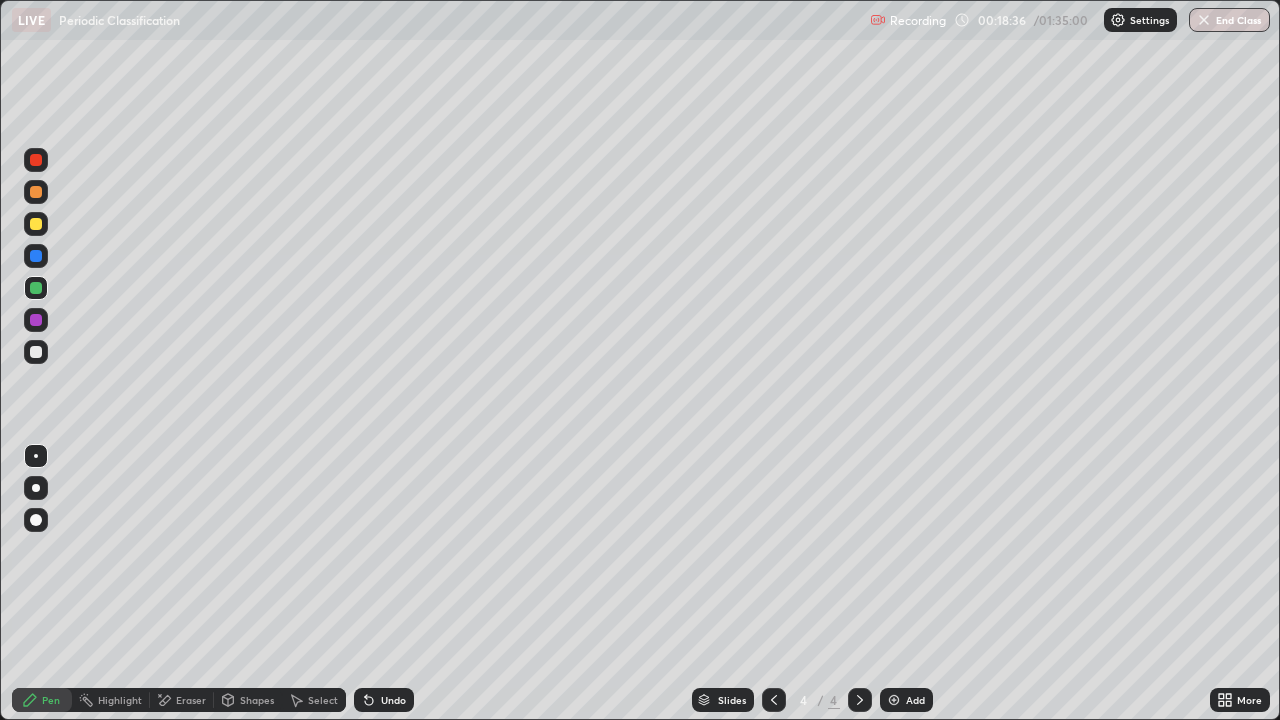 click on "Select" at bounding box center [323, 700] 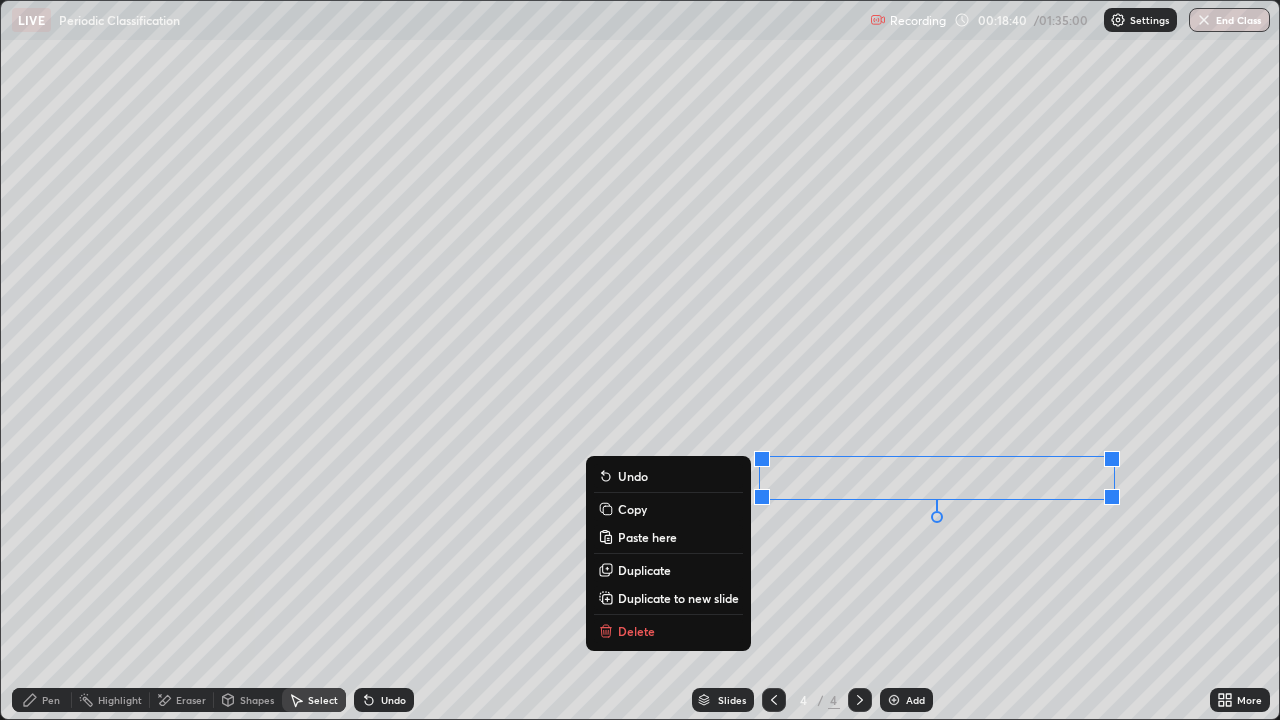 click 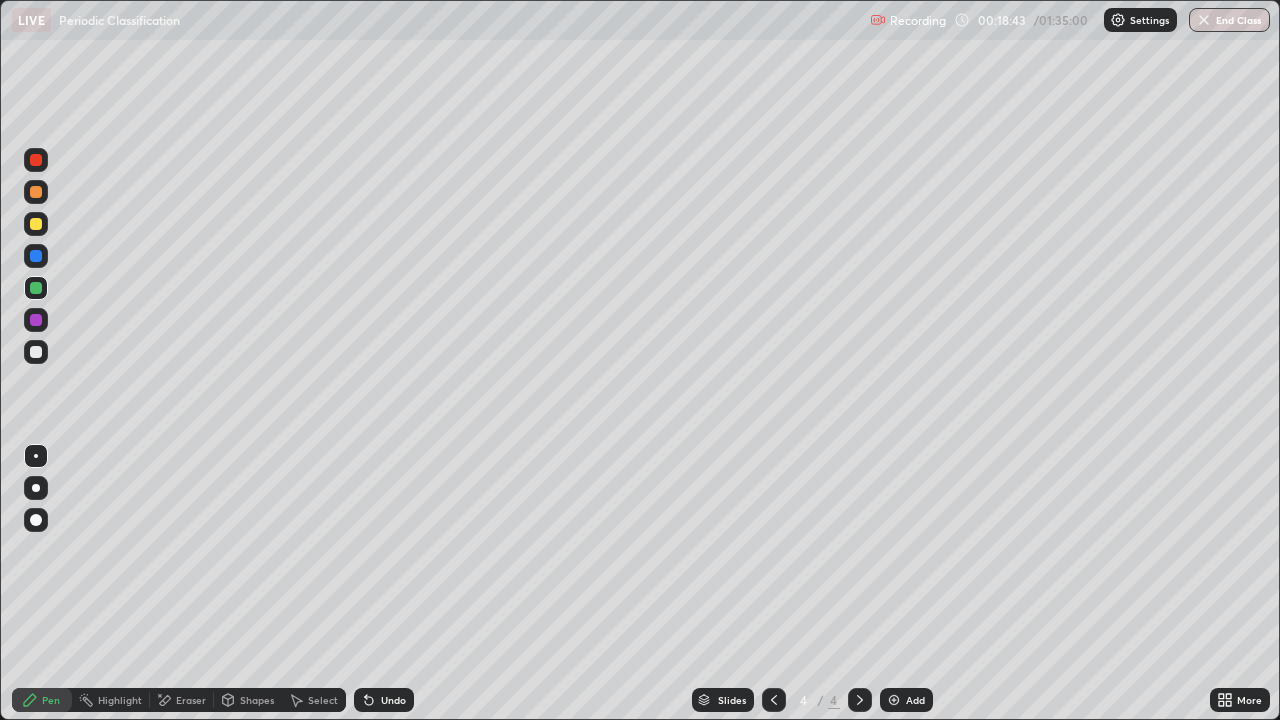 click at bounding box center [36, 352] 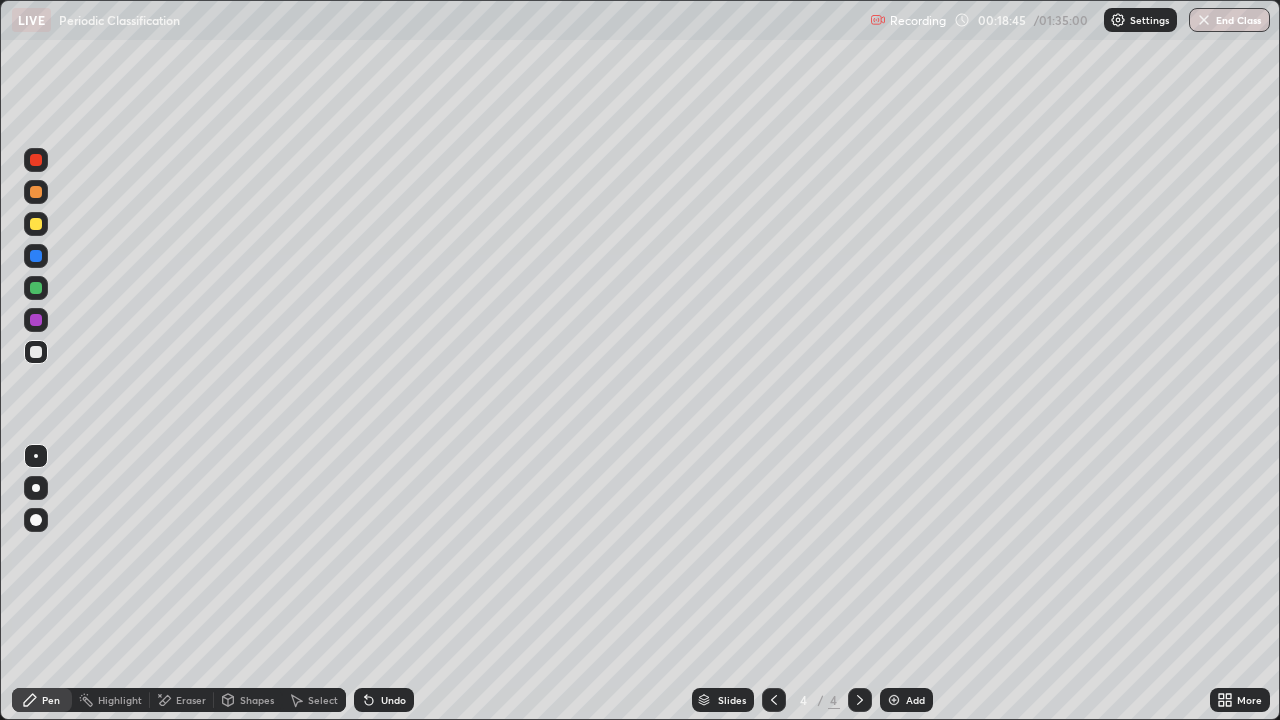 click on "Shapes" at bounding box center [248, 700] 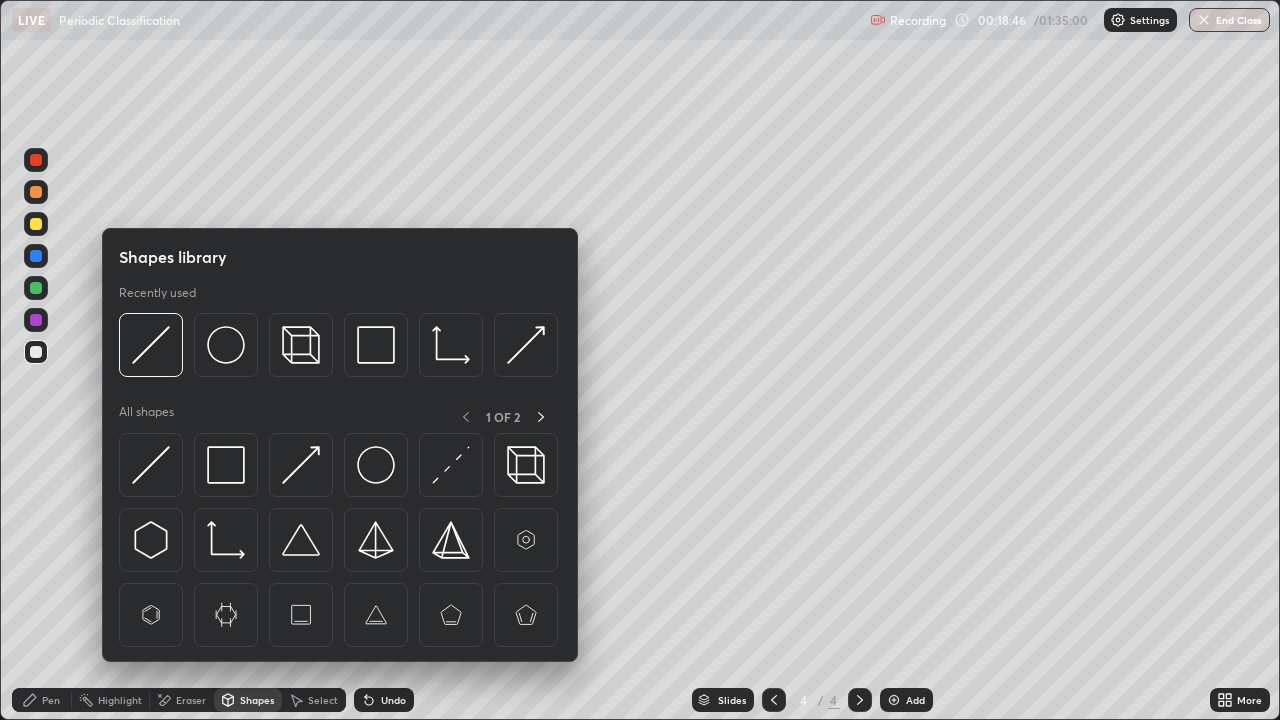 click on "Eraser" at bounding box center (191, 700) 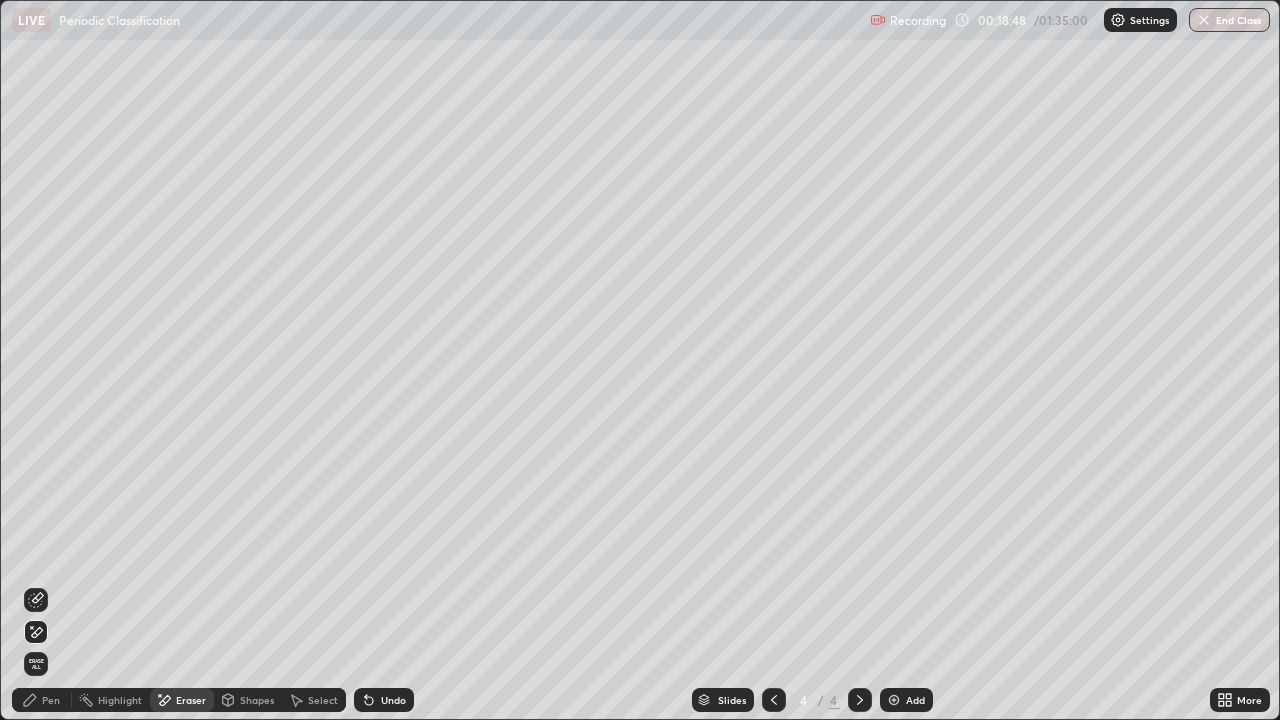 click on "Pen" at bounding box center [42, 700] 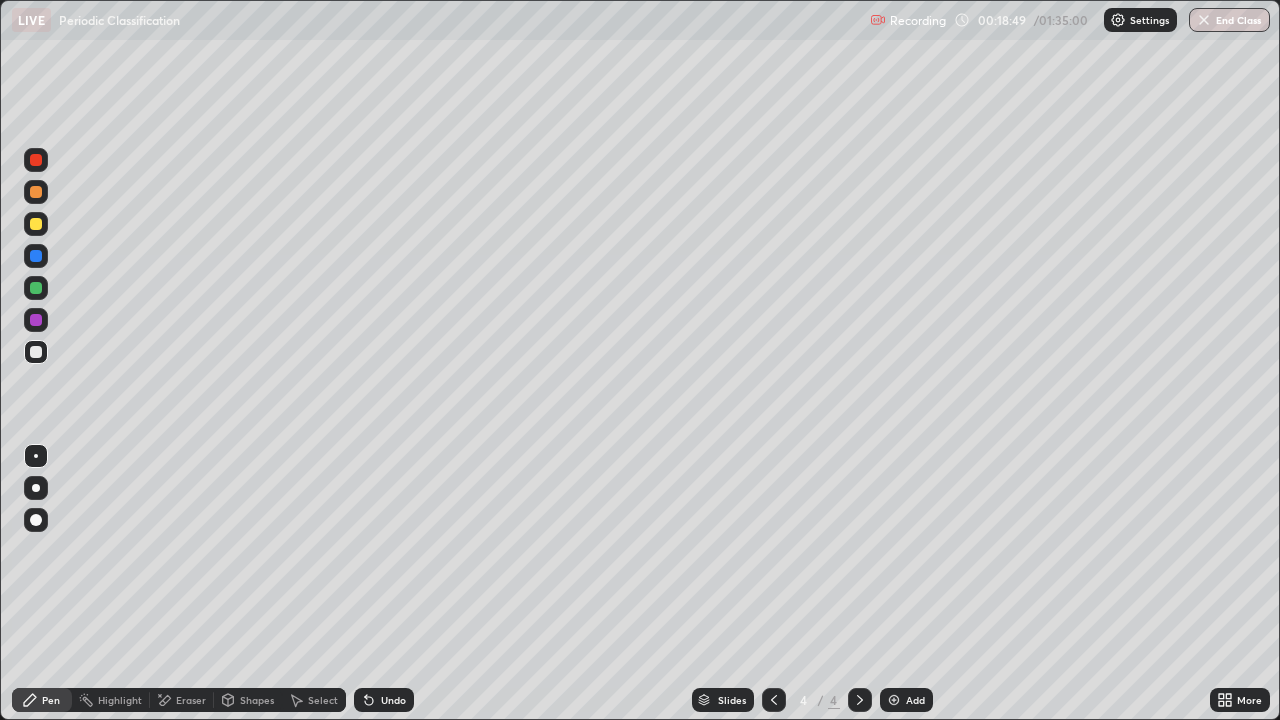 click on "Select" at bounding box center (323, 700) 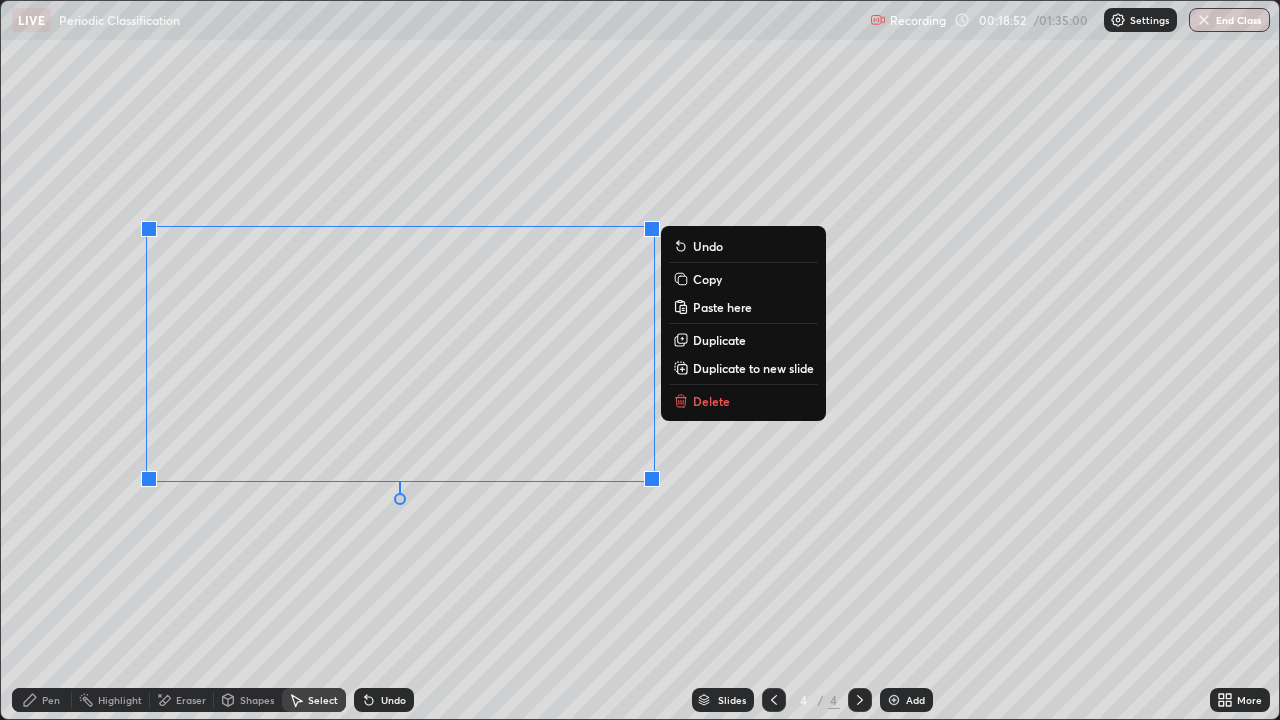 click on "0 ° Undo Copy Paste here Duplicate Duplicate to new slide Delete" at bounding box center (640, 360) 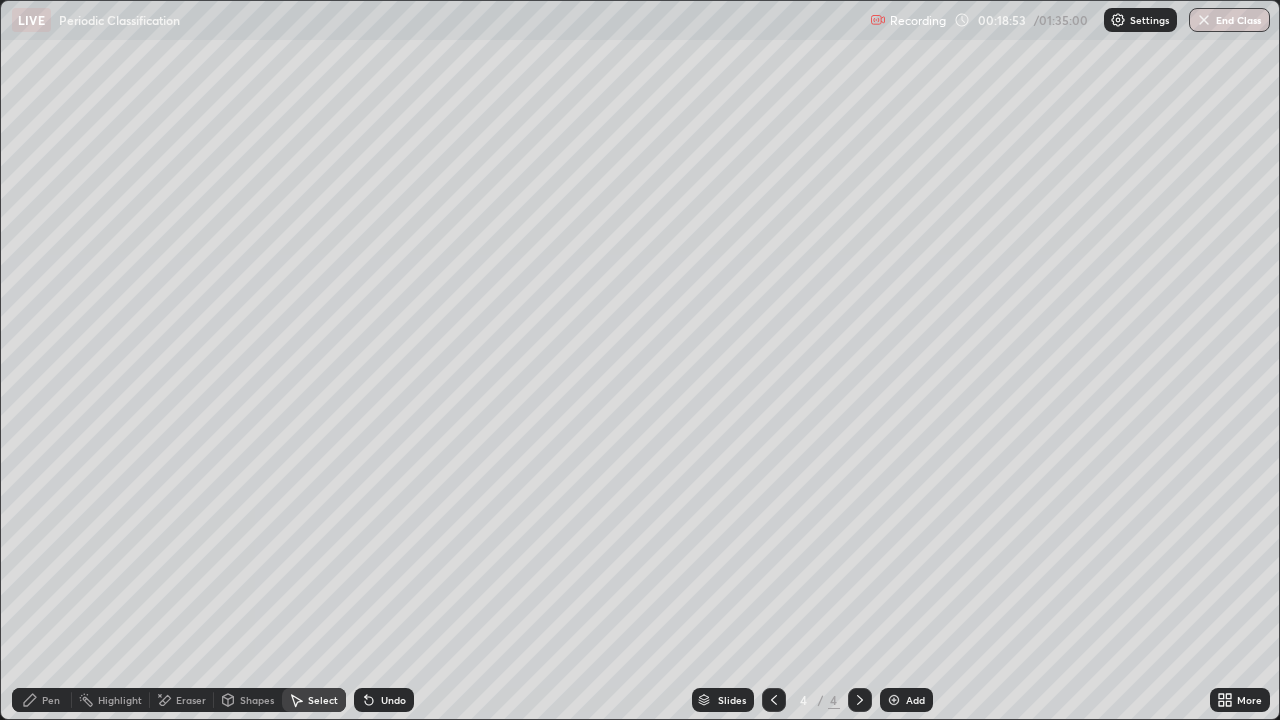 click on "Pen" at bounding box center [42, 700] 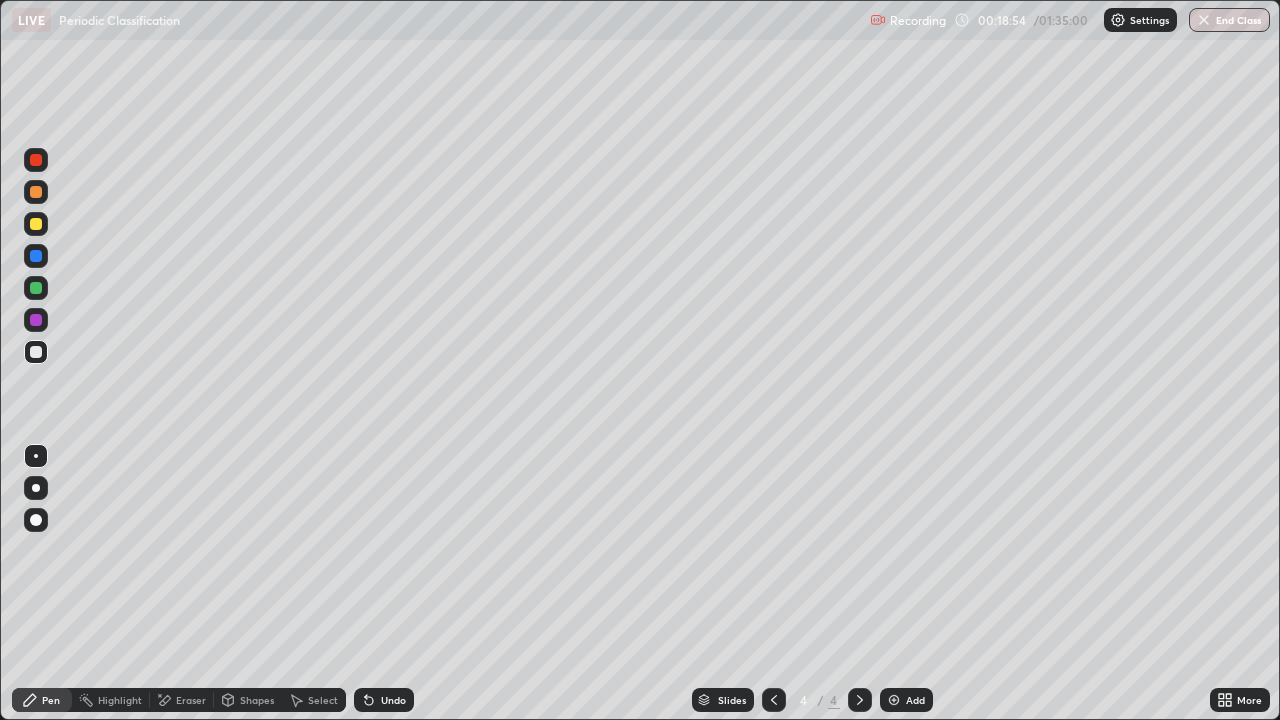 click at bounding box center (36, 224) 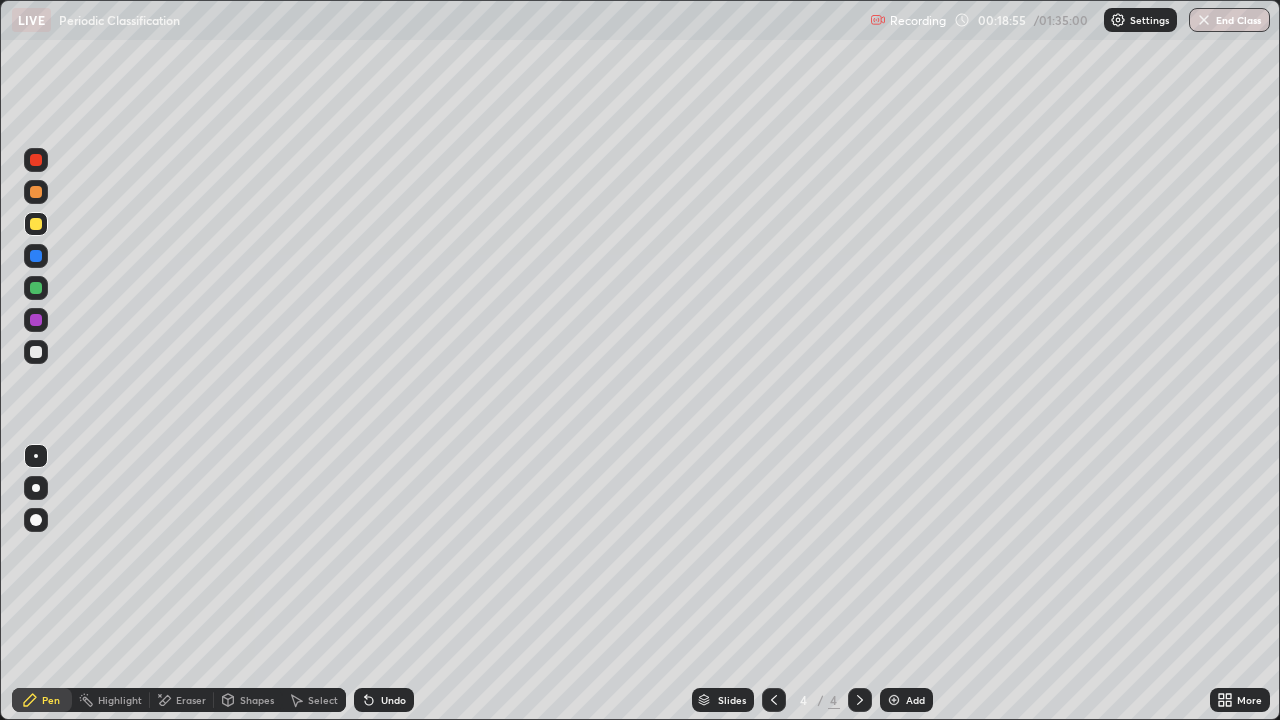 click 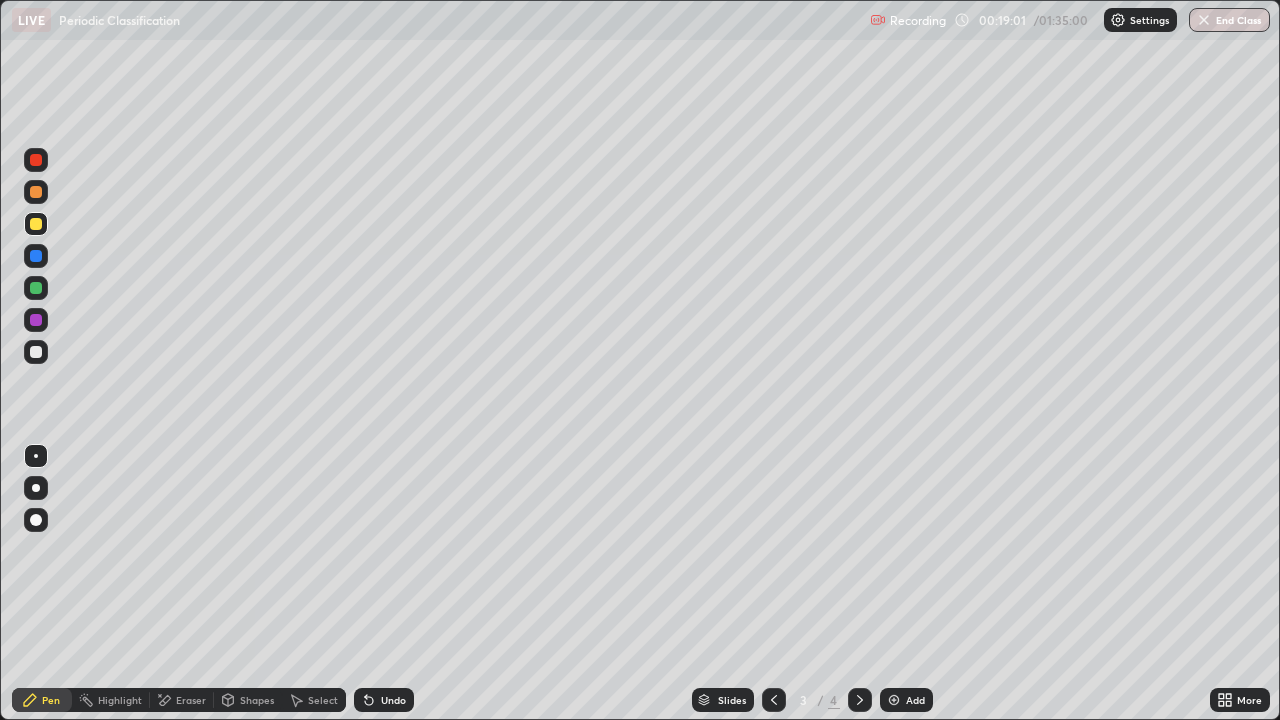 click 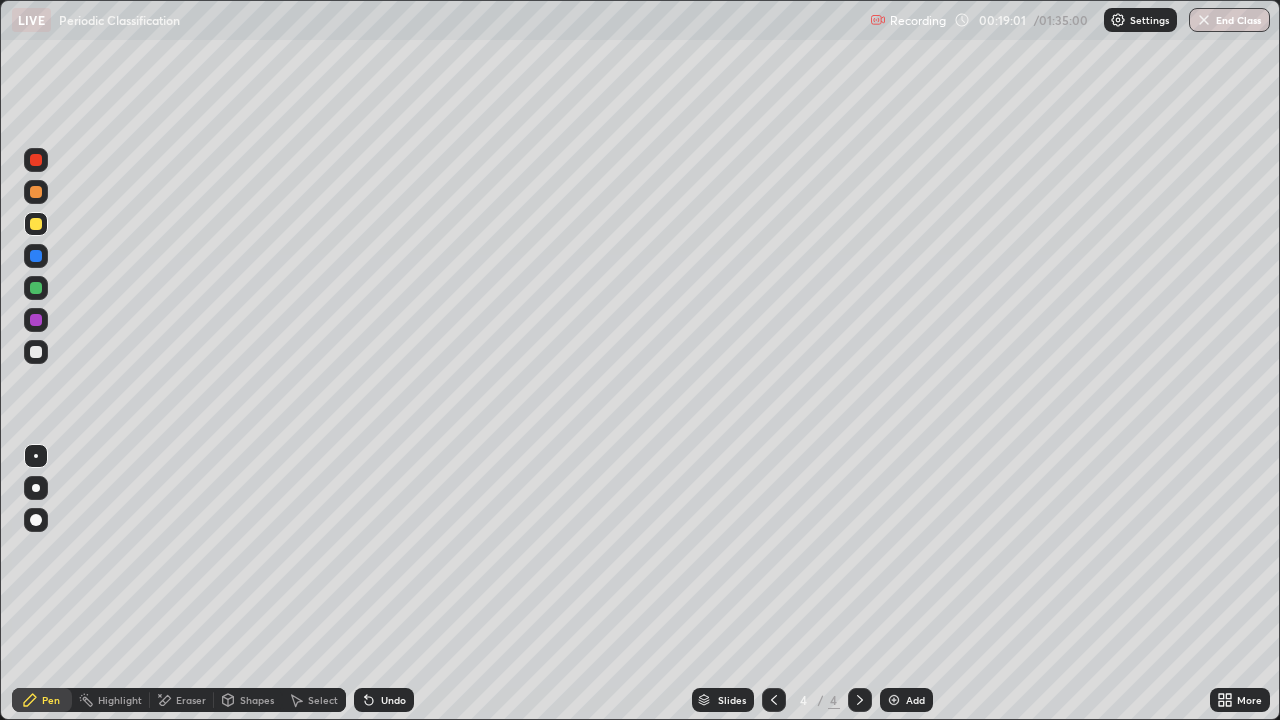 click at bounding box center (894, 700) 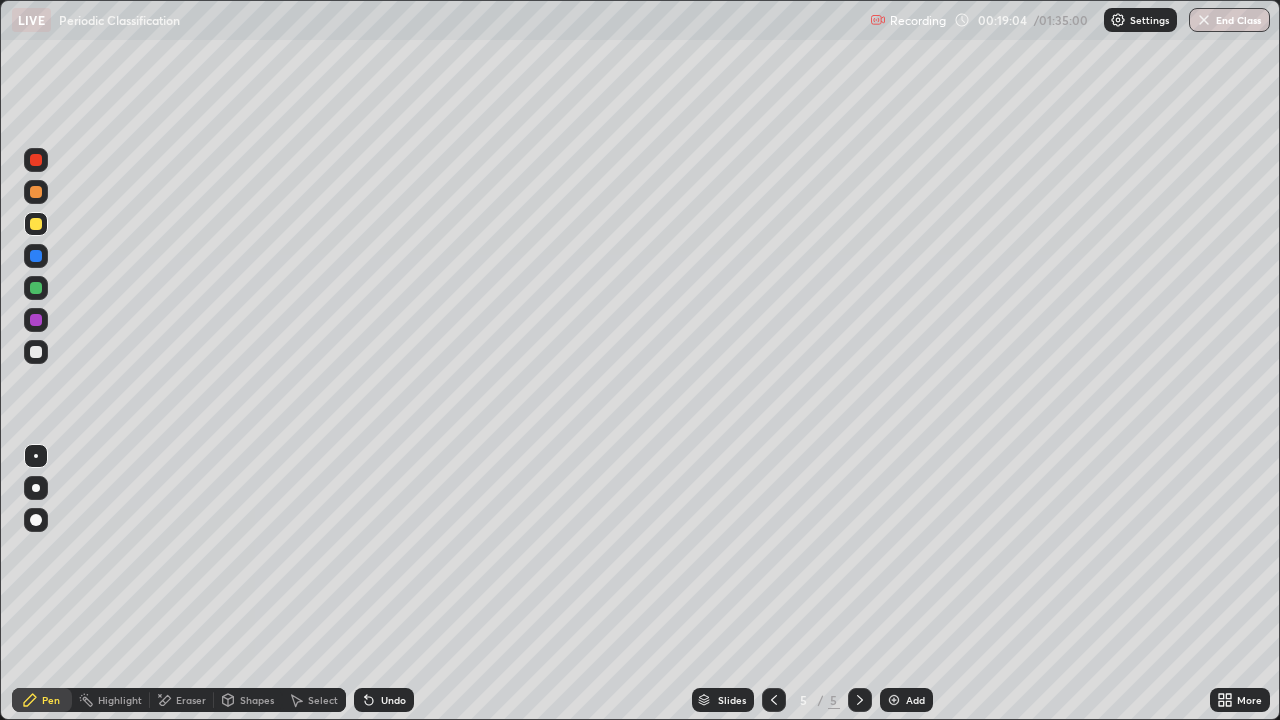 click at bounding box center [36, 352] 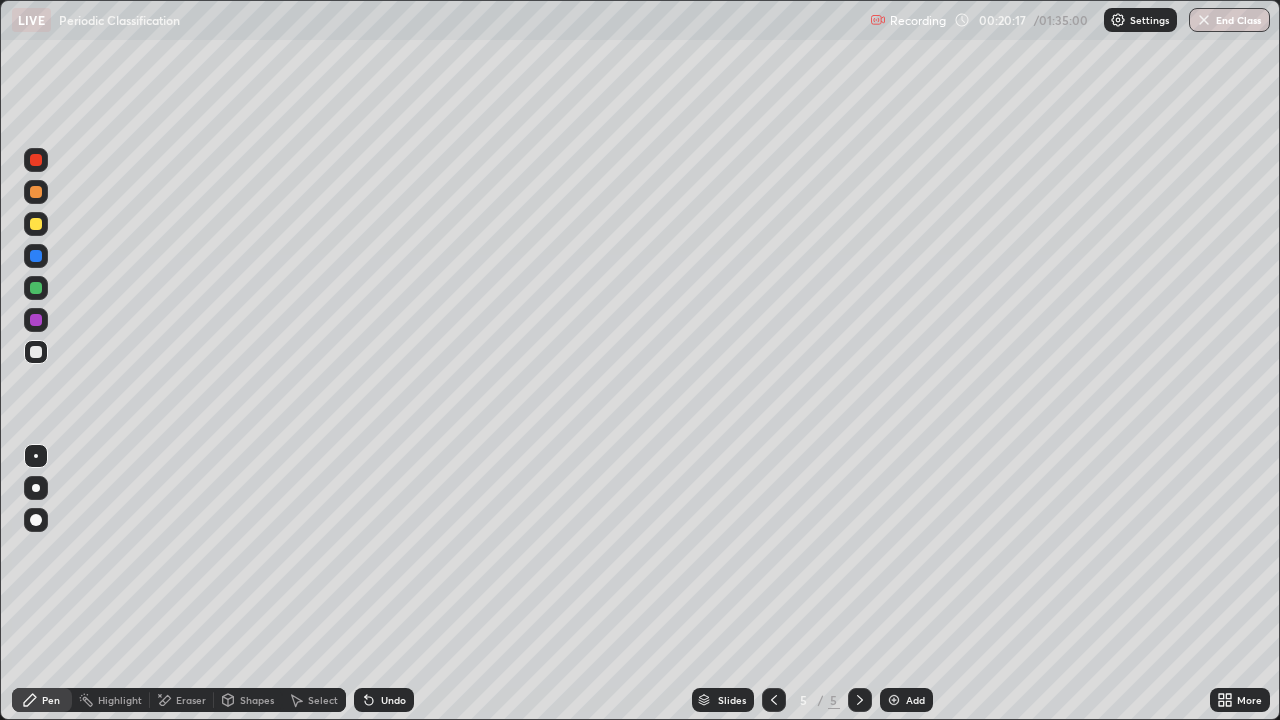 click 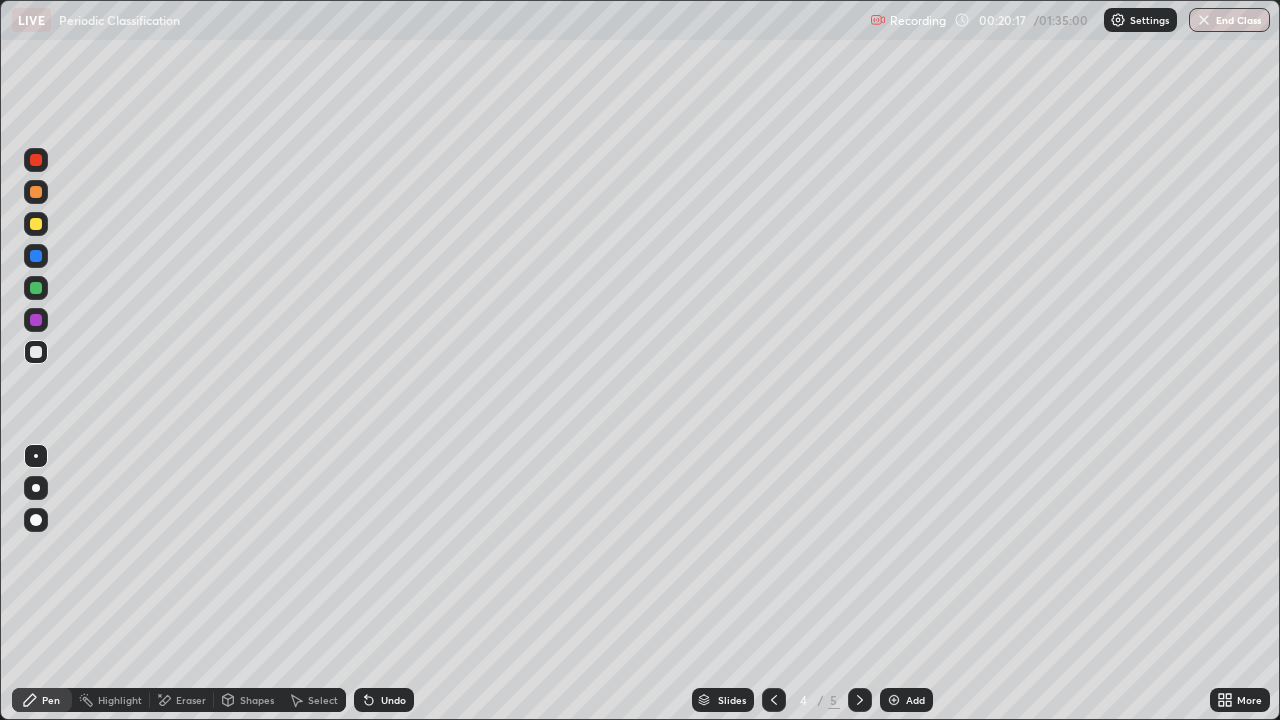 click 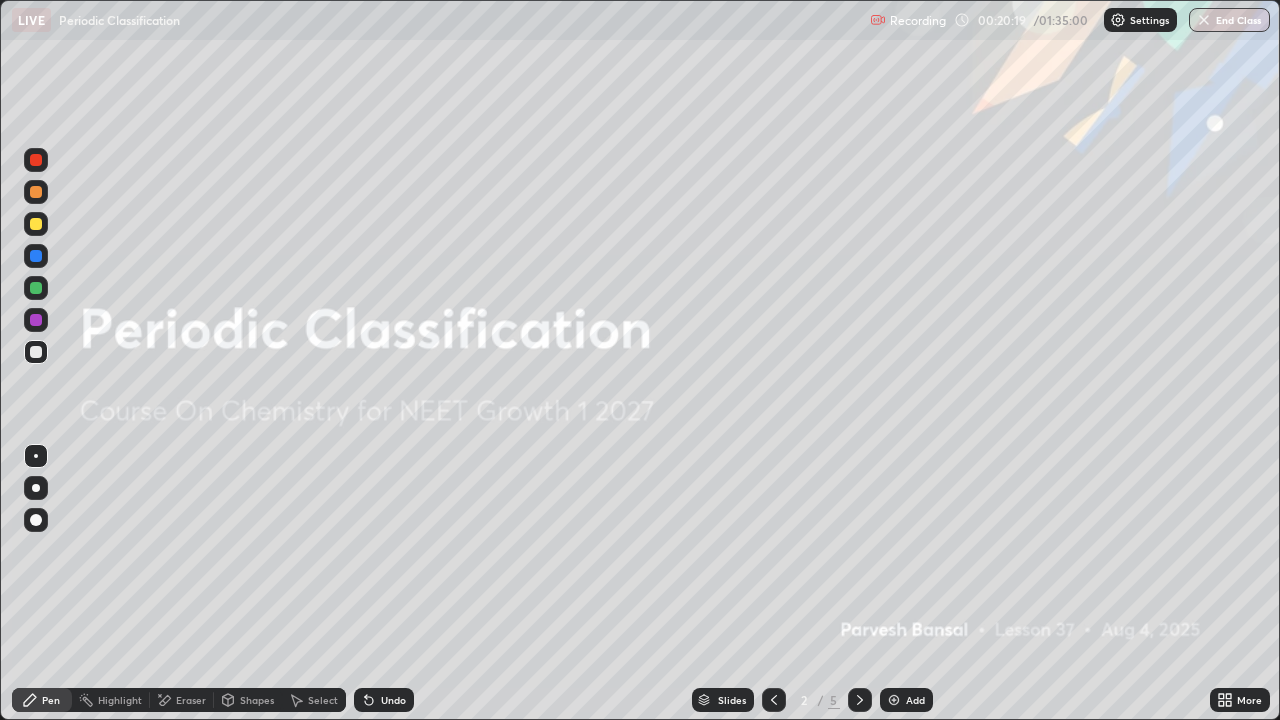 click 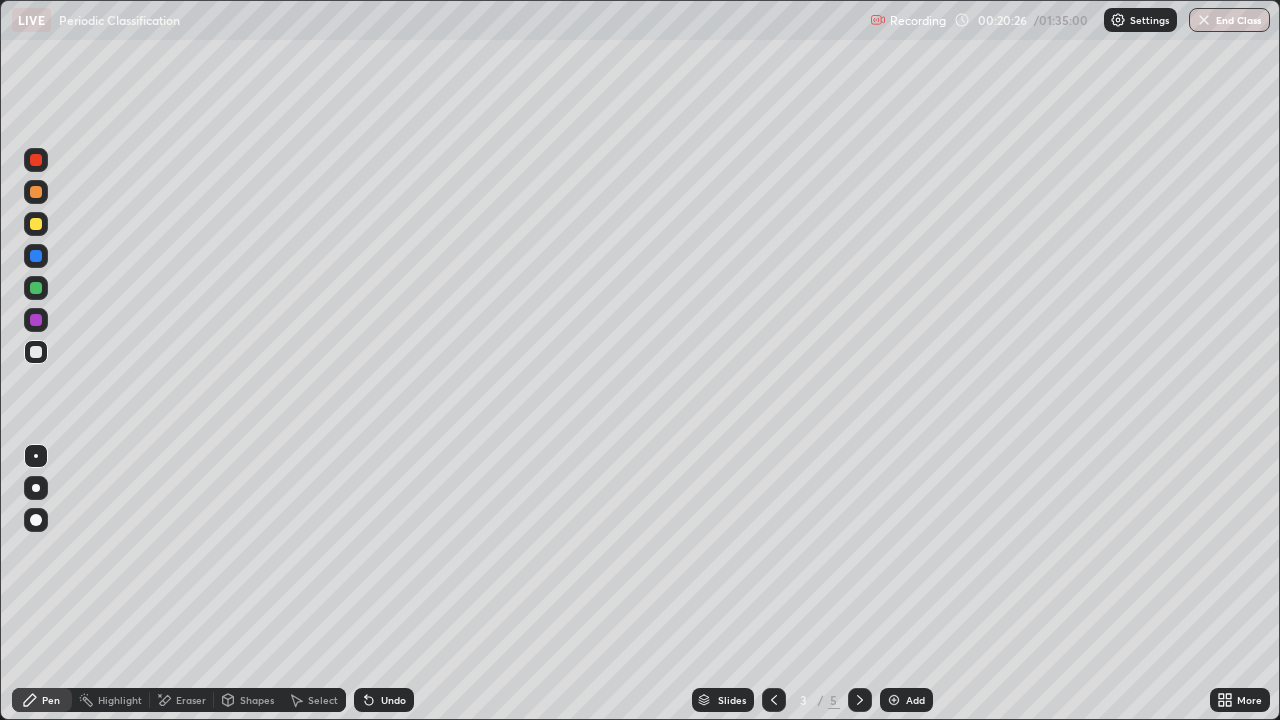 click on "Eraser" at bounding box center [191, 700] 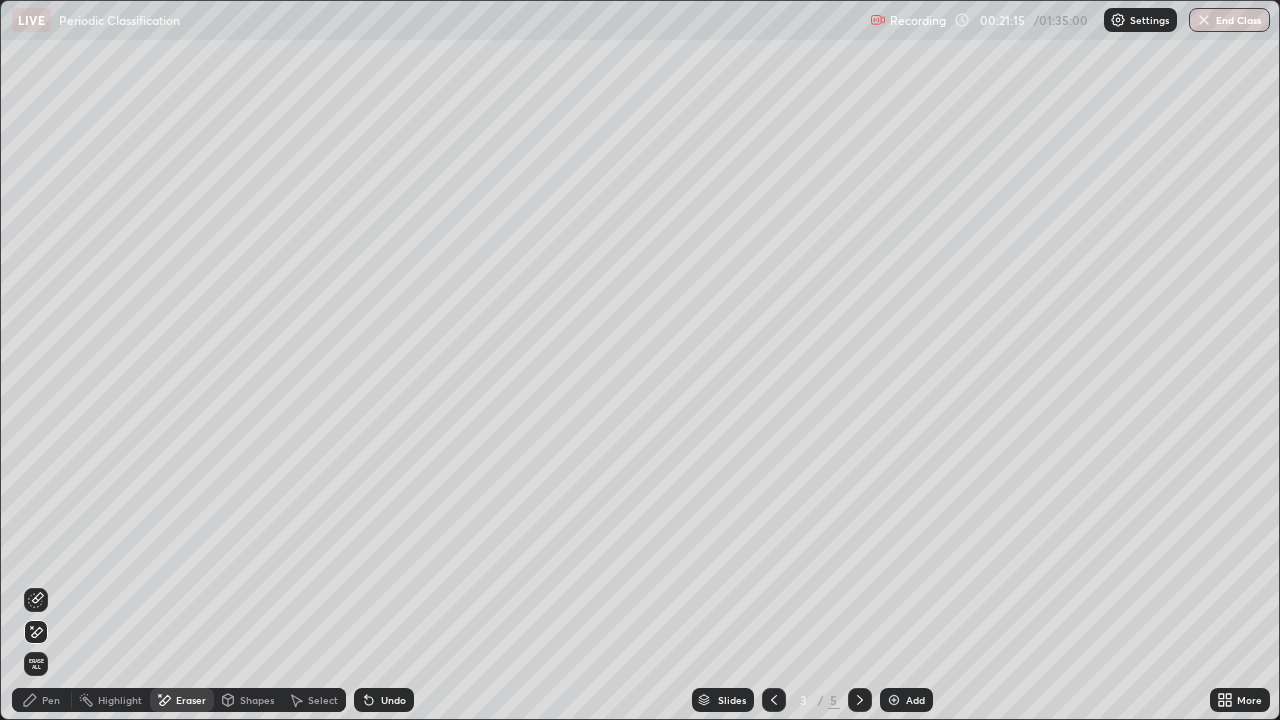 click on "Highlight" at bounding box center [120, 700] 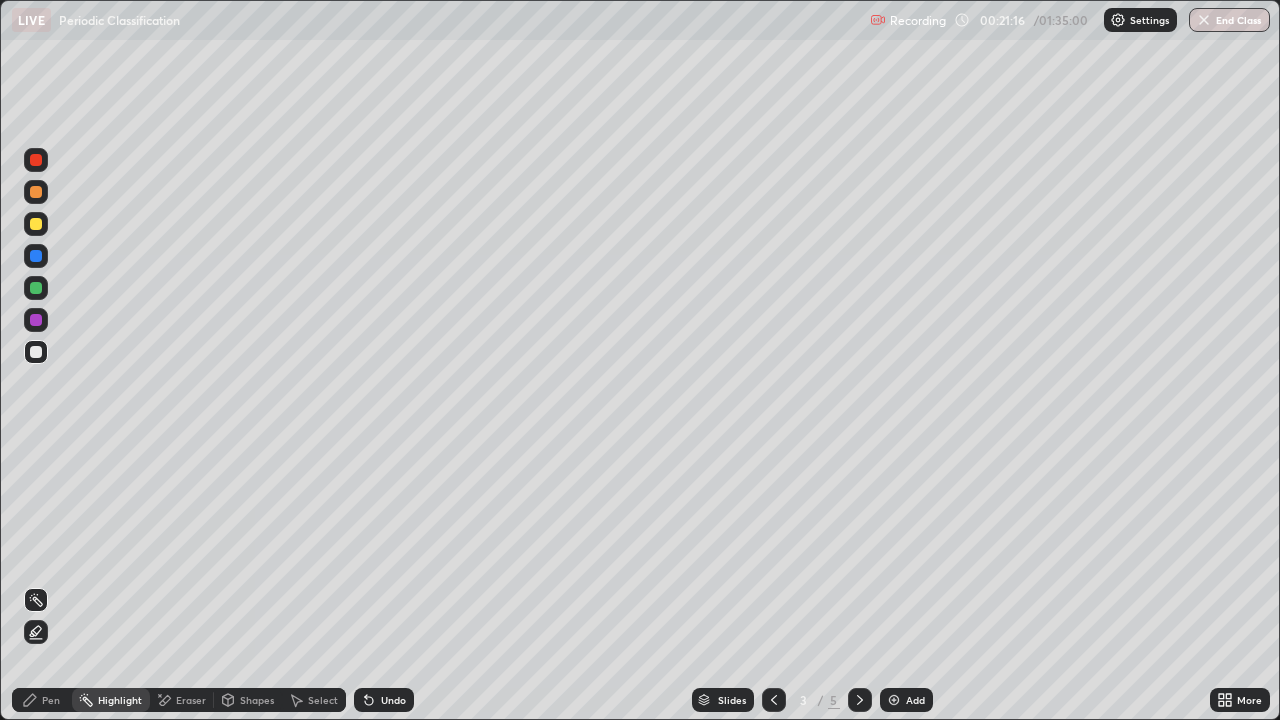 click at bounding box center (36, 632) 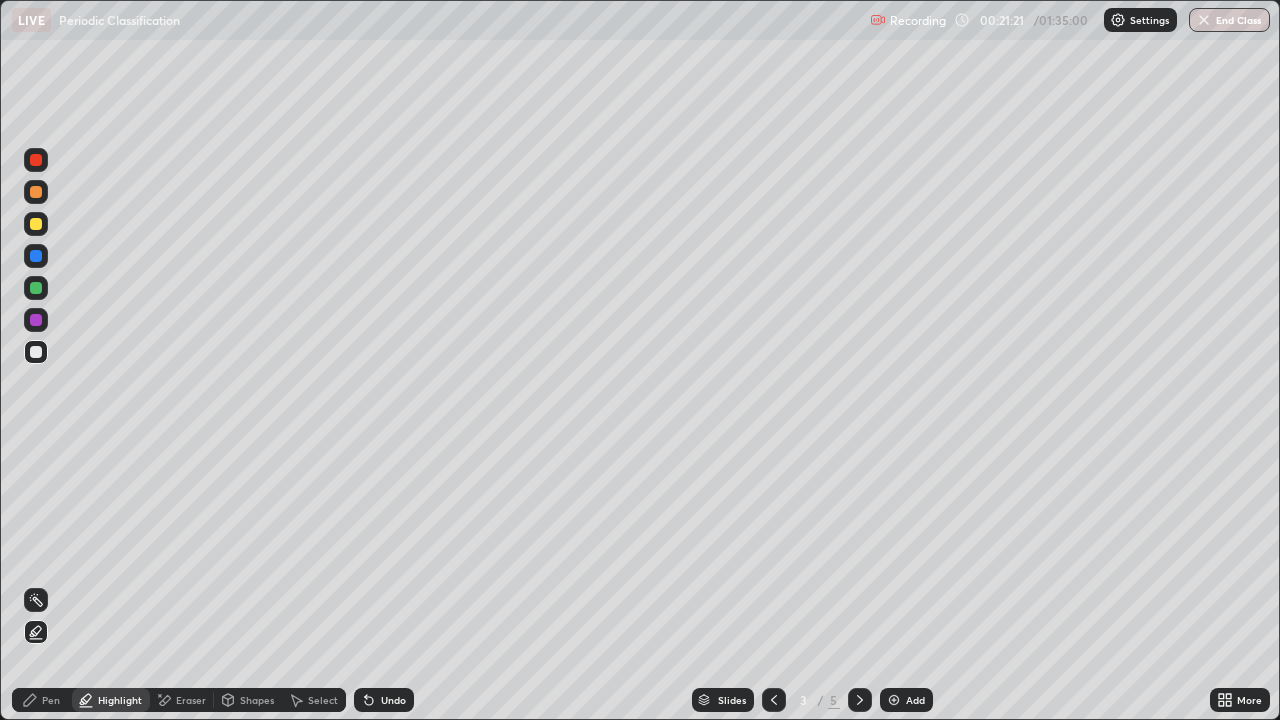 click on "Eraser" at bounding box center (191, 700) 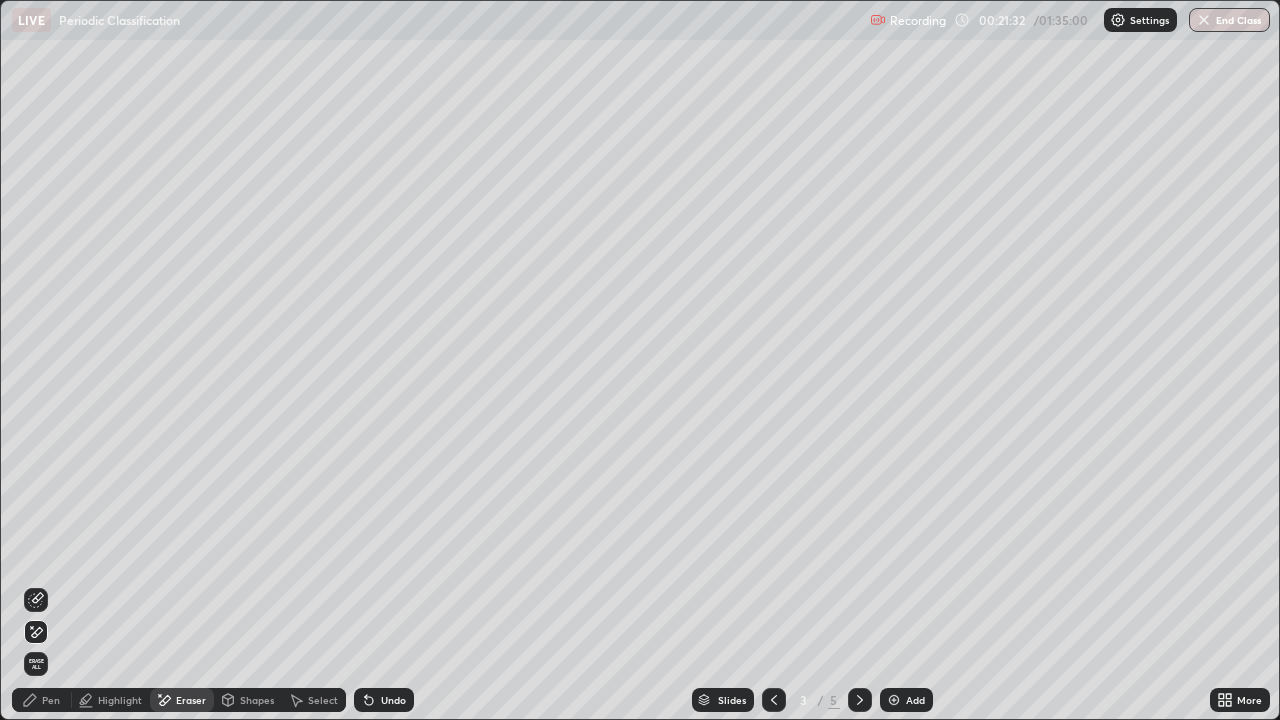 click 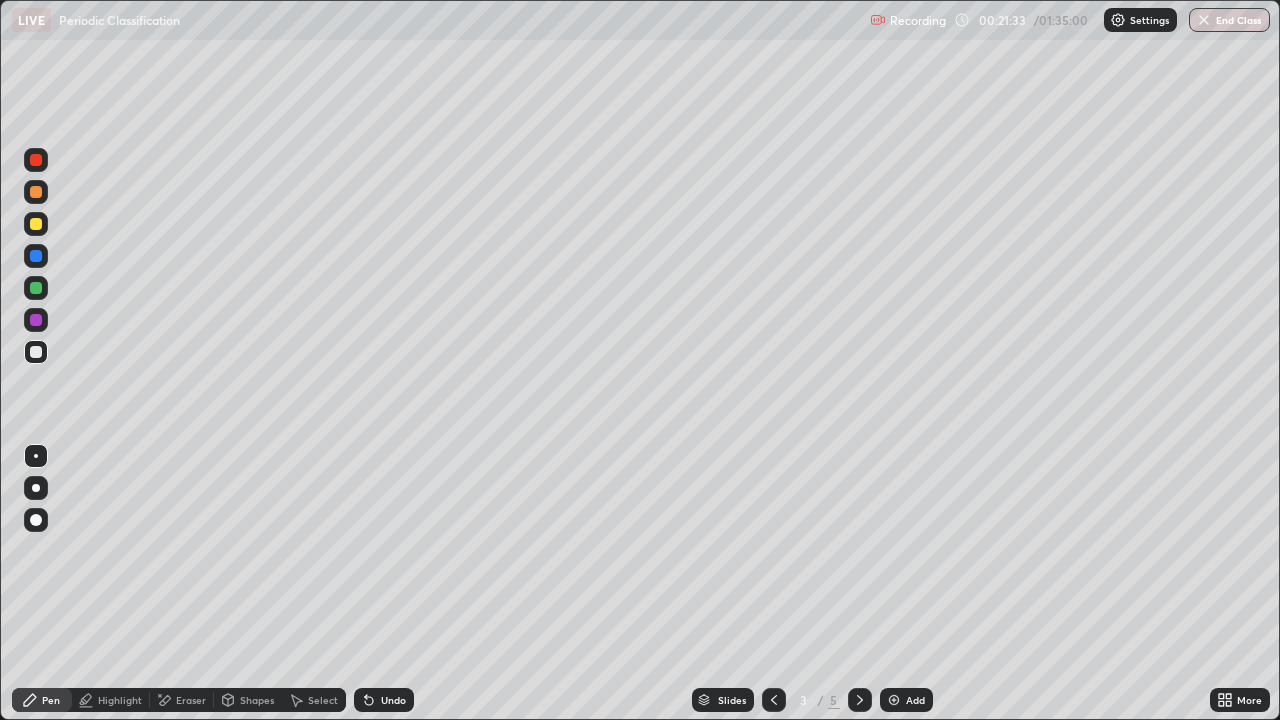 click at bounding box center (36, 288) 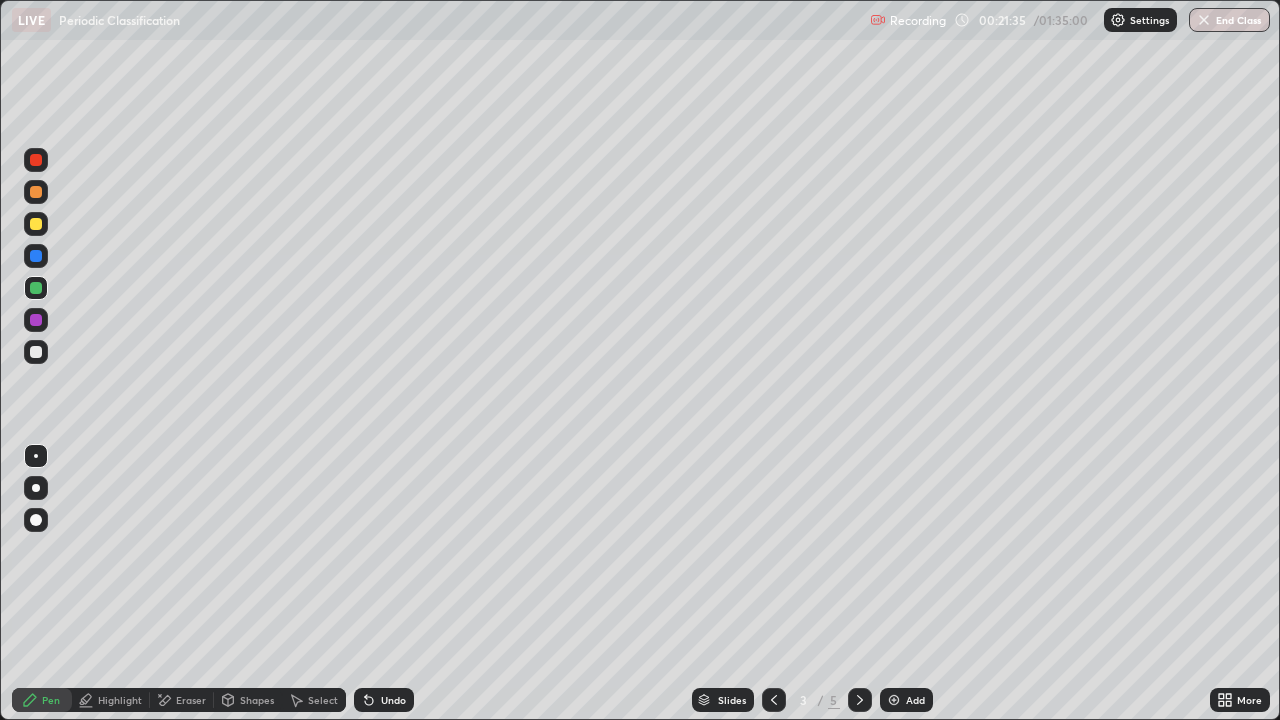 click on "Eraser" at bounding box center [191, 700] 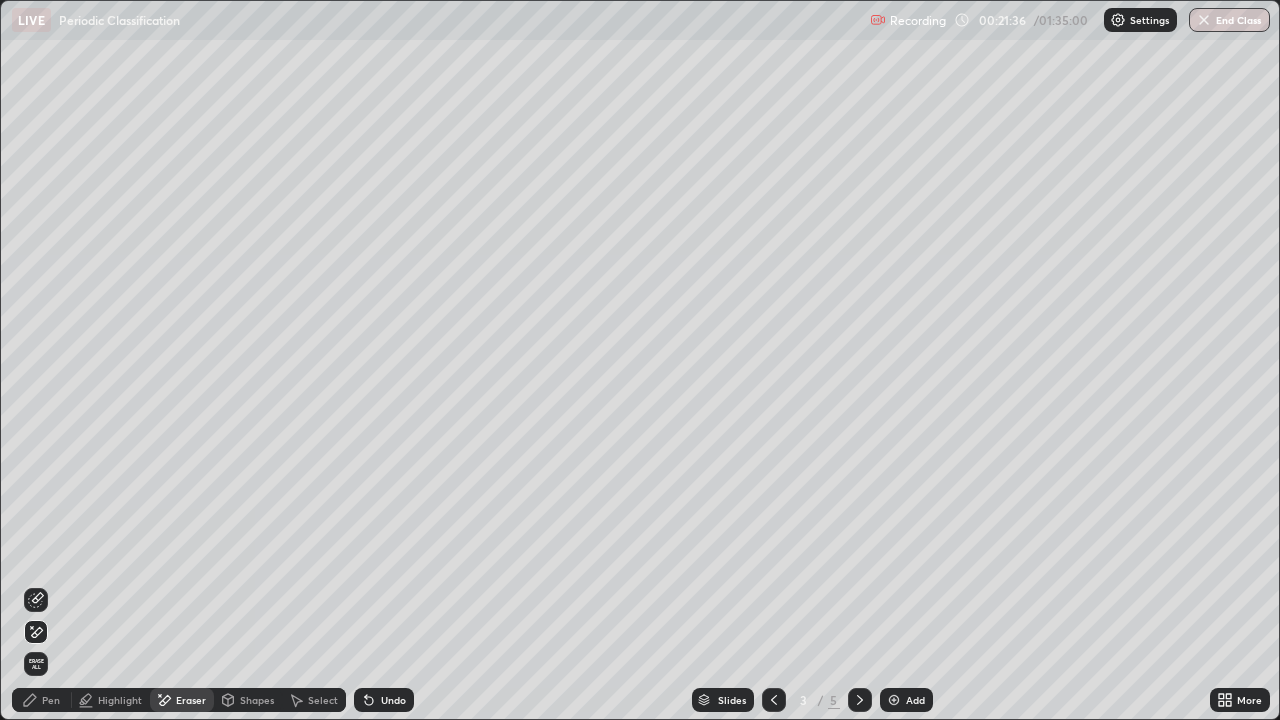 click on "Pen" at bounding box center (42, 700) 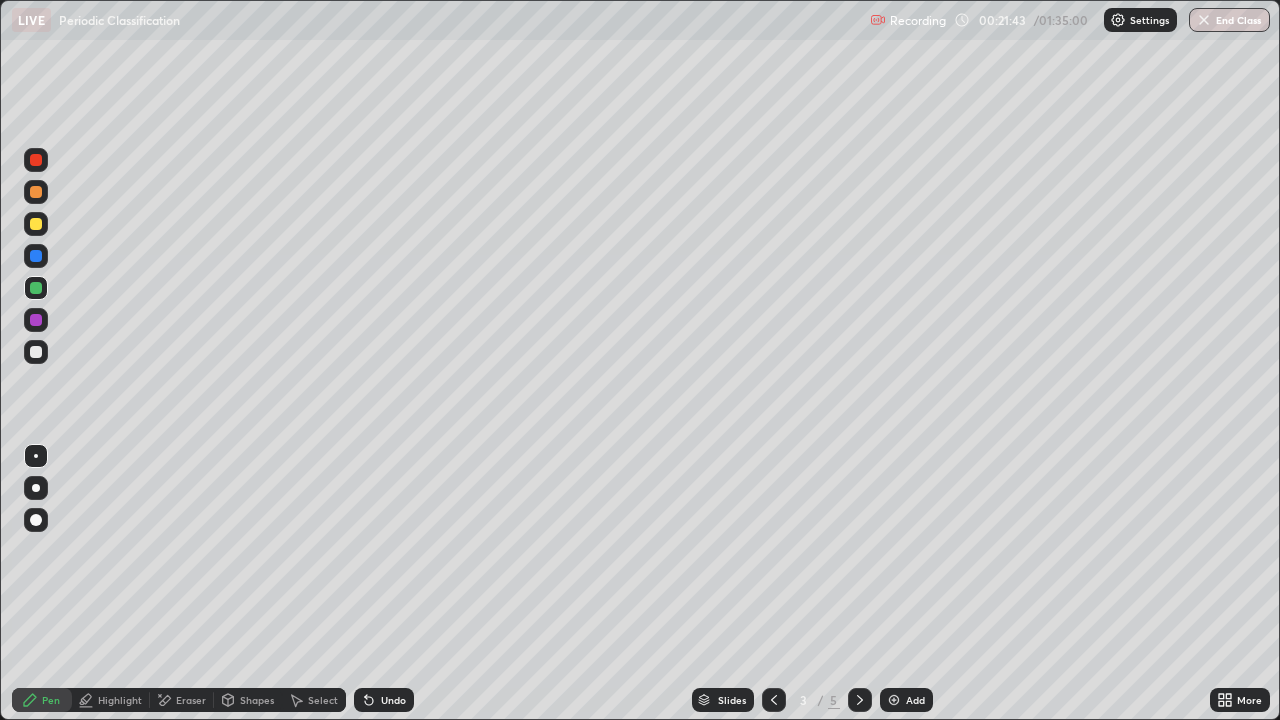 click at bounding box center (36, 224) 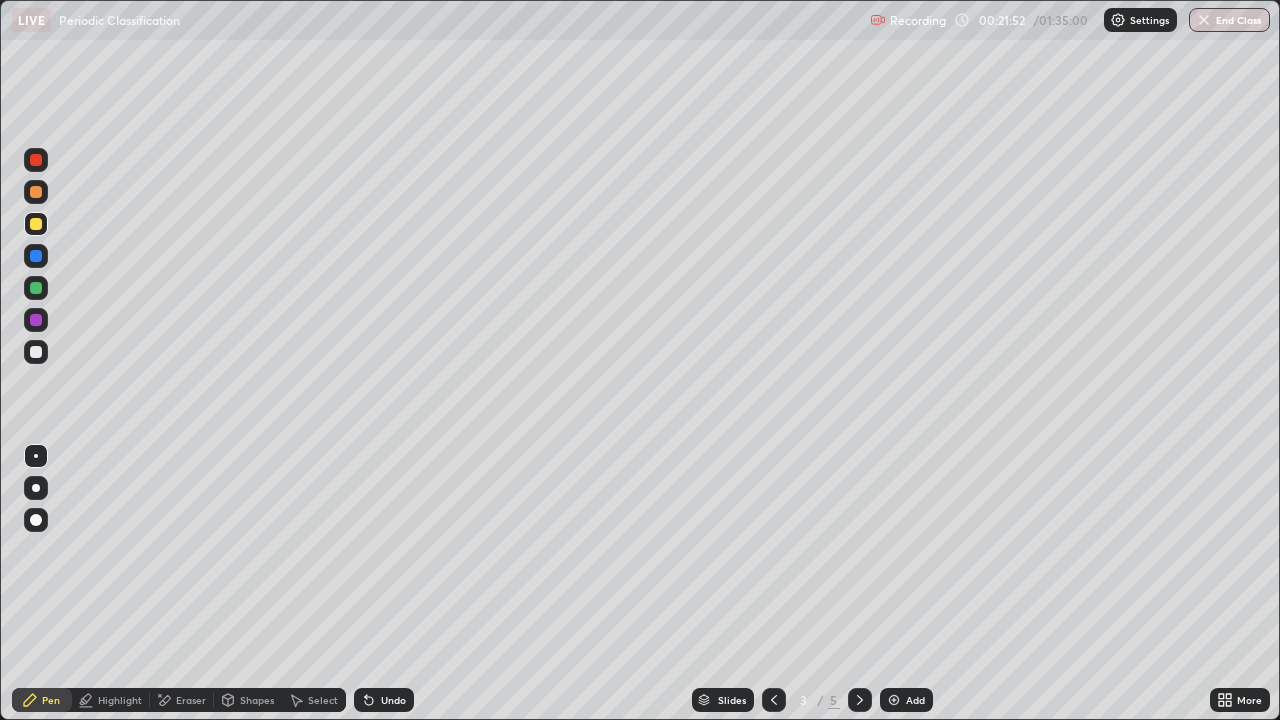 click at bounding box center [36, 288] 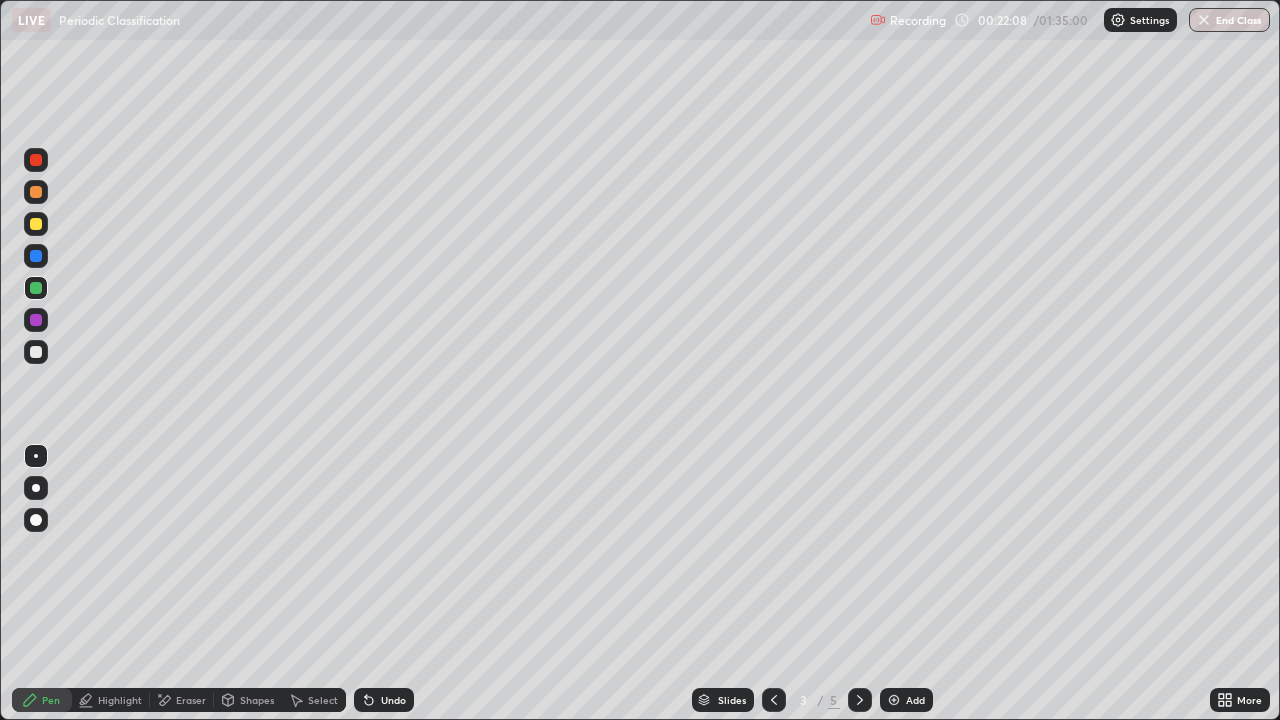 click on "Eraser" at bounding box center [182, 700] 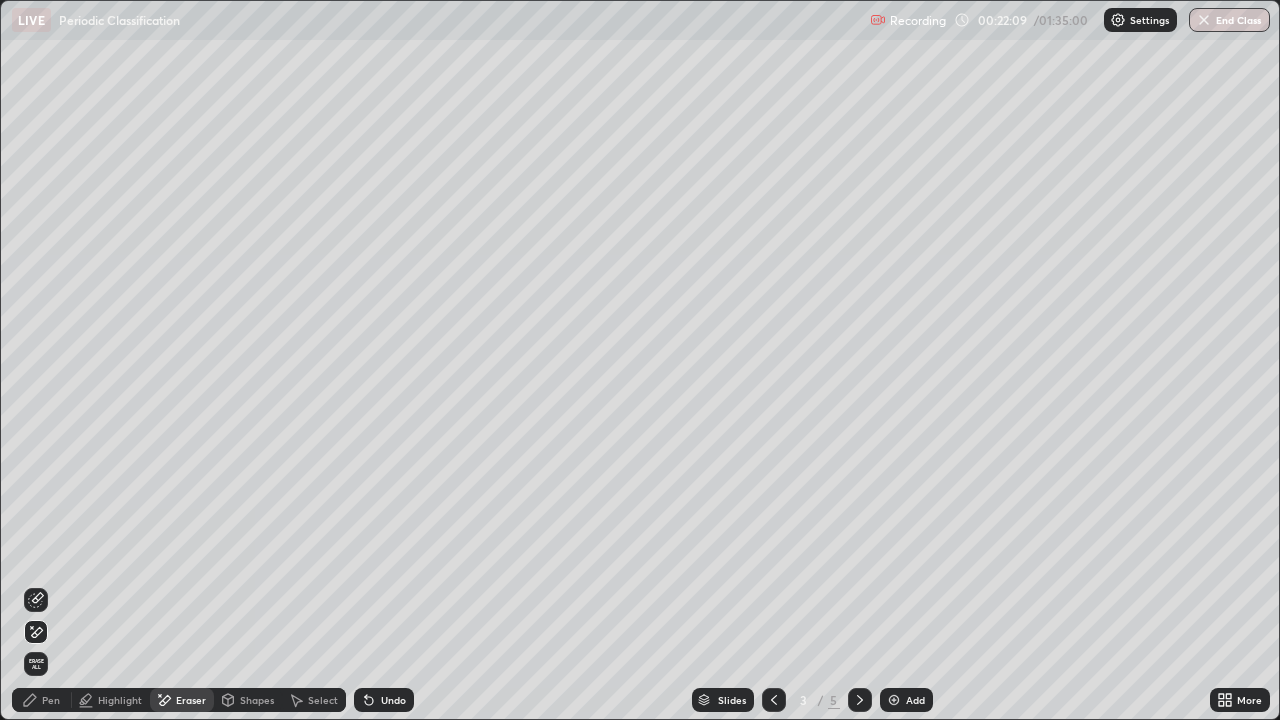 click on "Pen" at bounding box center [42, 700] 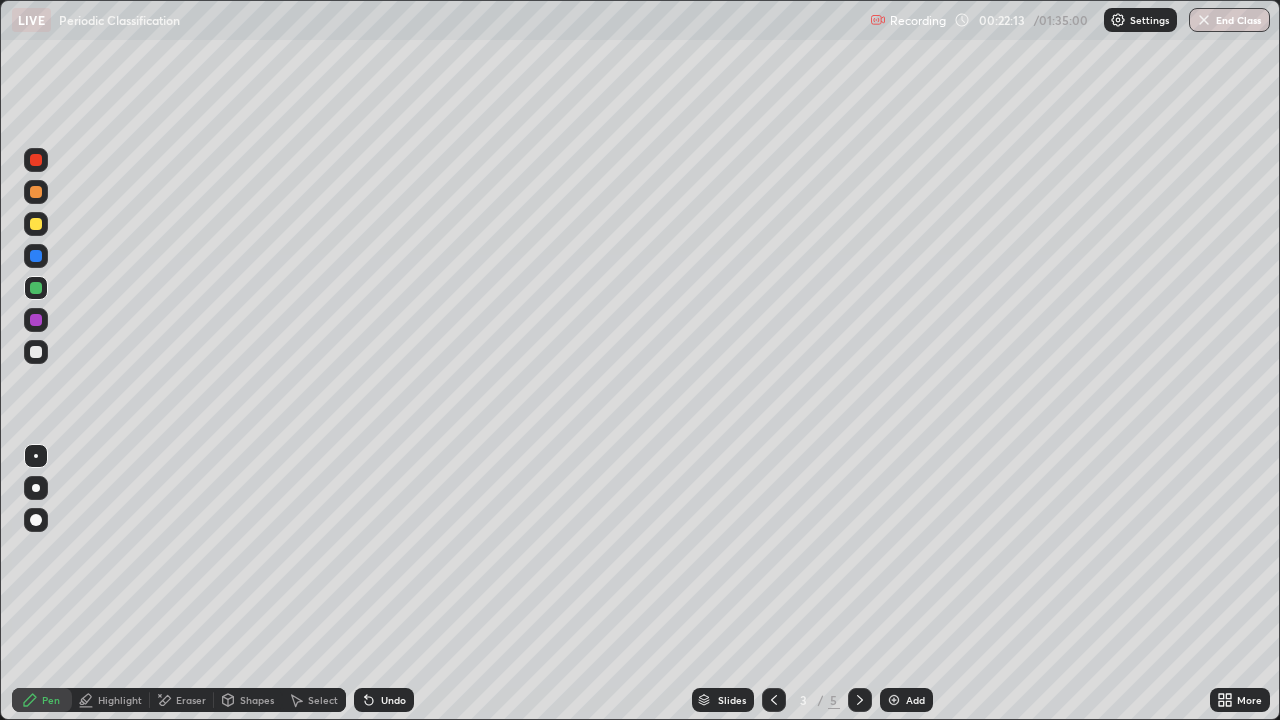 click on "Pen" at bounding box center [42, 700] 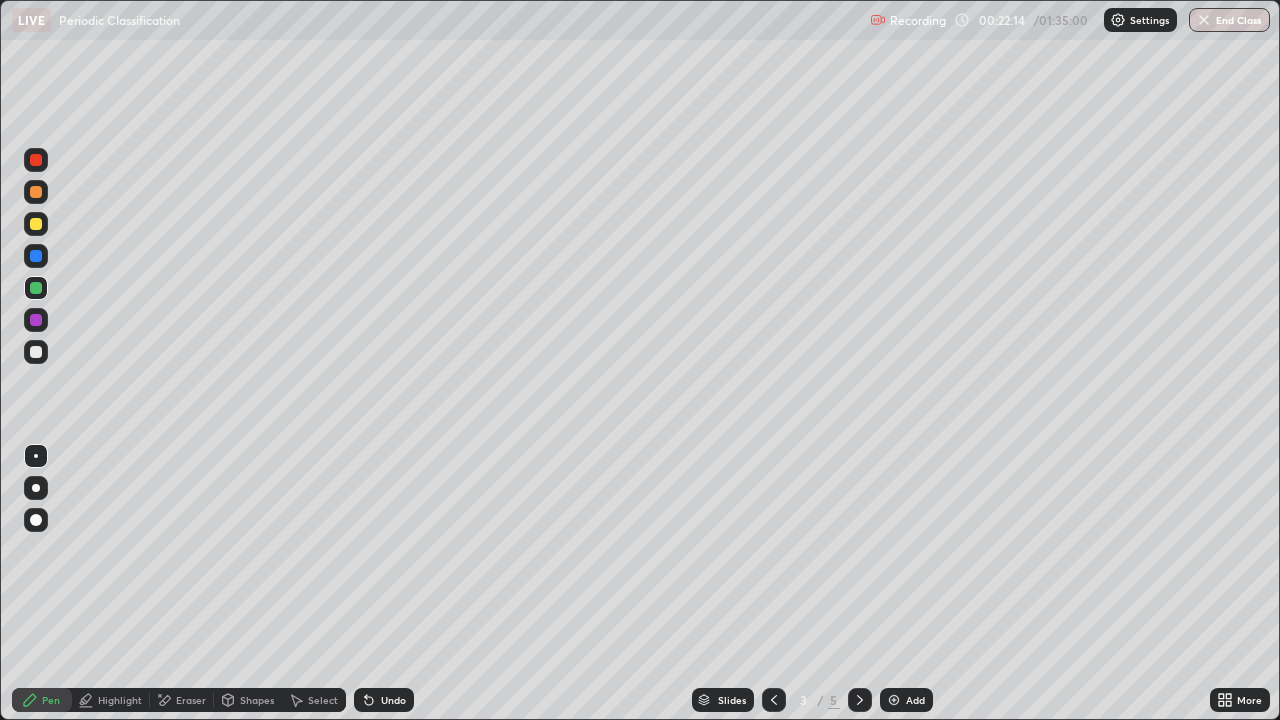 click on "Undo" at bounding box center (384, 700) 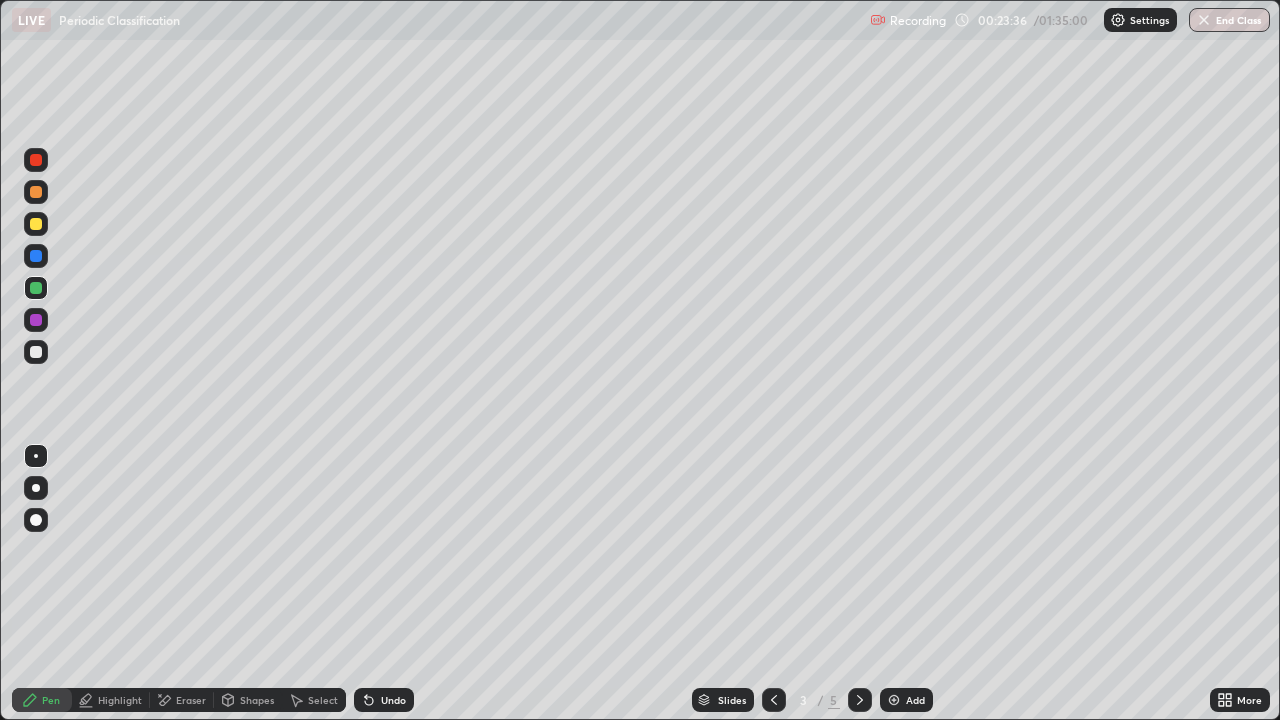 click 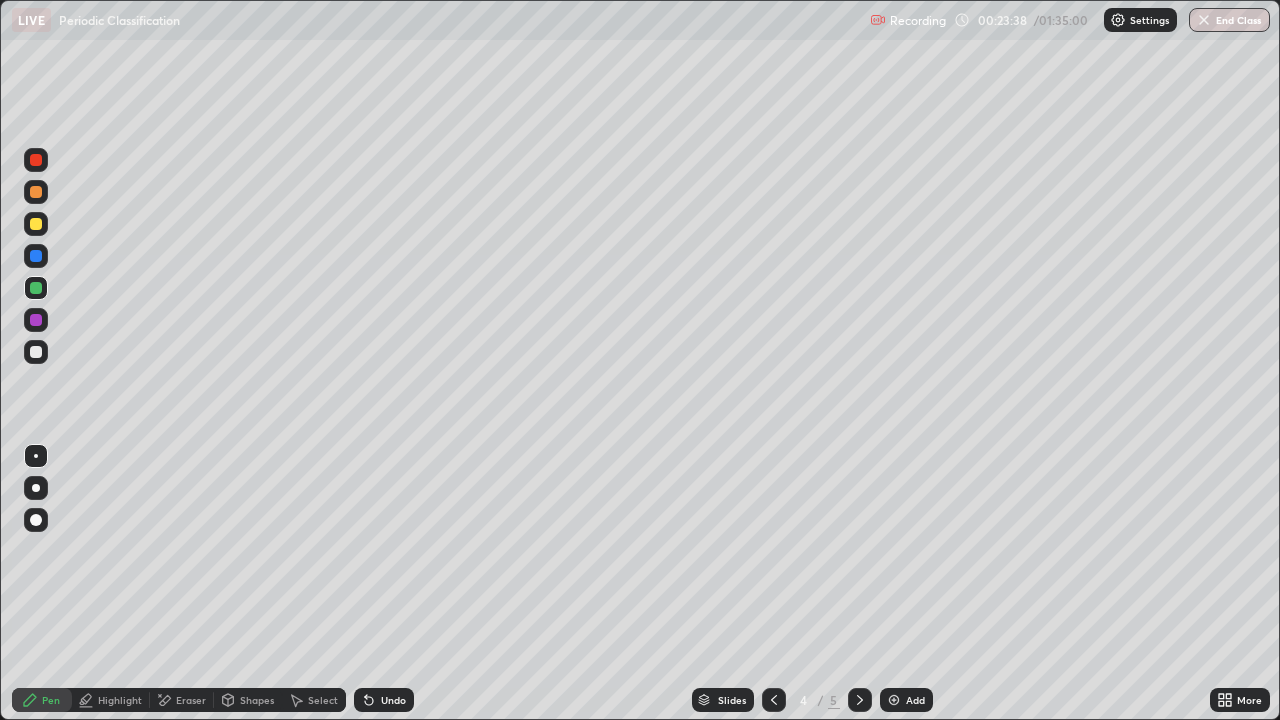 click on "Eraser" at bounding box center (191, 700) 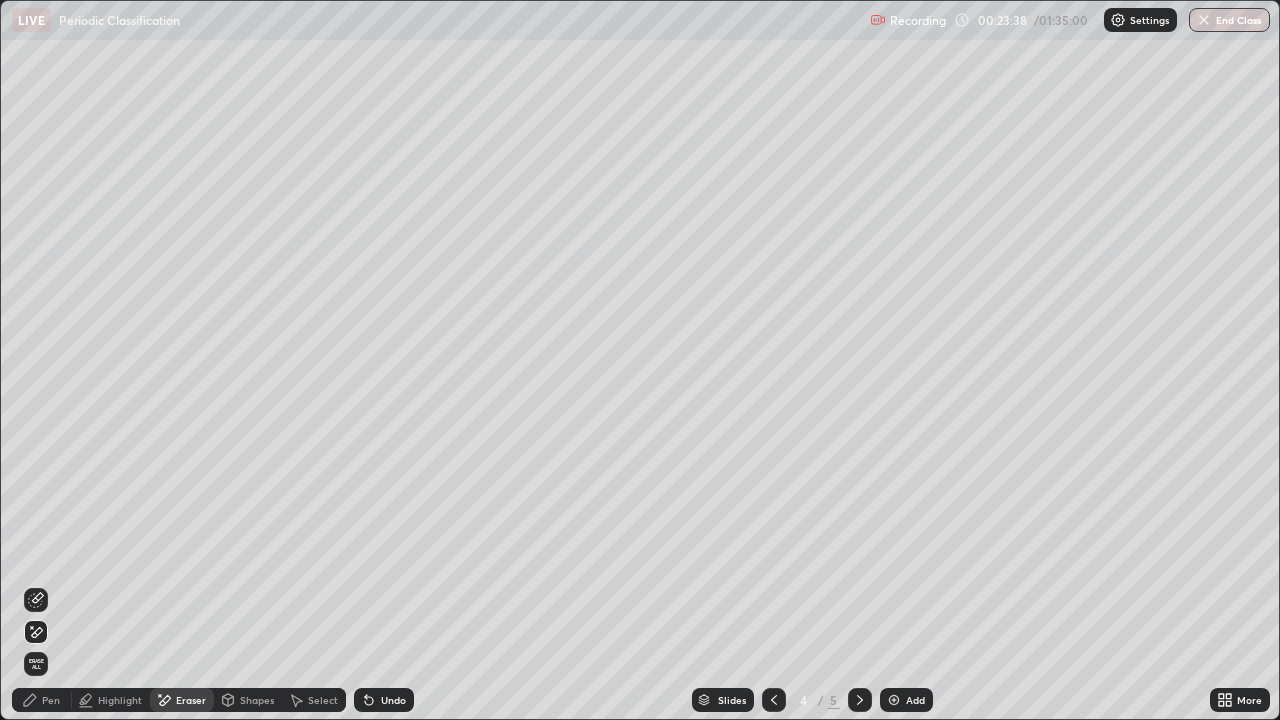 click on "Eraser" at bounding box center (191, 700) 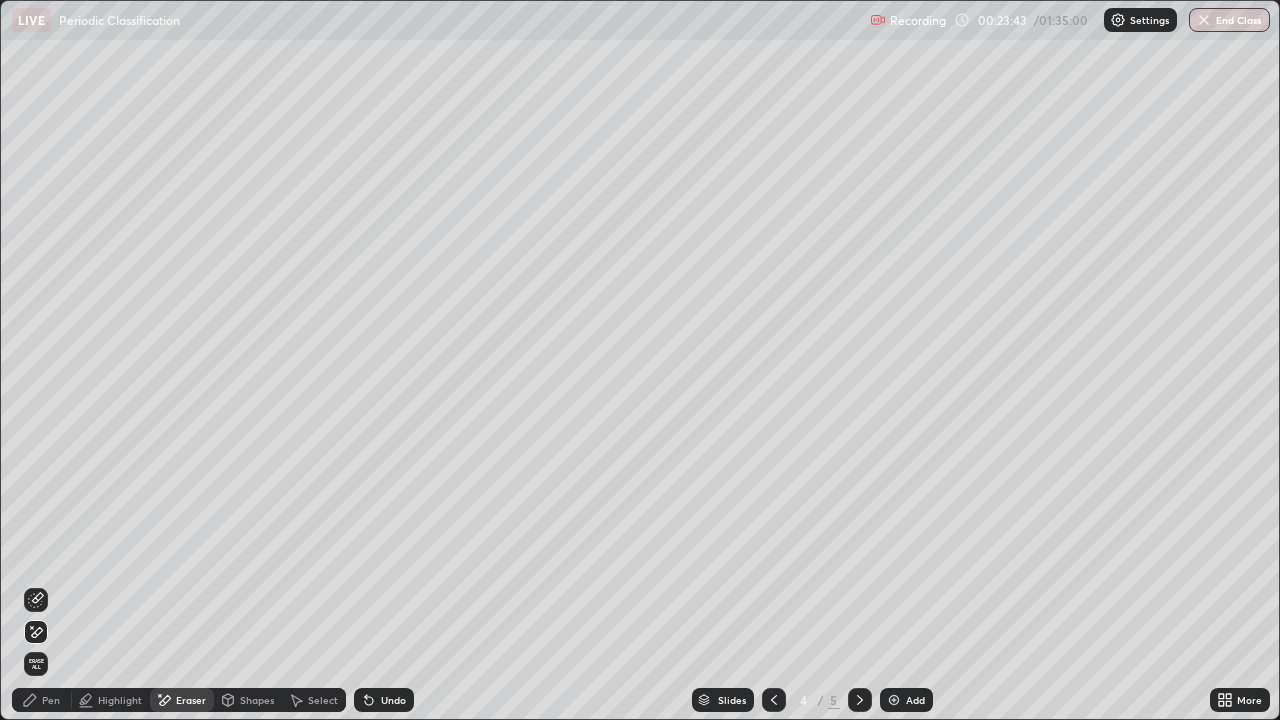 click on "Pen" at bounding box center [42, 700] 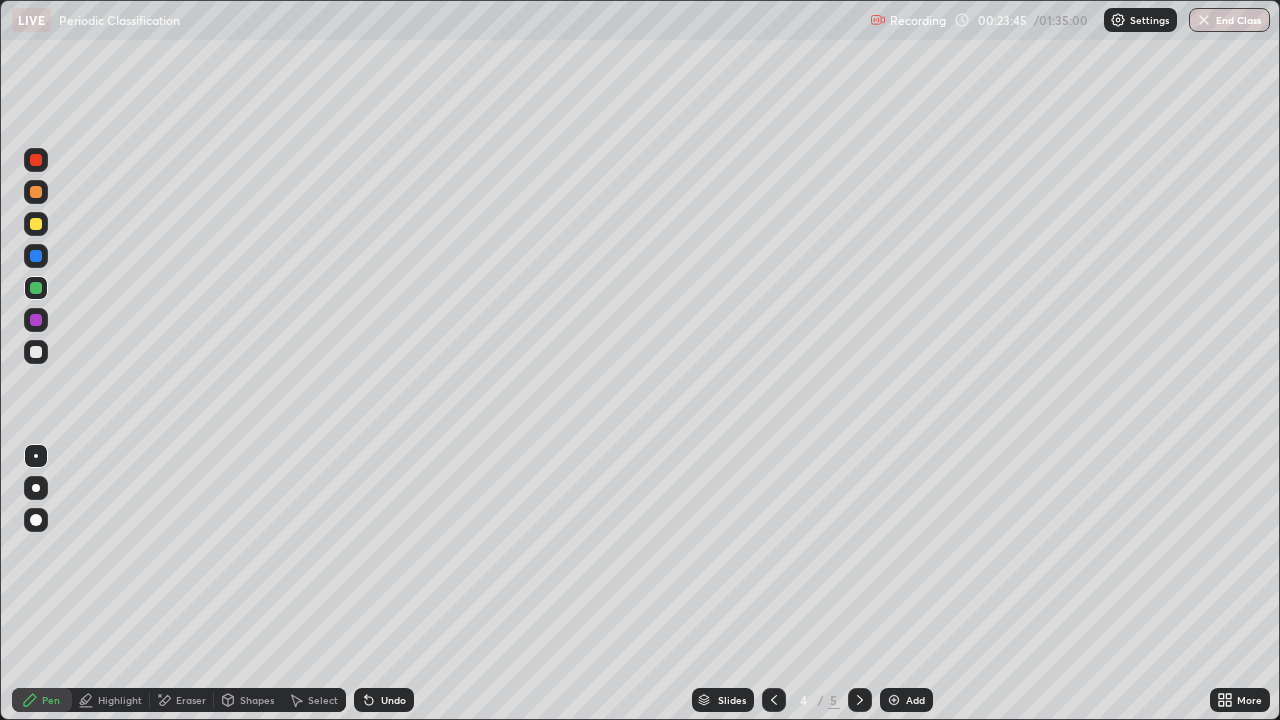 click at bounding box center (36, 224) 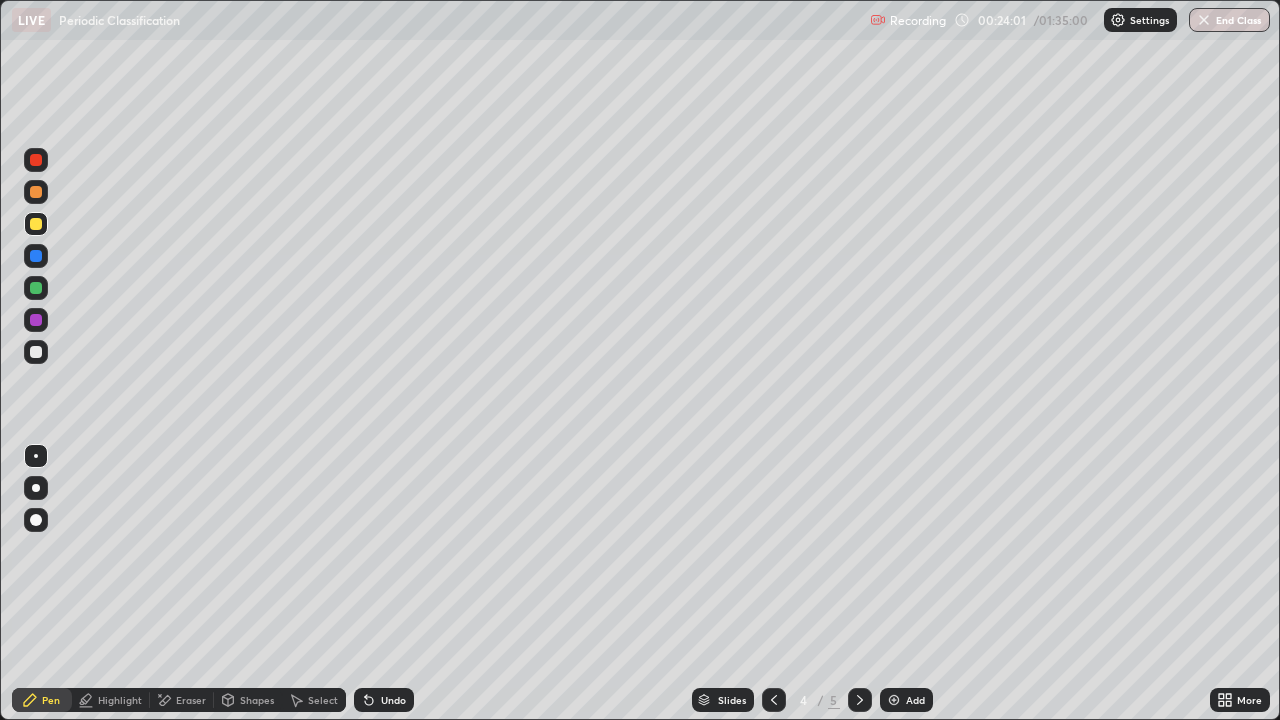 click on "Eraser" at bounding box center [191, 700] 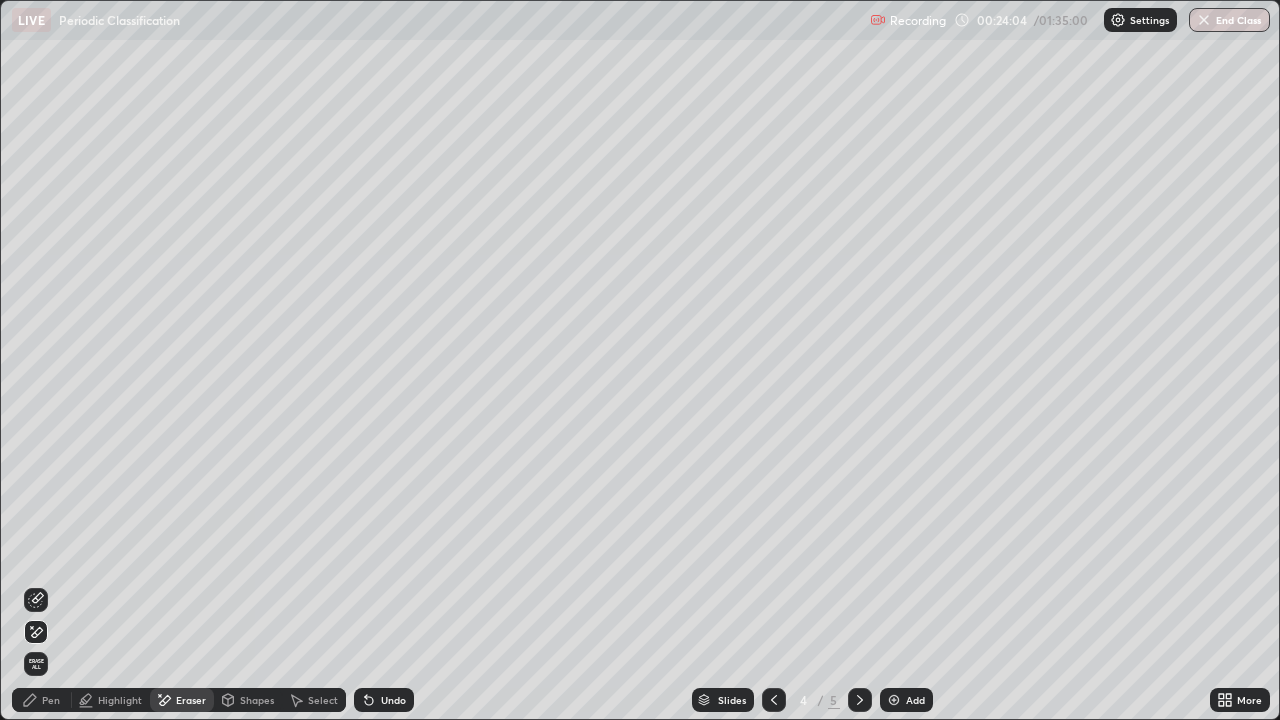 click on "Pen" at bounding box center (42, 700) 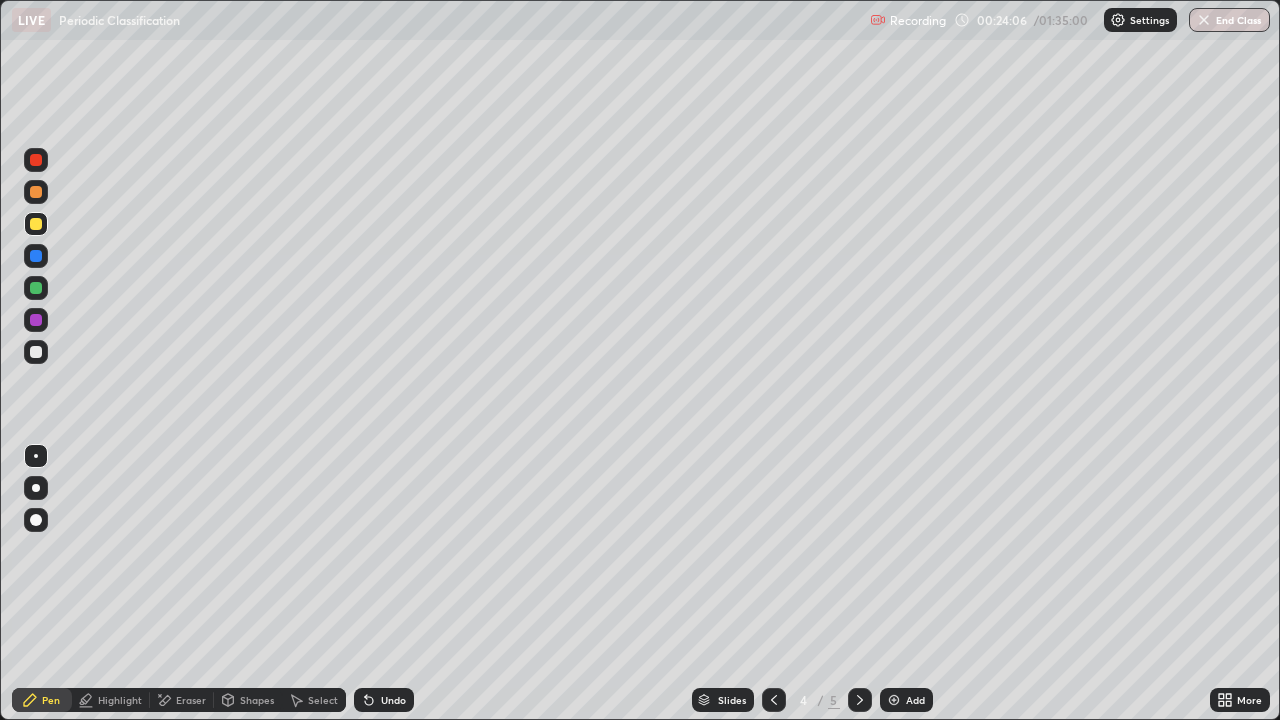 click on "Select" at bounding box center (314, 700) 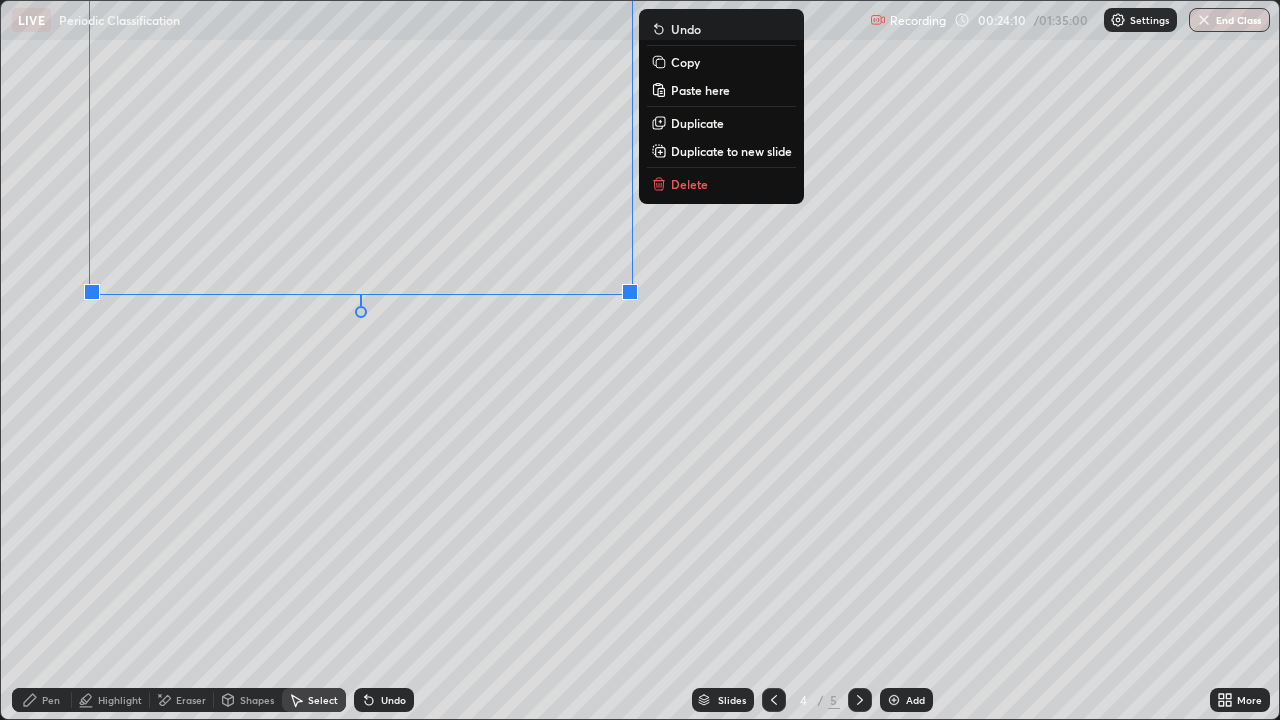 click on "0 ° Undo Copy Paste here Duplicate Duplicate to new slide Delete" at bounding box center (640, 360) 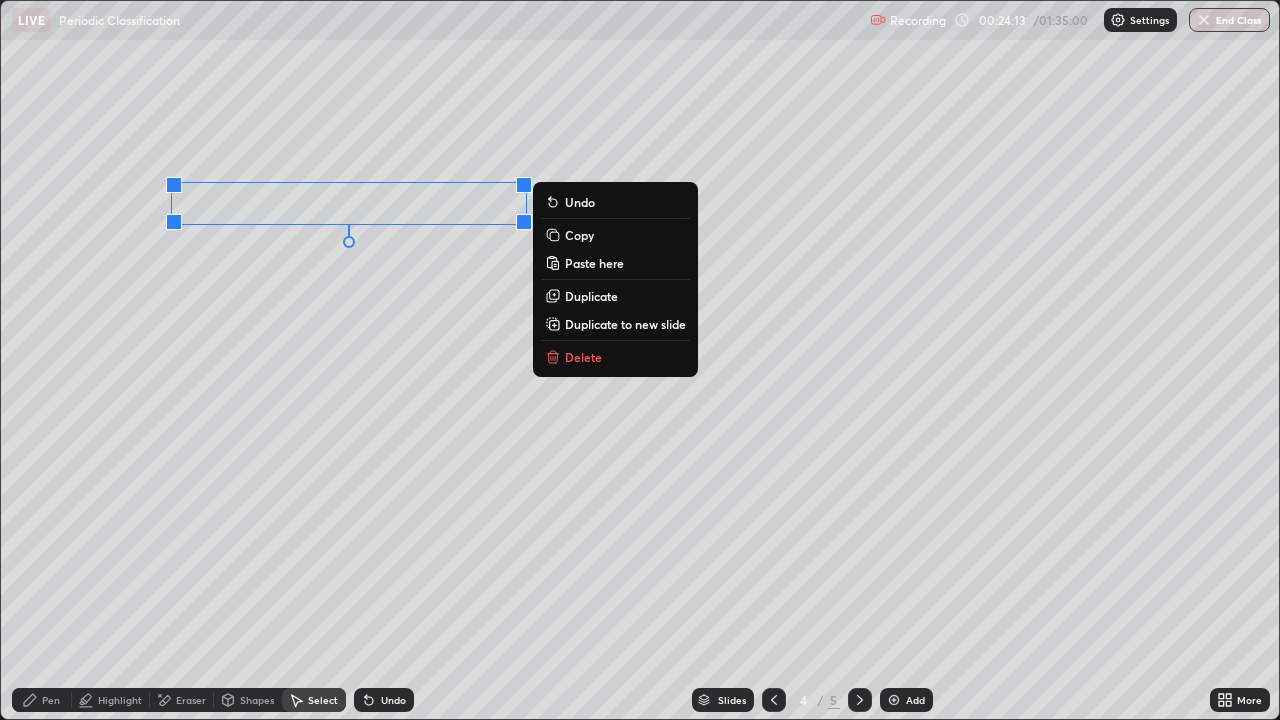 click on "0 ° Undo Copy Paste here Duplicate Duplicate to new slide Delete" at bounding box center (640, 360) 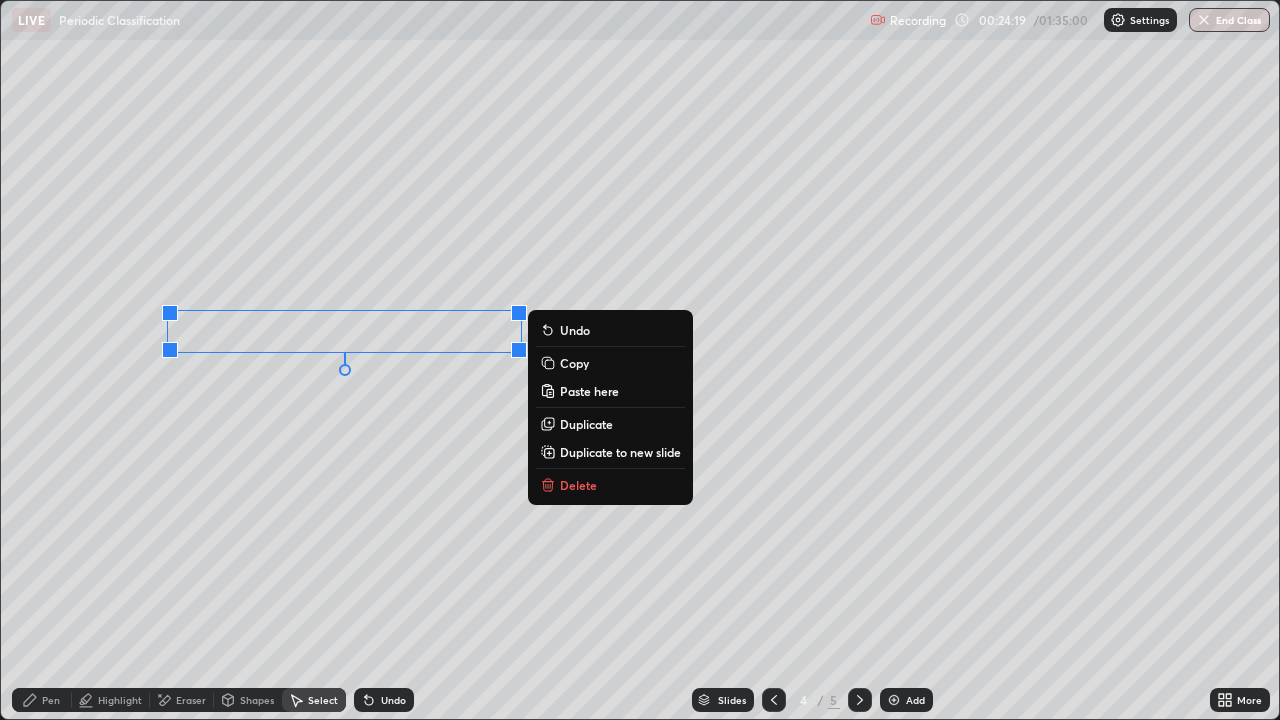 click on "Eraser" at bounding box center [182, 700] 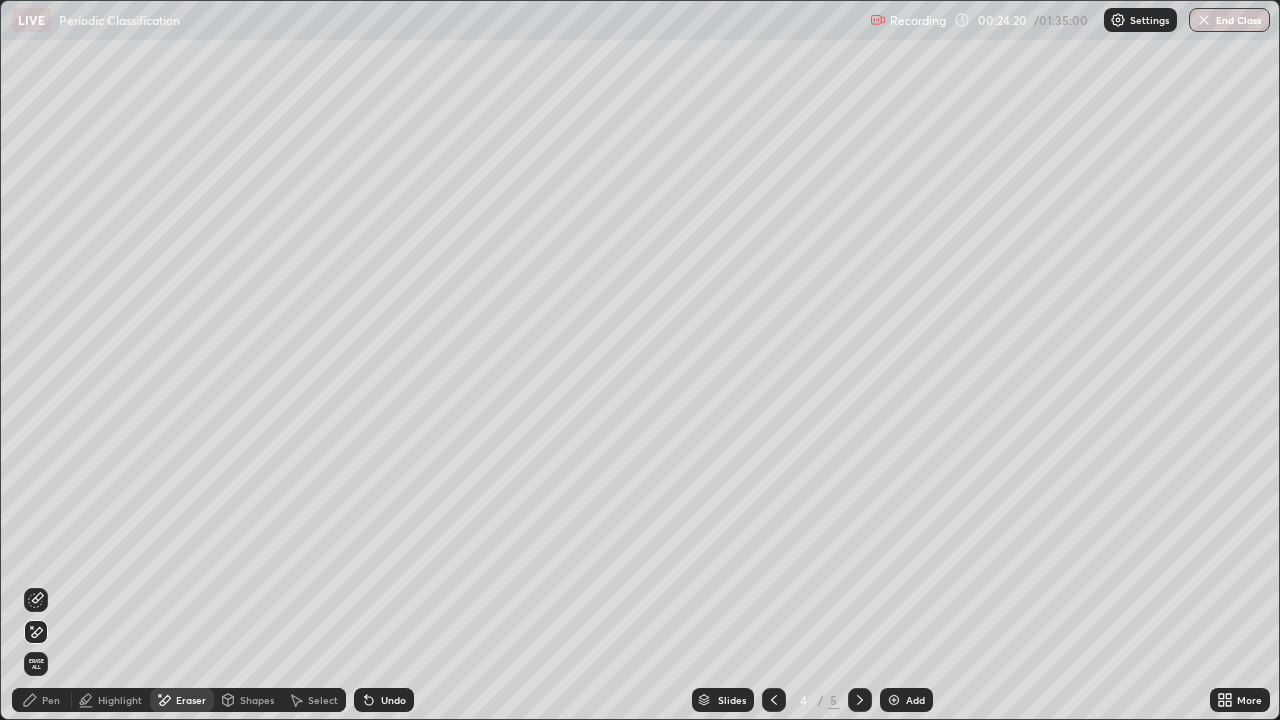 click on "Pen" at bounding box center [42, 700] 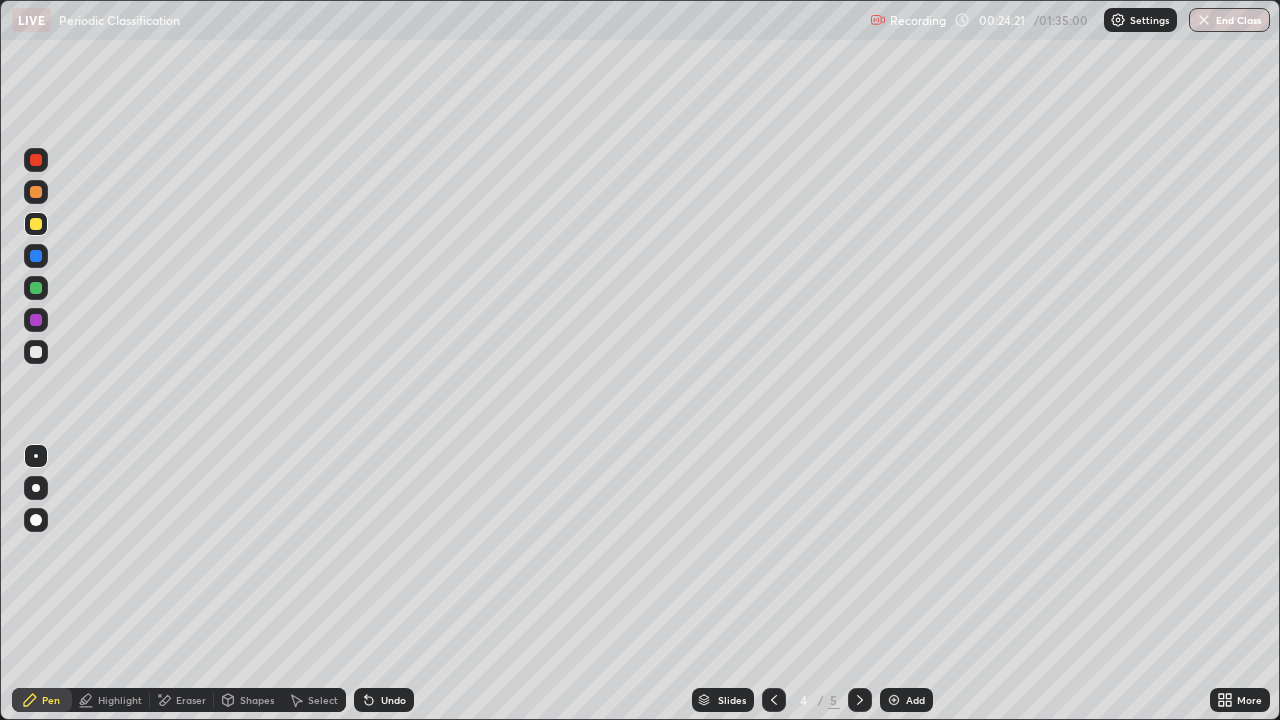 click at bounding box center [36, 288] 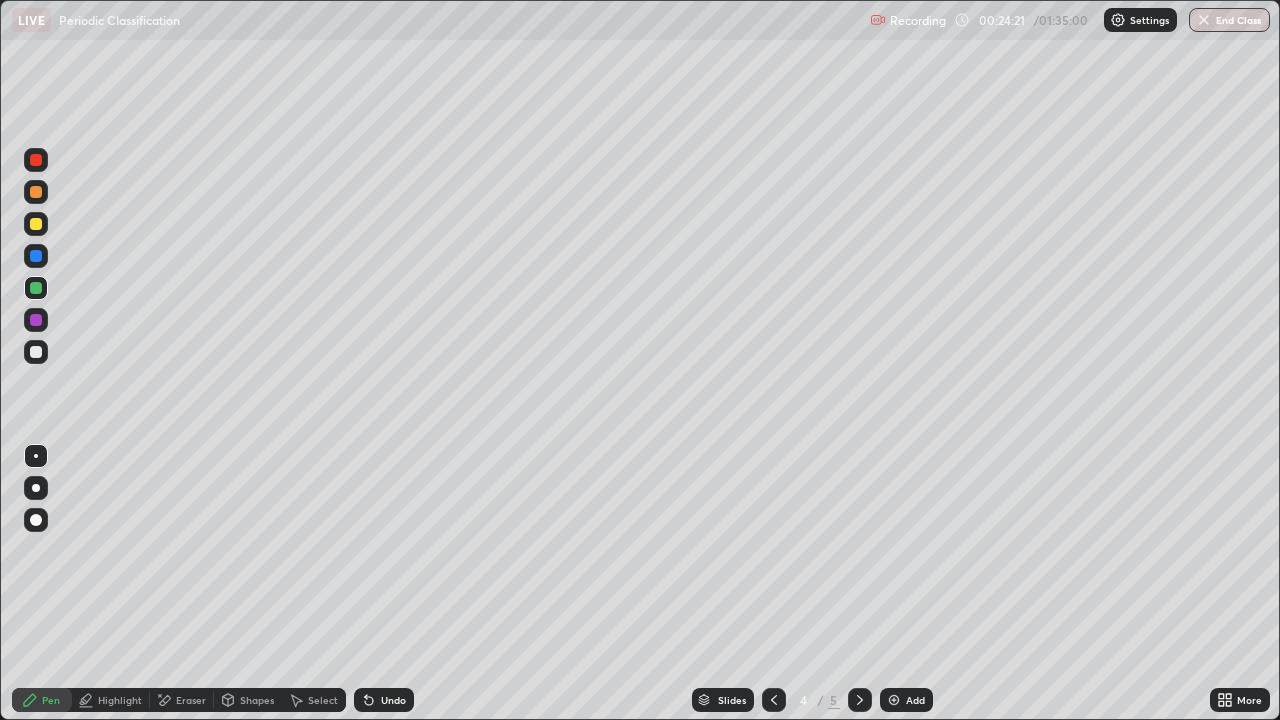 click at bounding box center [36, 256] 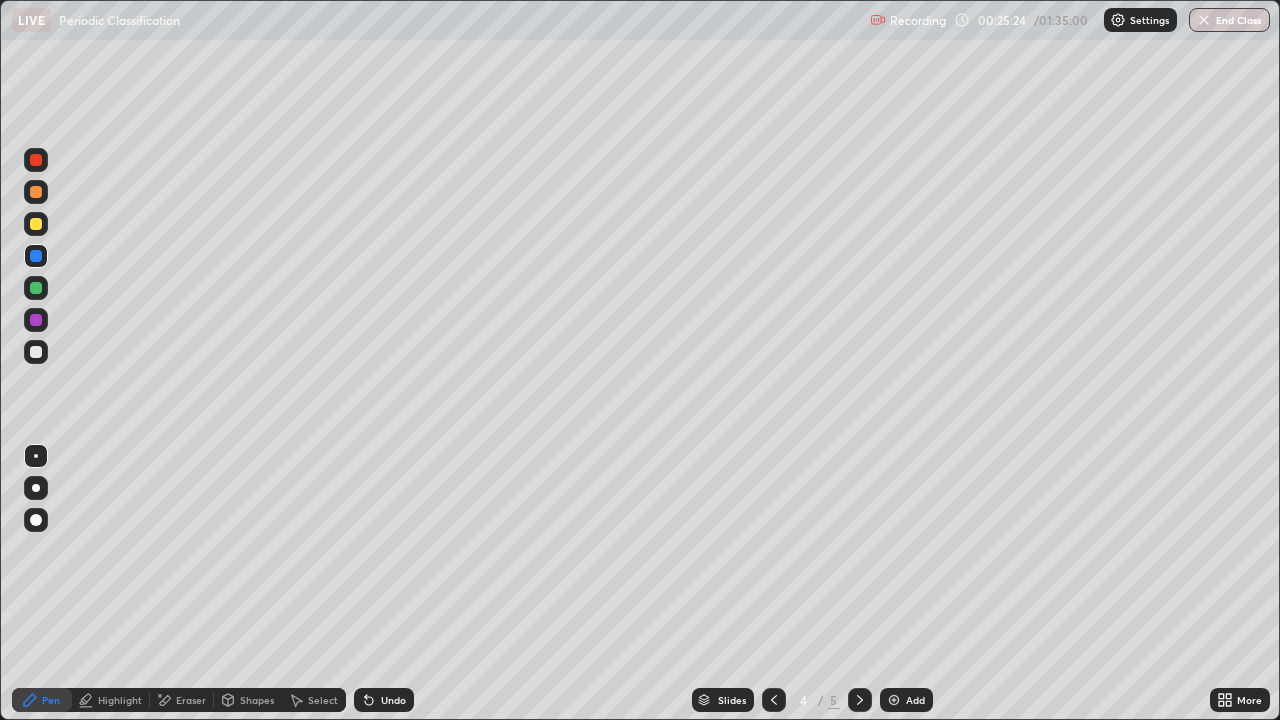 click at bounding box center [860, 700] 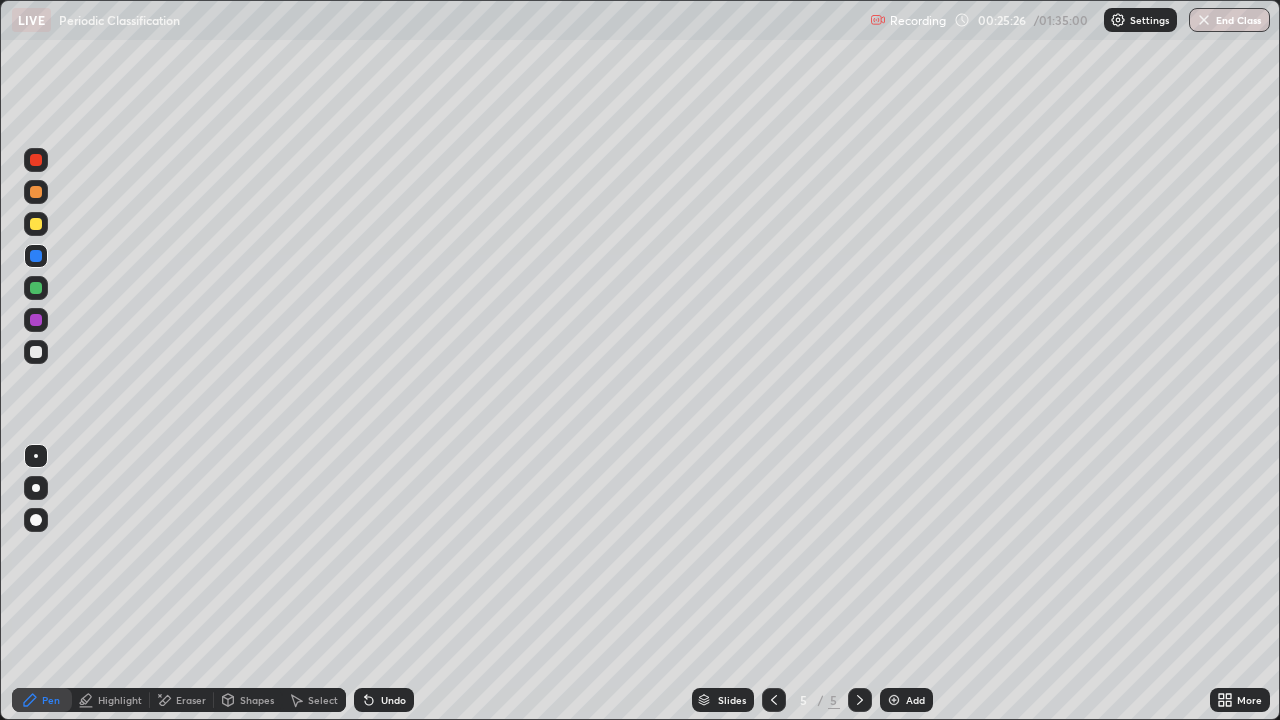 click at bounding box center [36, 288] 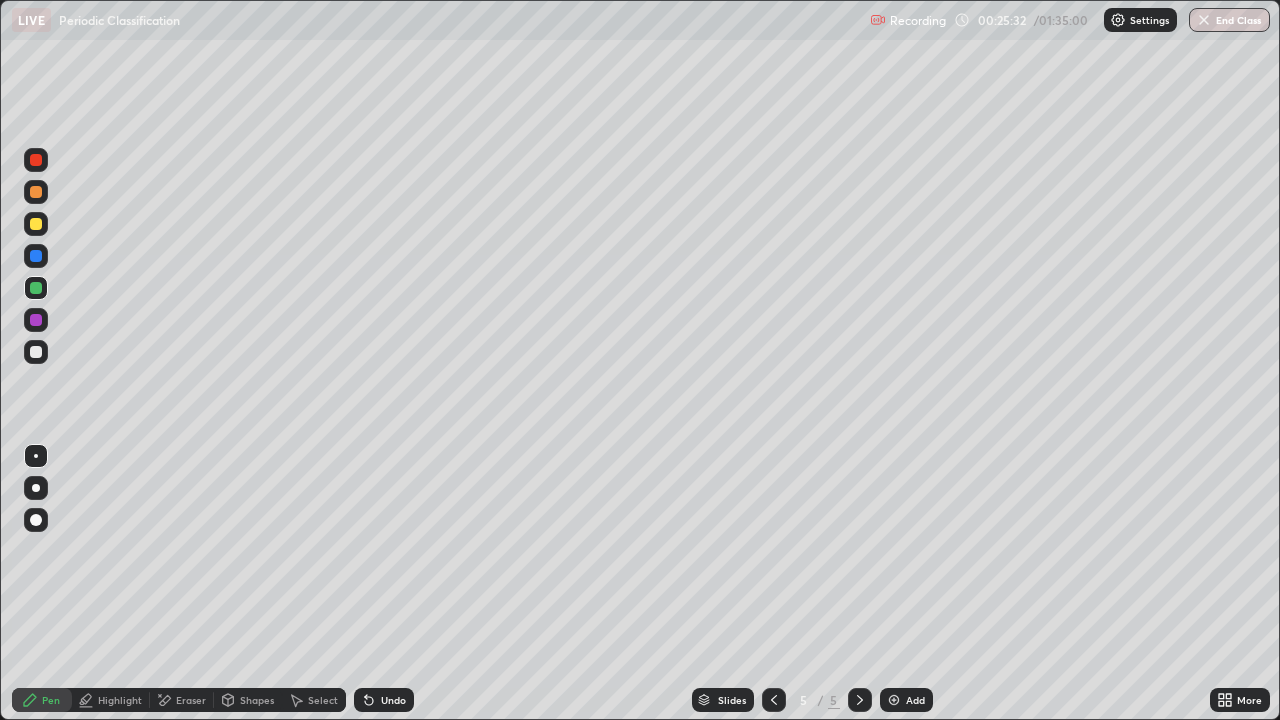 click at bounding box center [36, 352] 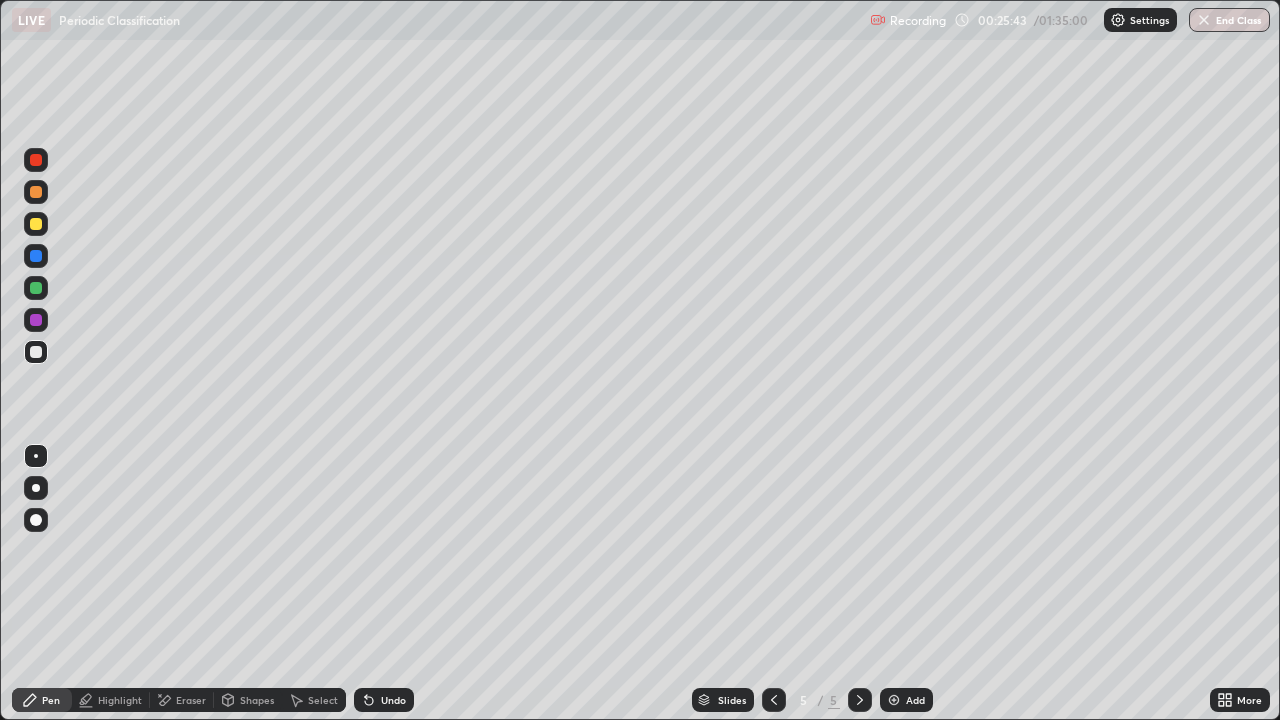 click at bounding box center [36, 288] 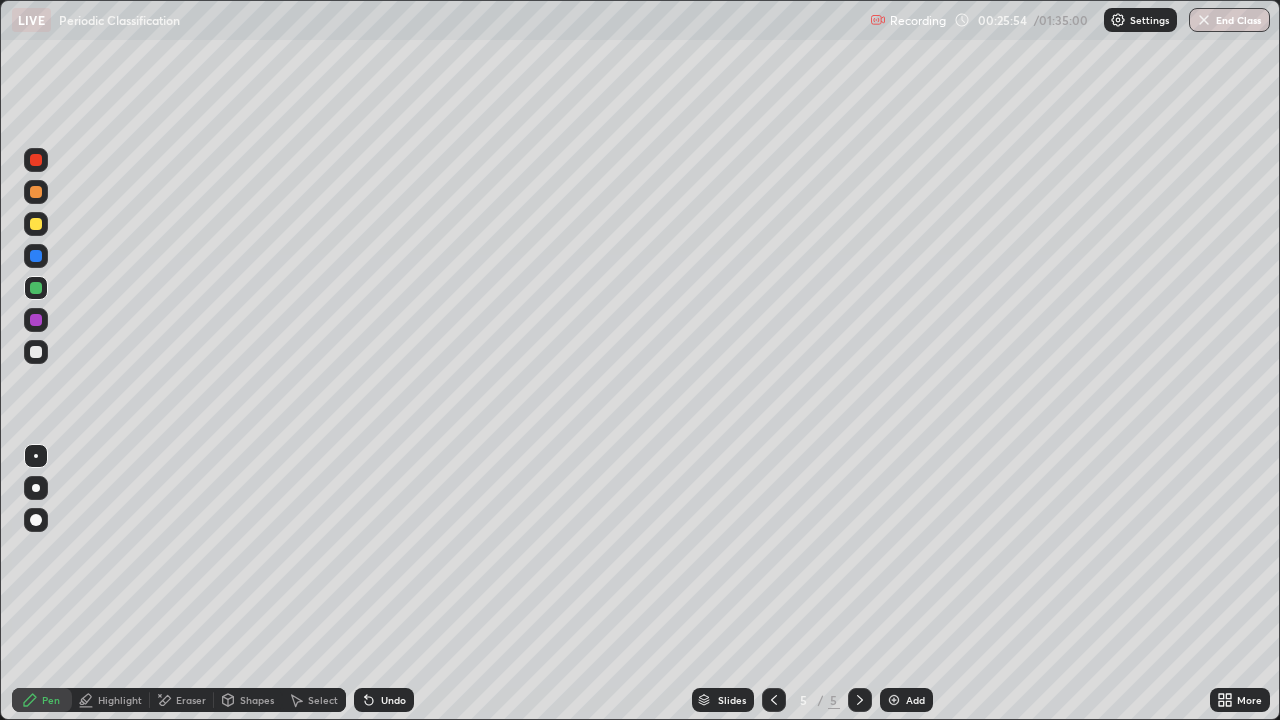 click at bounding box center (36, 192) 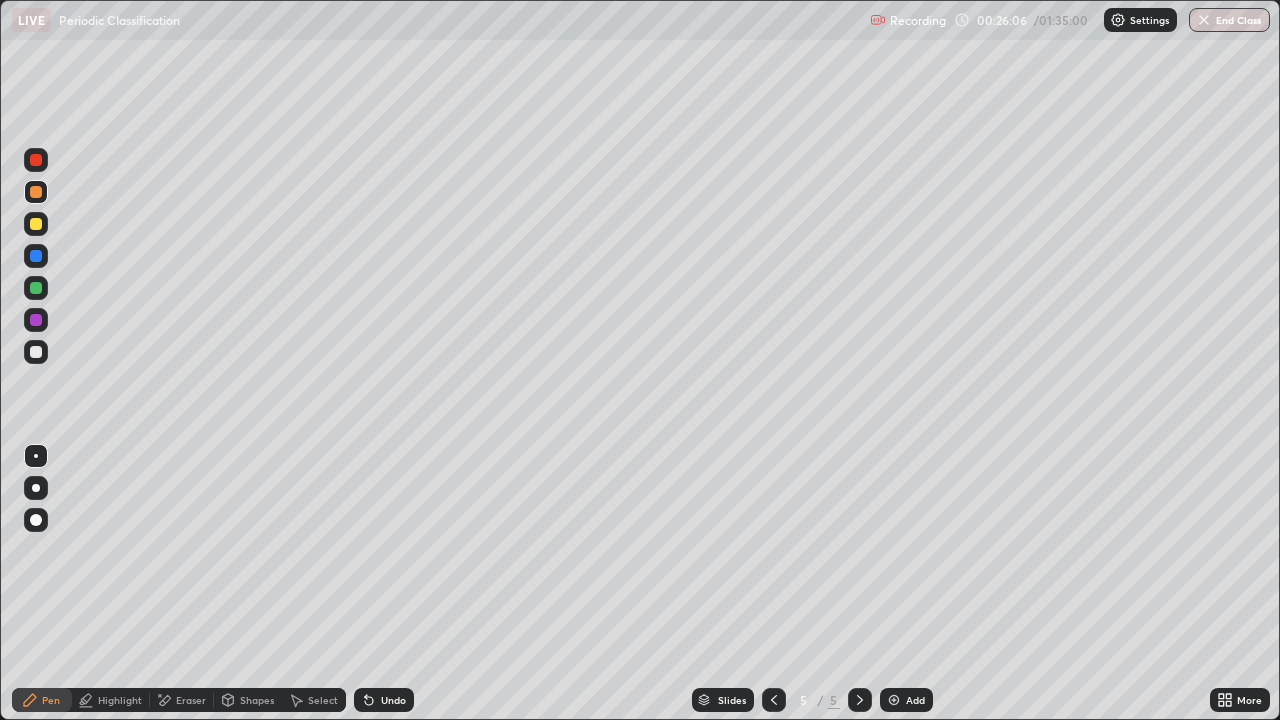 click 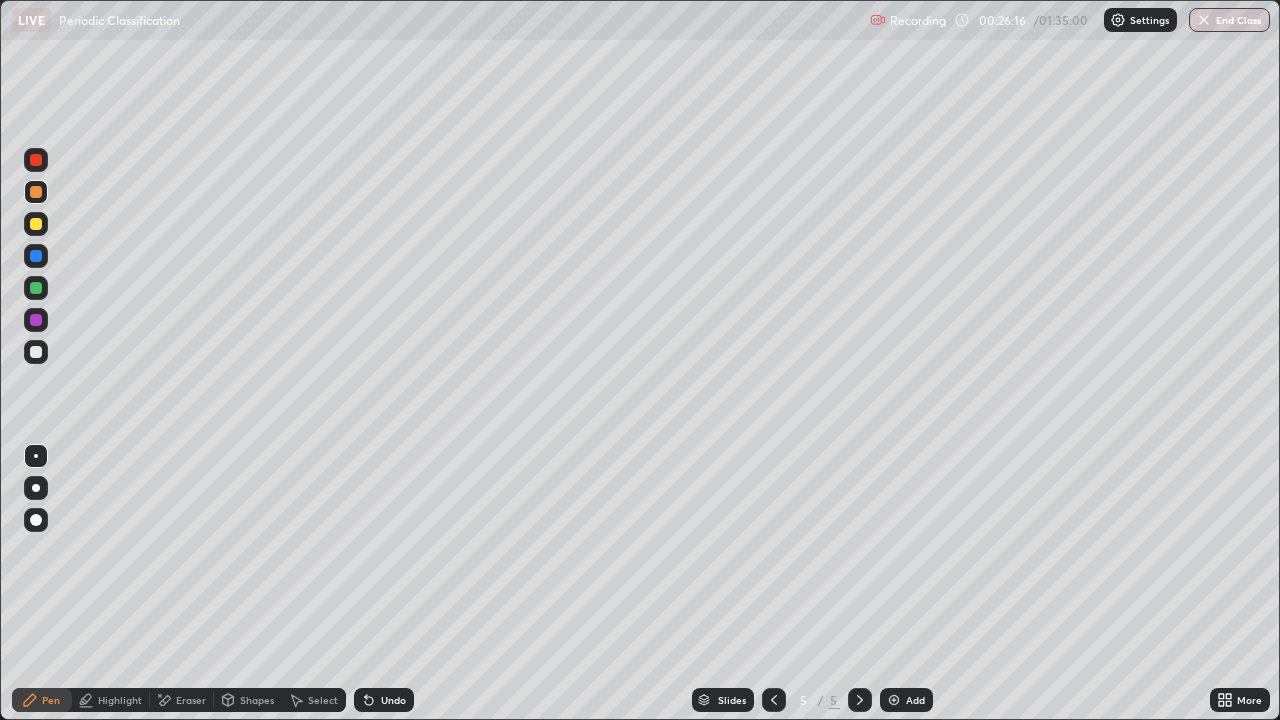 click on "Undo" at bounding box center (384, 700) 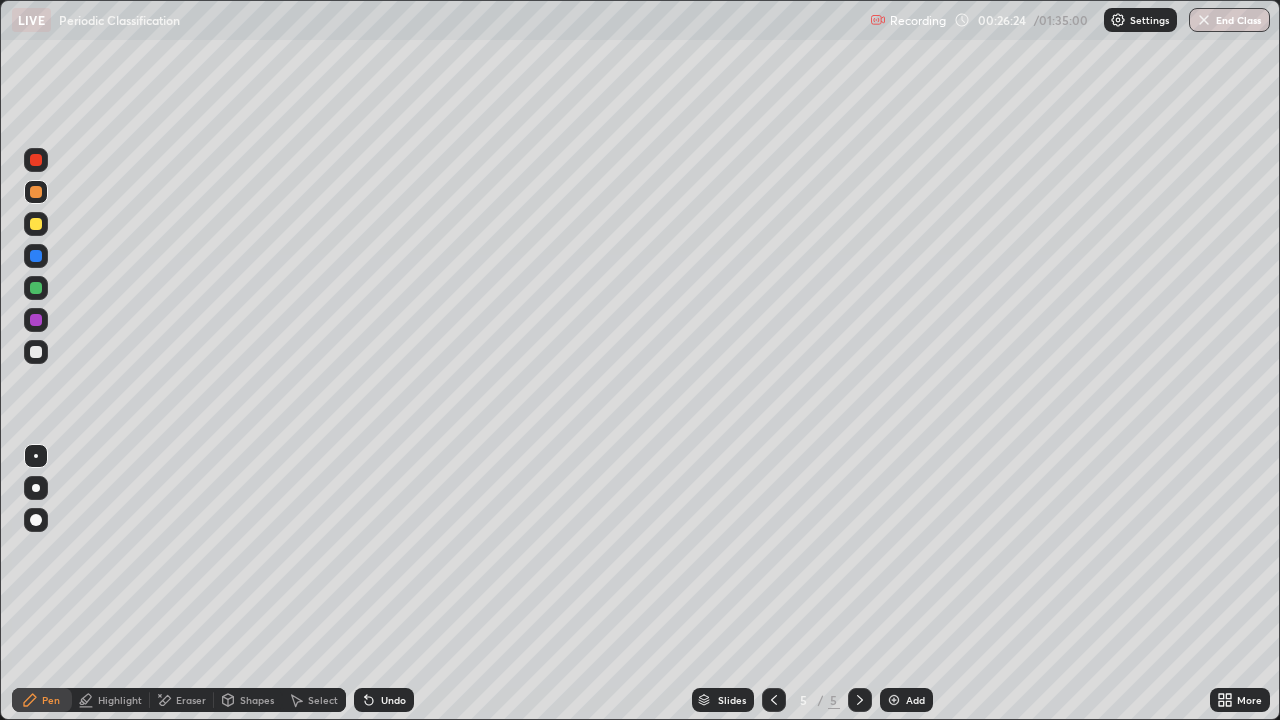 click at bounding box center (36, 256) 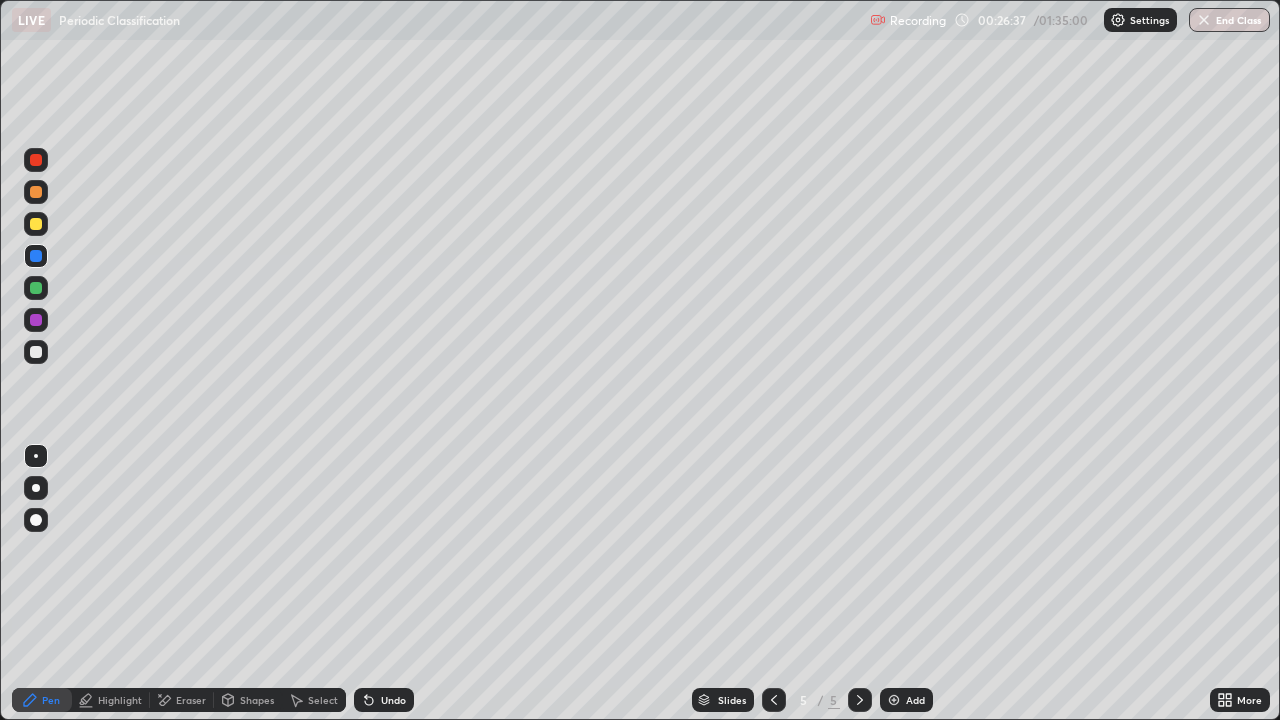 click on "Eraser" at bounding box center (191, 700) 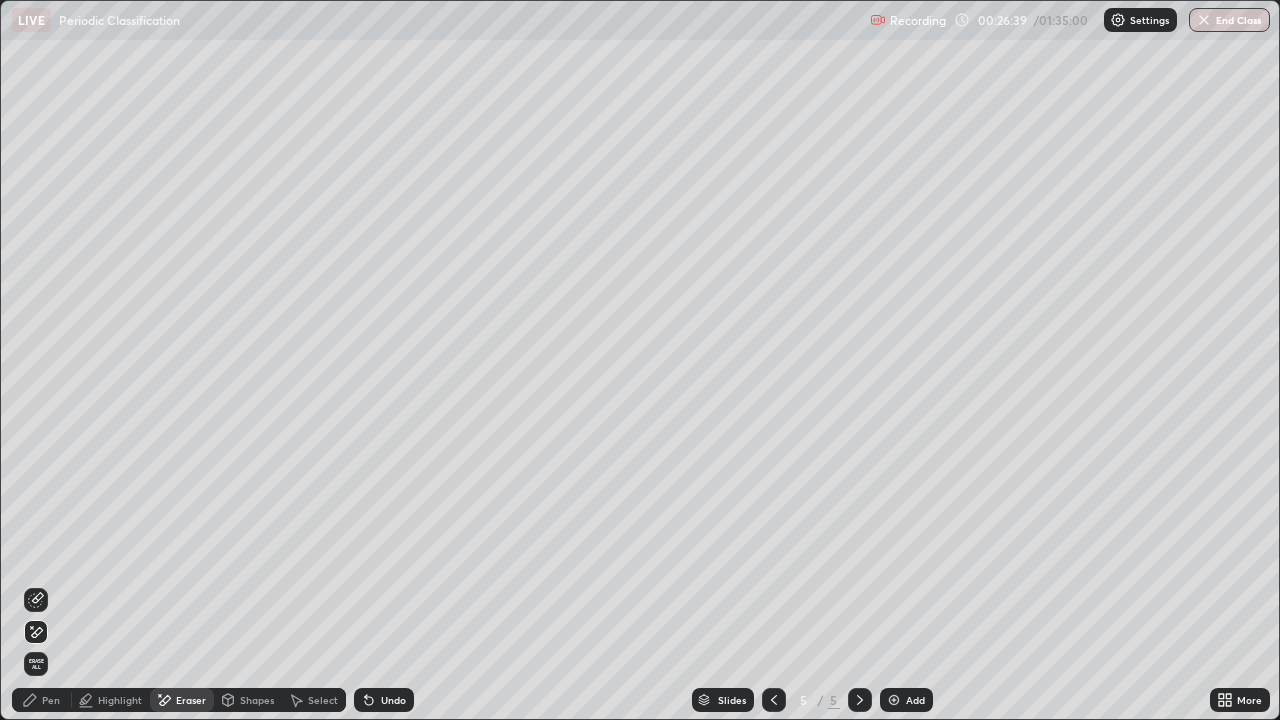click on "Pen" at bounding box center [51, 700] 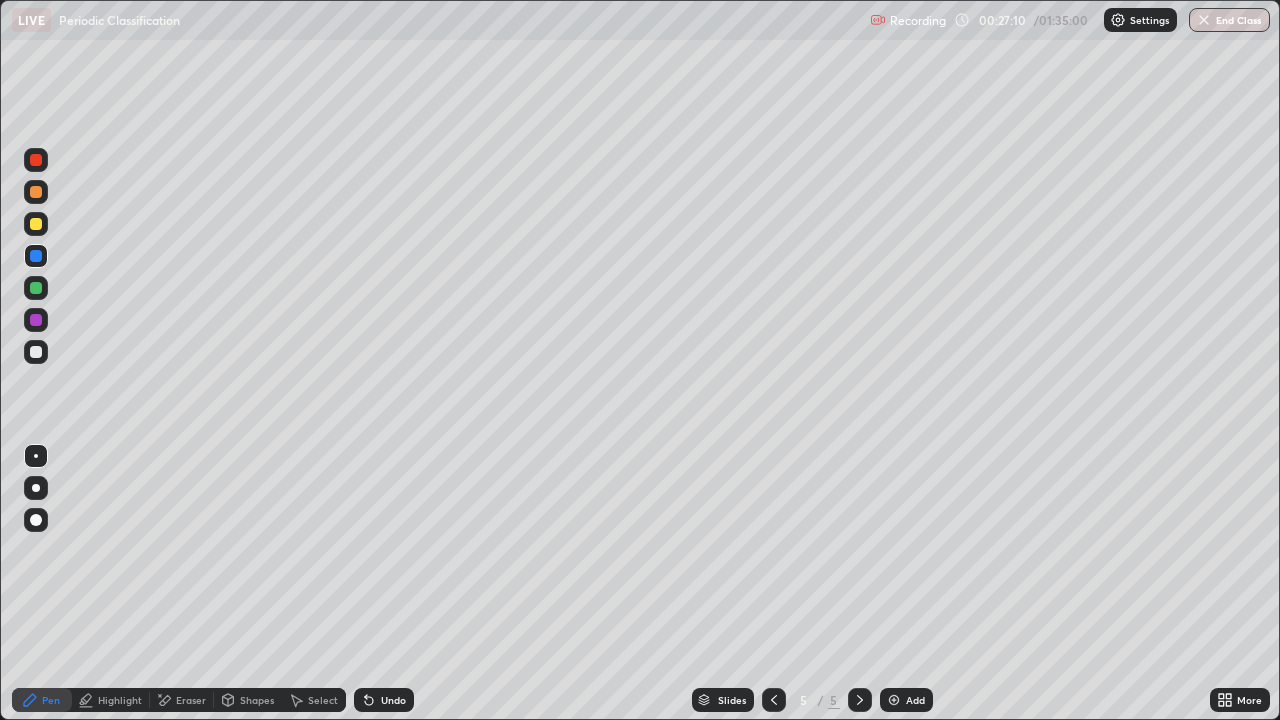 click at bounding box center [36, 288] 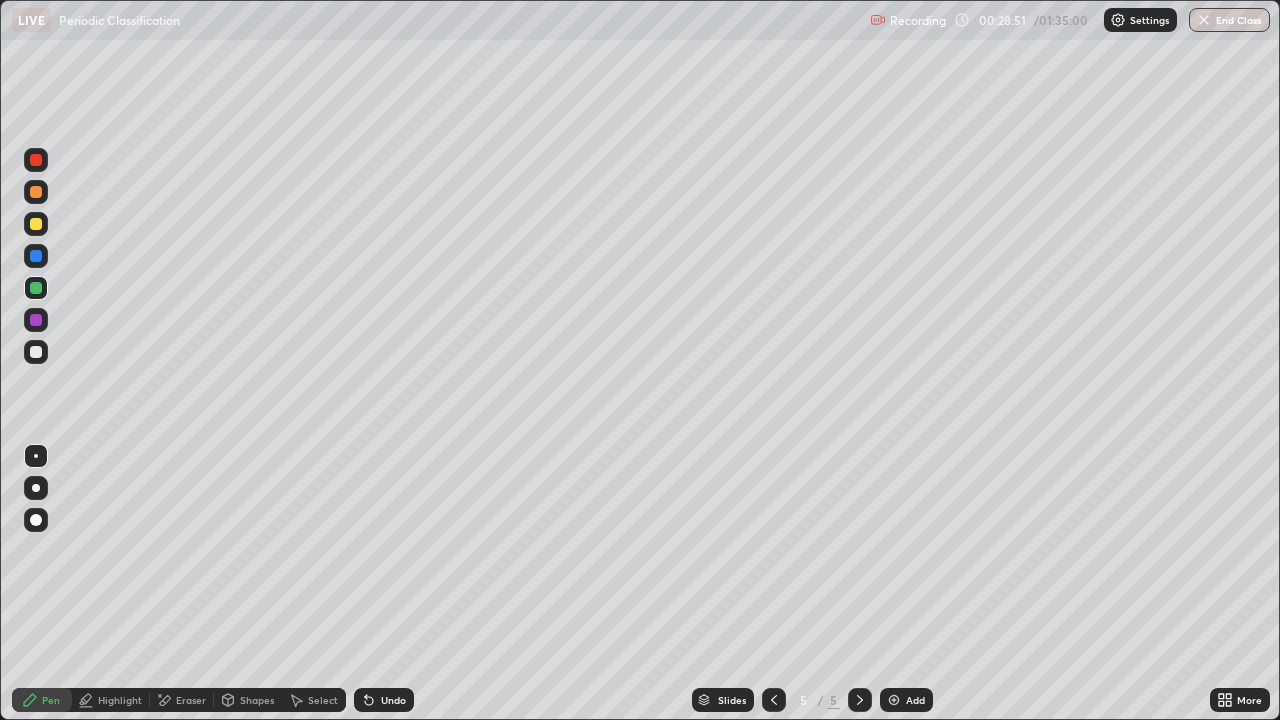 click at bounding box center [36, 320] 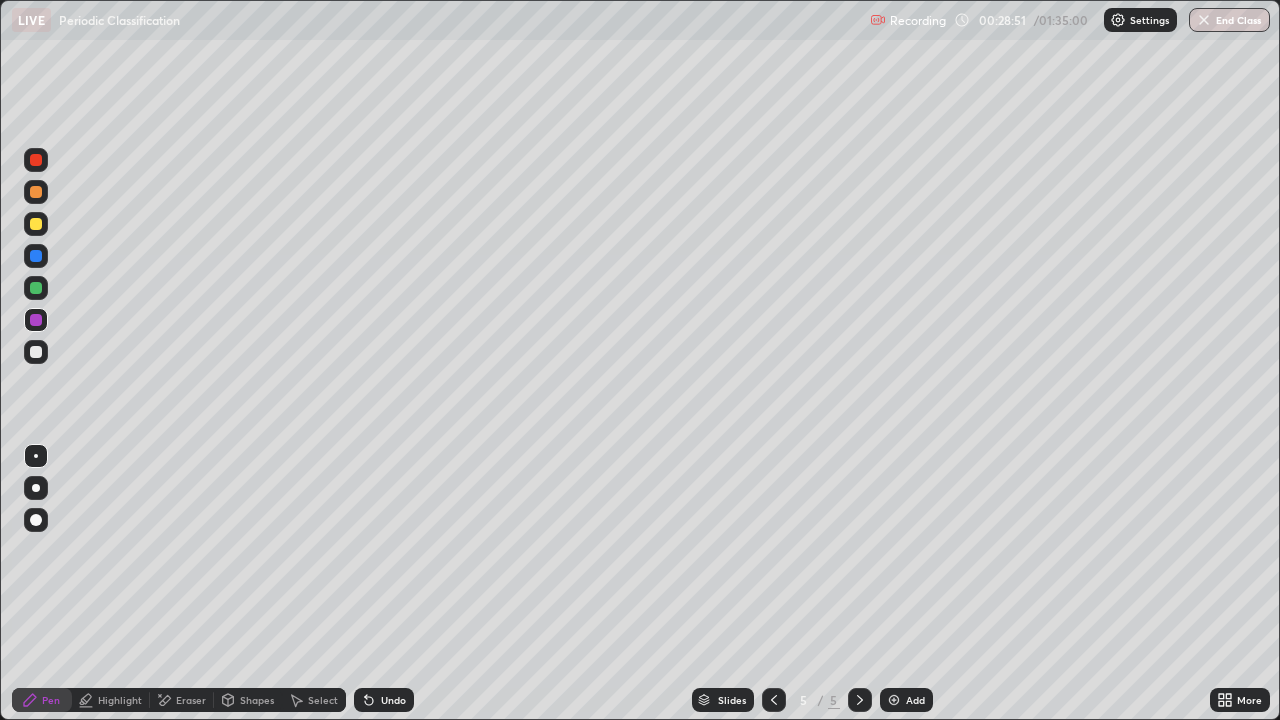 click at bounding box center (36, 352) 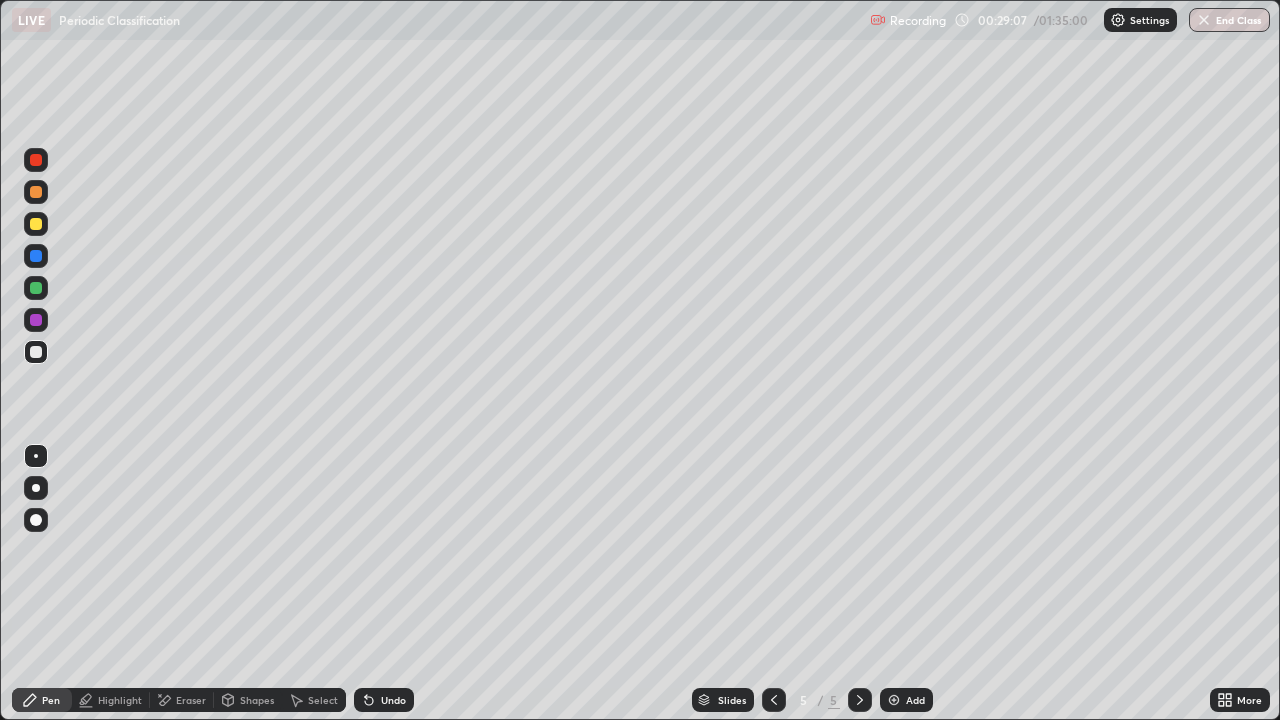 click at bounding box center [36, 288] 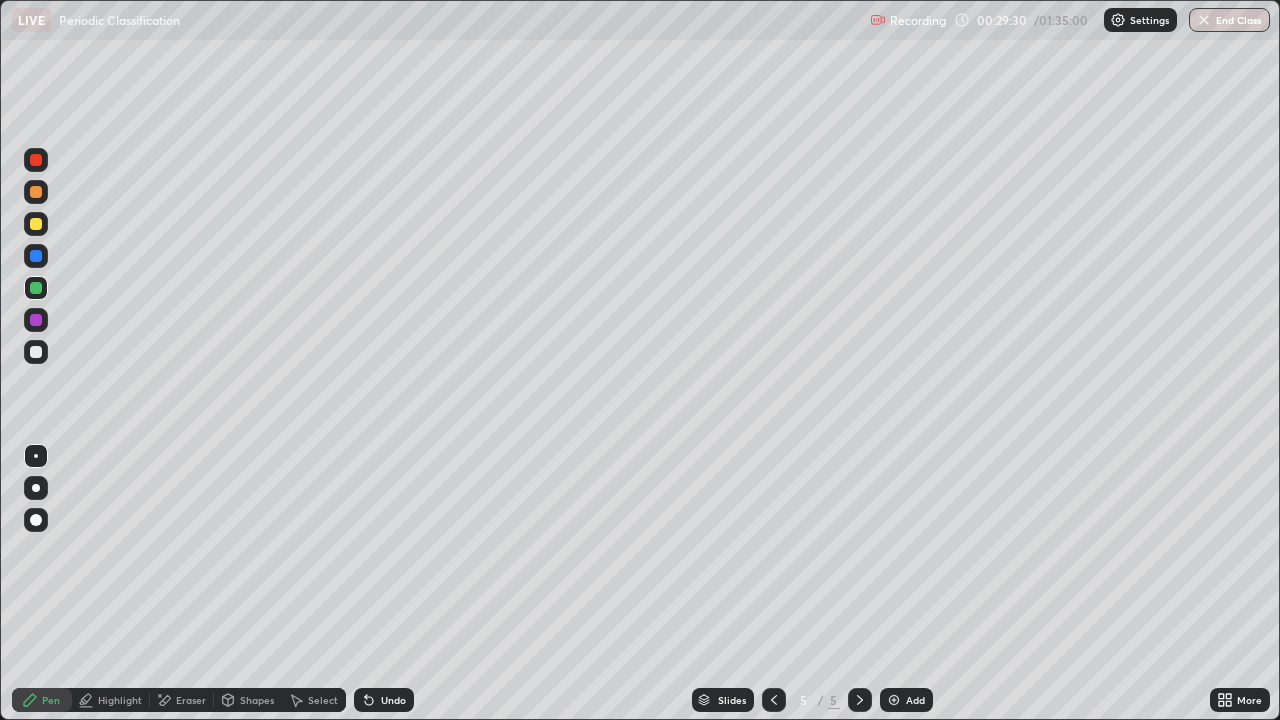 click at bounding box center (36, 224) 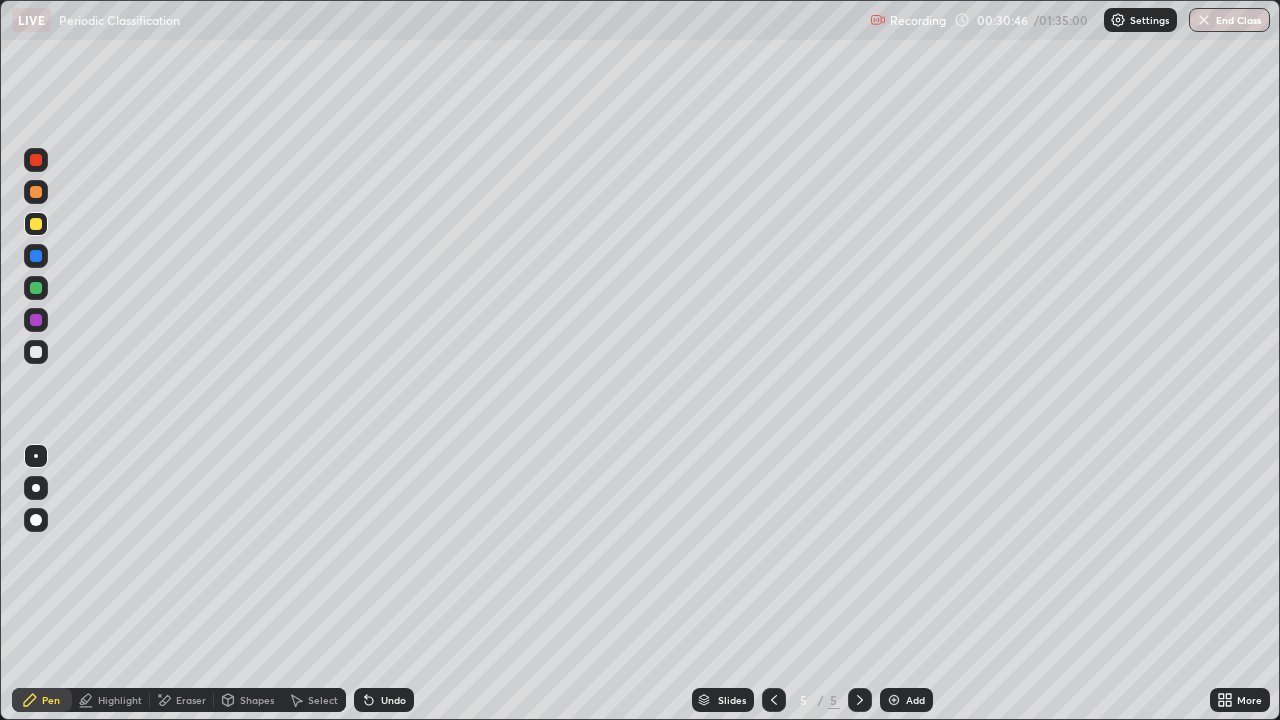 click on "Undo" at bounding box center [384, 700] 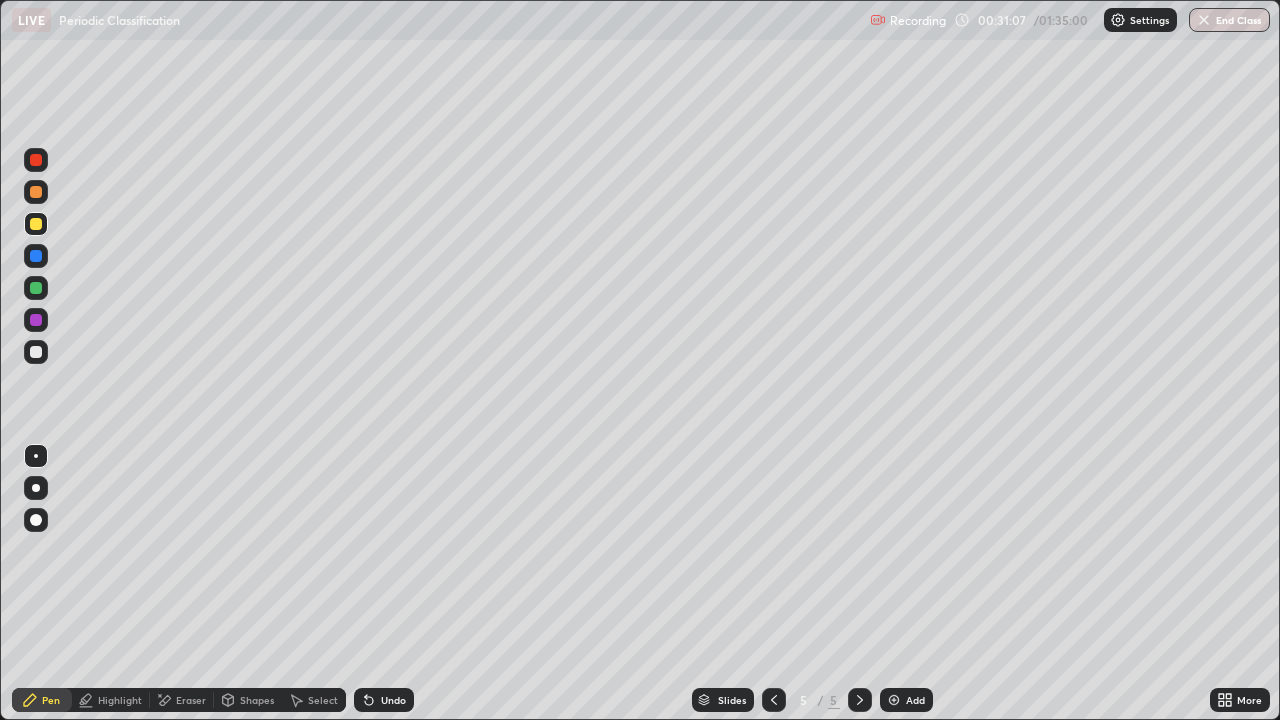 click on "Undo" at bounding box center [384, 700] 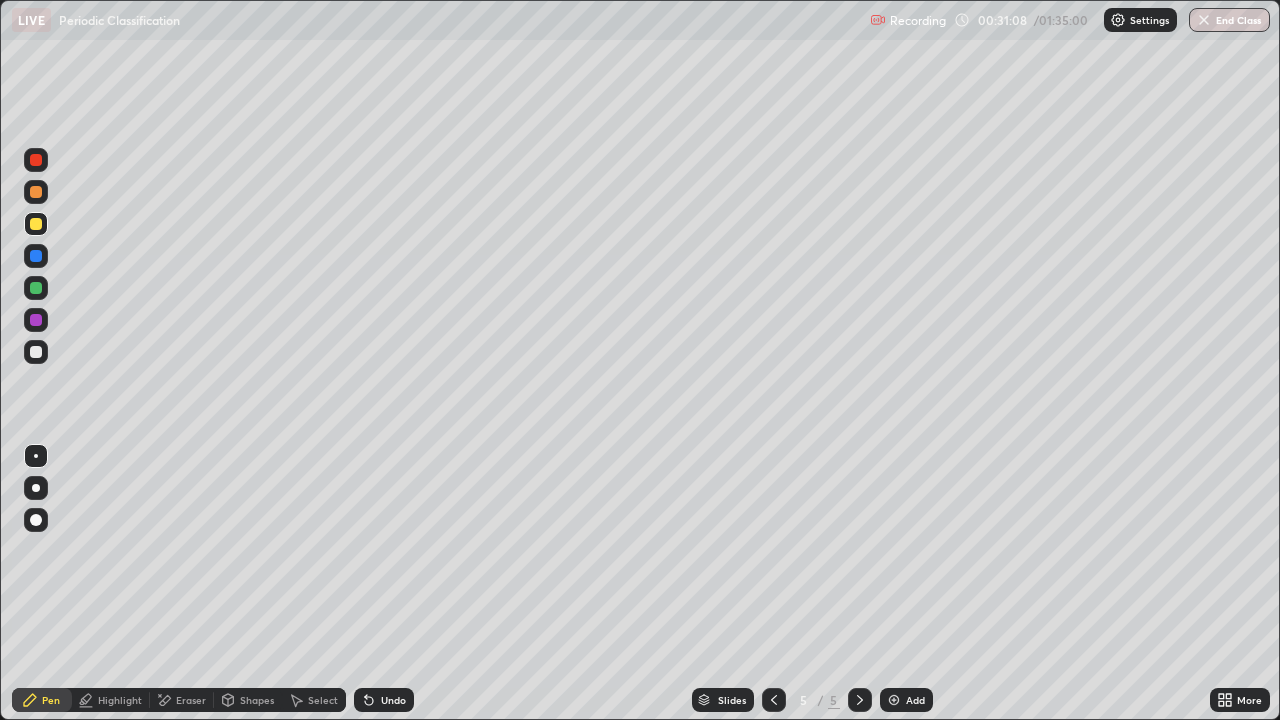 click on "Erase all" at bounding box center (36, 360) 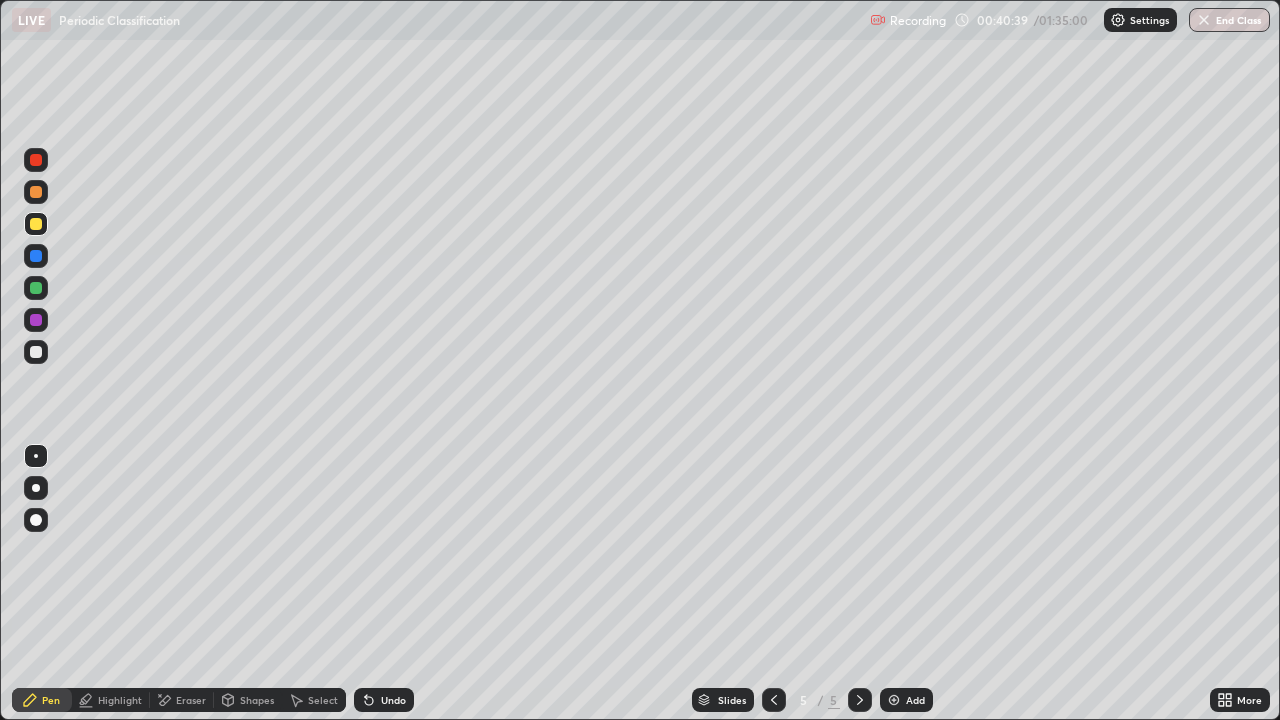 click on "Add" at bounding box center [906, 700] 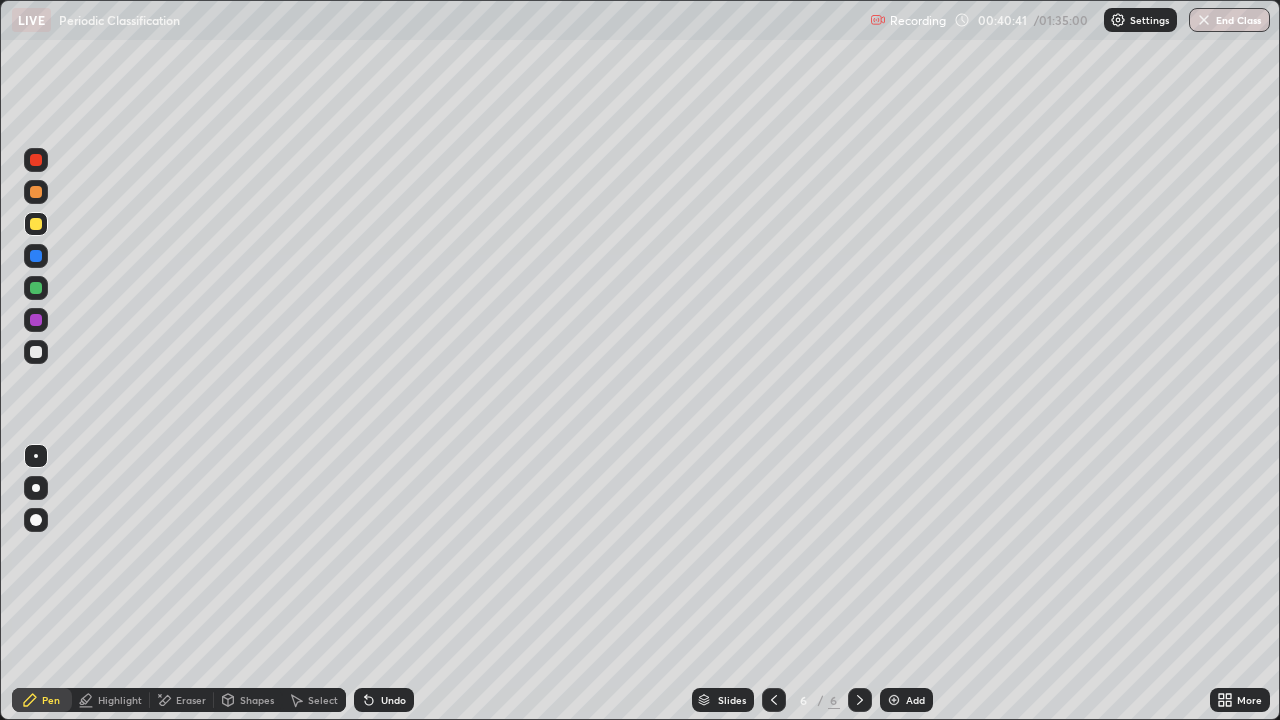 click at bounding box center (36, 288) 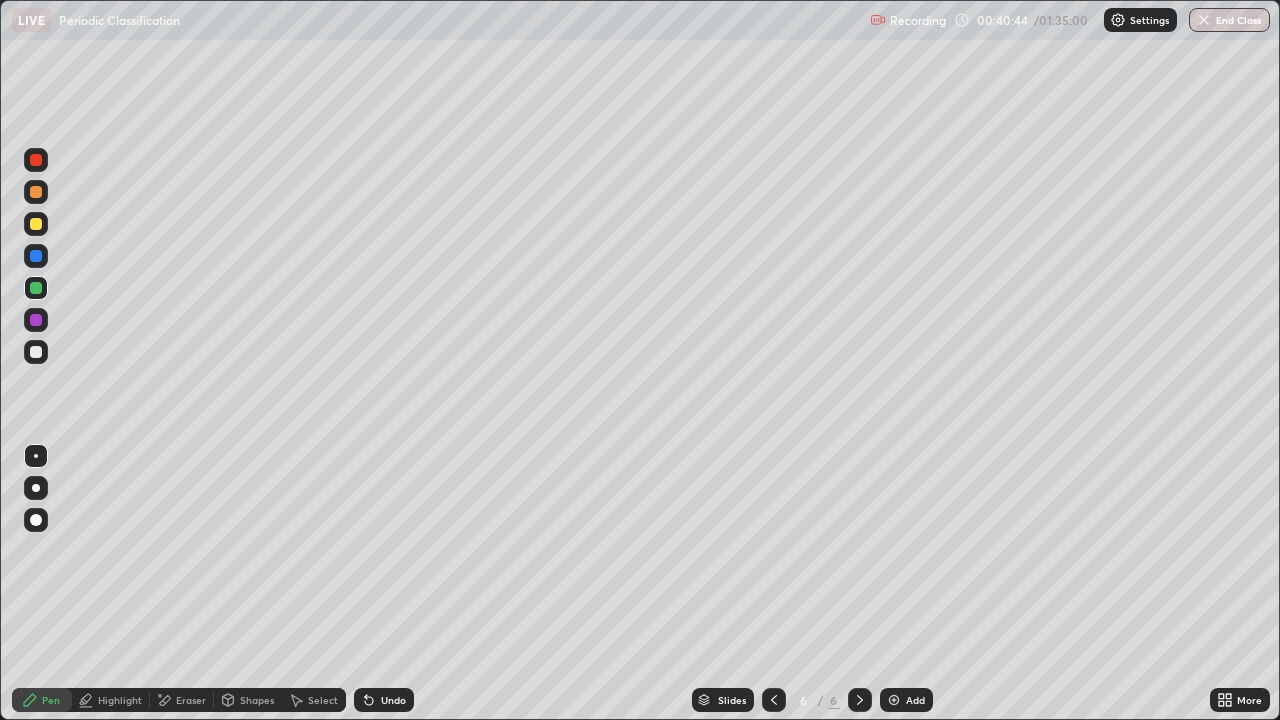 click at bounding box center [36, 352] 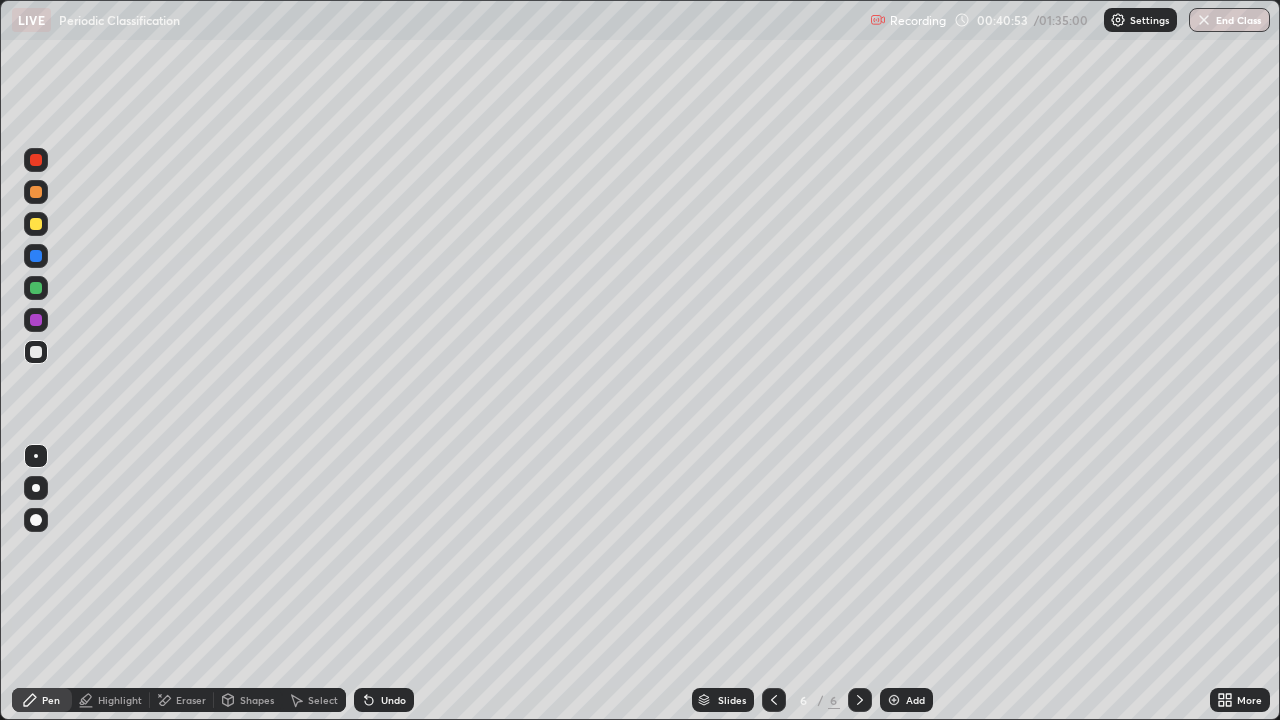 click at bounding box center (36, 288) 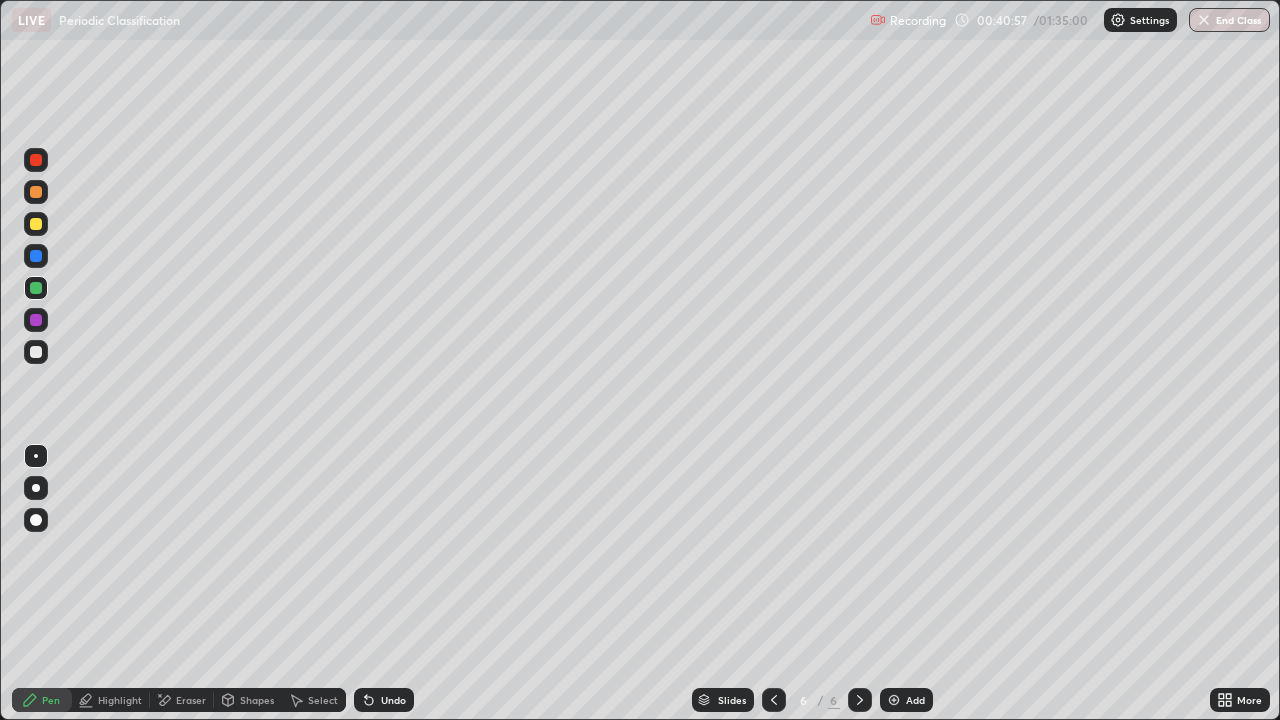 click at bounding box center (36, 352) 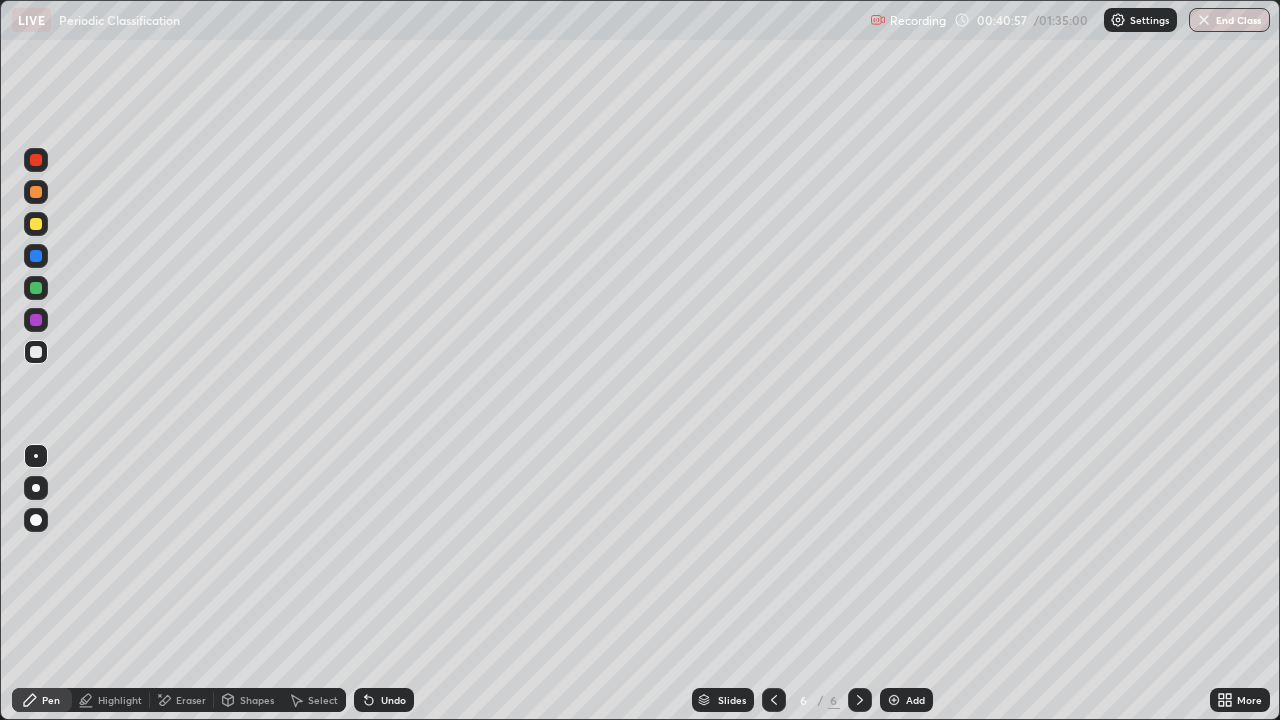 click at bounding box center [36, 224] 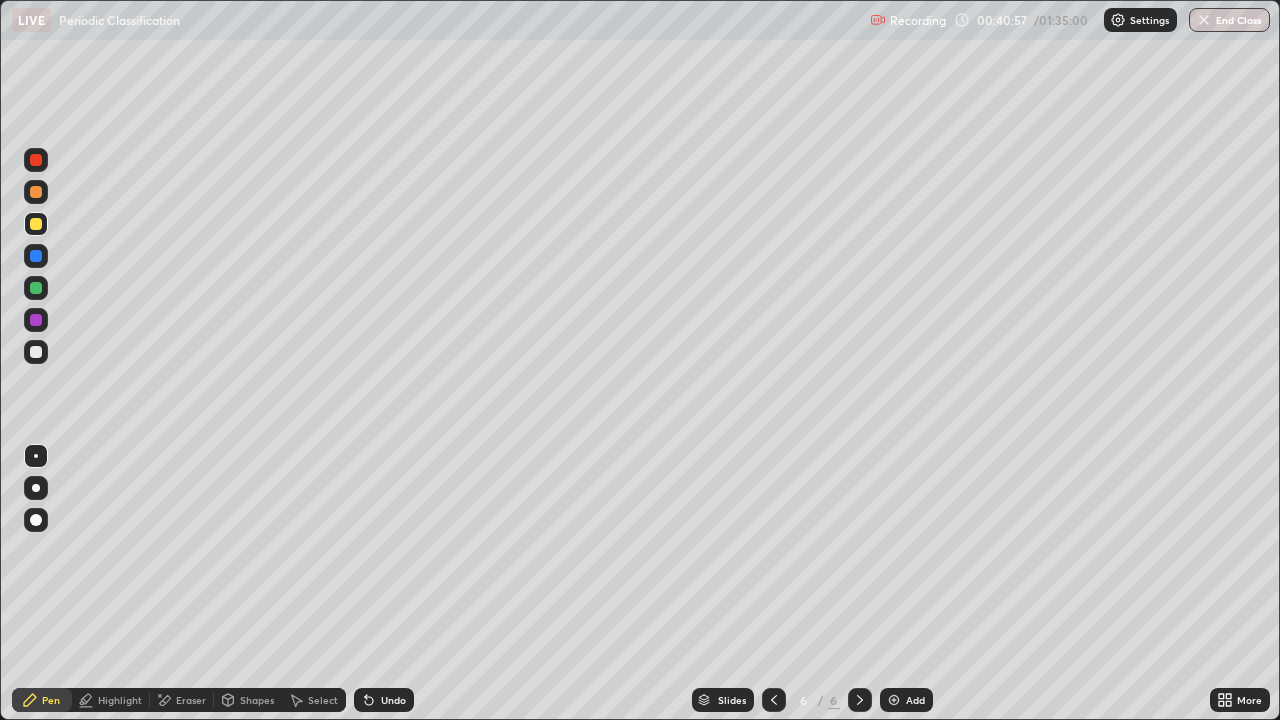 click at bounding box center (36, 224) 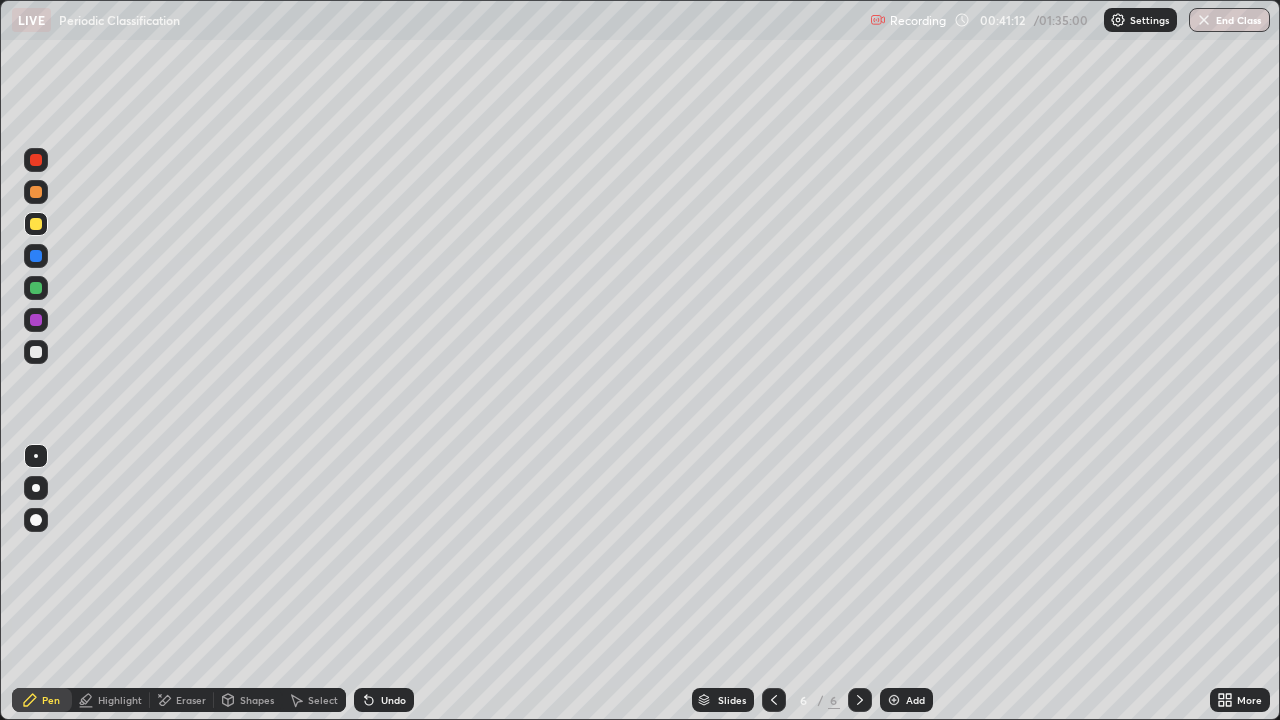 click 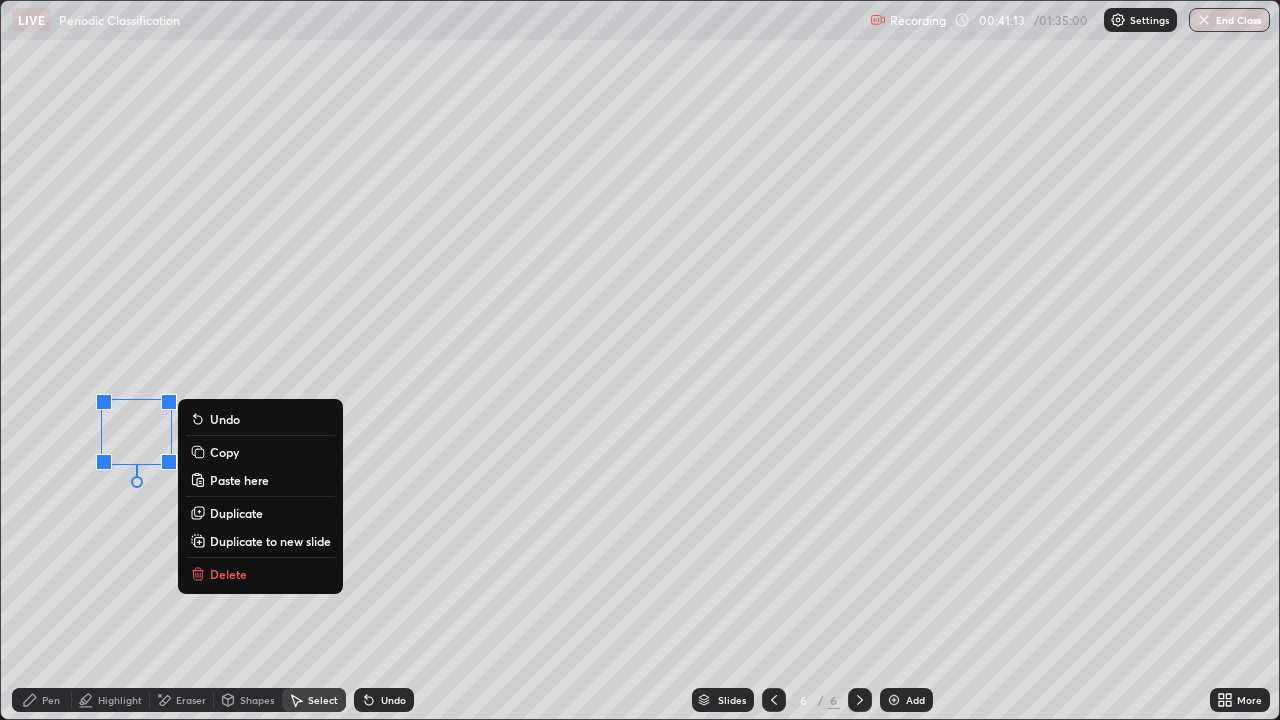 click on "Delete" at bounding box center (260, 574) 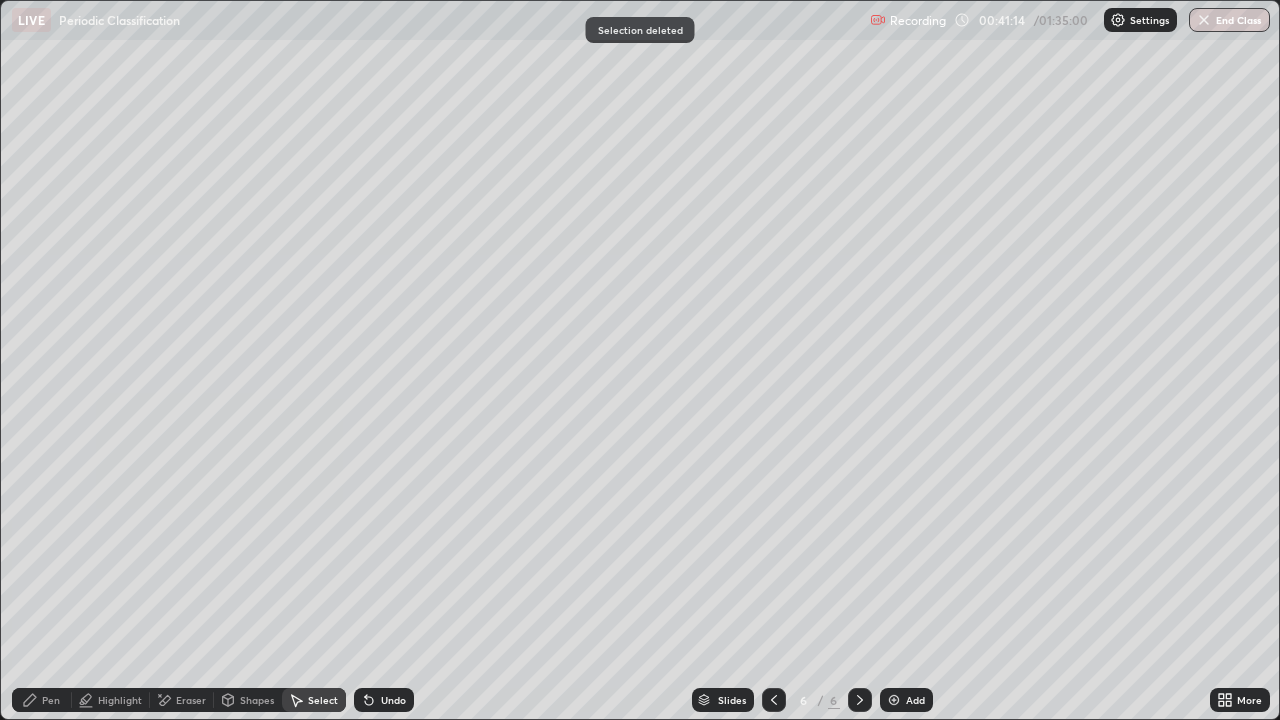 click on "Pen" at bounding box center (42, 700) 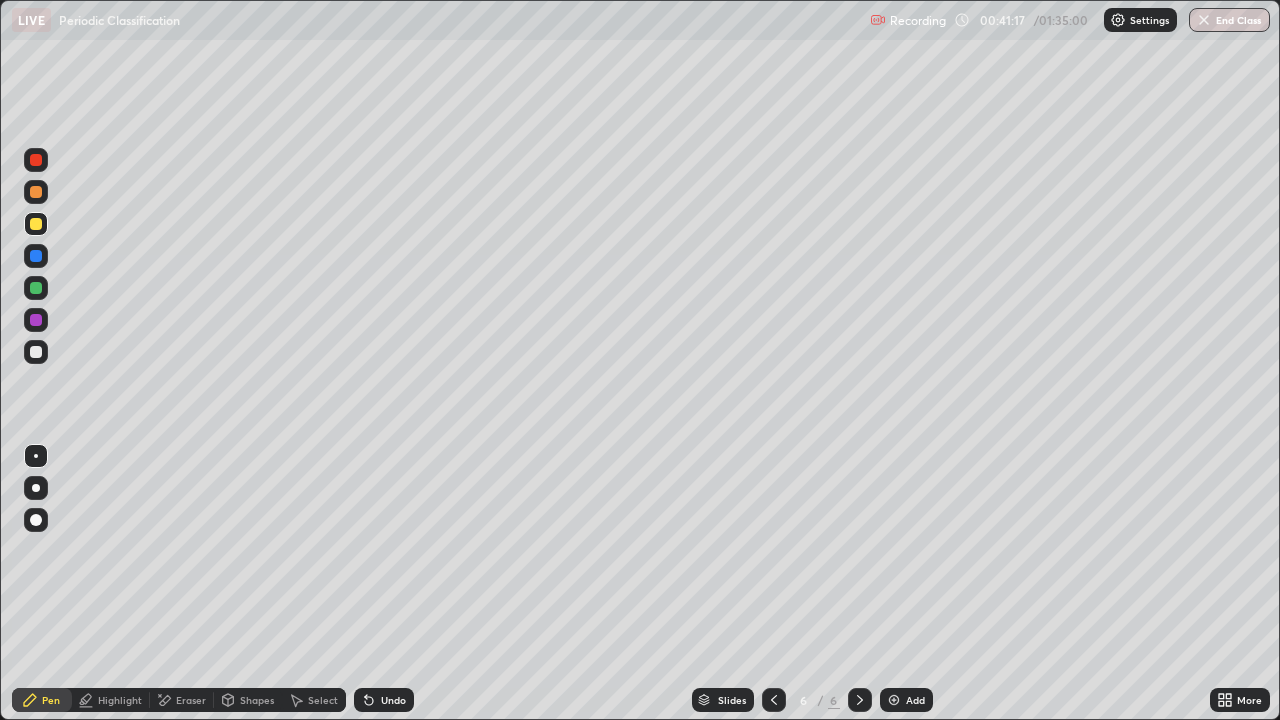 click at bounding box center (36, 256) 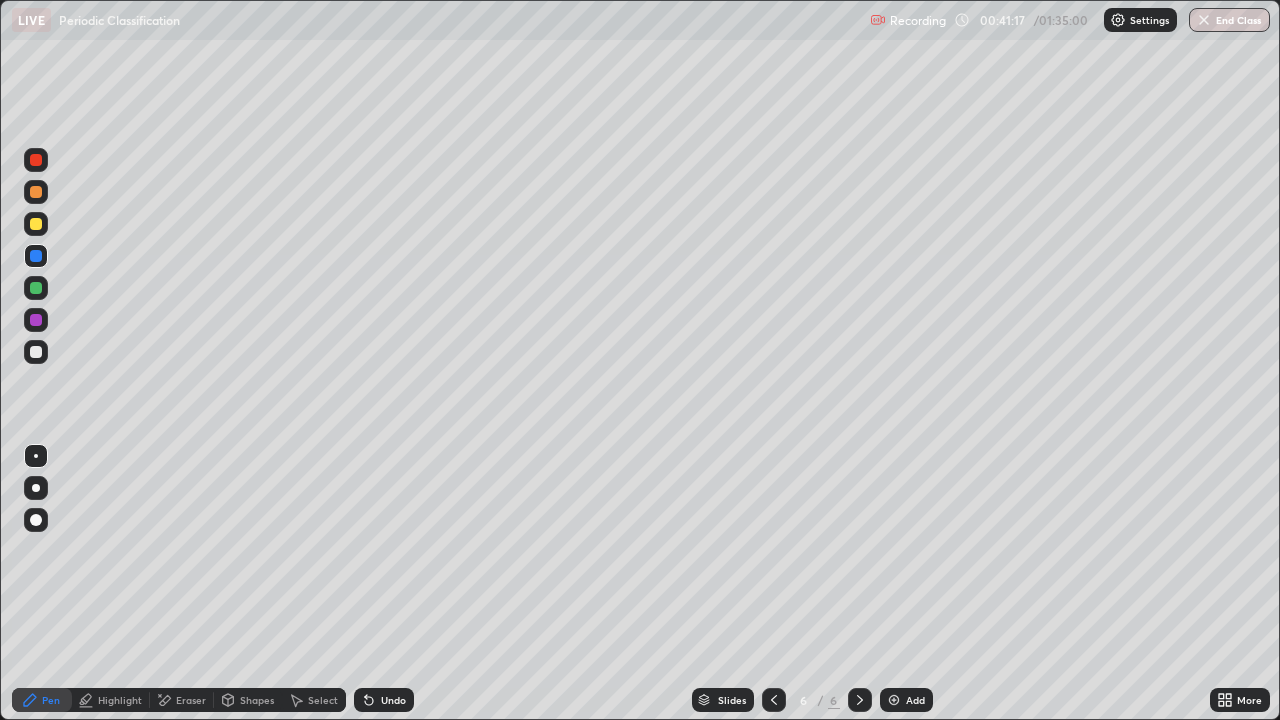 click at bounding box center [36, 288] 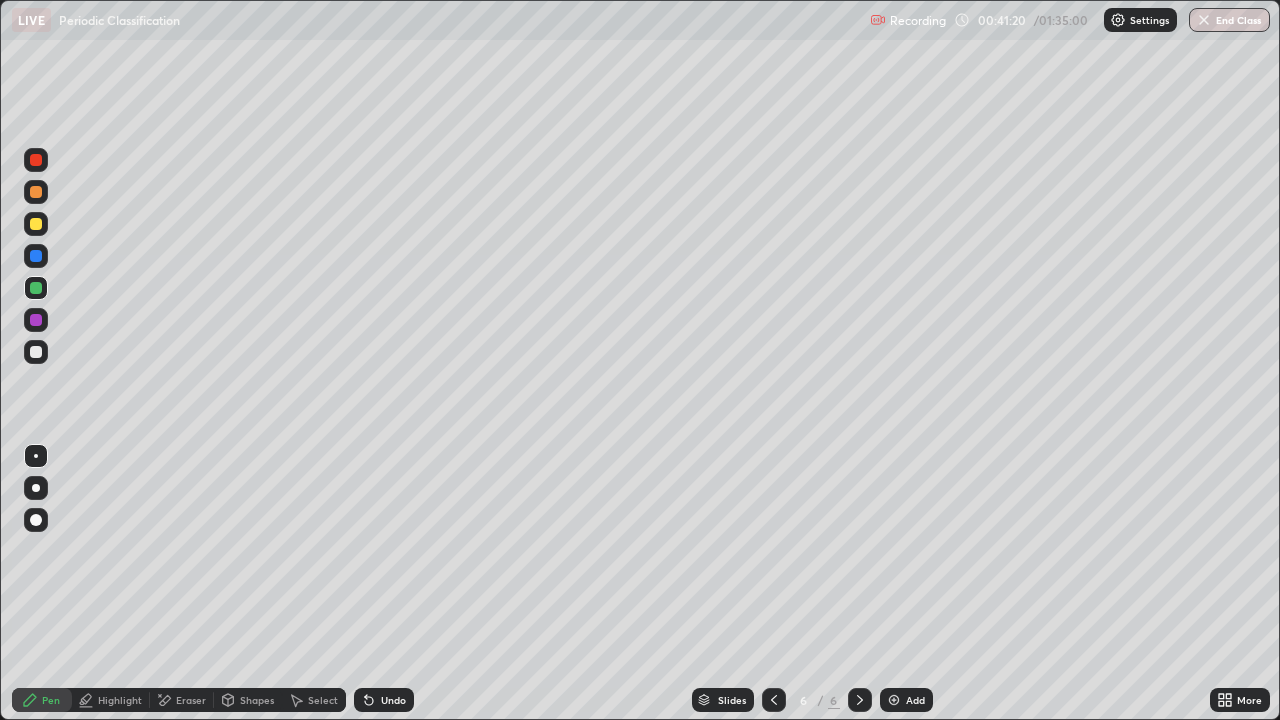 click 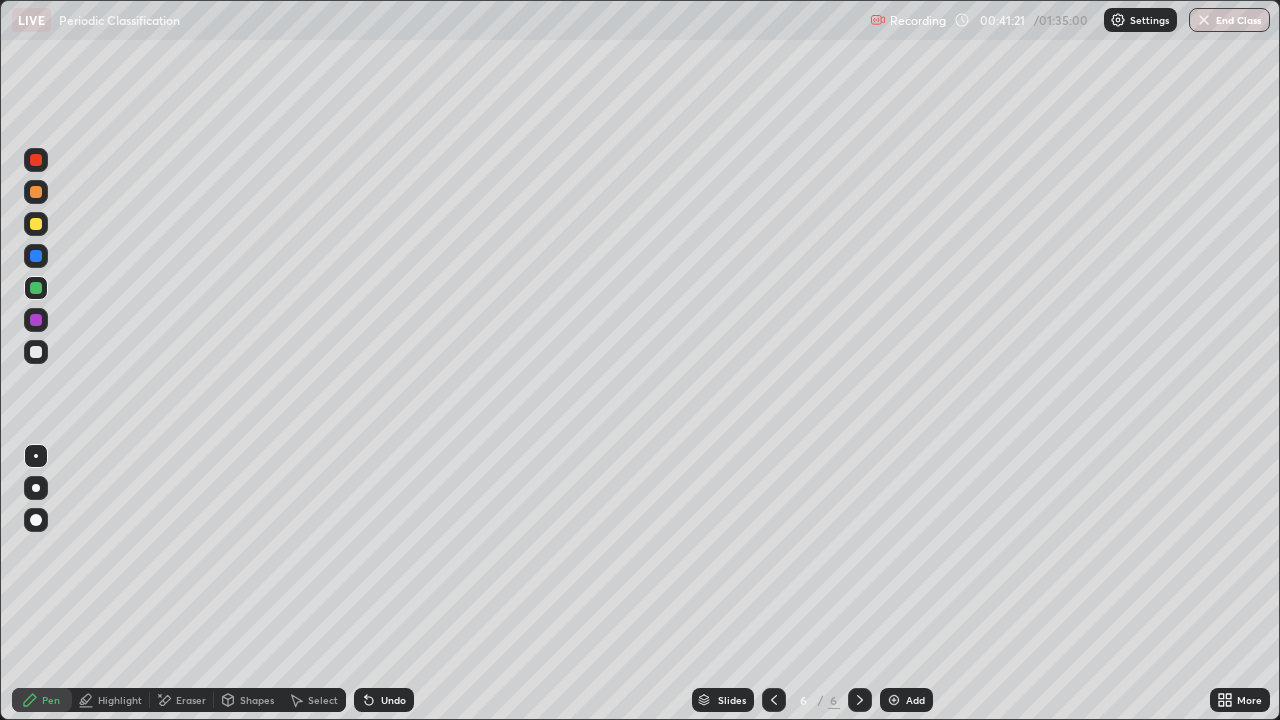 click at bounding box center [36, 352] 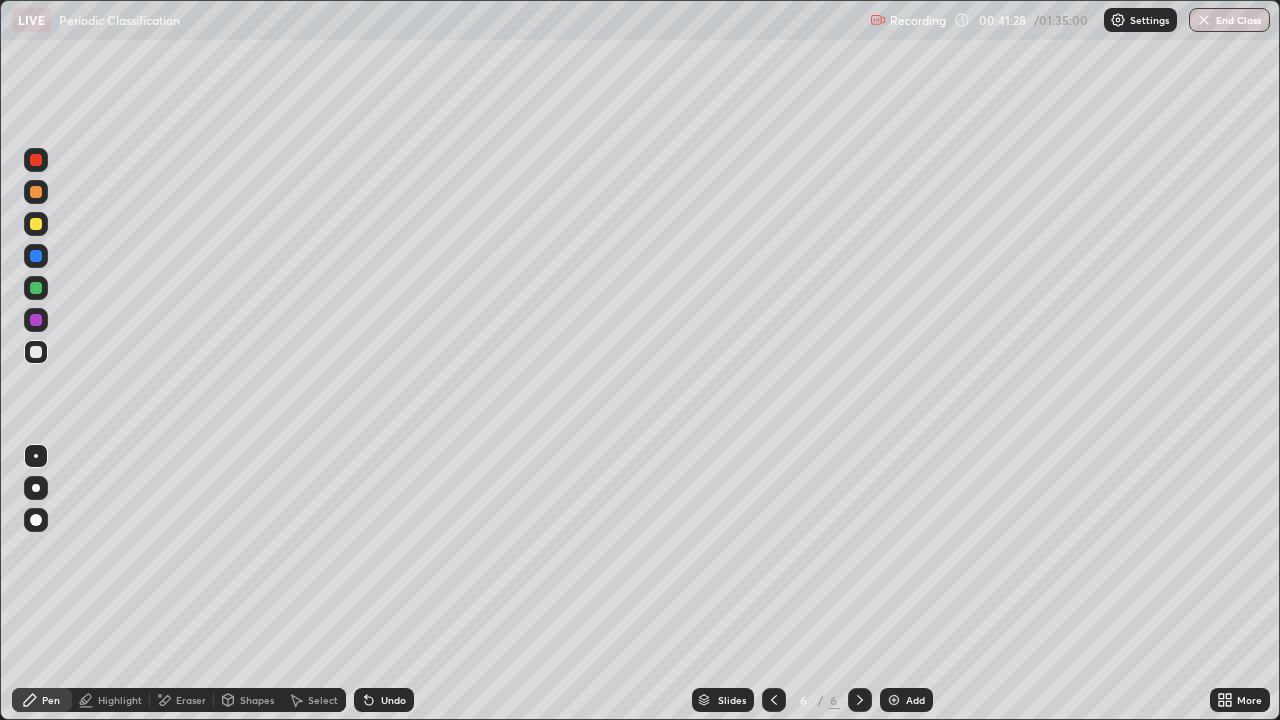 click at bounding box center (36, 288) 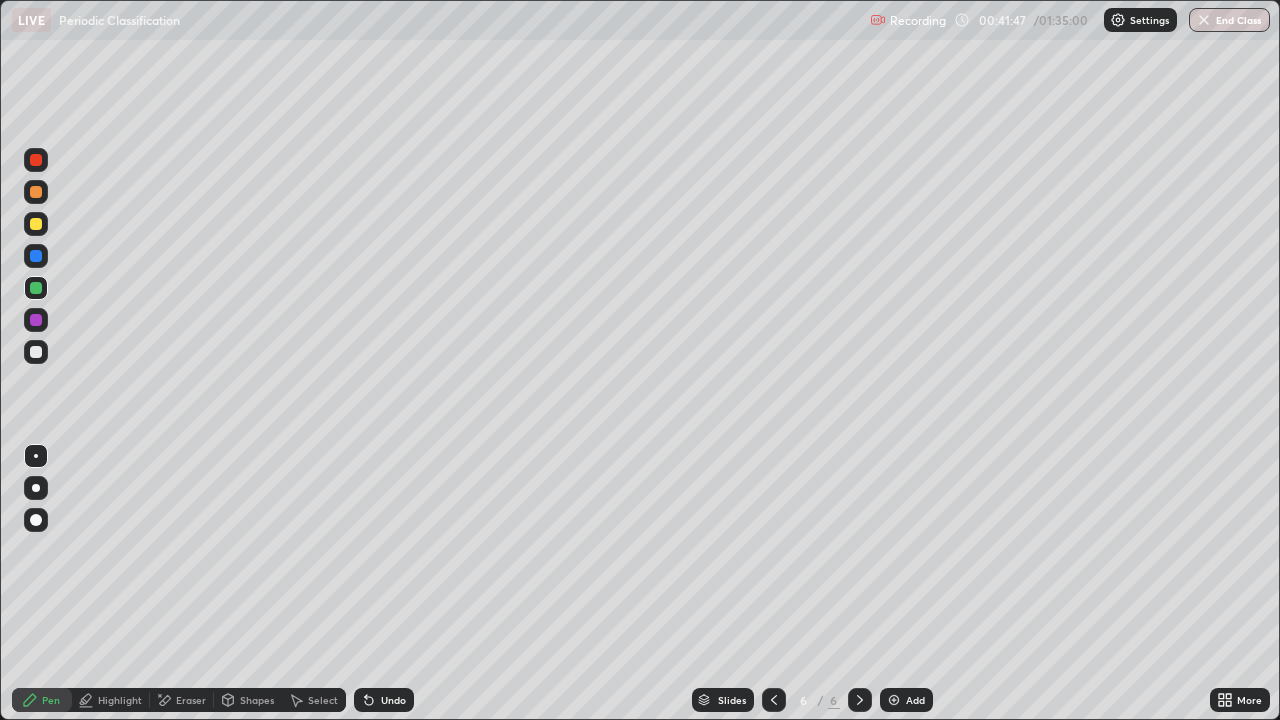 click on "Select" at bounding box center [323, 700] 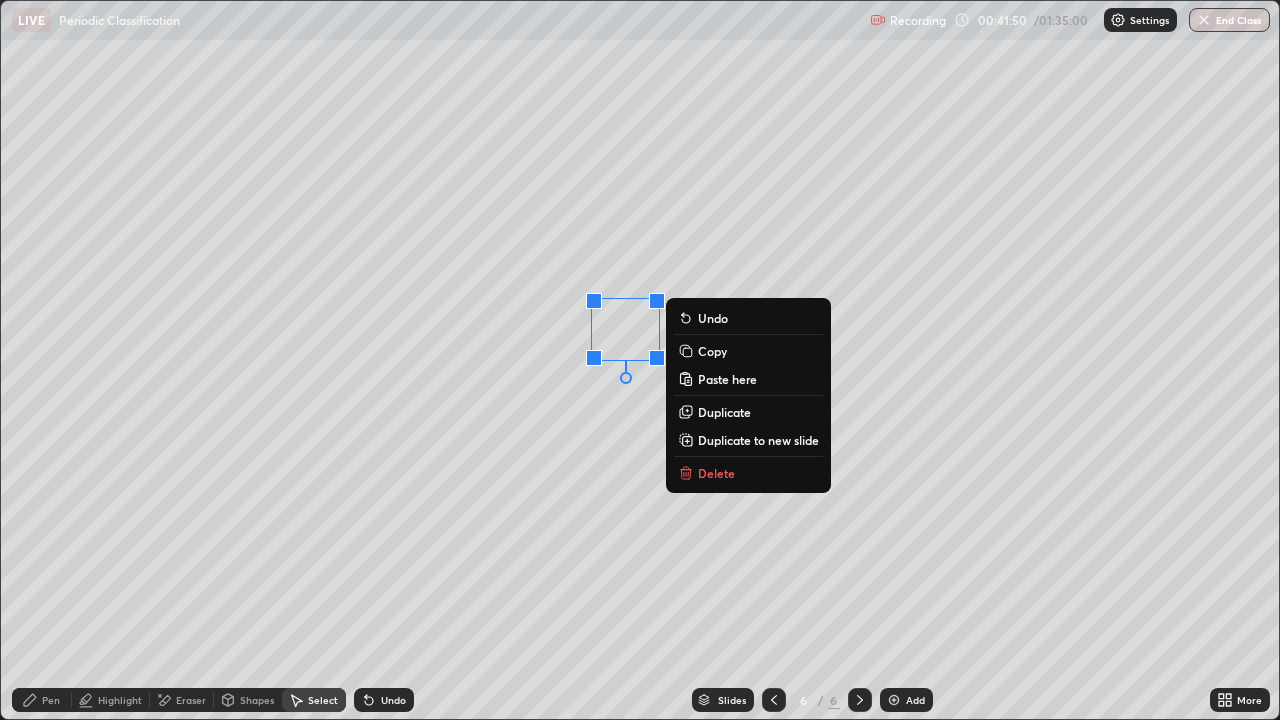 click on "Pen" at bounding box center (42, 700) 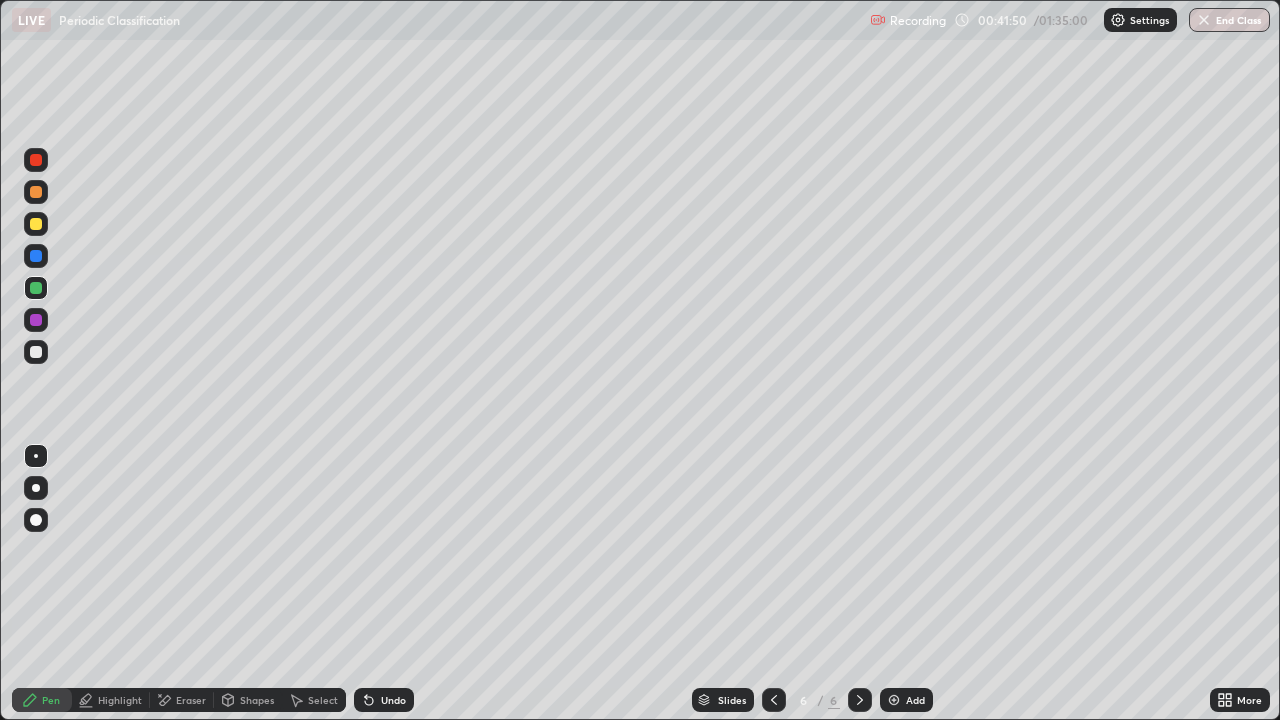 click at bounding box center [36, 352] 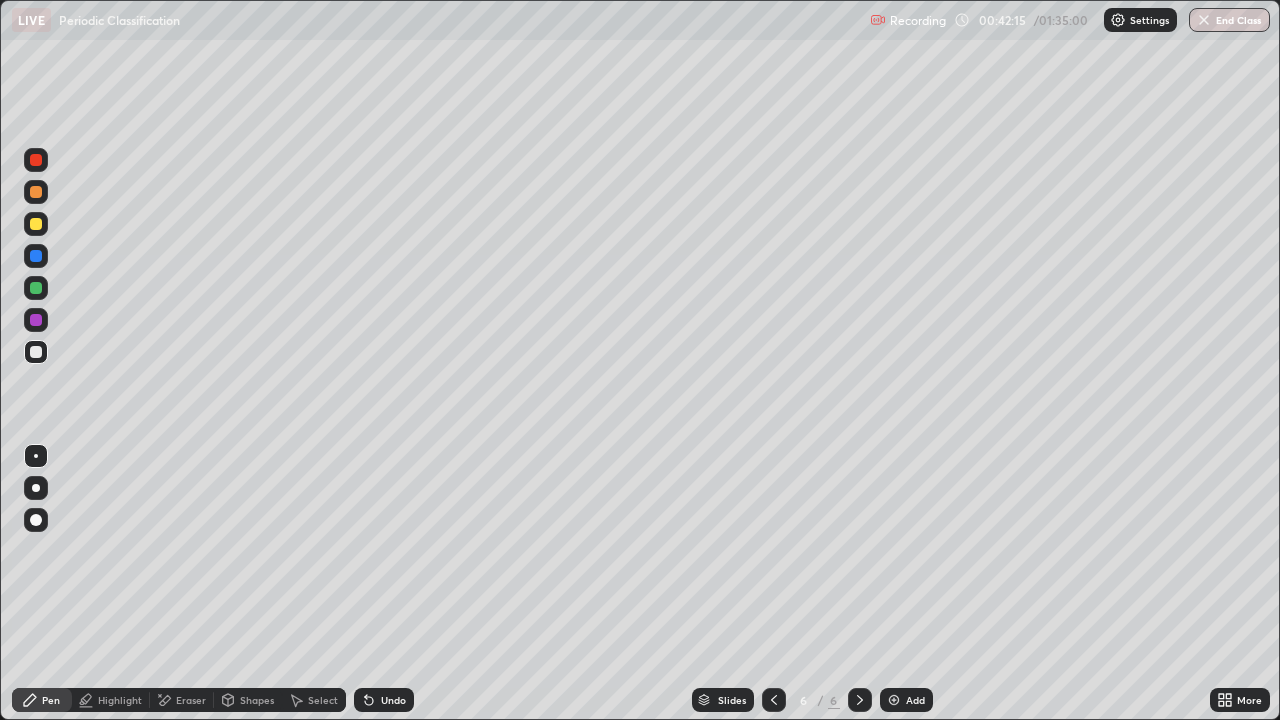 click at bounding box center (36, 224) 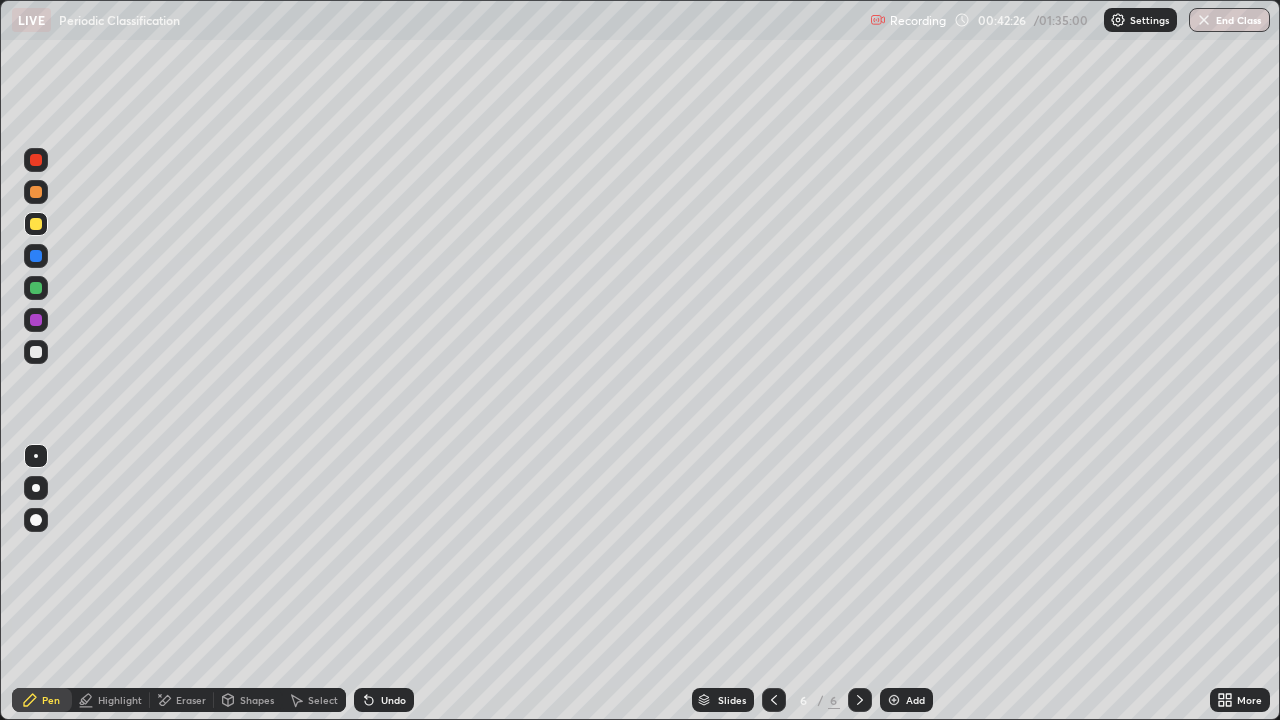 click at bounding box center (894, 700) 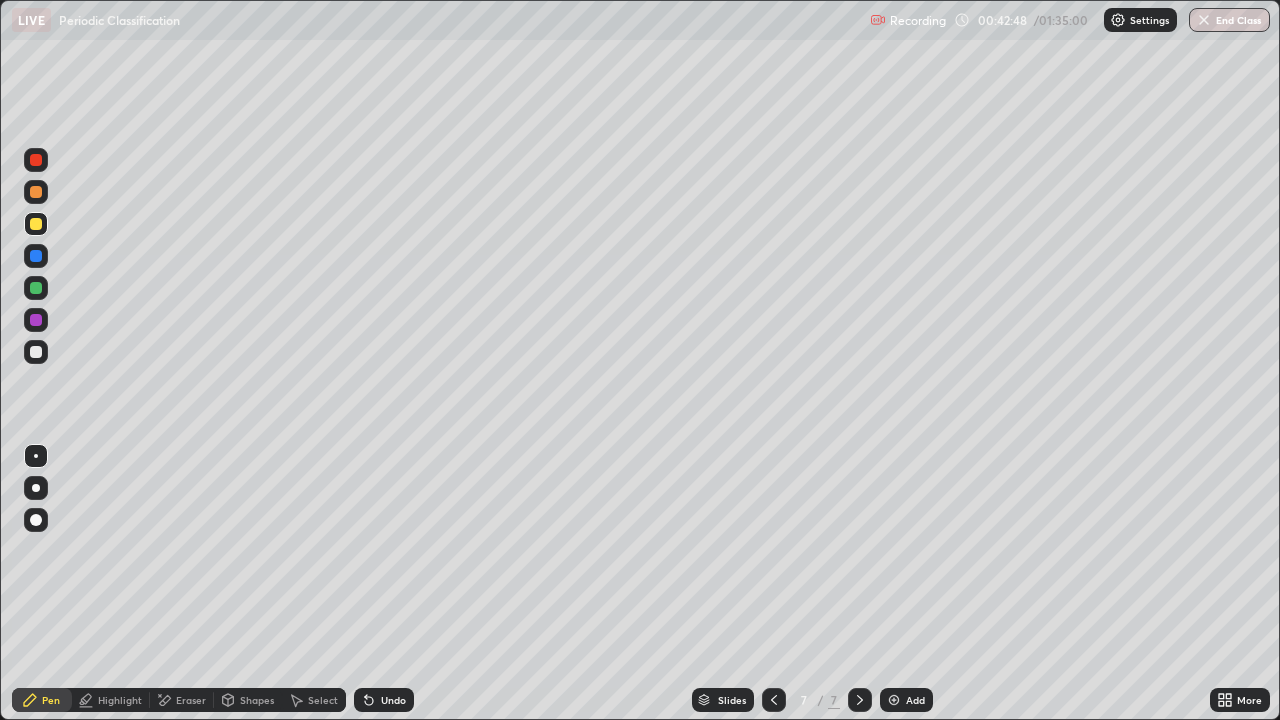 click at bounding box center (36, 288) 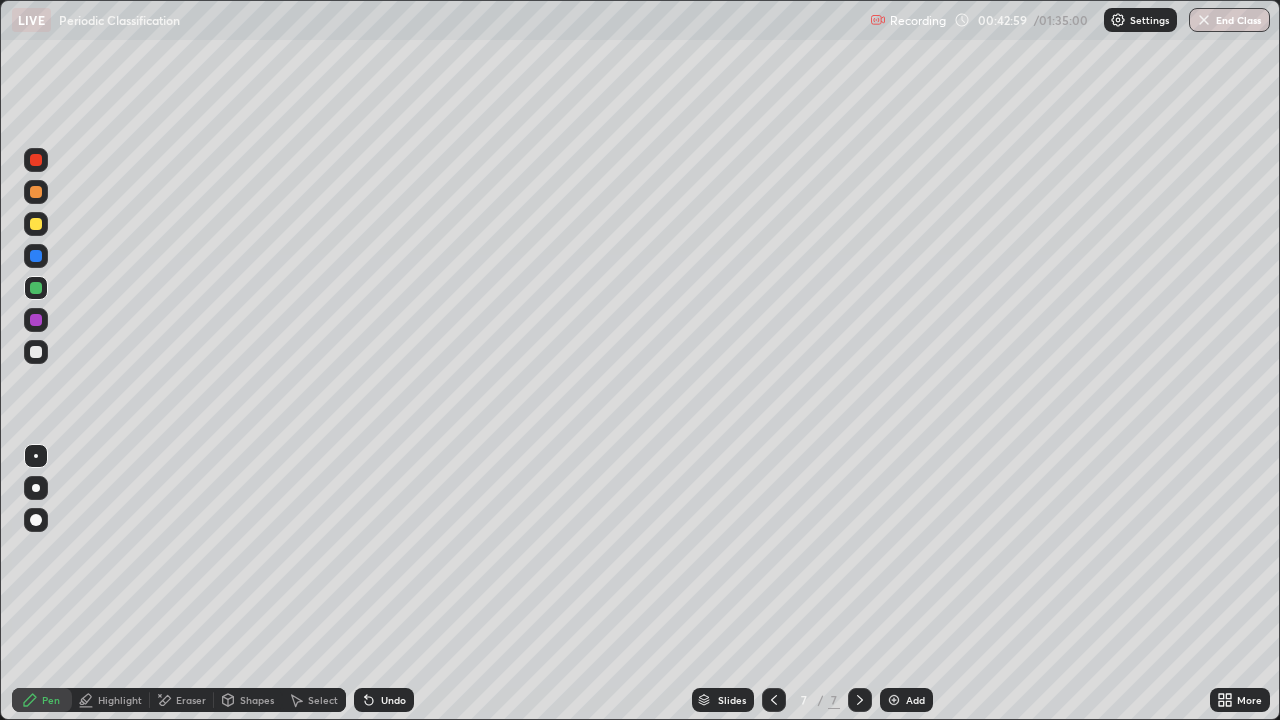 click at bounding box center (36, 224) 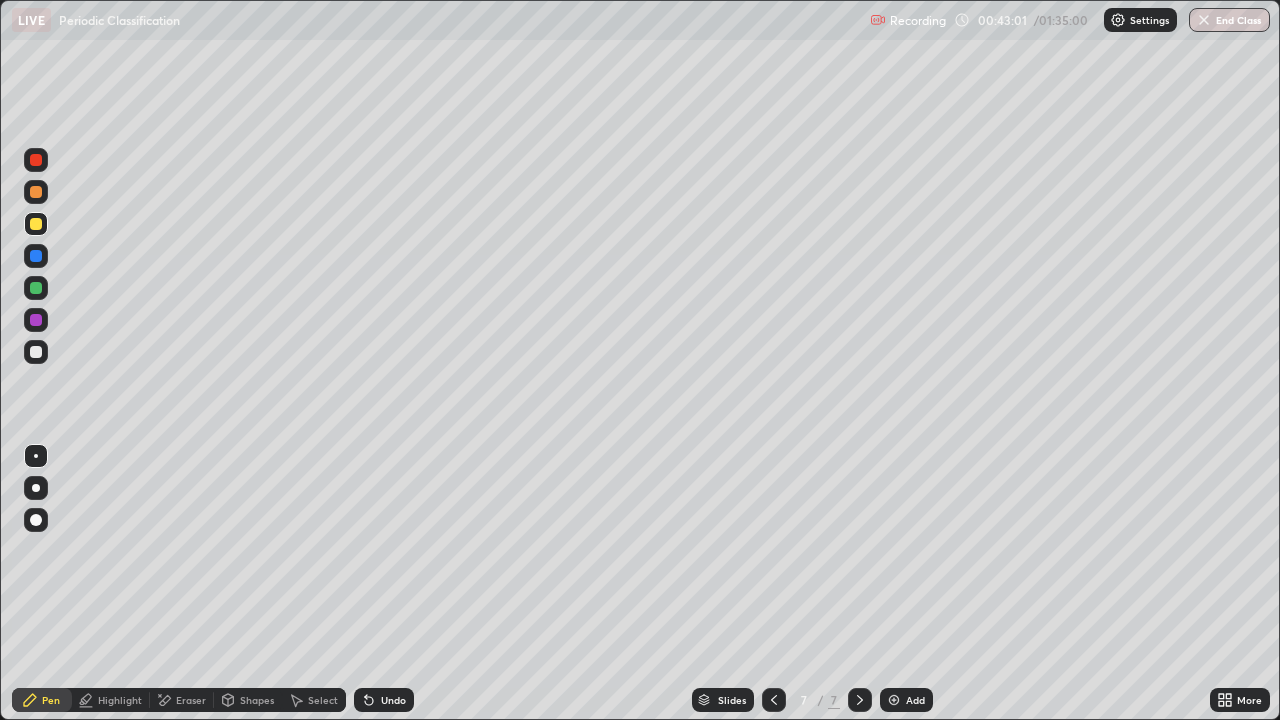 click on "Undo" at bounding box center [384, 700] 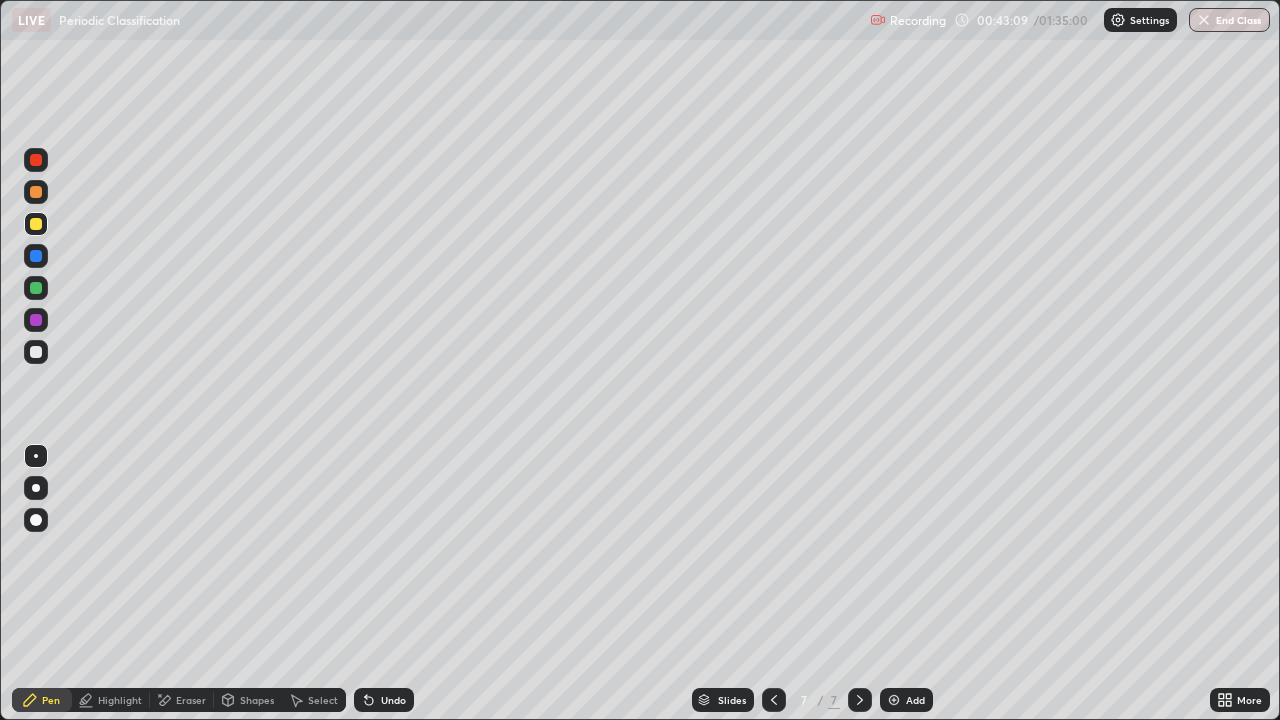 click on "Undo" at bounding box center (393, 700) 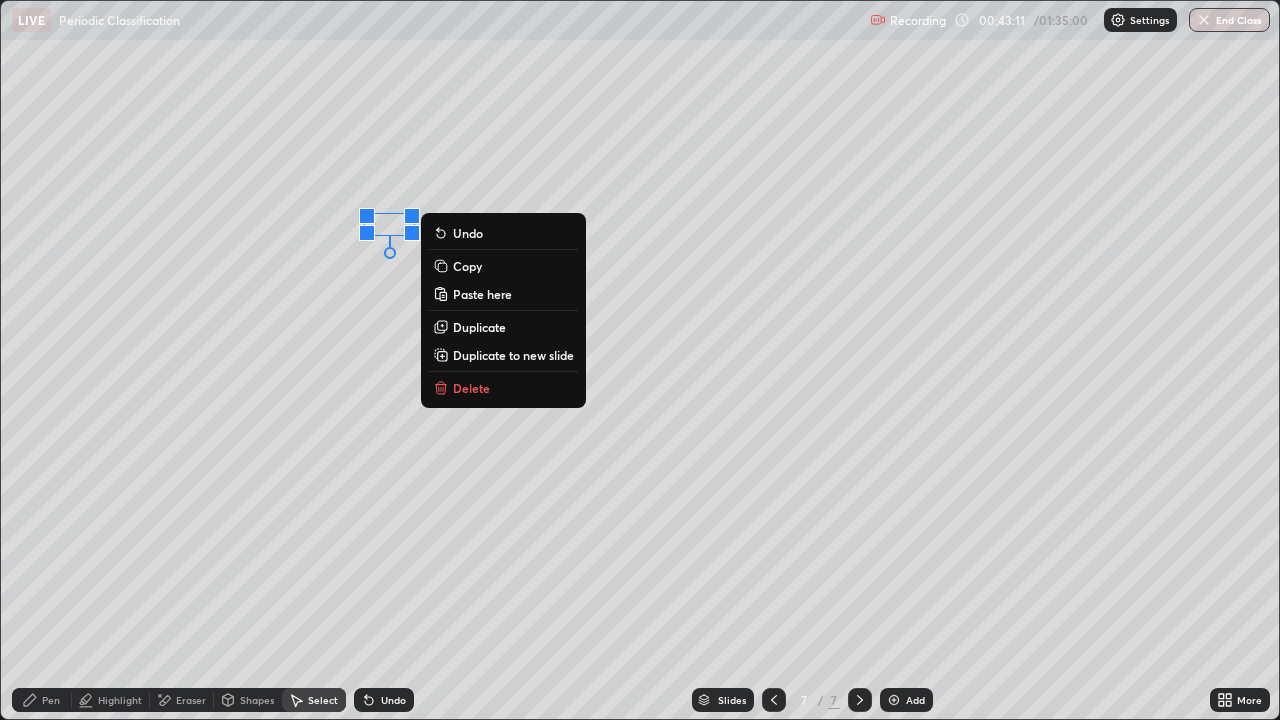 click 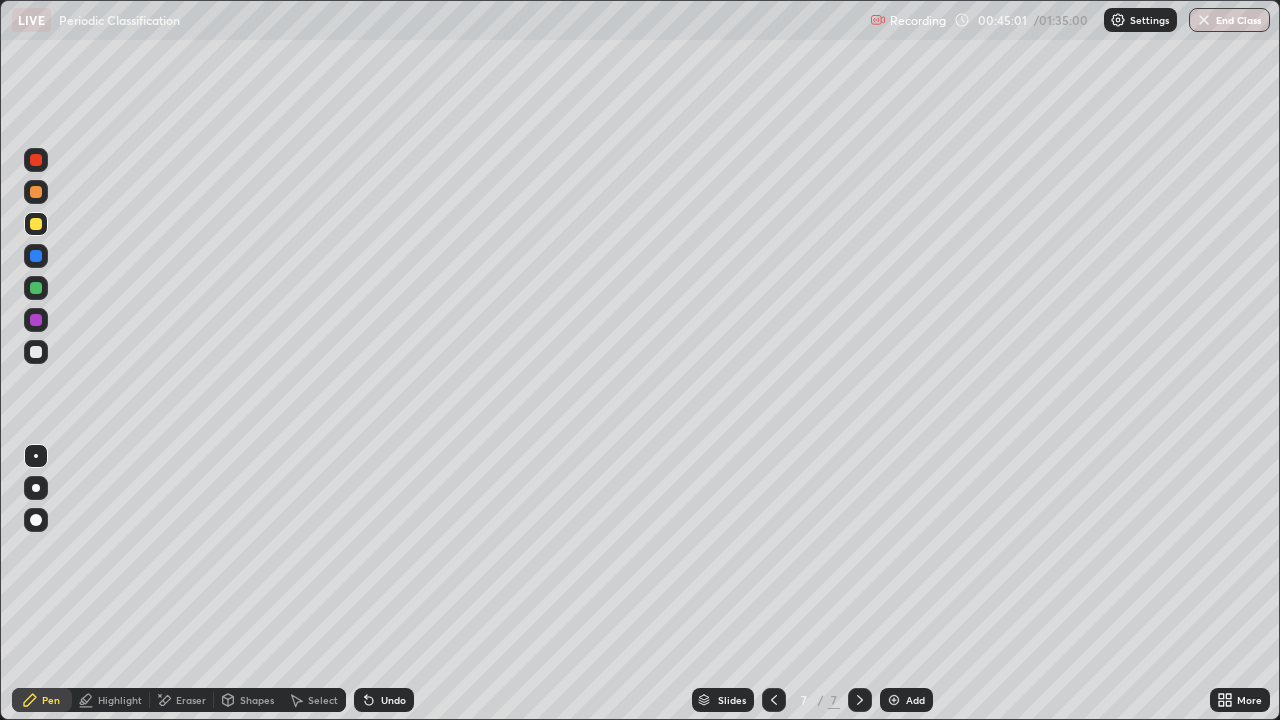 click on "Undo" at bounding box center [384, 700] 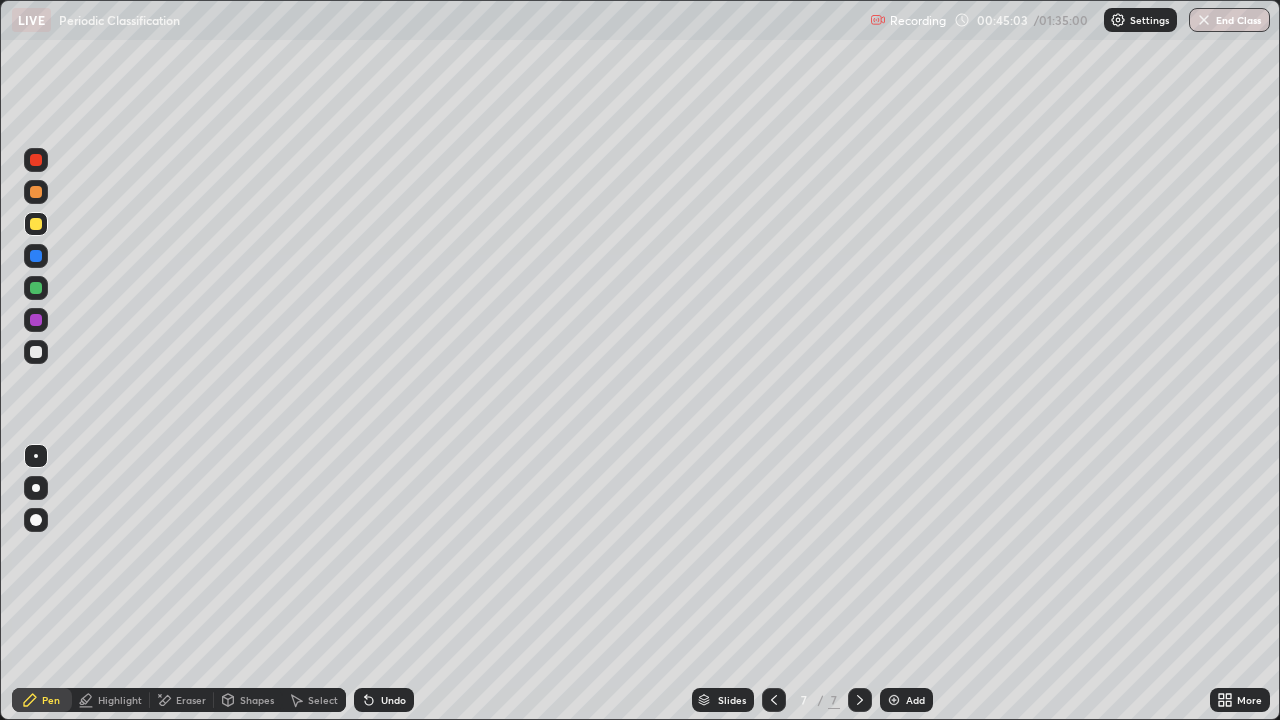 click at bounding box center (36, 352) 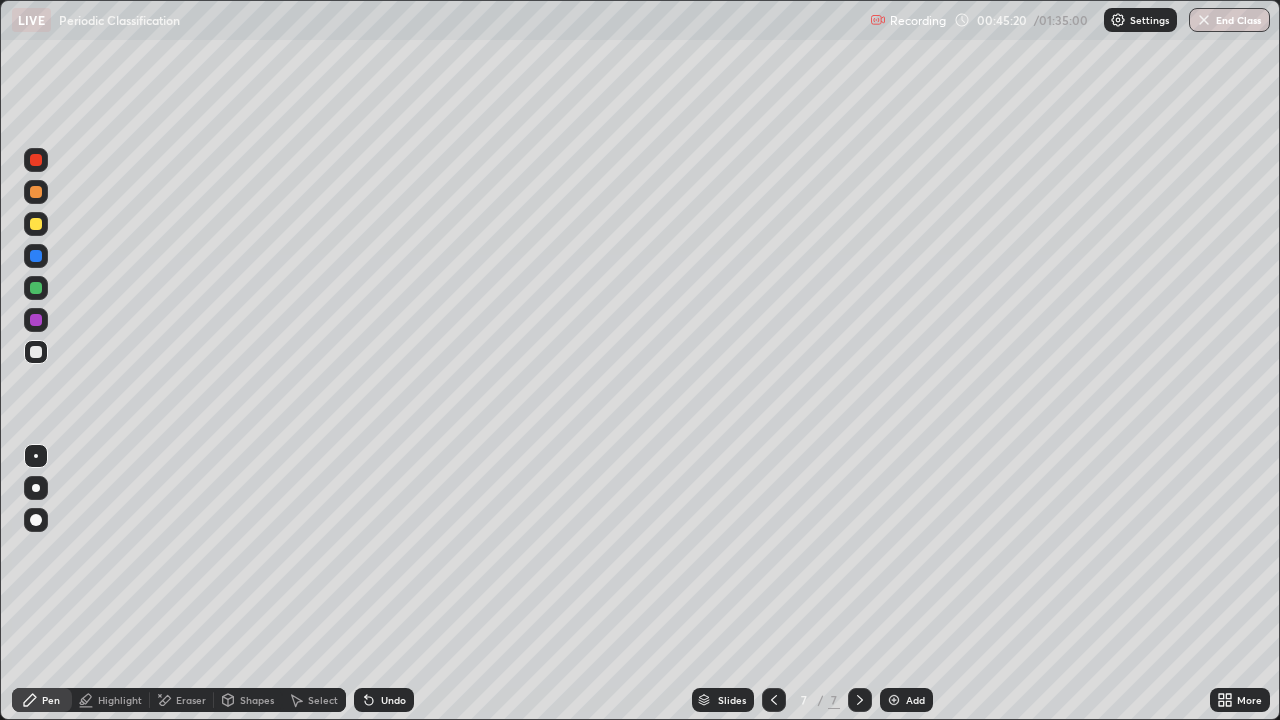 click at bounding box center (36, 288) 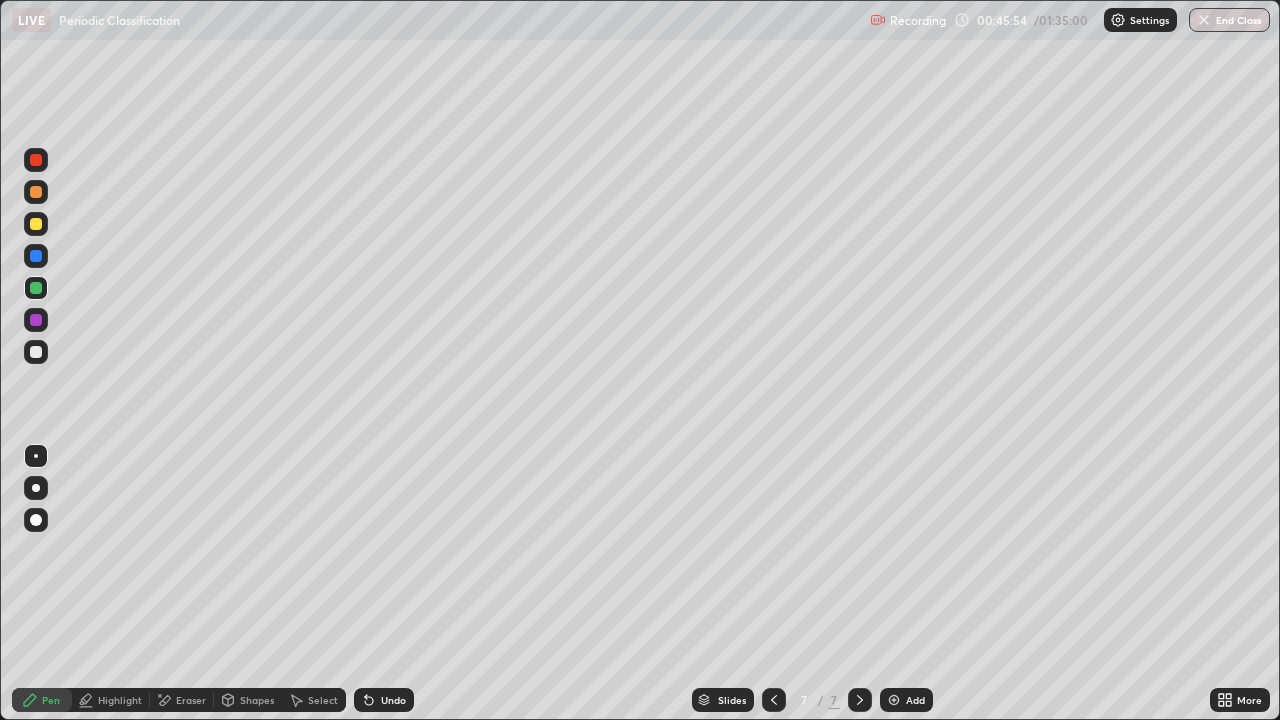 click at bounding box center [36, 288] 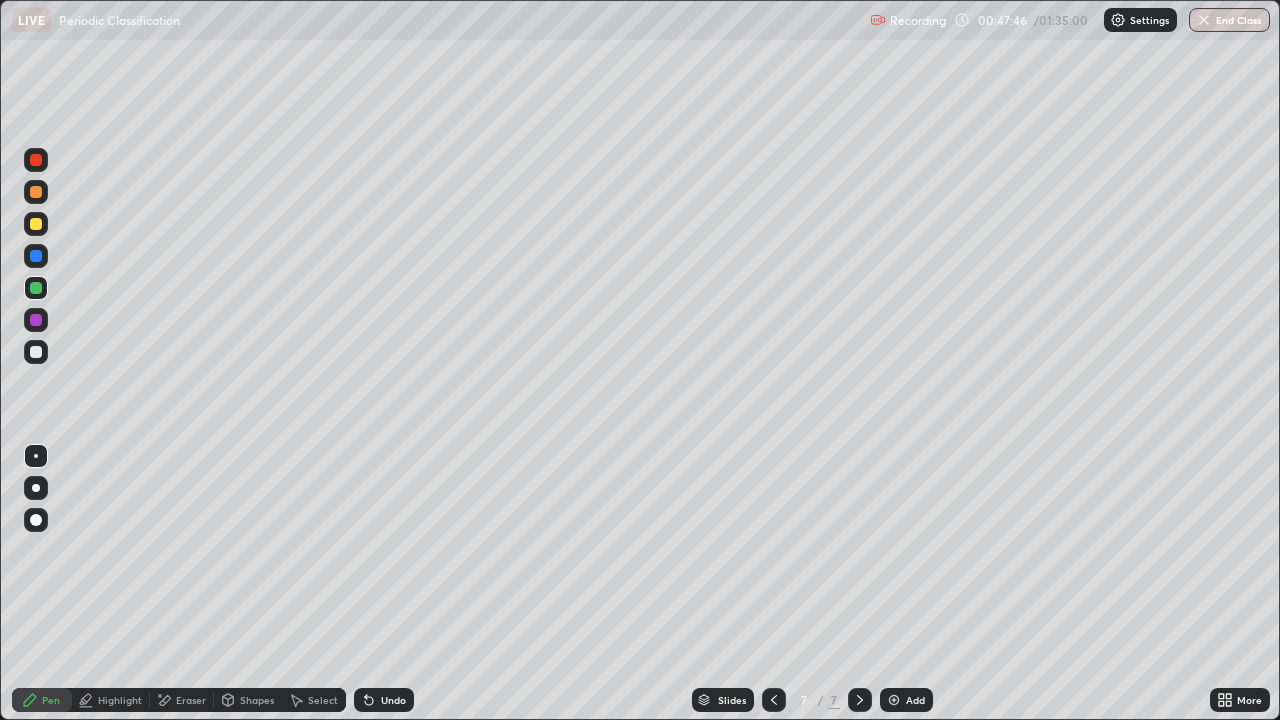 click on "Highlight" at bounding box center [120, 700] 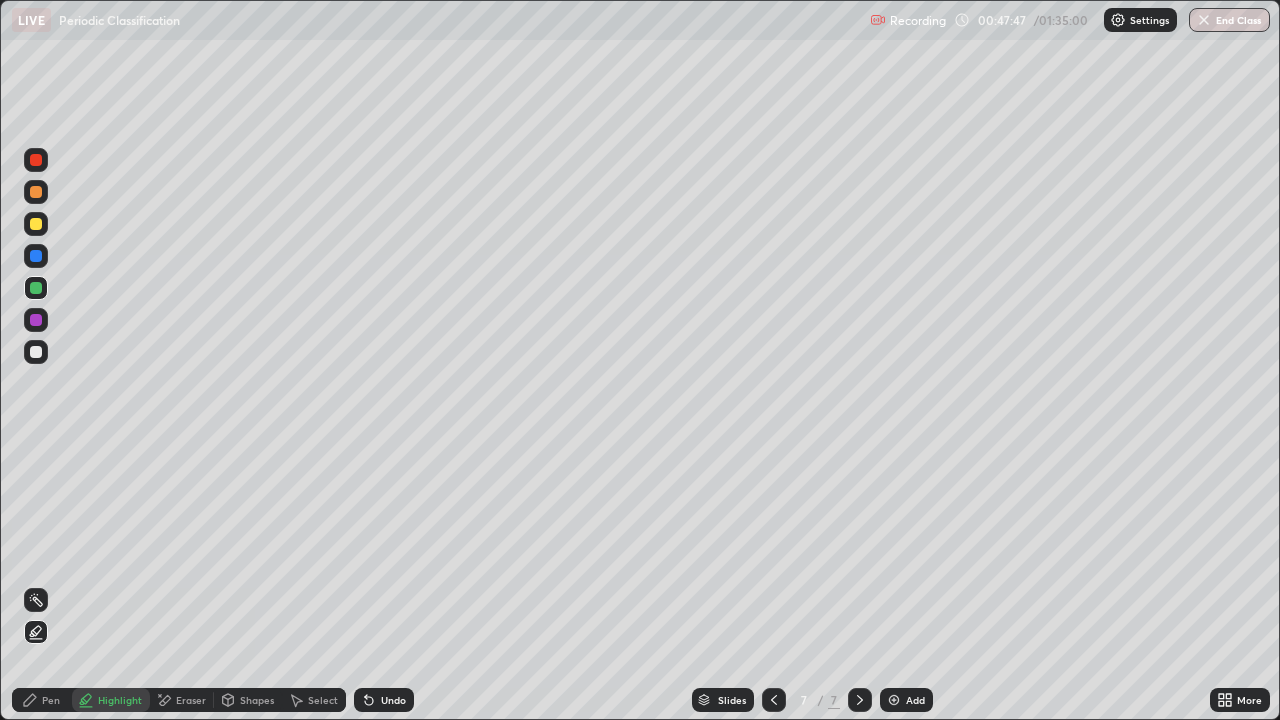 click at bounding box center [36, 224] 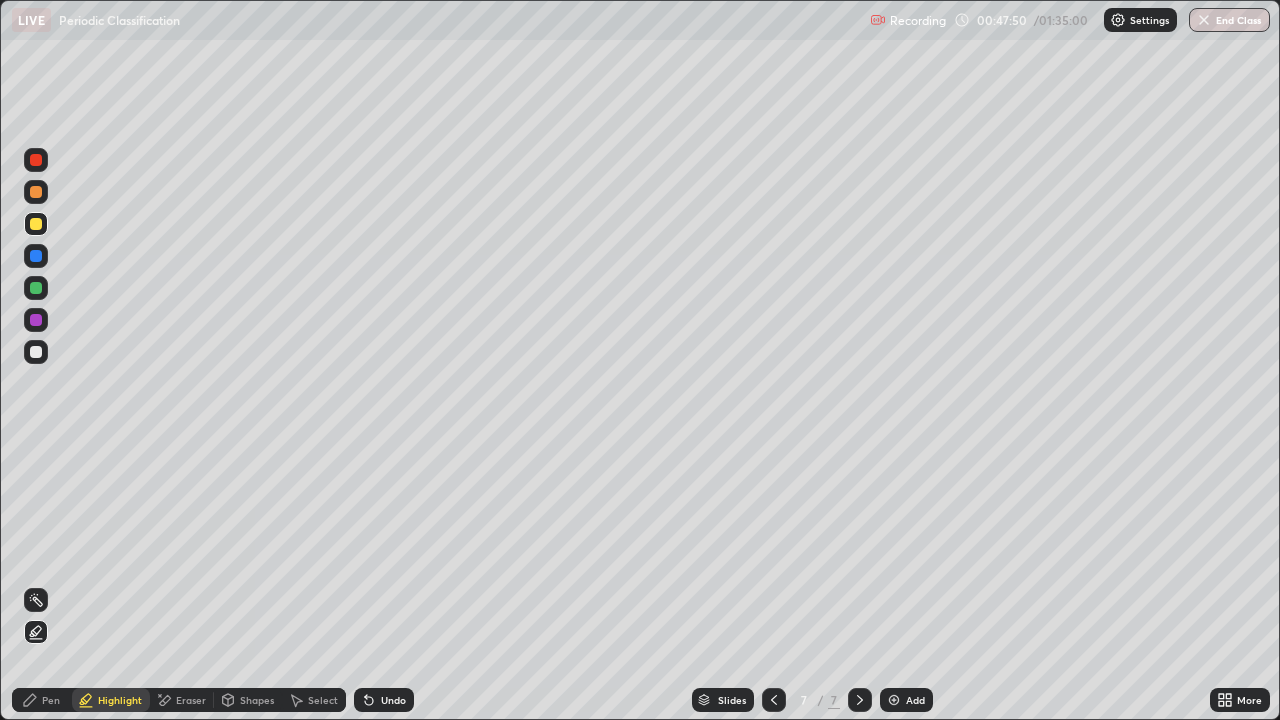 click on "Pen" at bounding box center (42, 700) 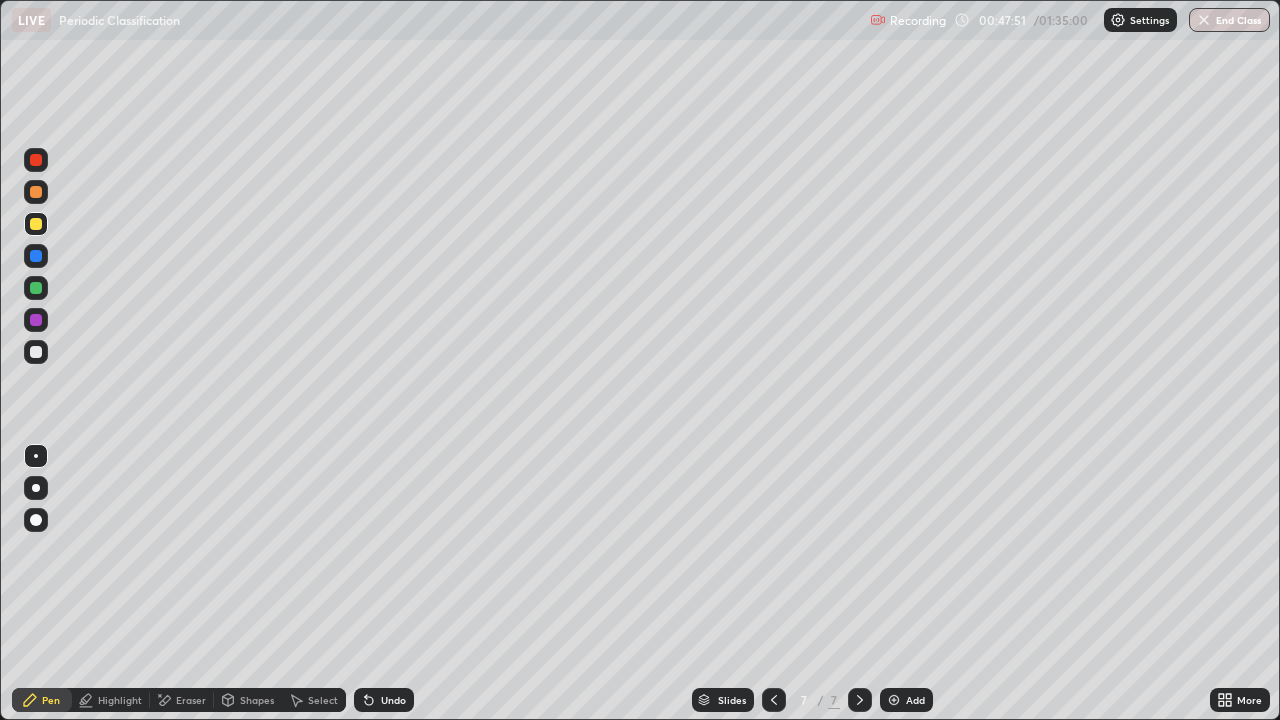 click at bounding box center (36, 288) 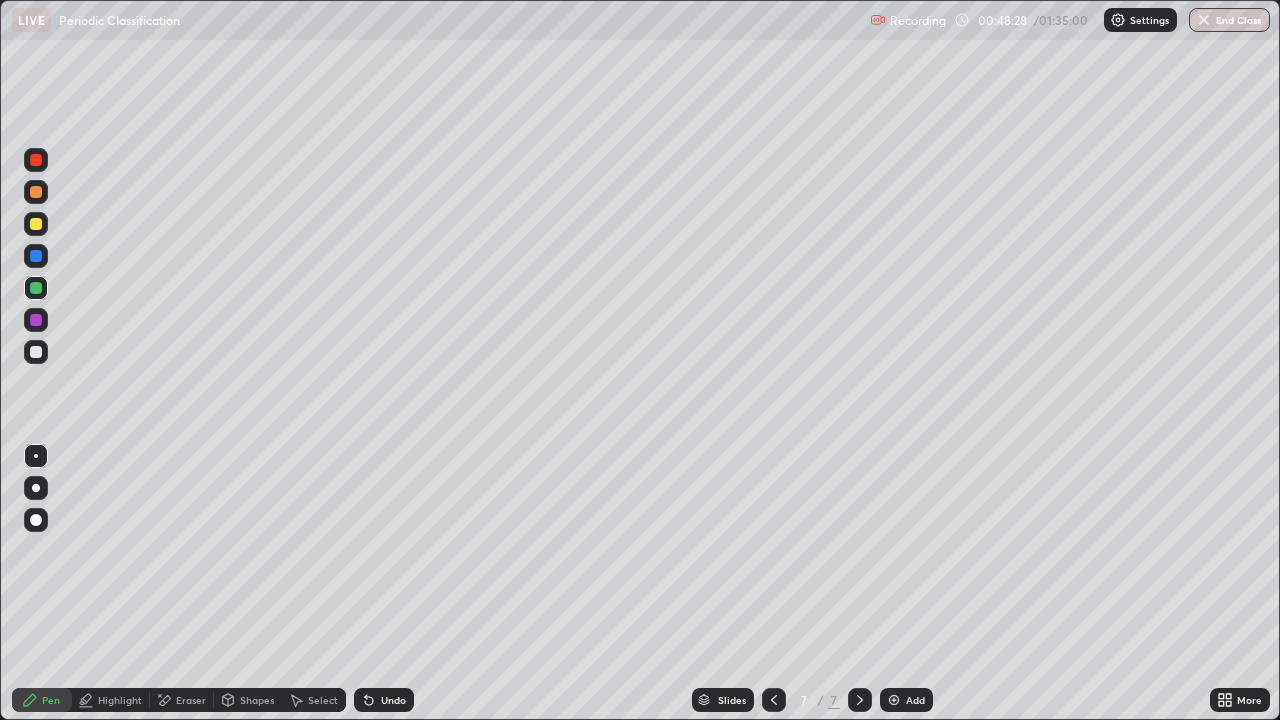 click at bounding box center (36, 192) 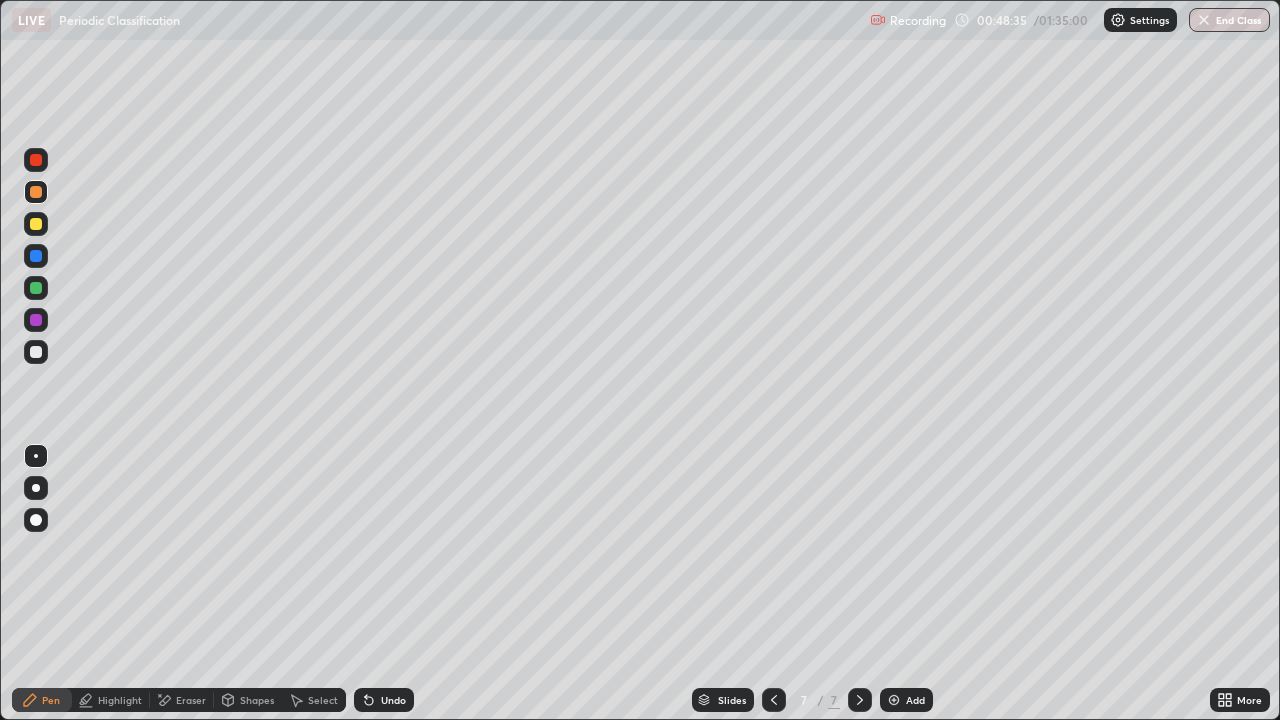 click at bounding box center (36, 352) 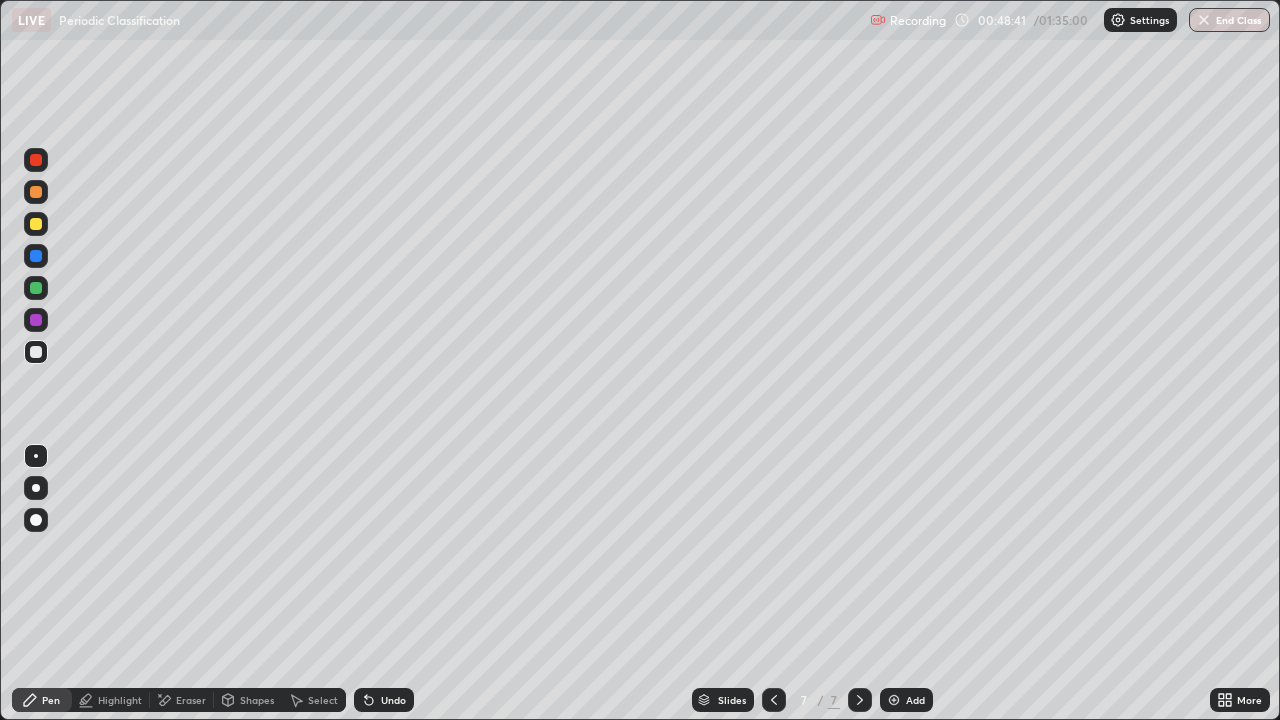 click on "Undo" at bounding box center (393, 700) 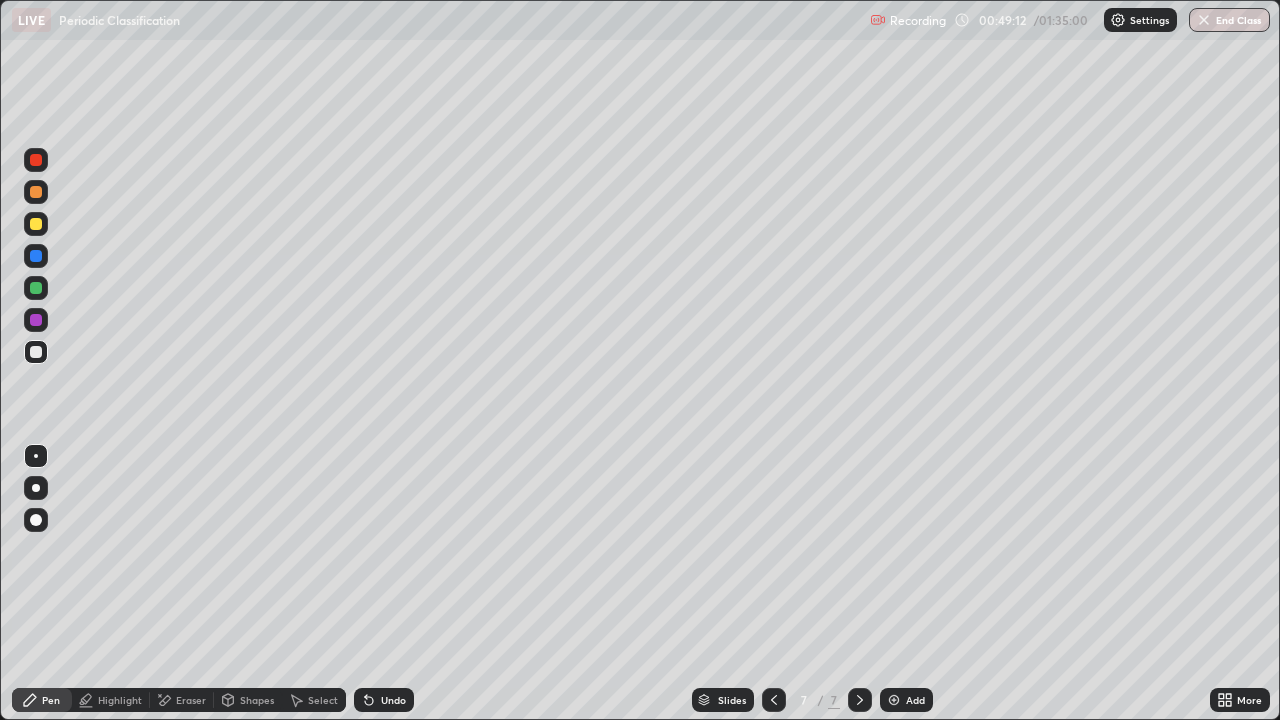 click on "Undo" at bounding box center (393, 700) 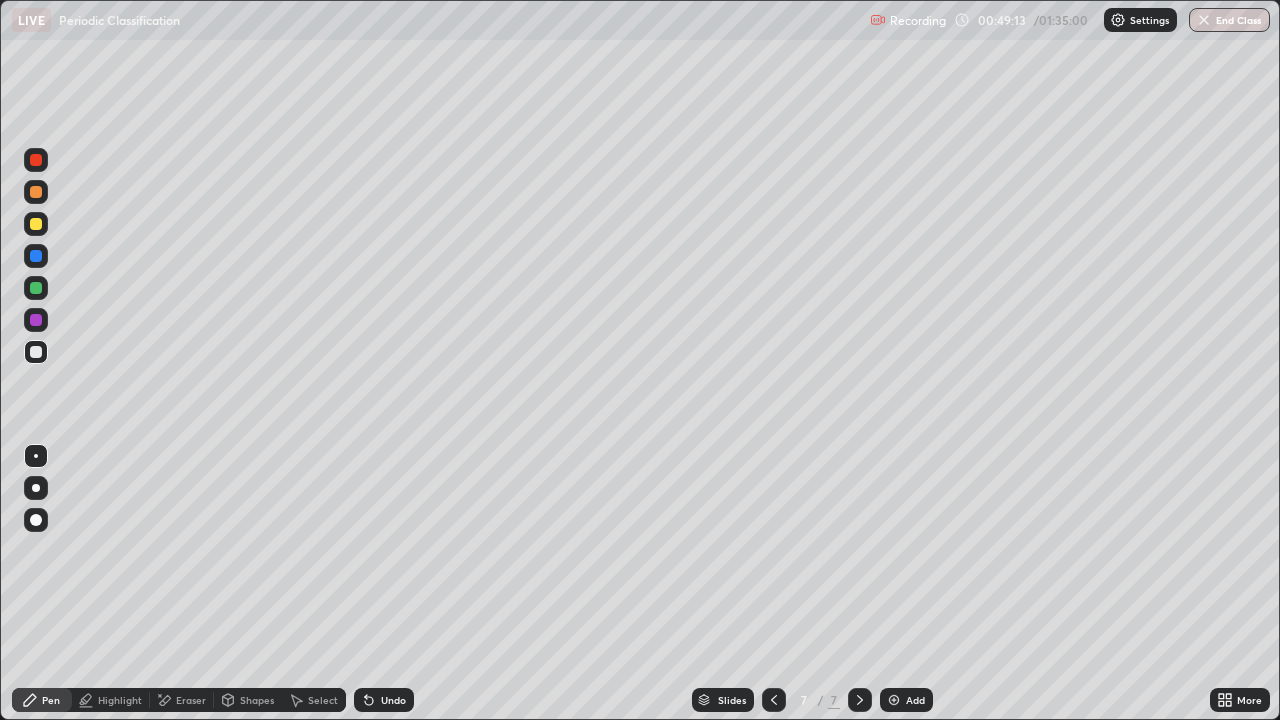 click on "Undo" at bounding box center [384, 700] 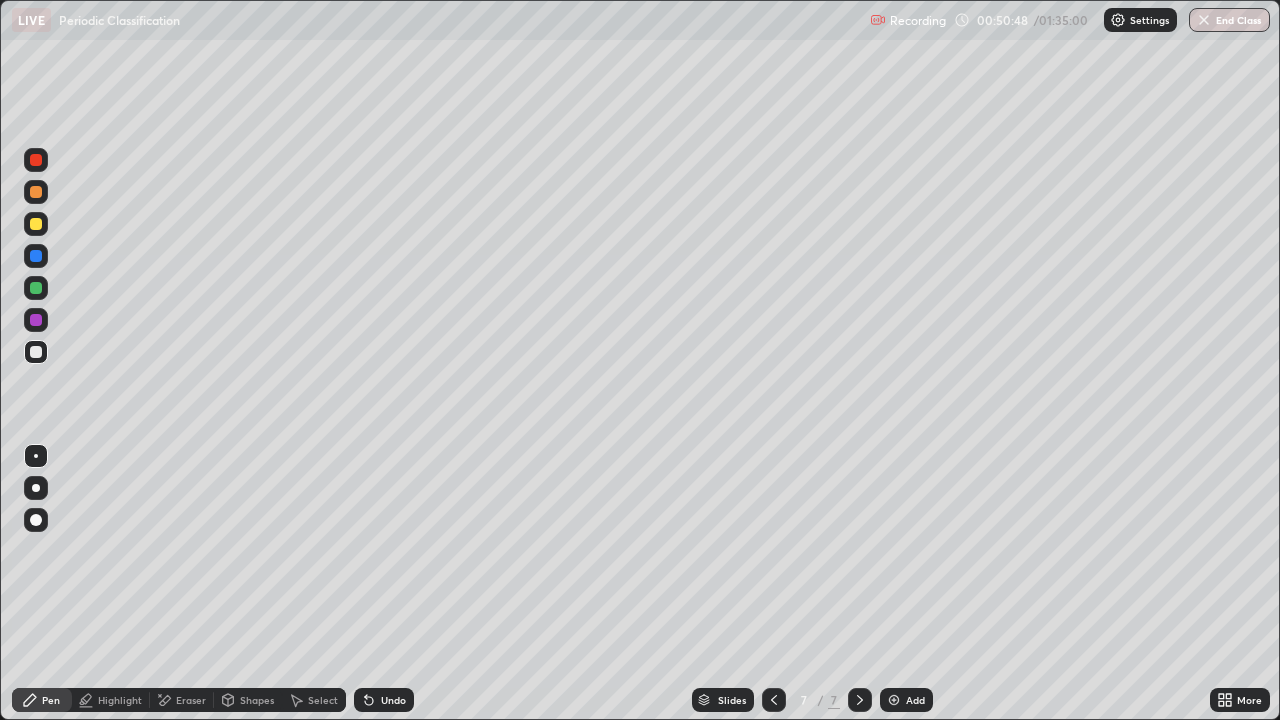 click at bounding box center (36, 192) 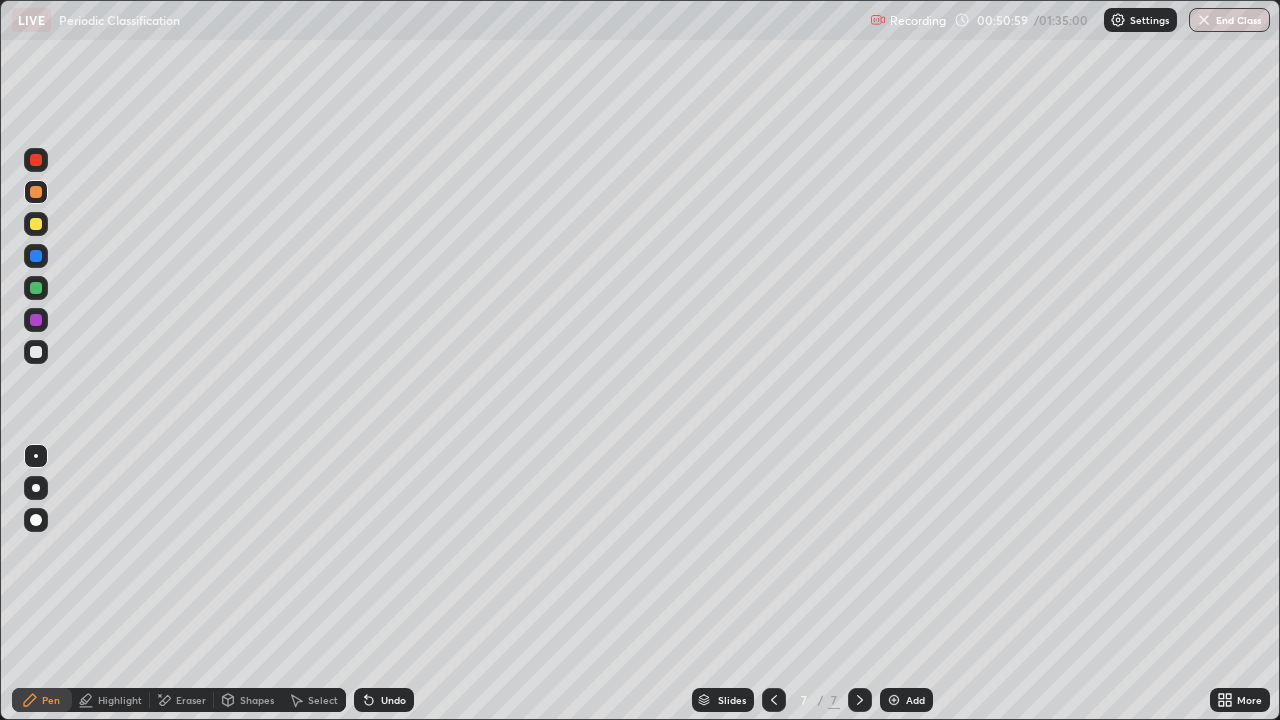 click at bounding box center (36, 352) 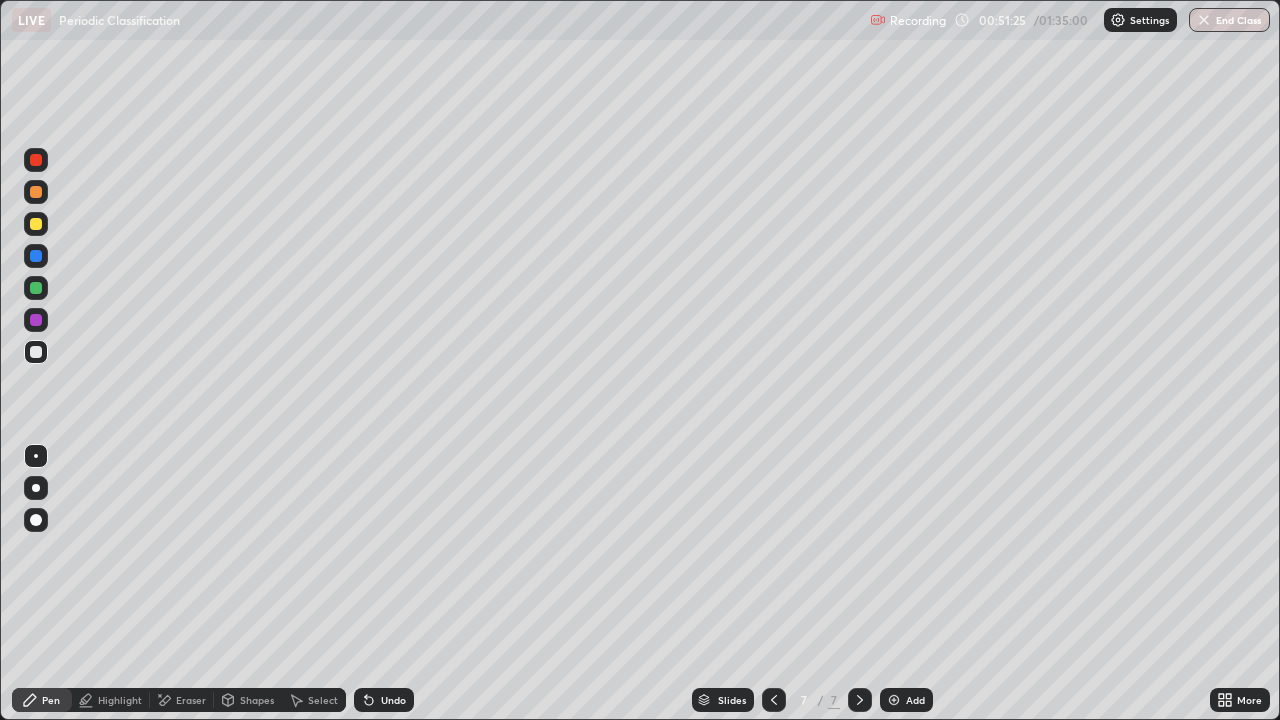 click at bounding box center (36, 224) 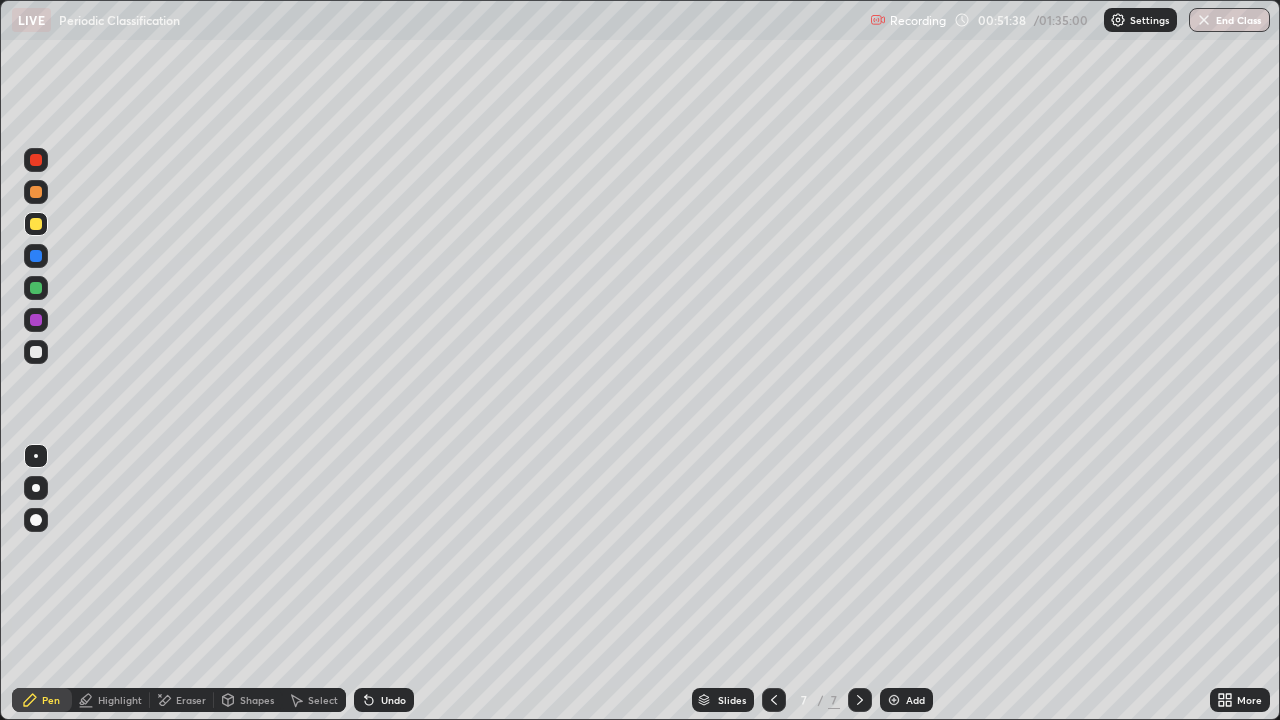 click on "Add" at bounding box center (915, 700) 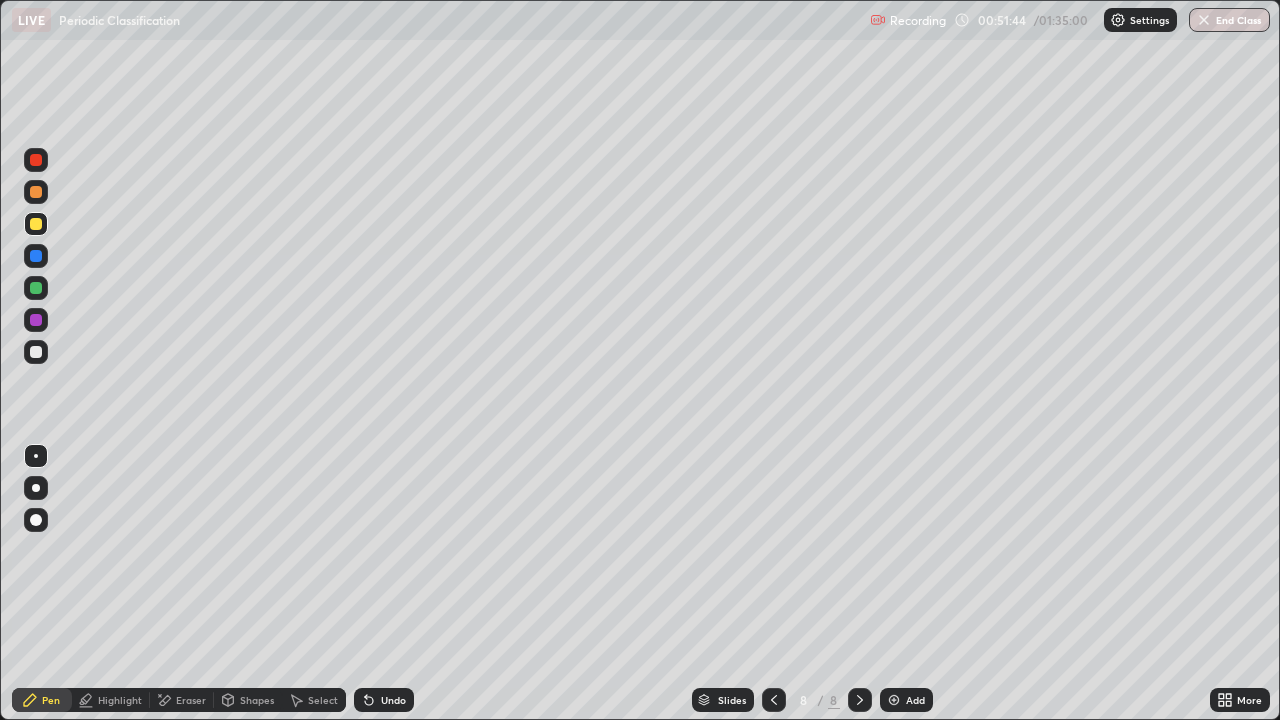 click at bounding box center (36, 288) 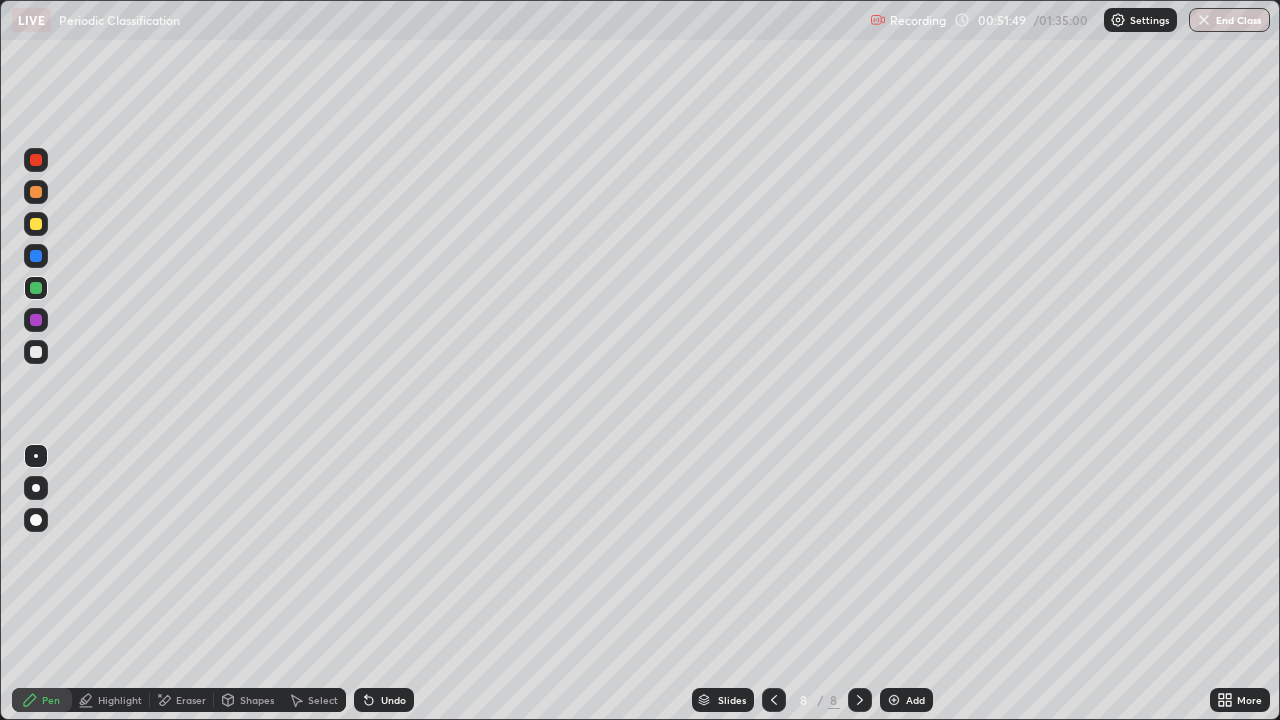 click at bounding box center (36, 224) 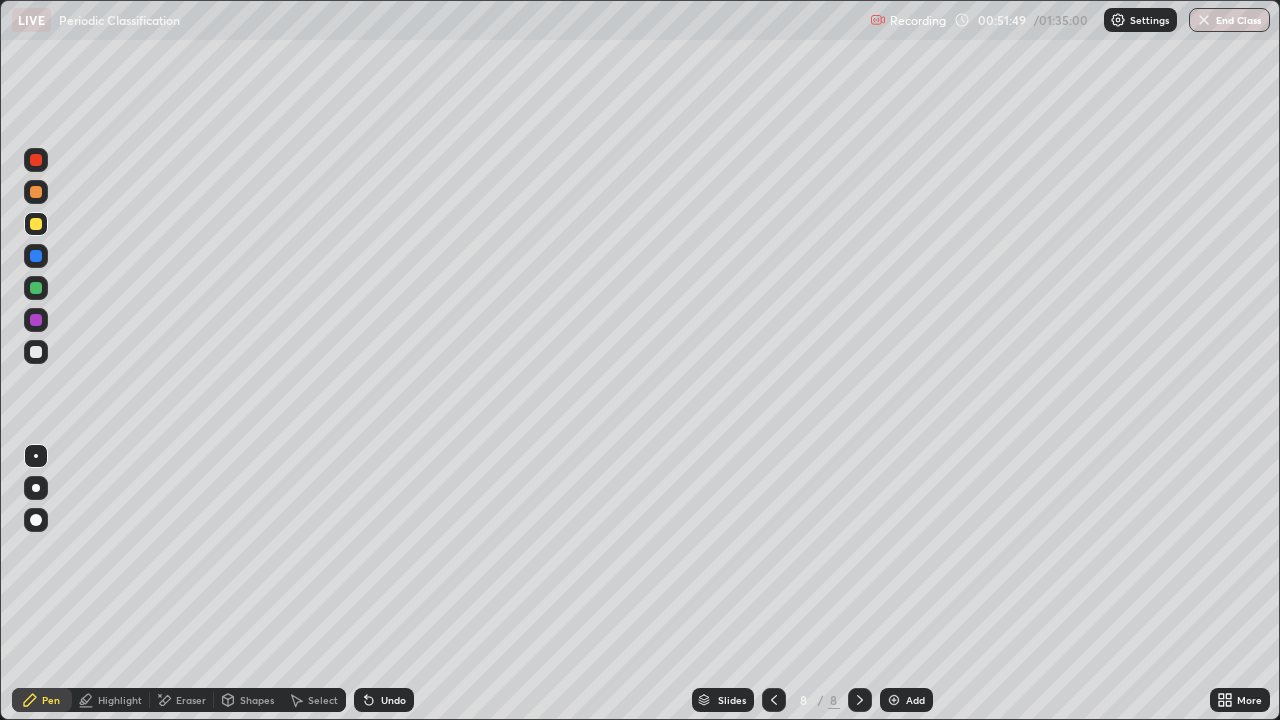 click at bounding box center [36, 224] 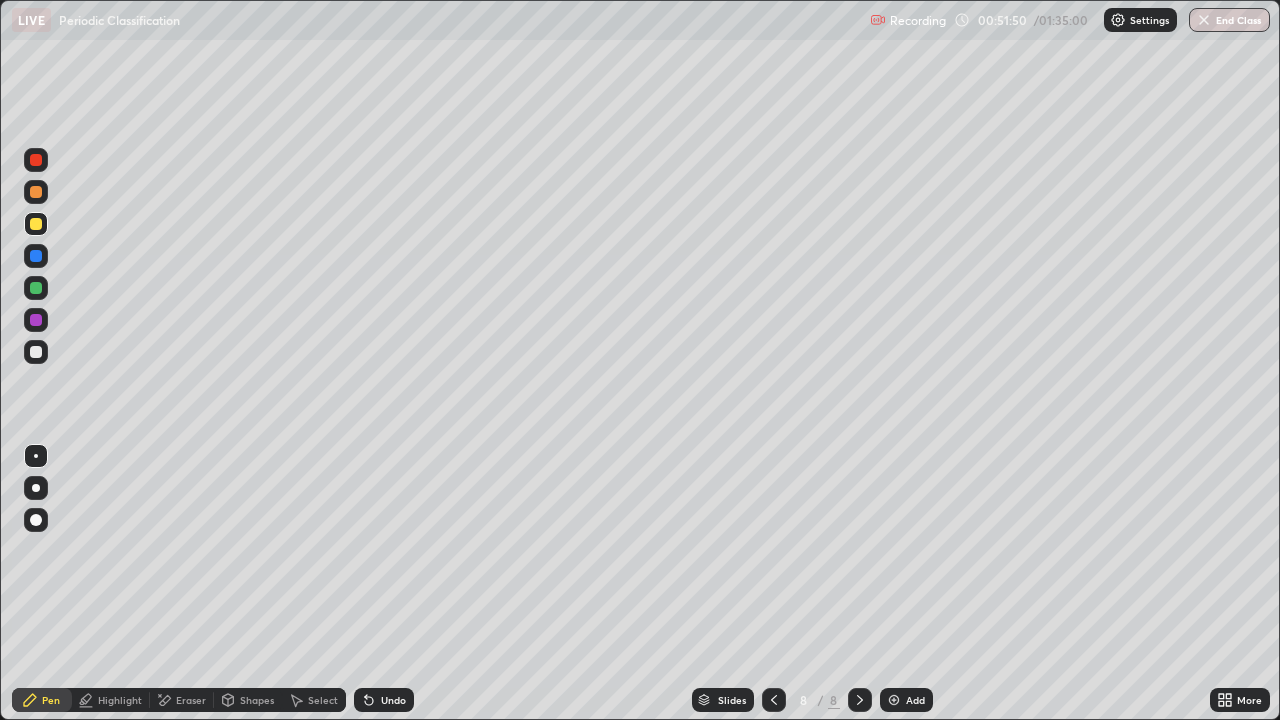 click on "Undo" at bounding box center (384, 700) 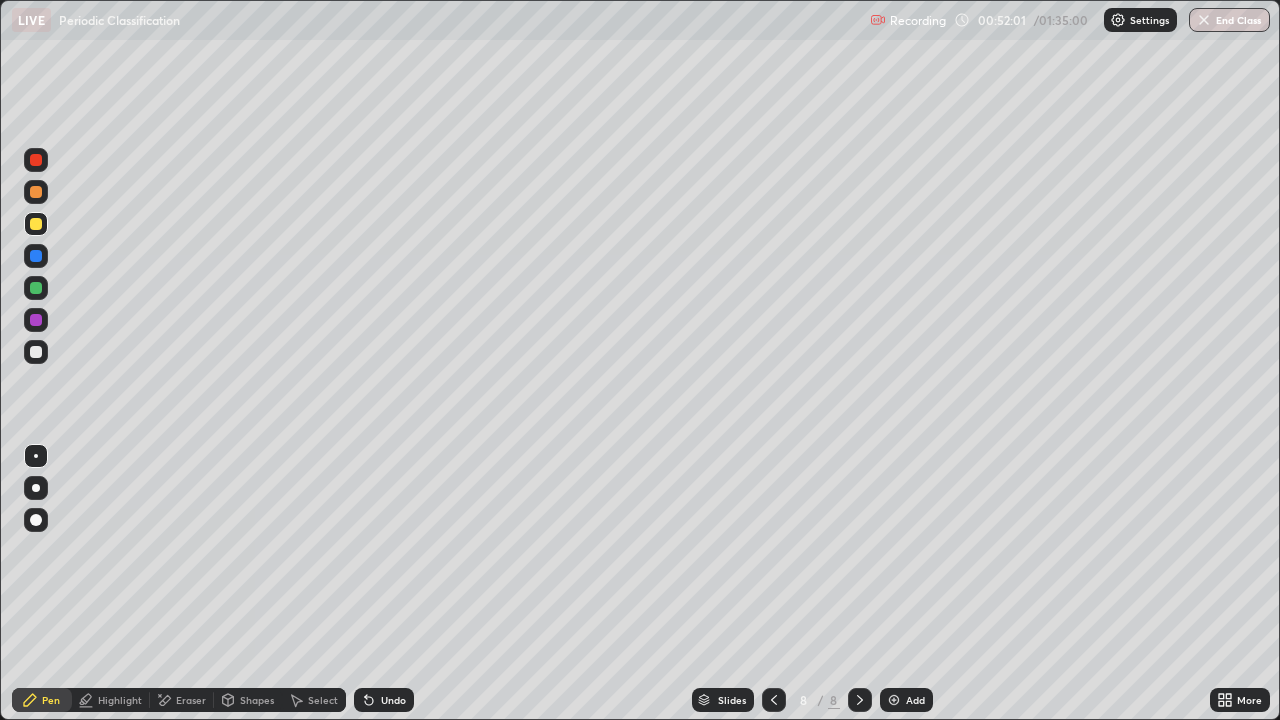 click on "Select" at bounding box center (314, 700) 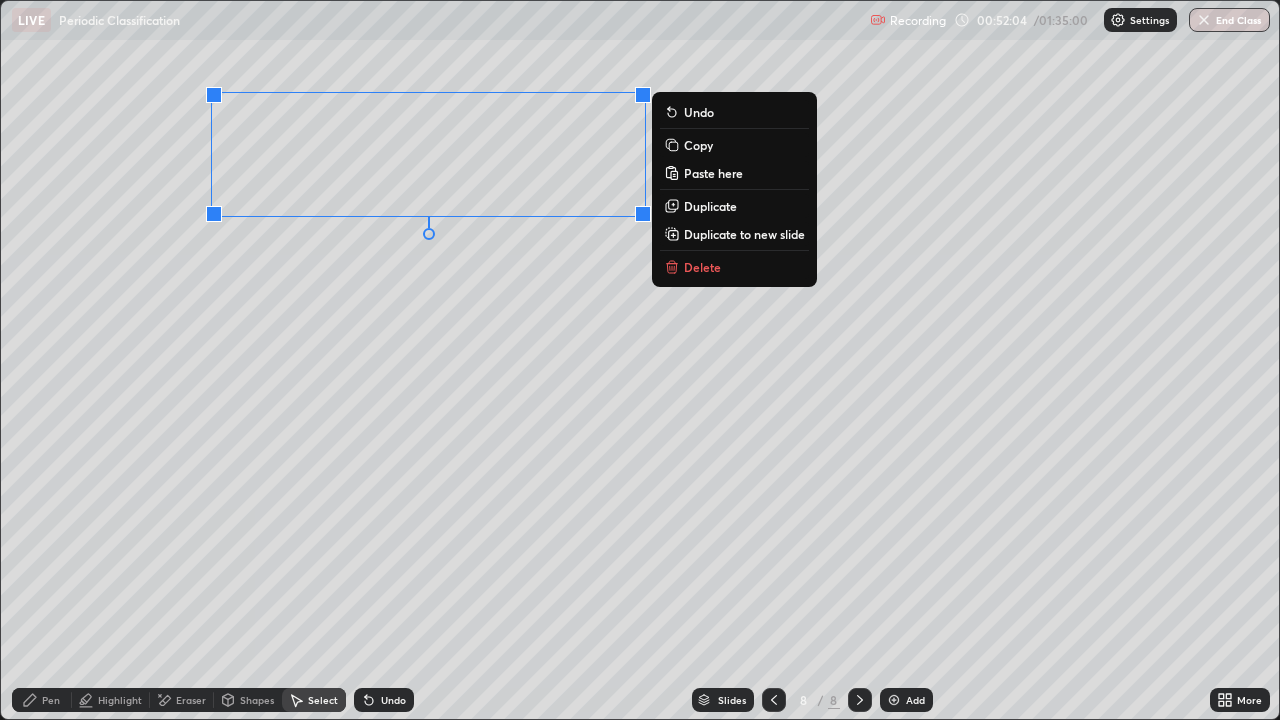 click on "Copy" at bounding box center [698, 145] 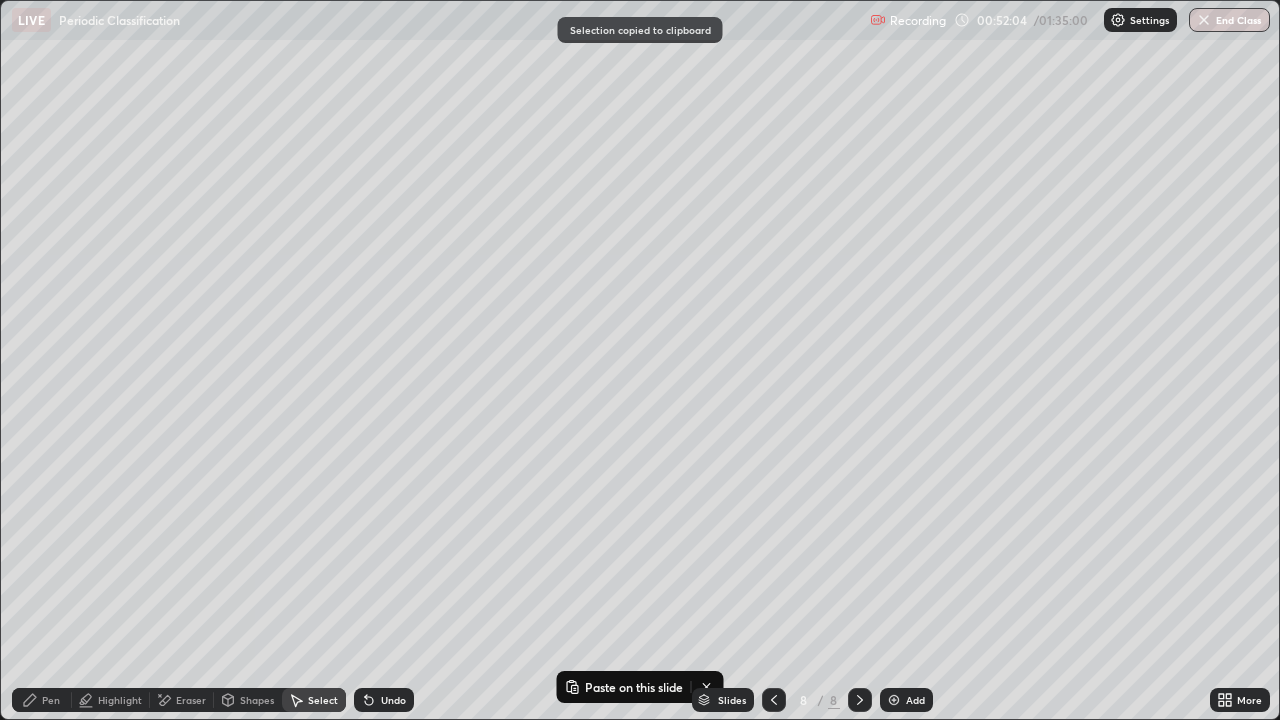 click at bounding box center (774, 700) 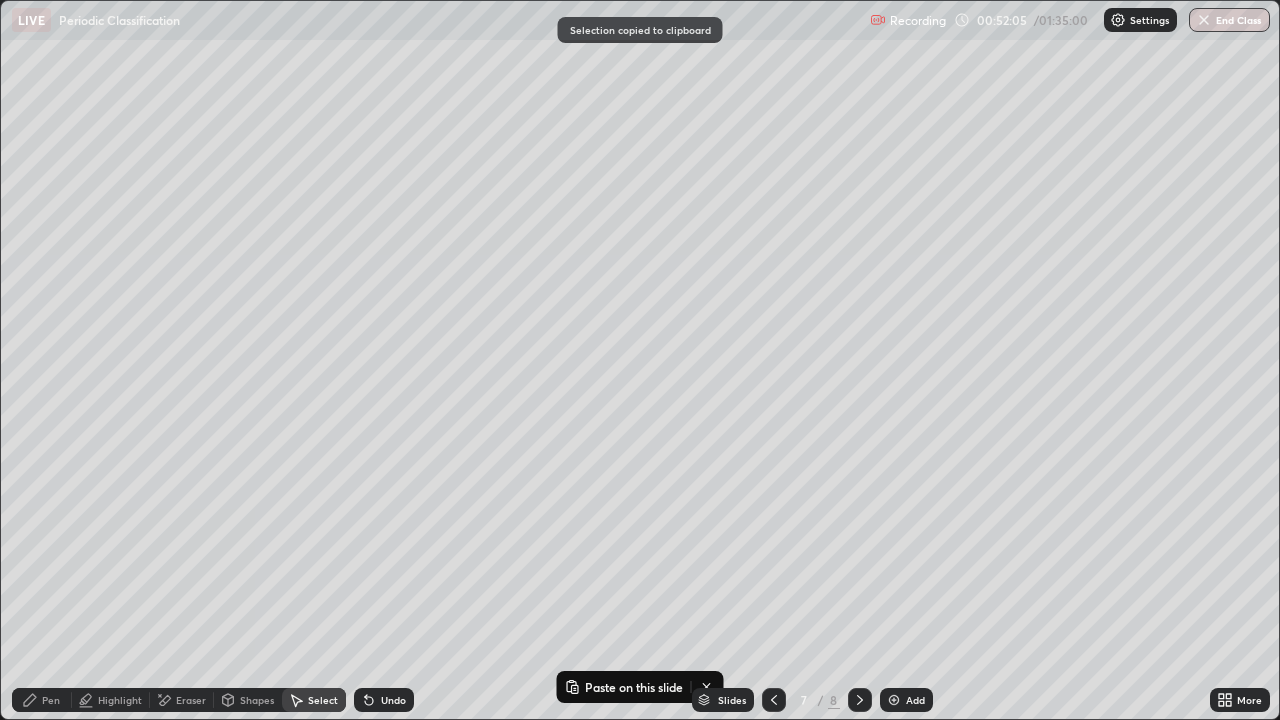 click 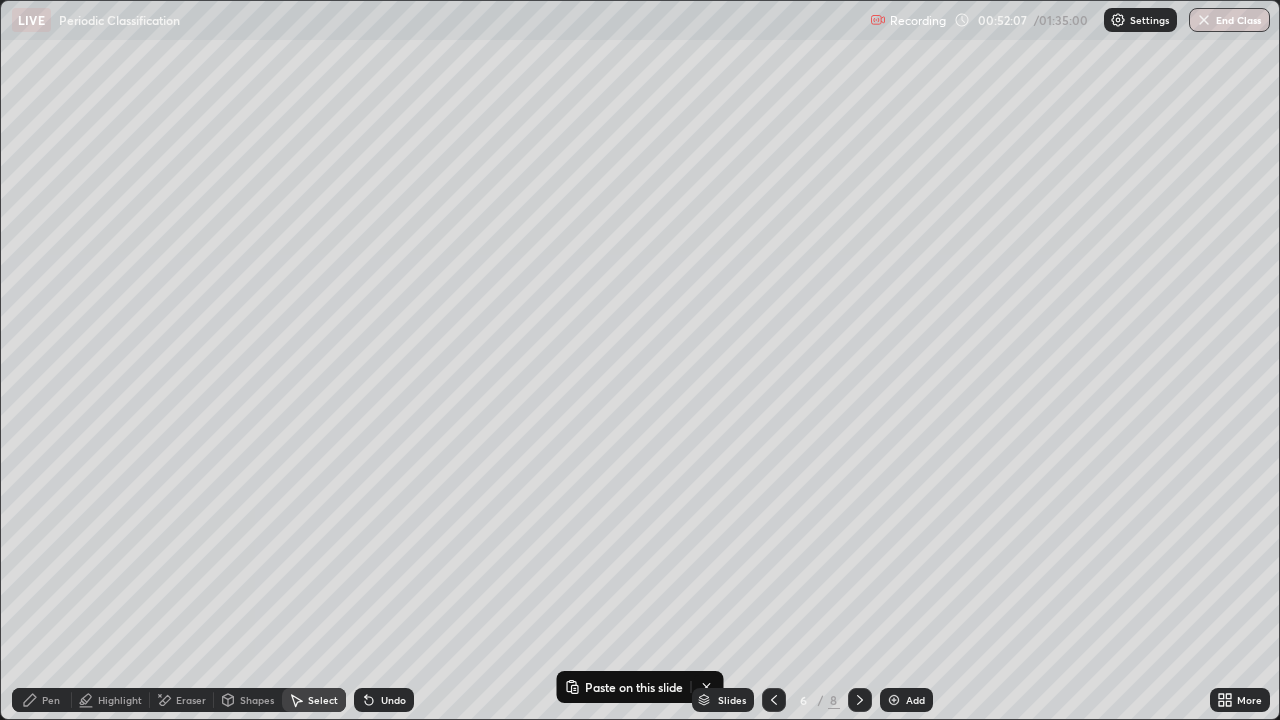 click on "Select" at bounding box center [323, 700] 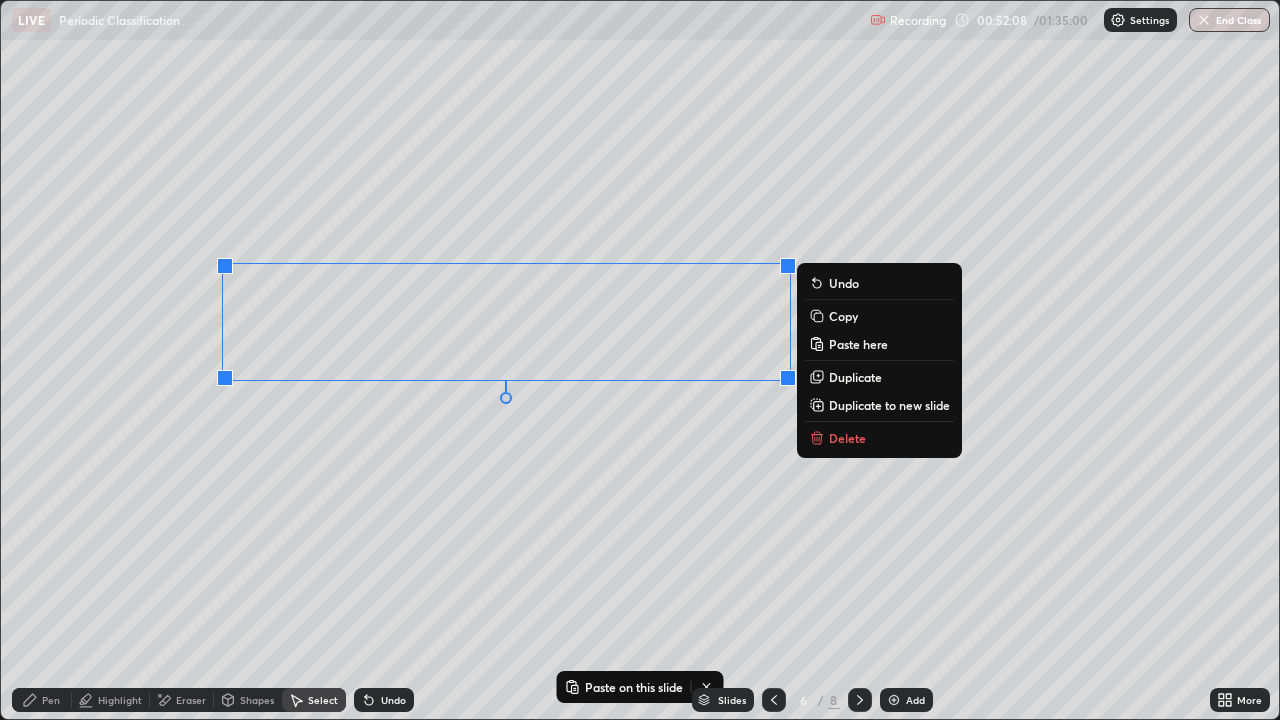 click on "0 ° Undo Copy Paste here Duplicate Duplicate to new slide Delete" at bounding box center [640, 360] 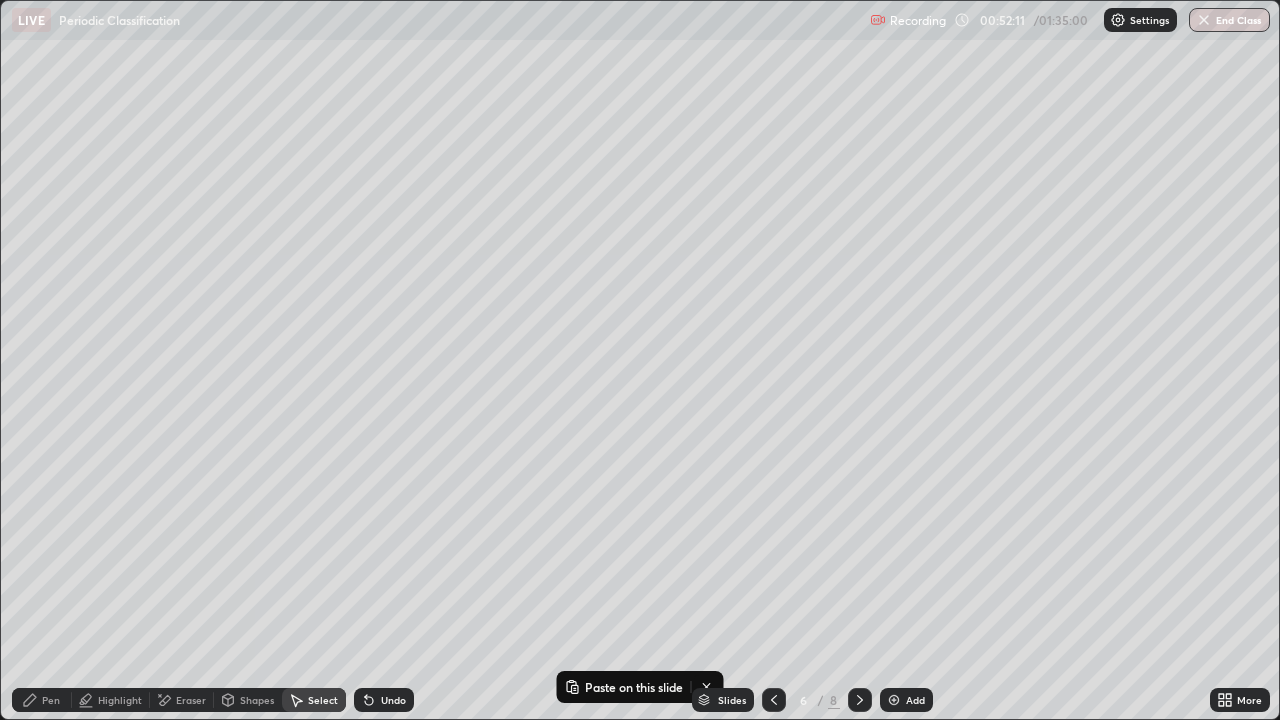 click at bounding box center (894, 700) 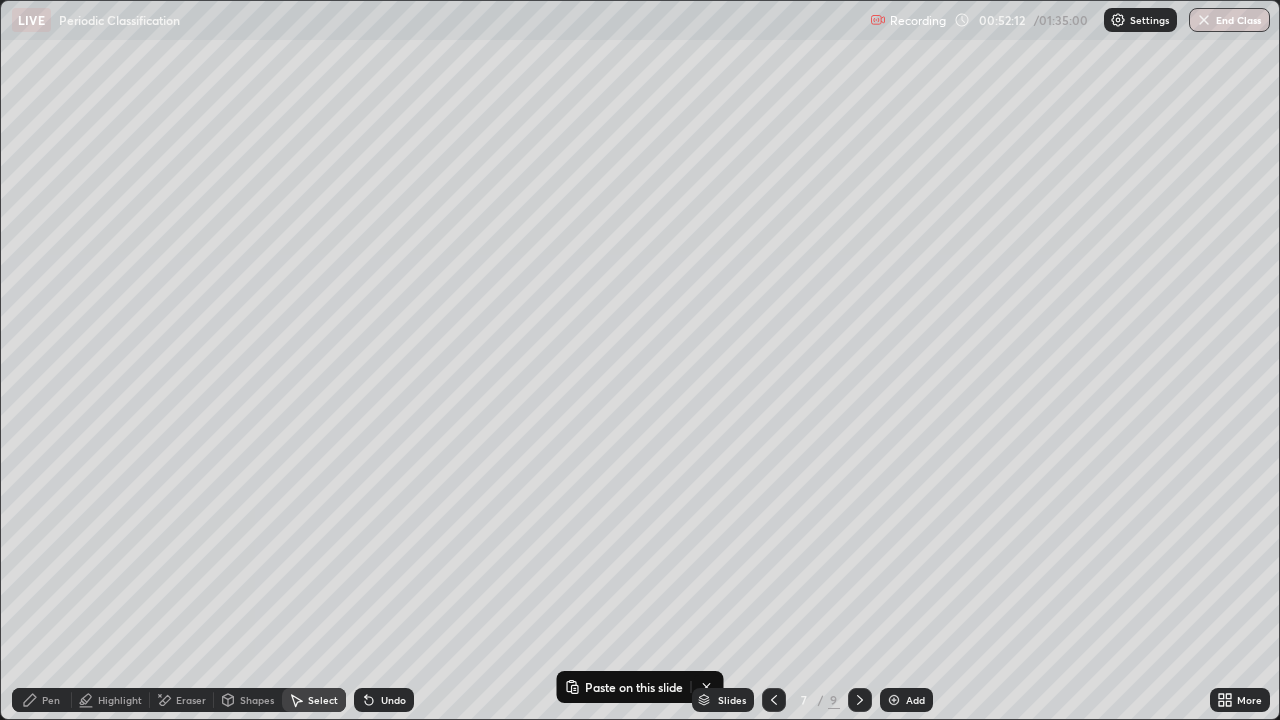click on "Pen" at bounding box center [51, 700] 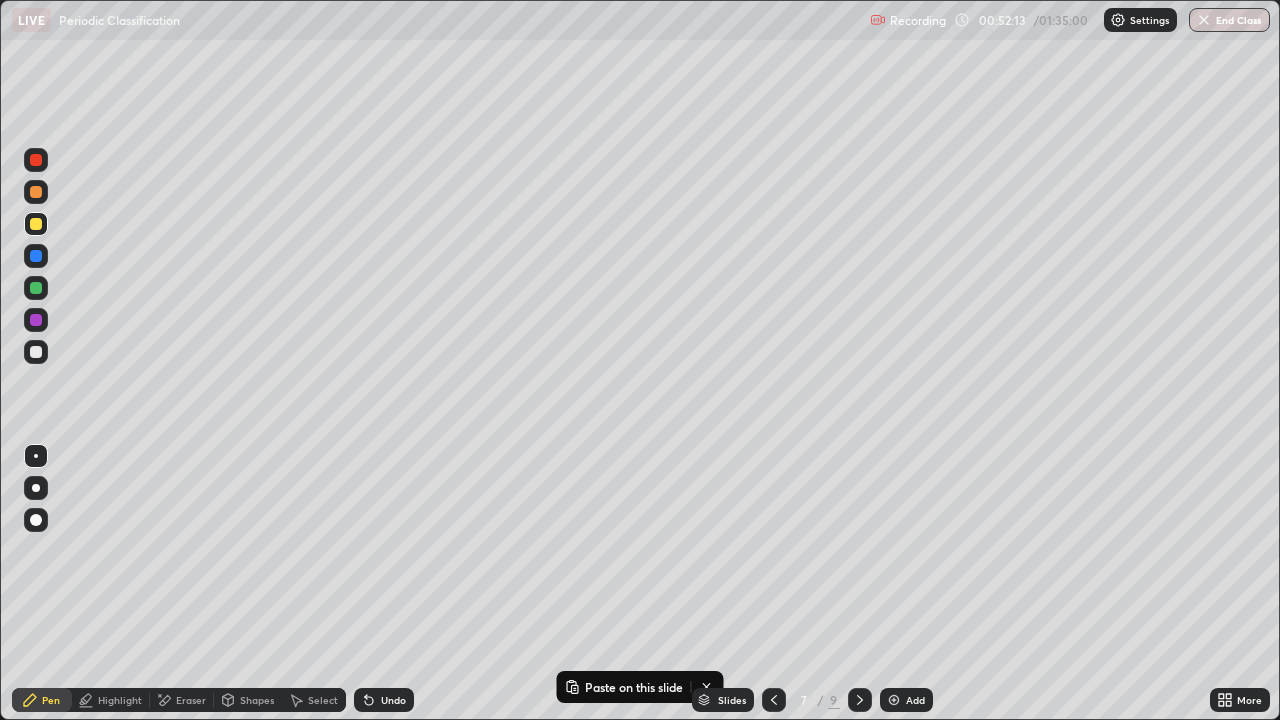 click on "Select" at bounding box center [323, 700] 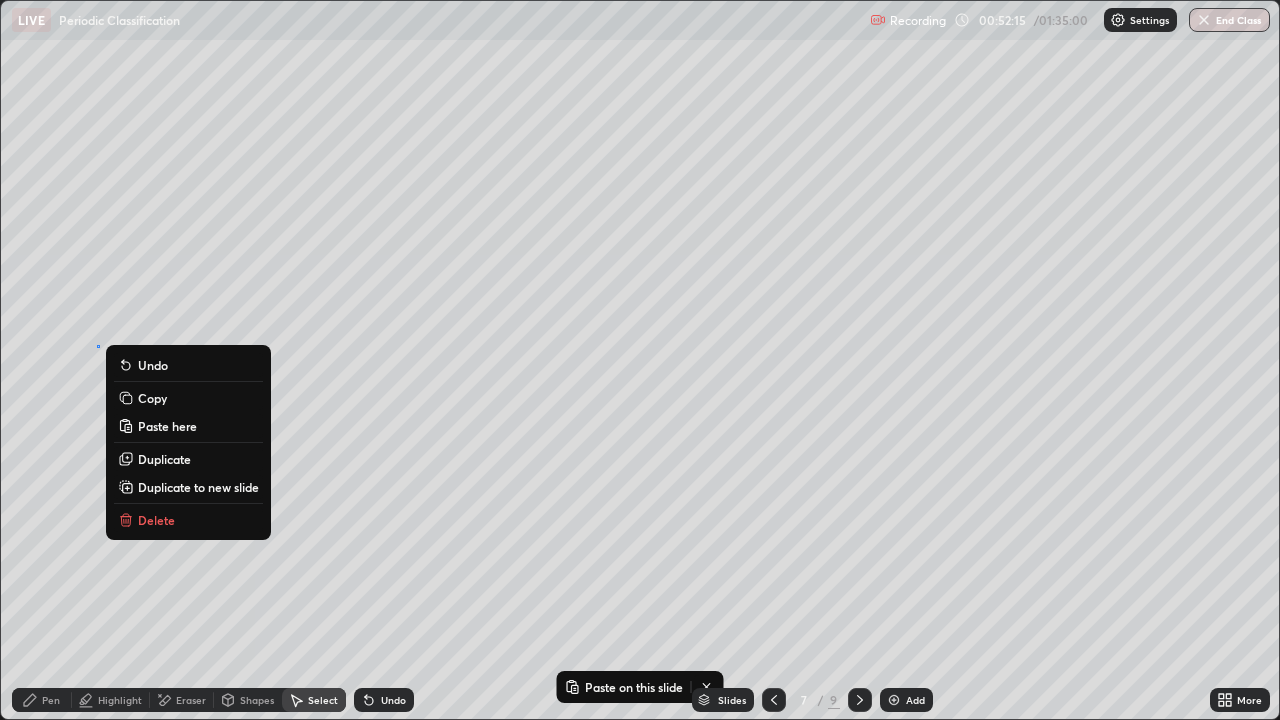 click on "Paste here" at bounding box center [167, 426] 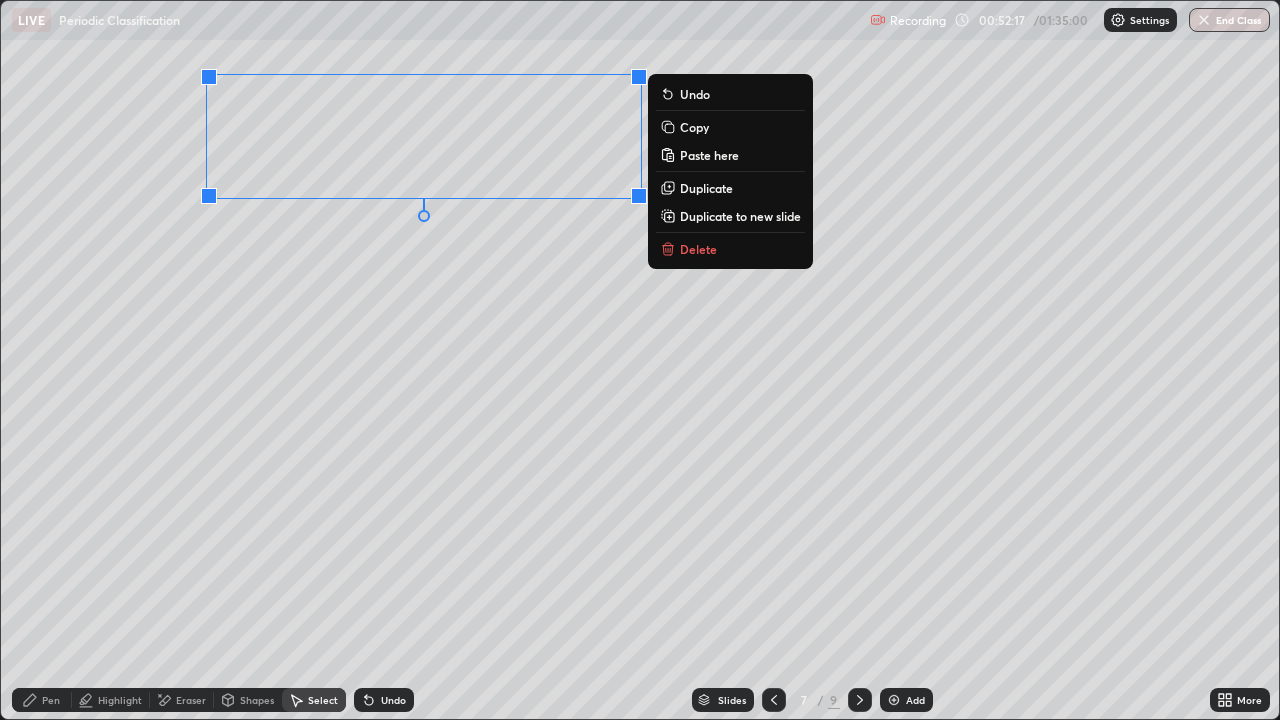 click on "Pen" at bounding box center (42, 700) 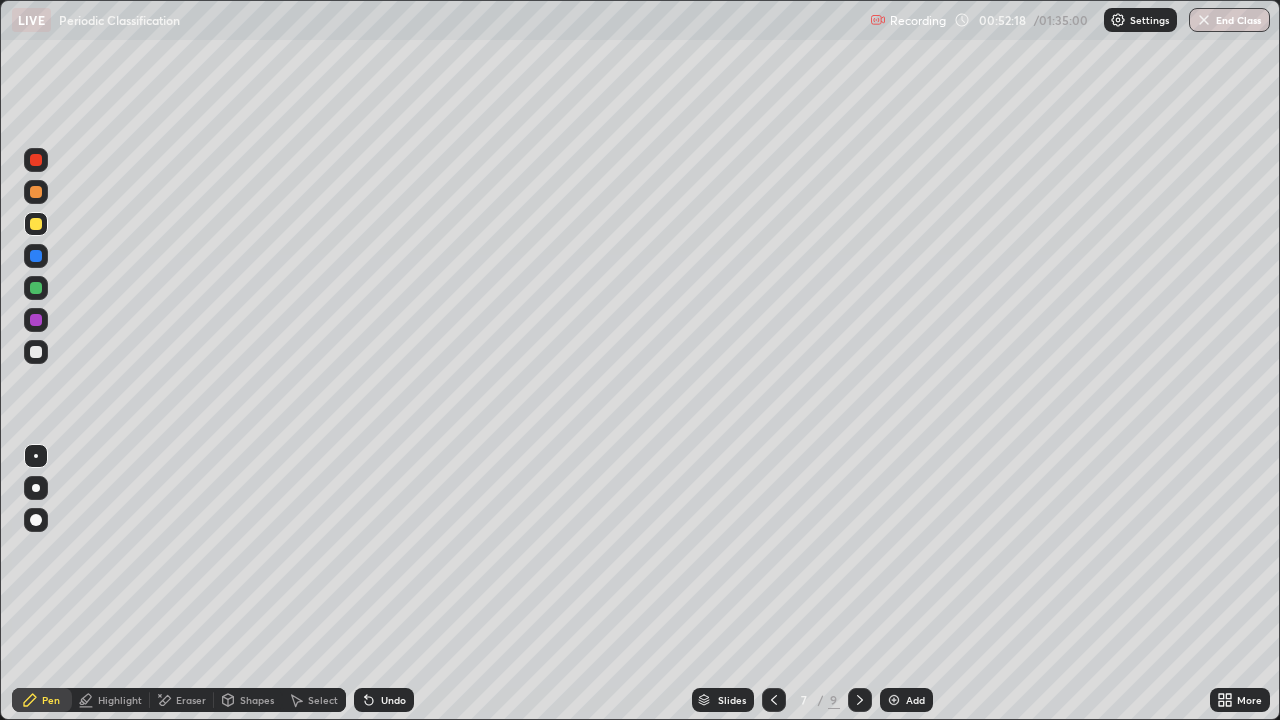 click on "Highlight" at bounding box center [111, 700] 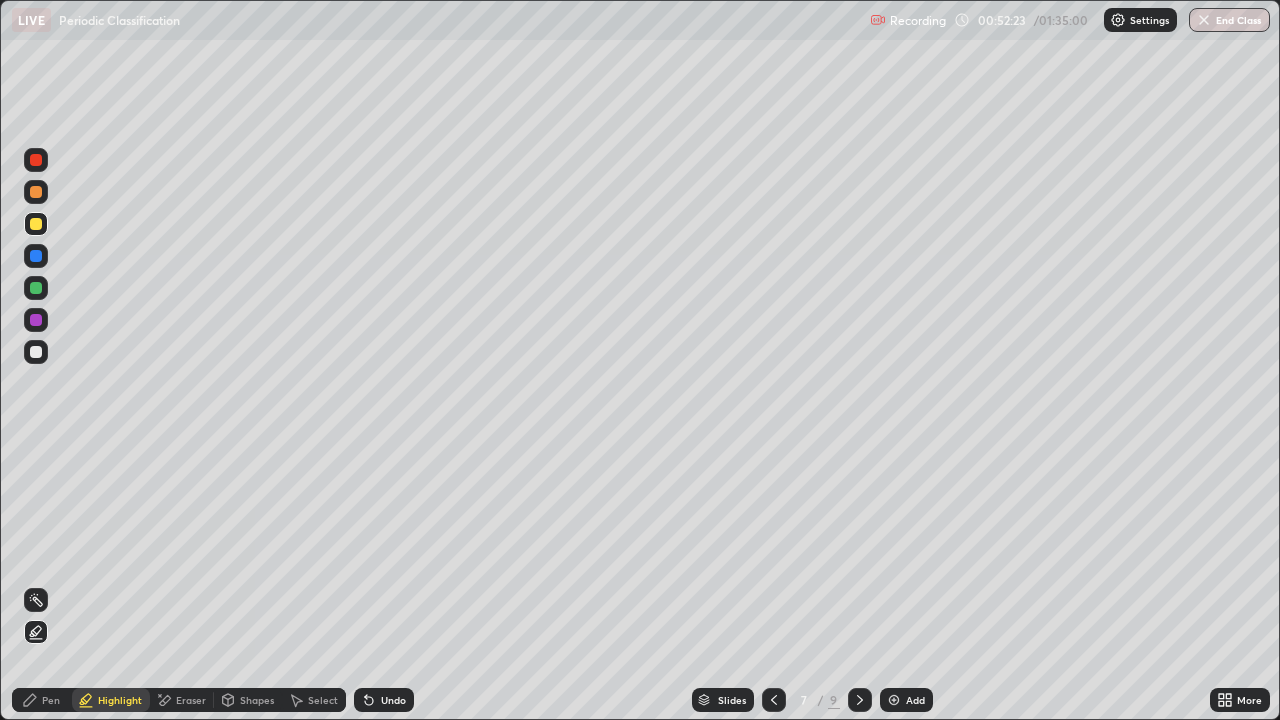 click on "Pen" at bounding box center [51, 700] 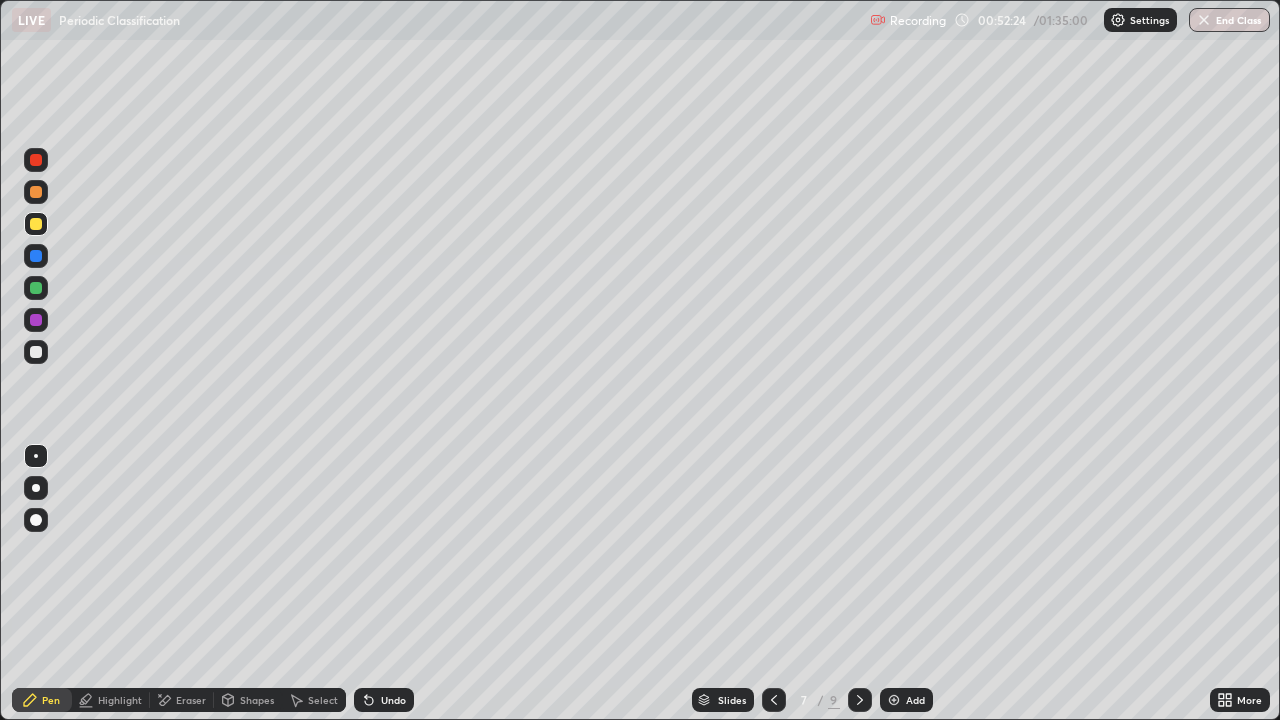 click at bounding box center [36, 288] 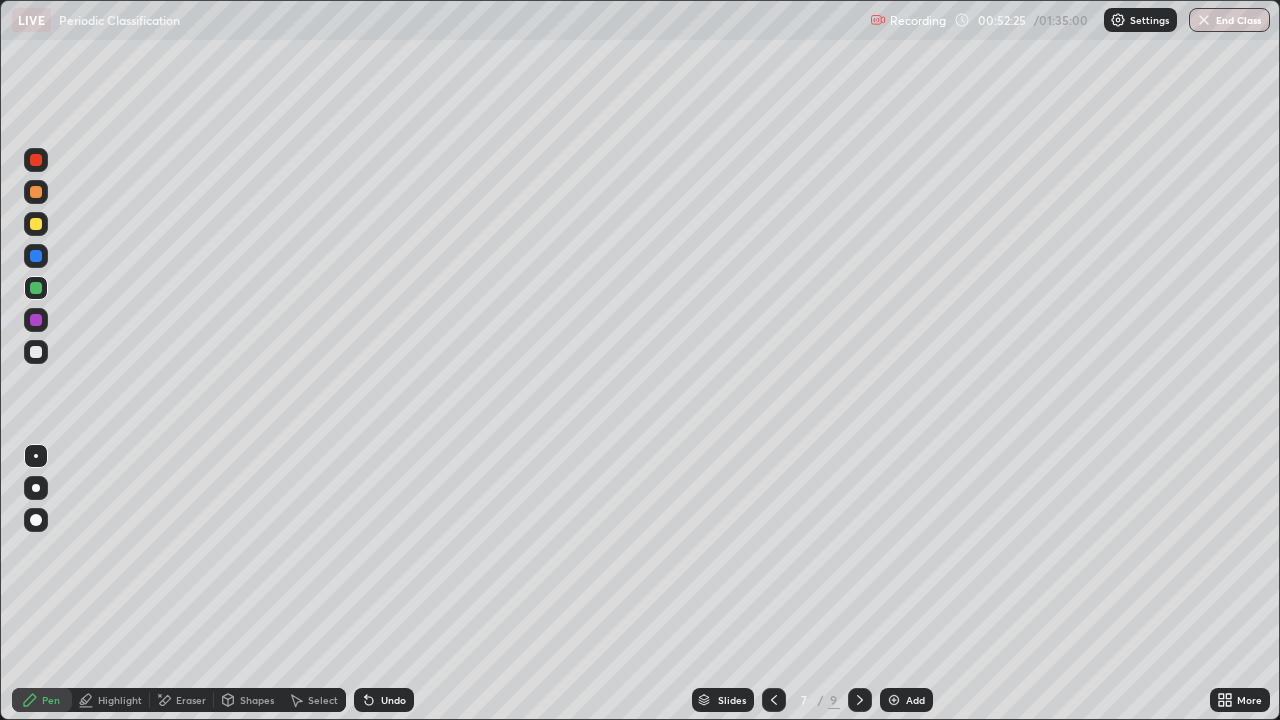 click at bounding box center (36, 352) 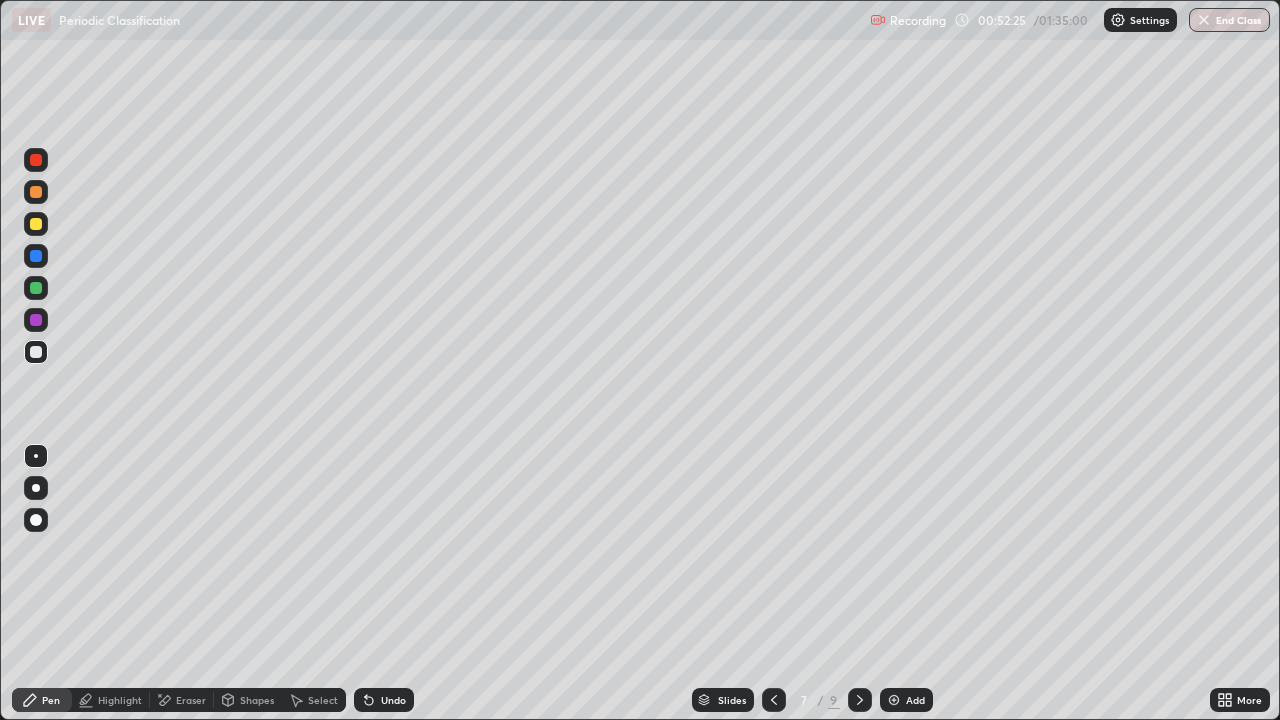 click at bounding box center (36, 224) 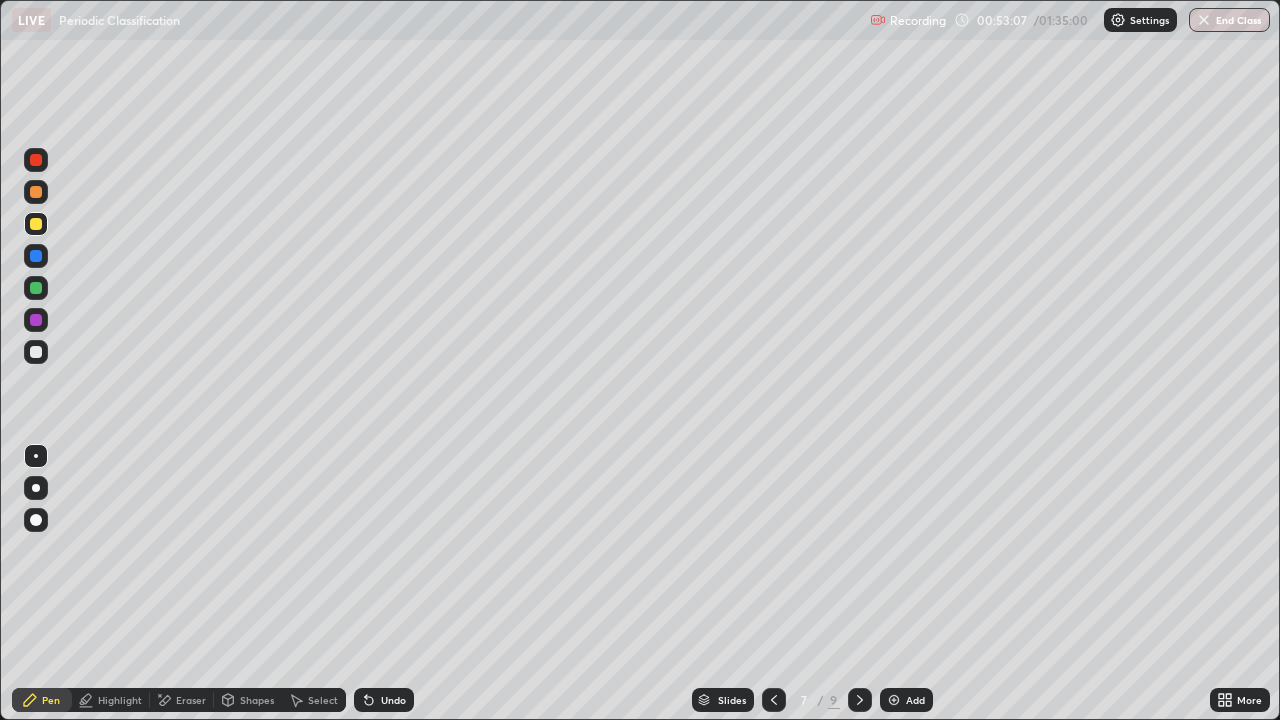 click 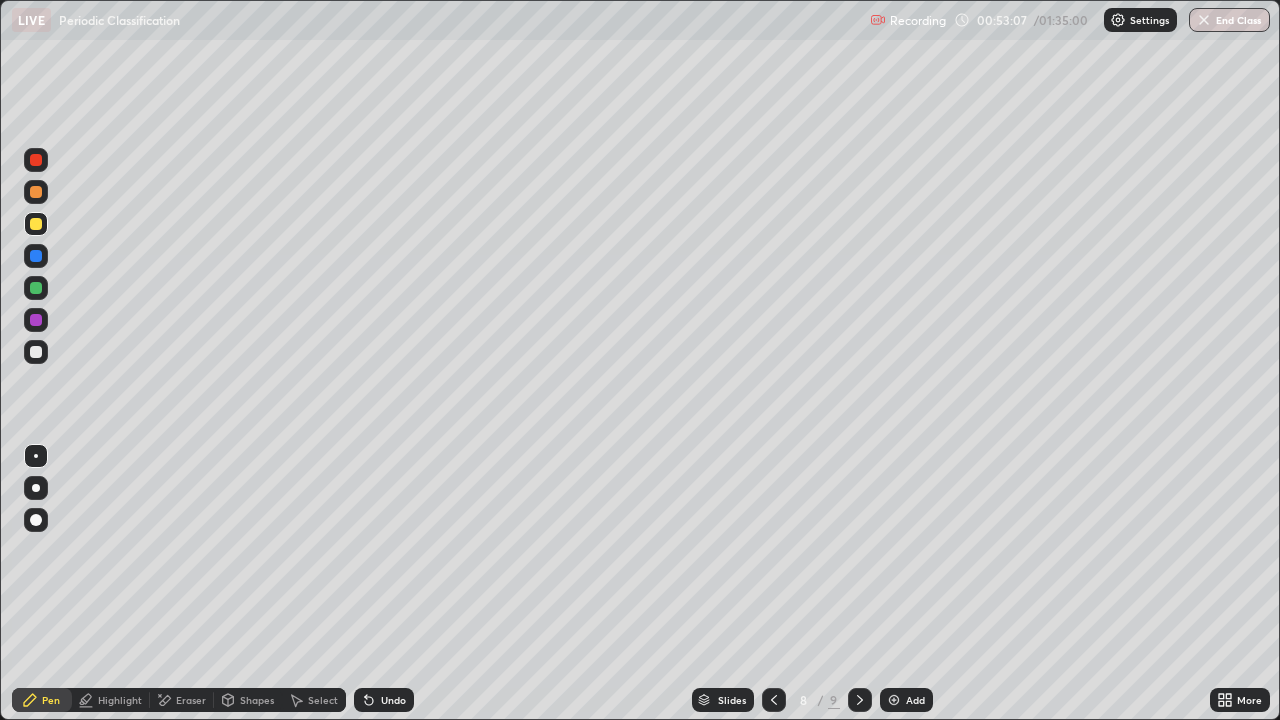 click 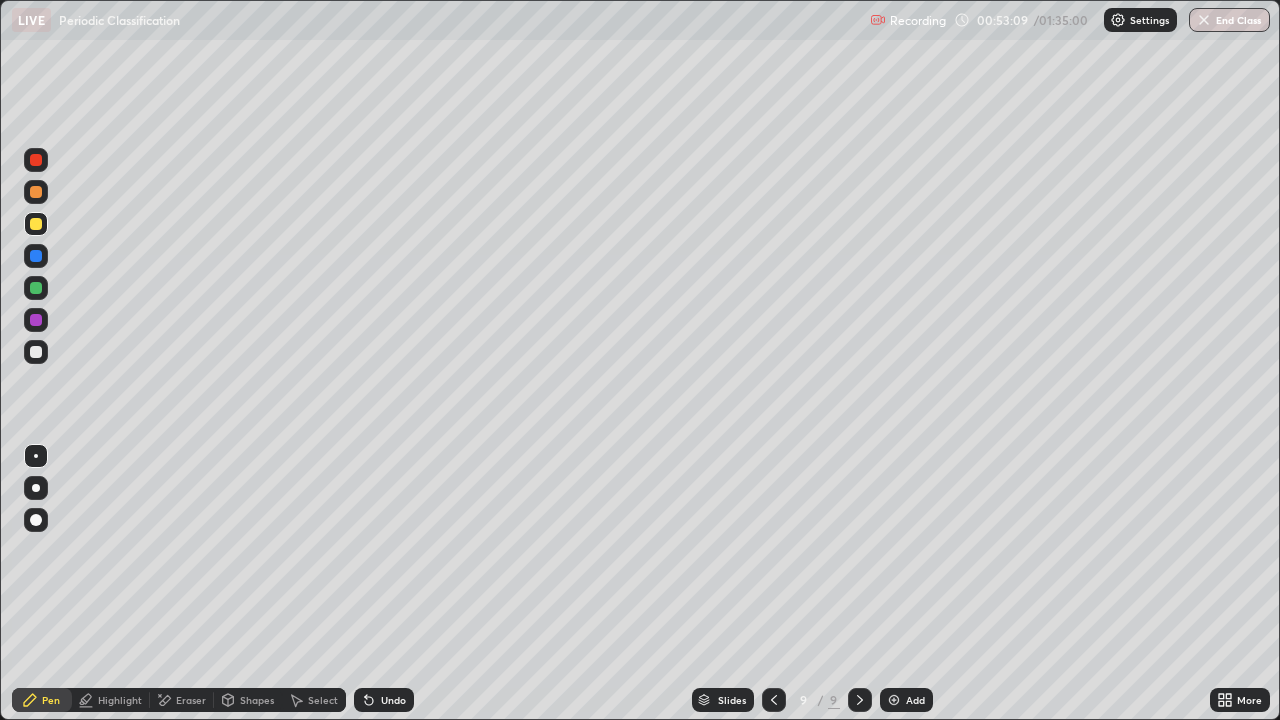 click 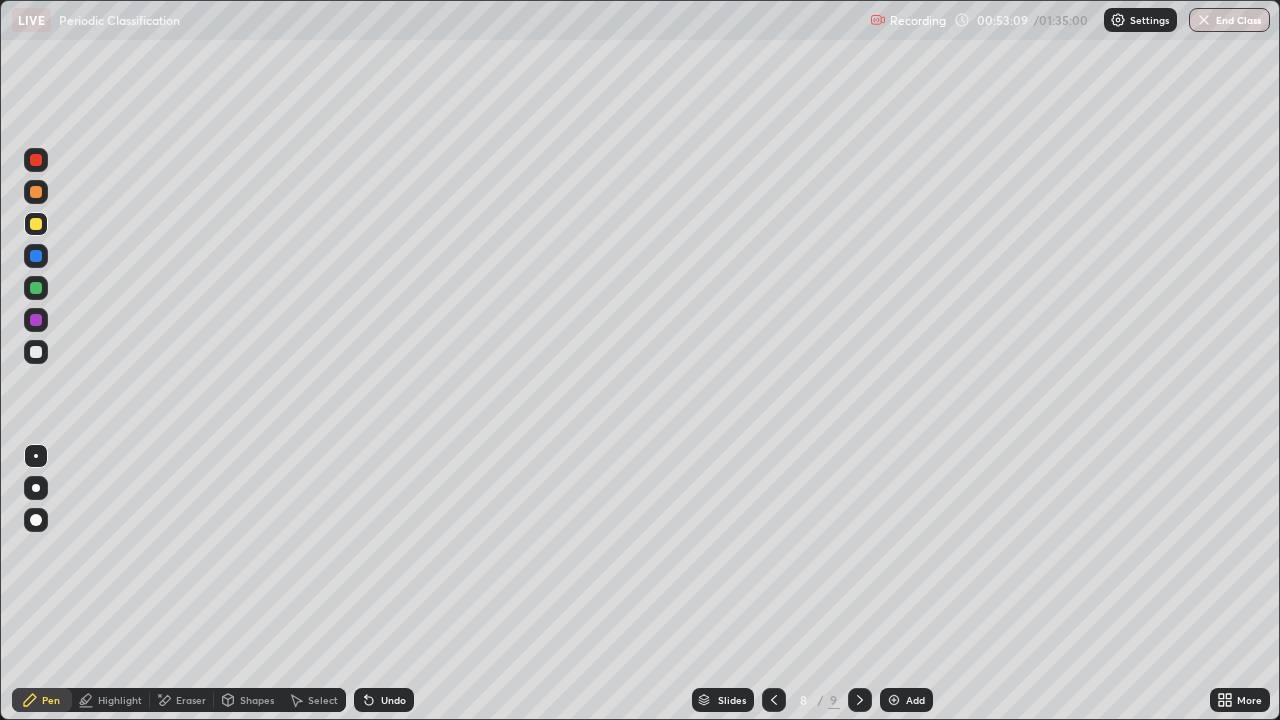 click 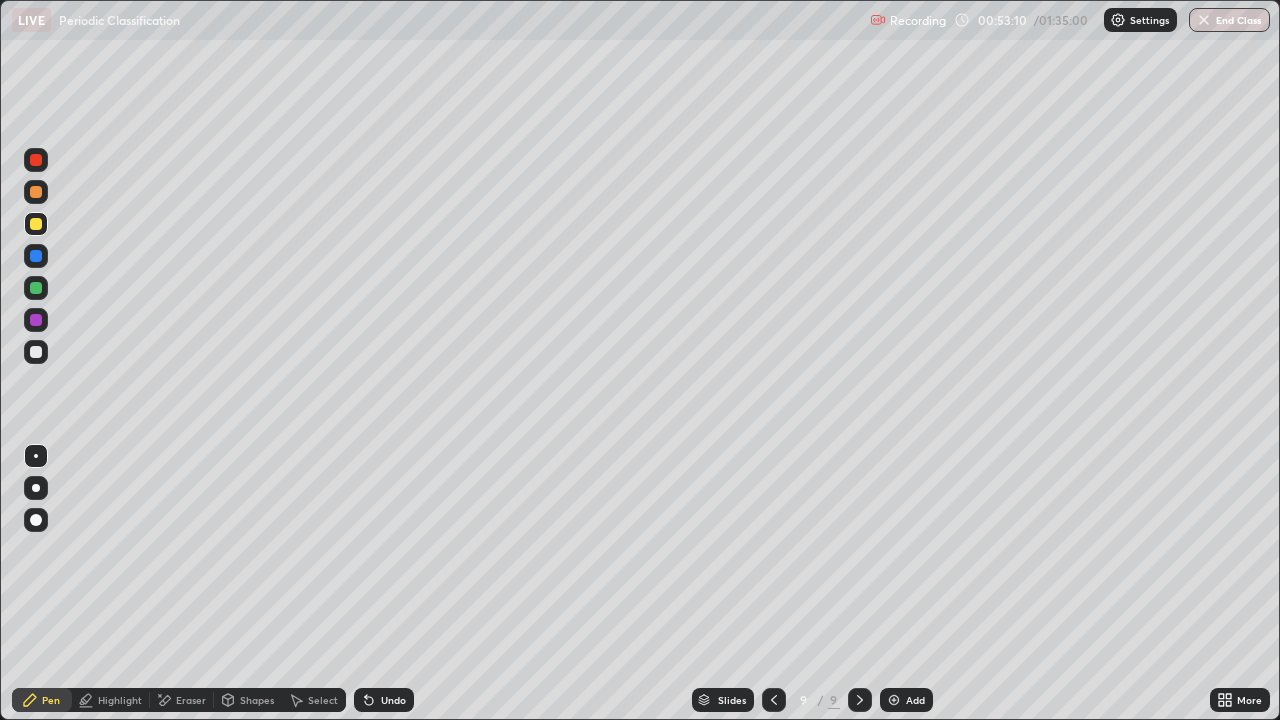 click on "Eraser" at bounding box center (191, 700) 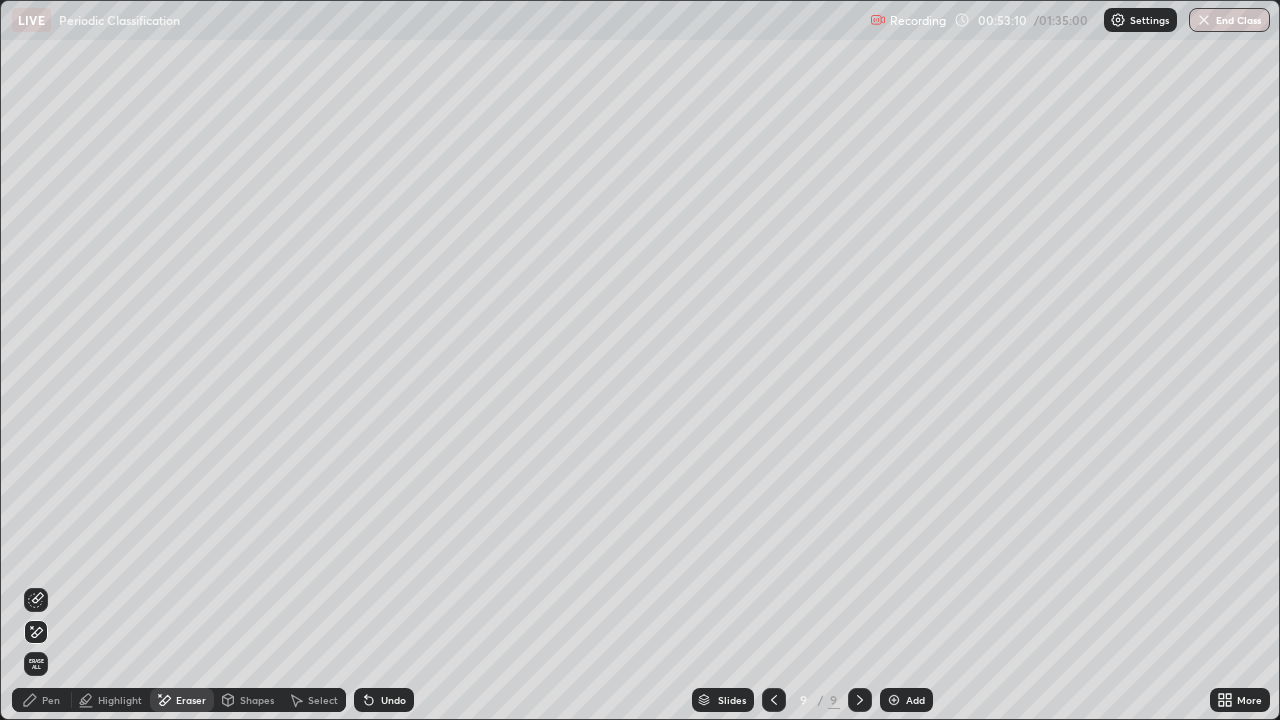 click on "Erase all" at bounding box center [36, 664] 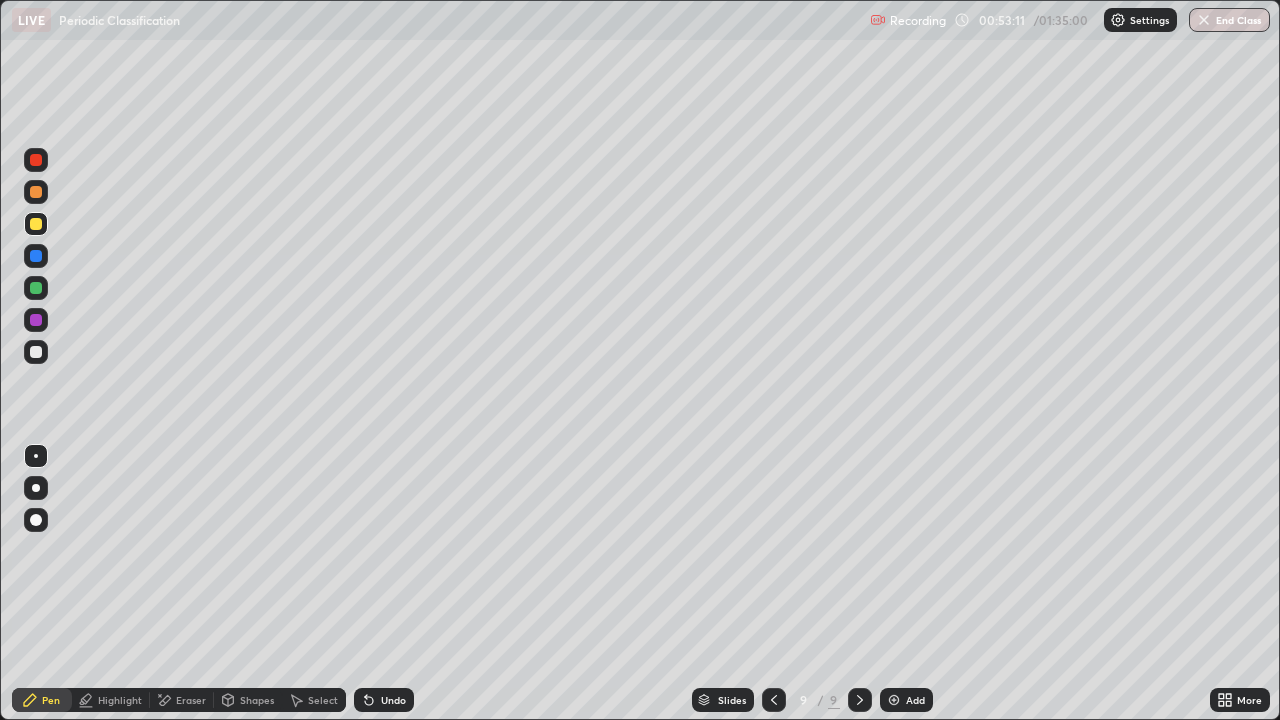 click at bounding box center [36, 288] 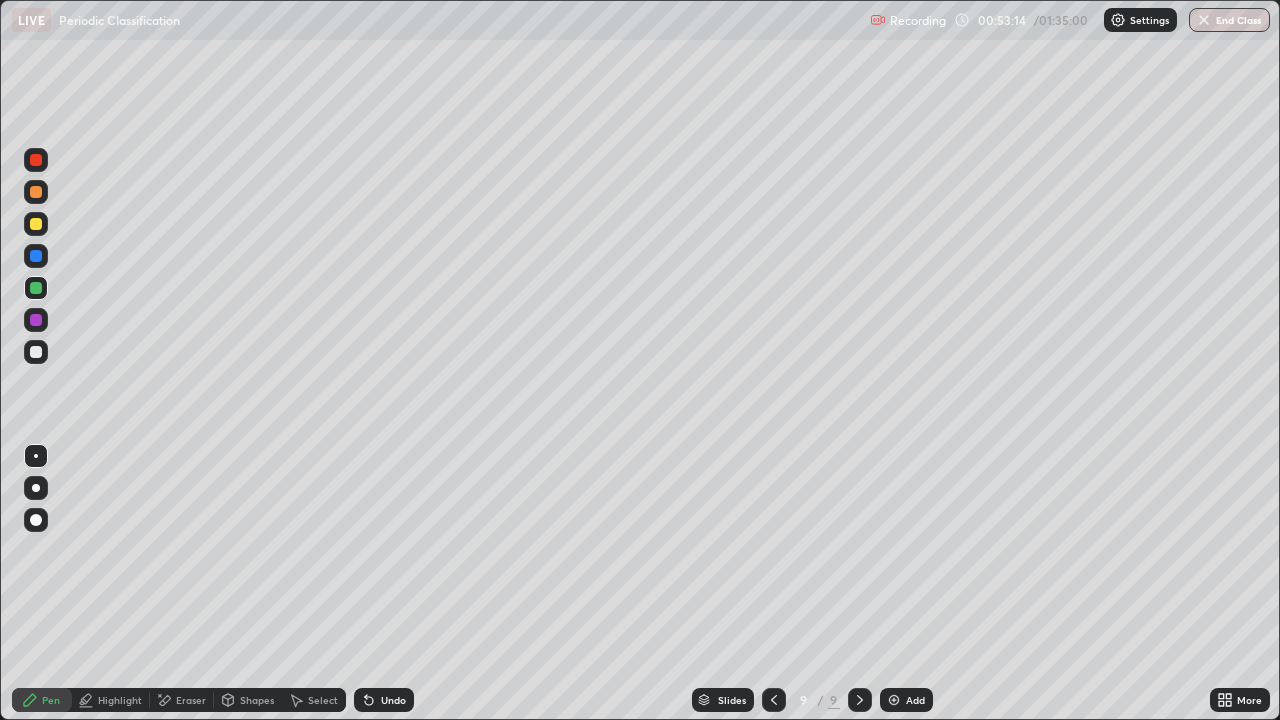 click at bounding box center (36, 352) 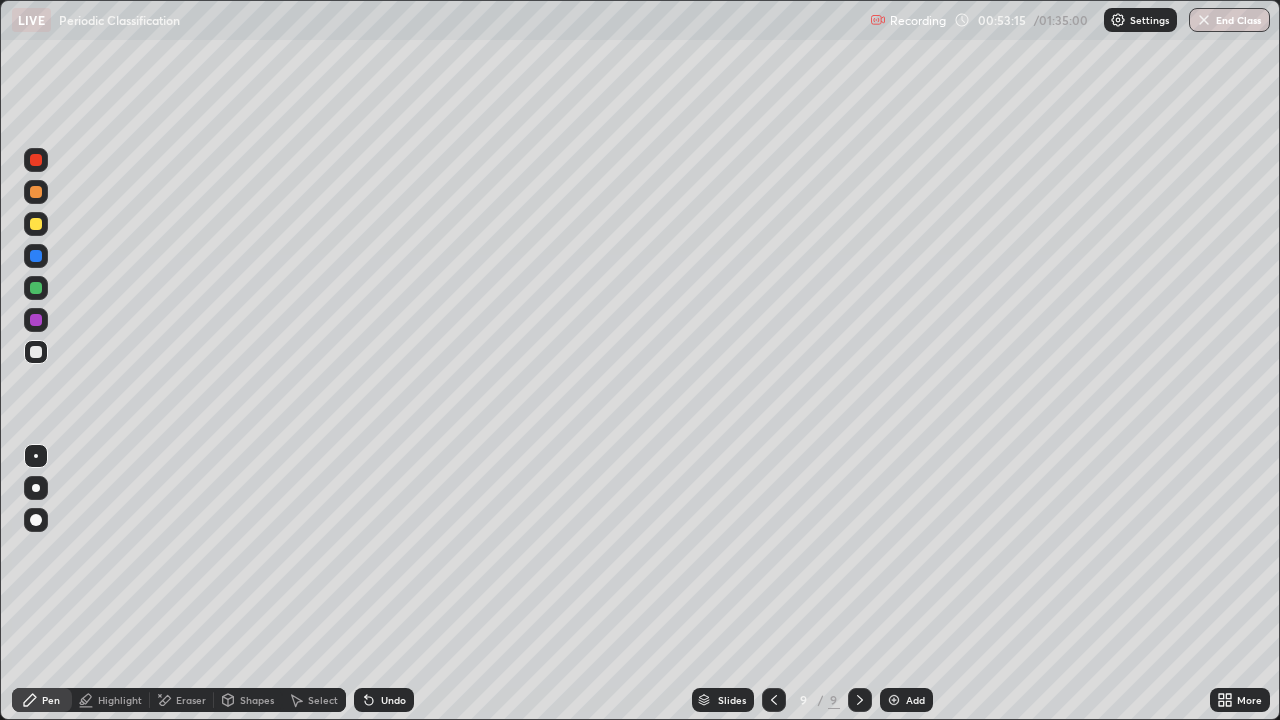 click at bounding box center (36, 224) 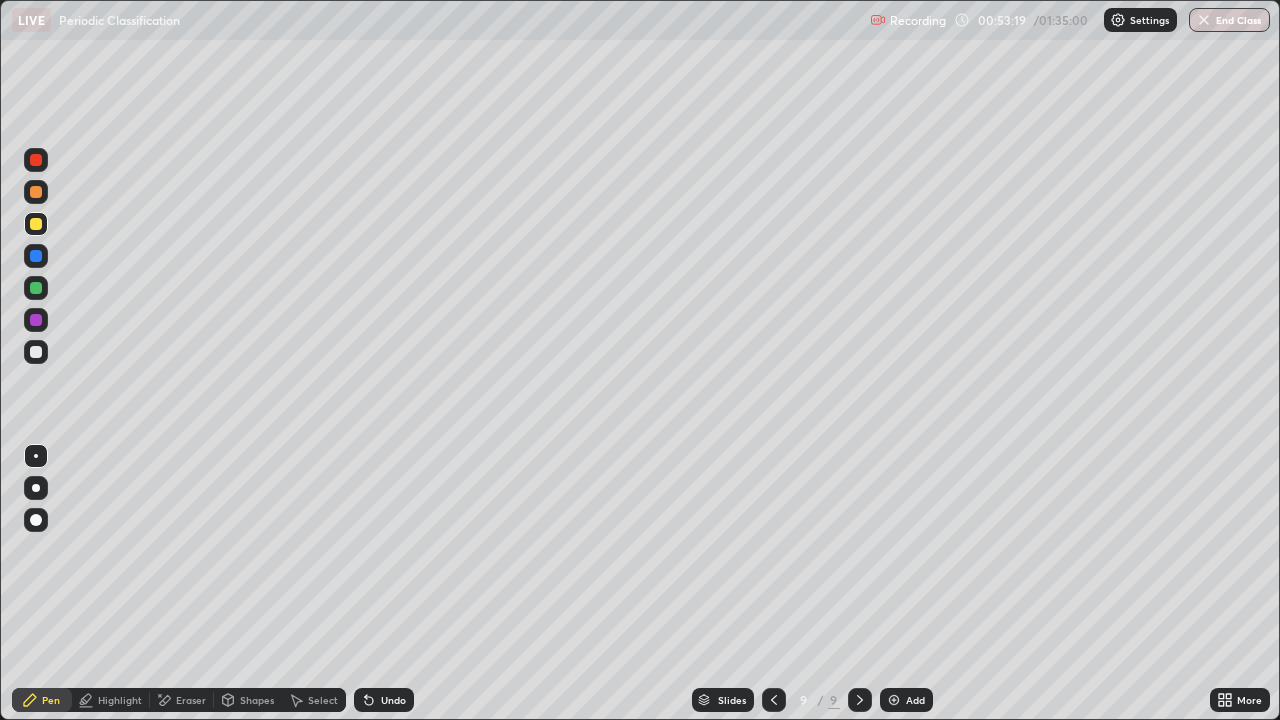 click at bounding box center (36, 224) 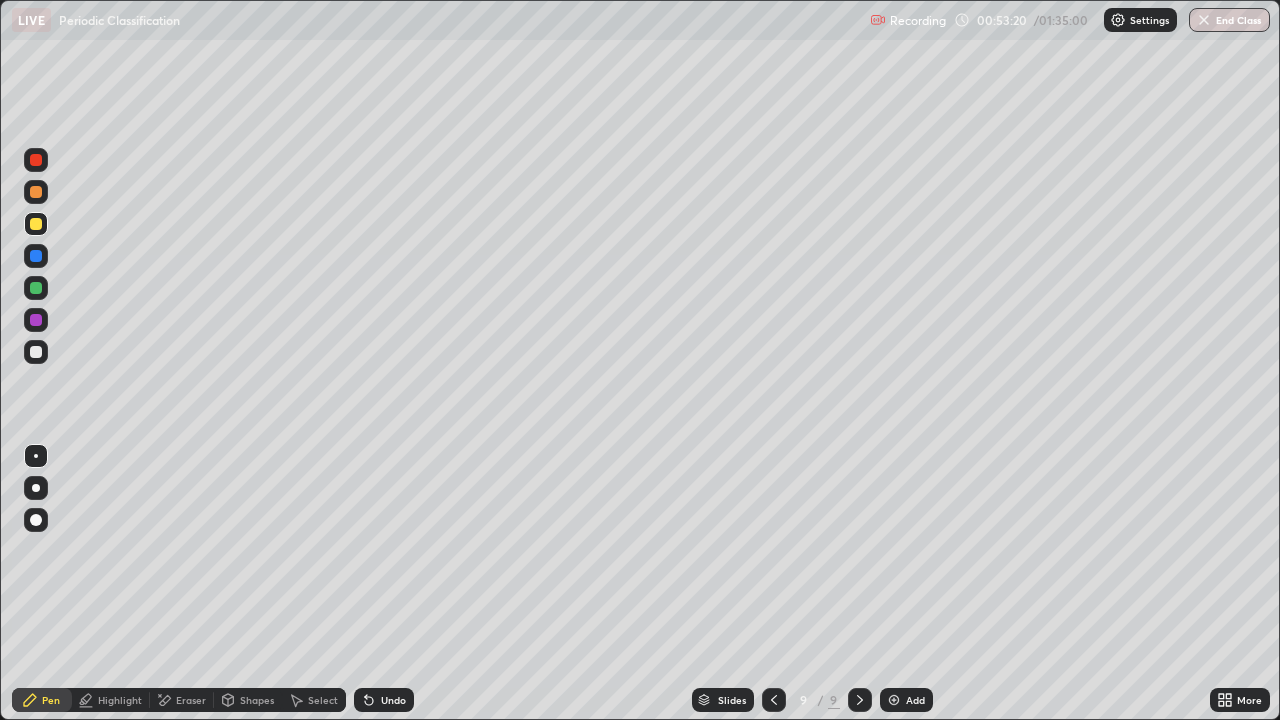 click on "Eraser" at bounding box center [191, 700] 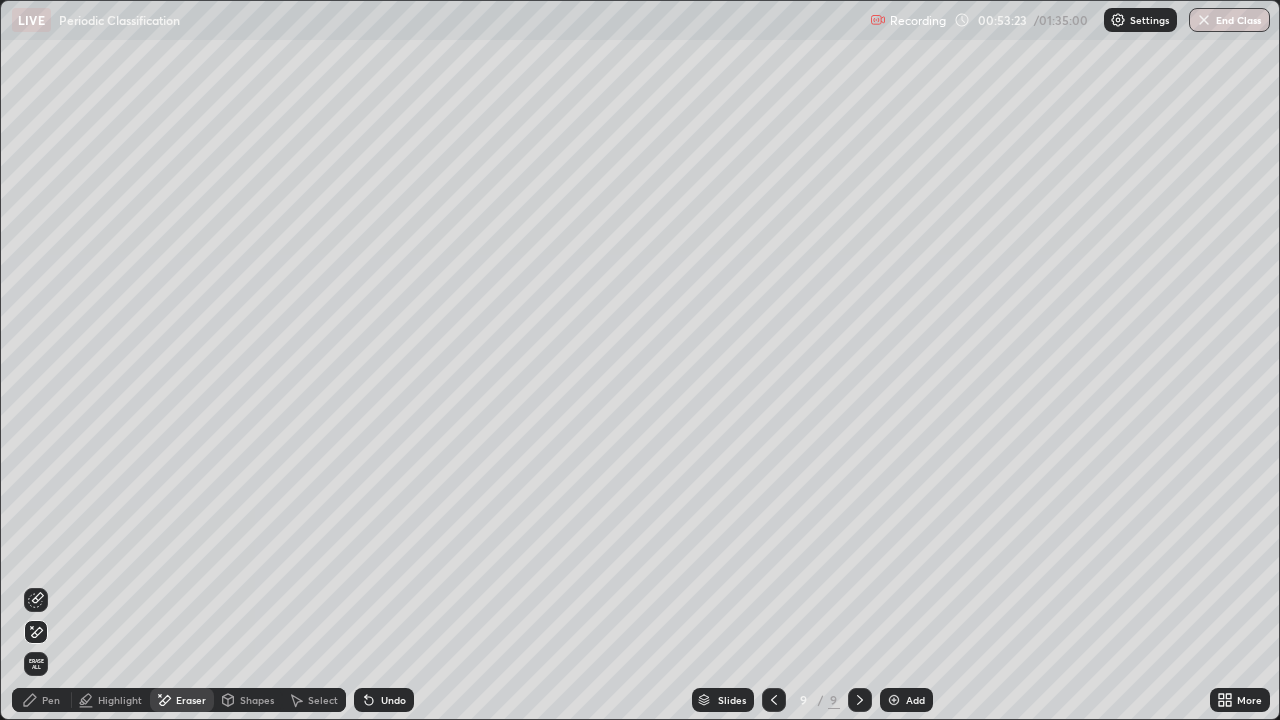 click 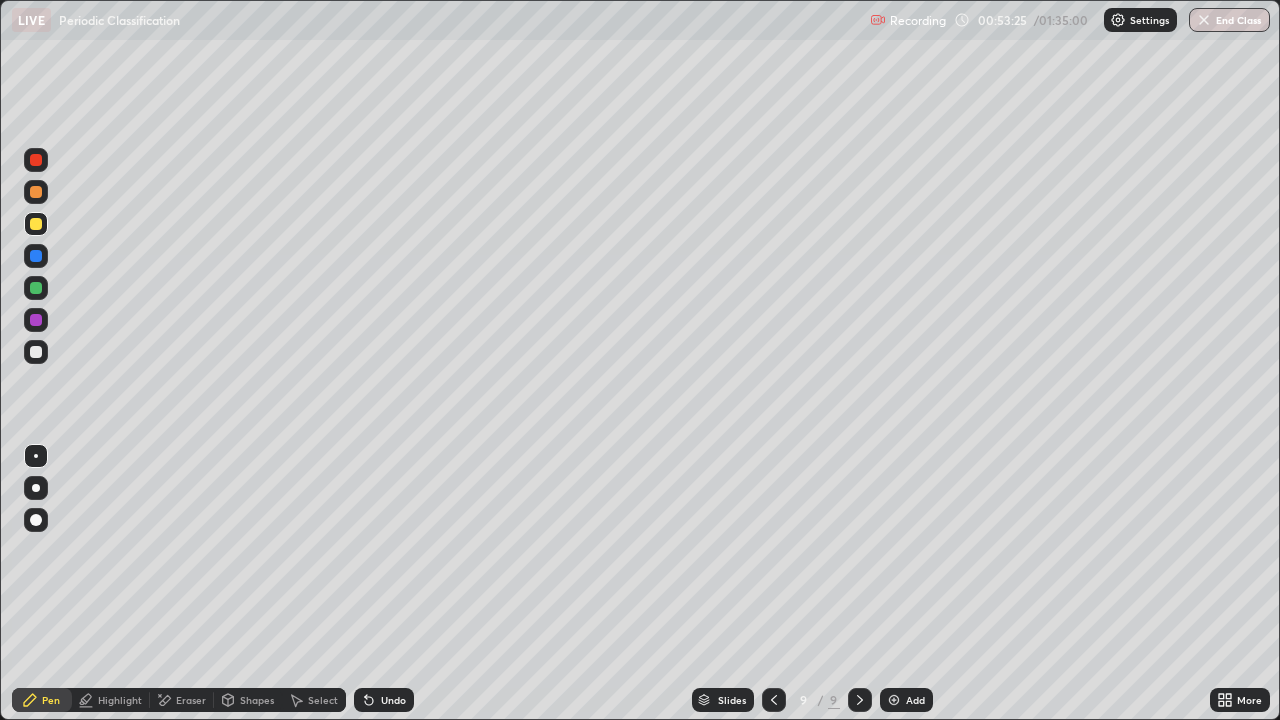 click at bounding box center (36, 288) 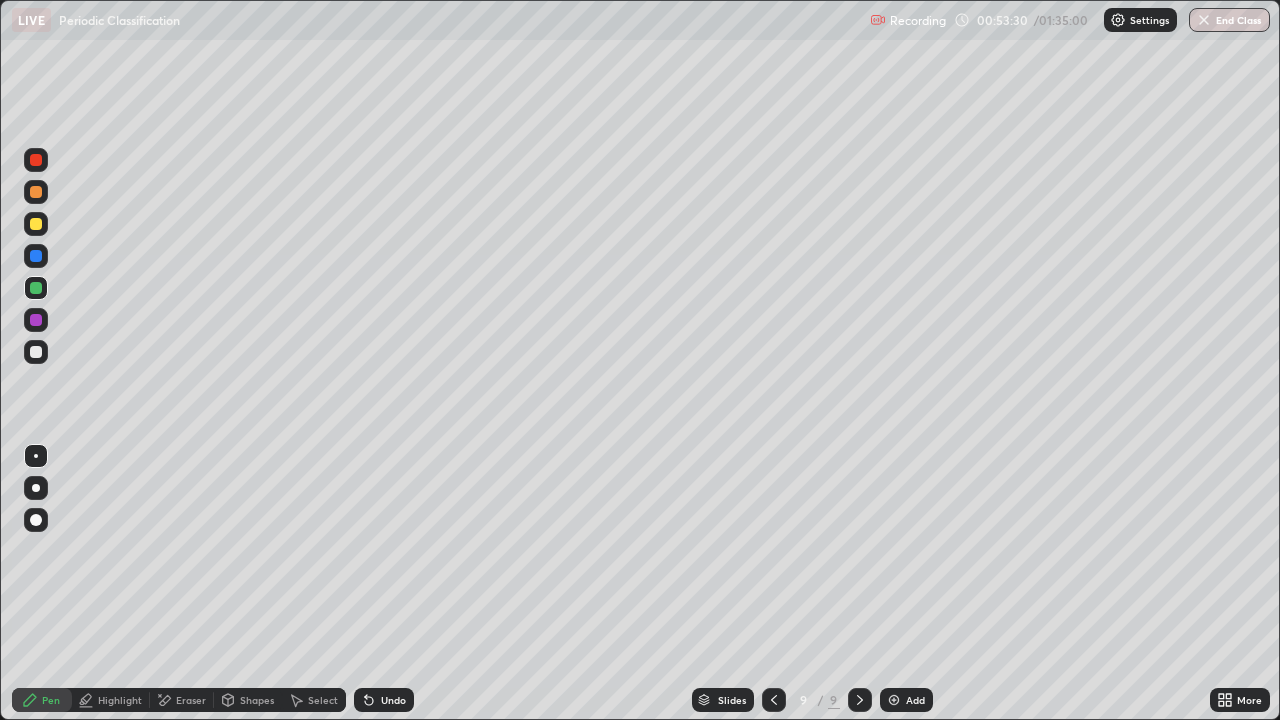 click at bounding box center (36, 288) 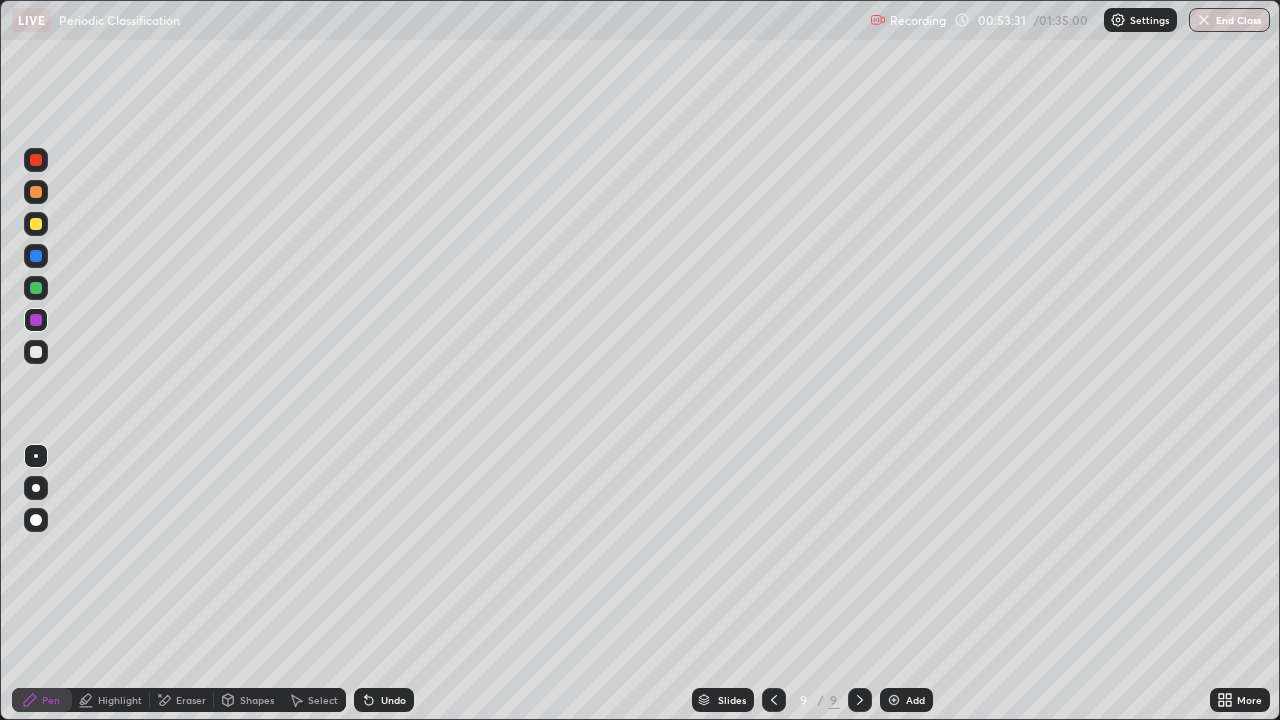 click at bounding box center [36, 352] 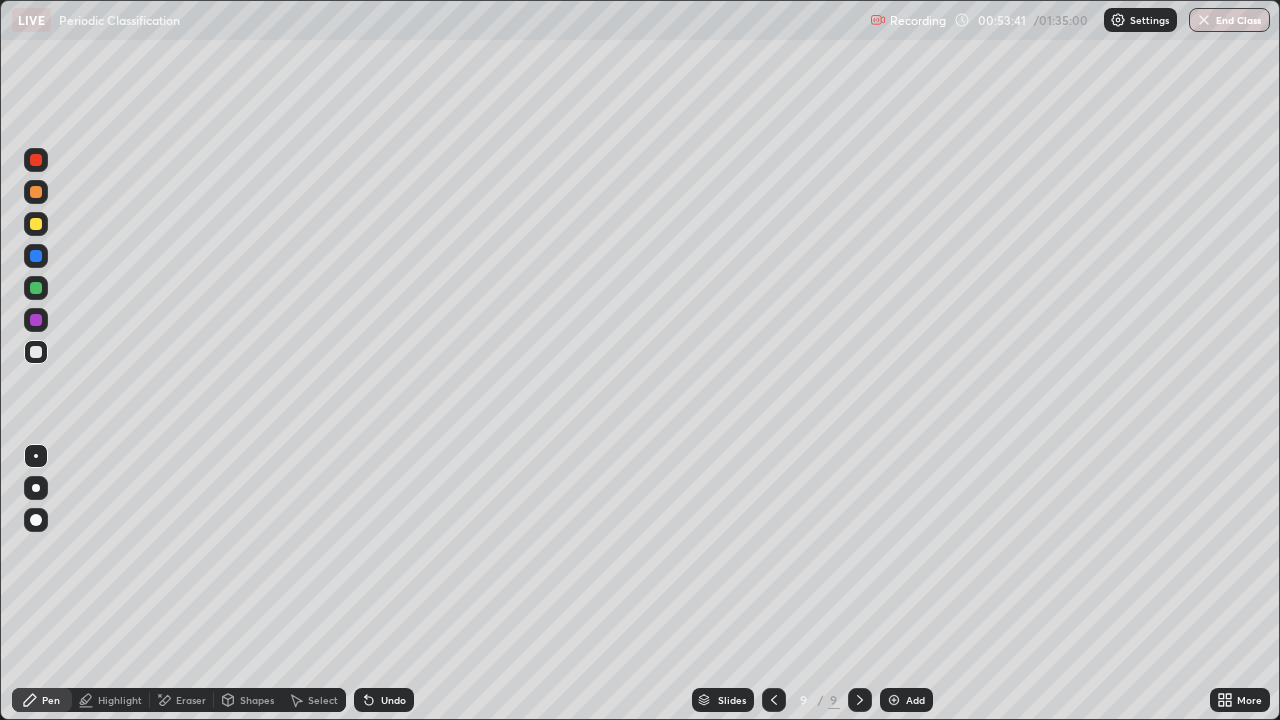 click at bounding box center [36, 352] 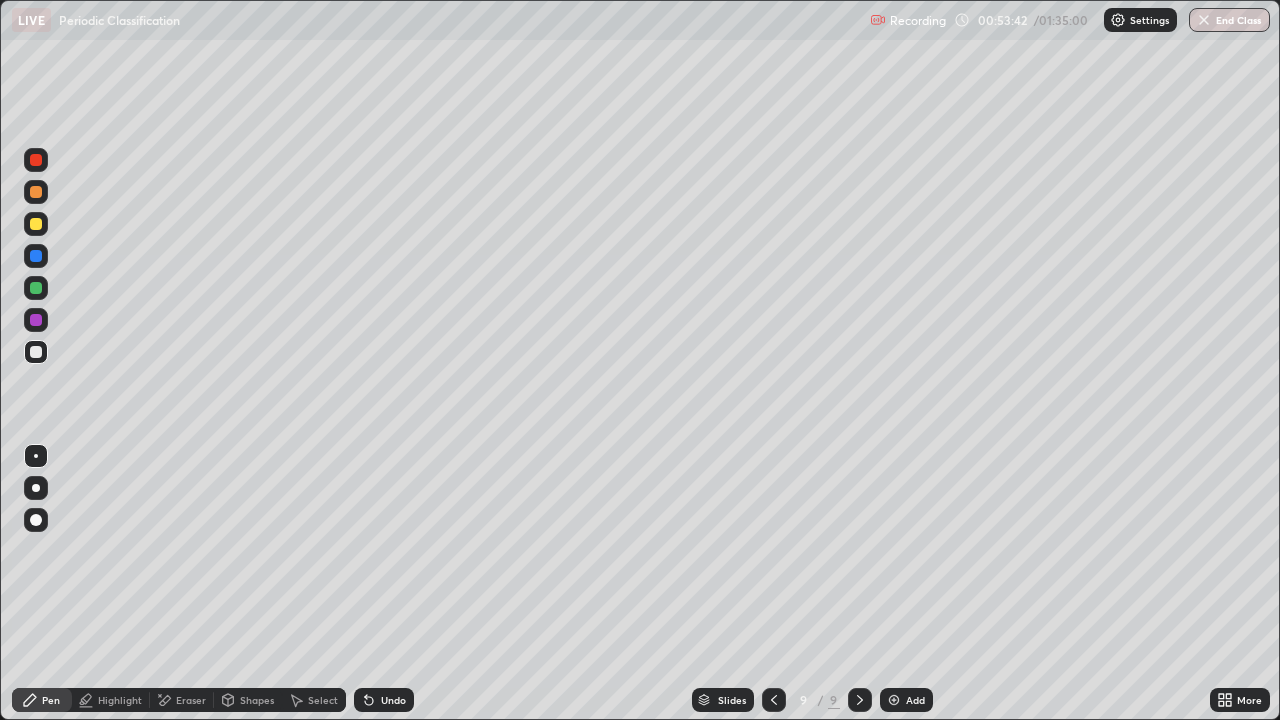click at bounding box center (36, 288) 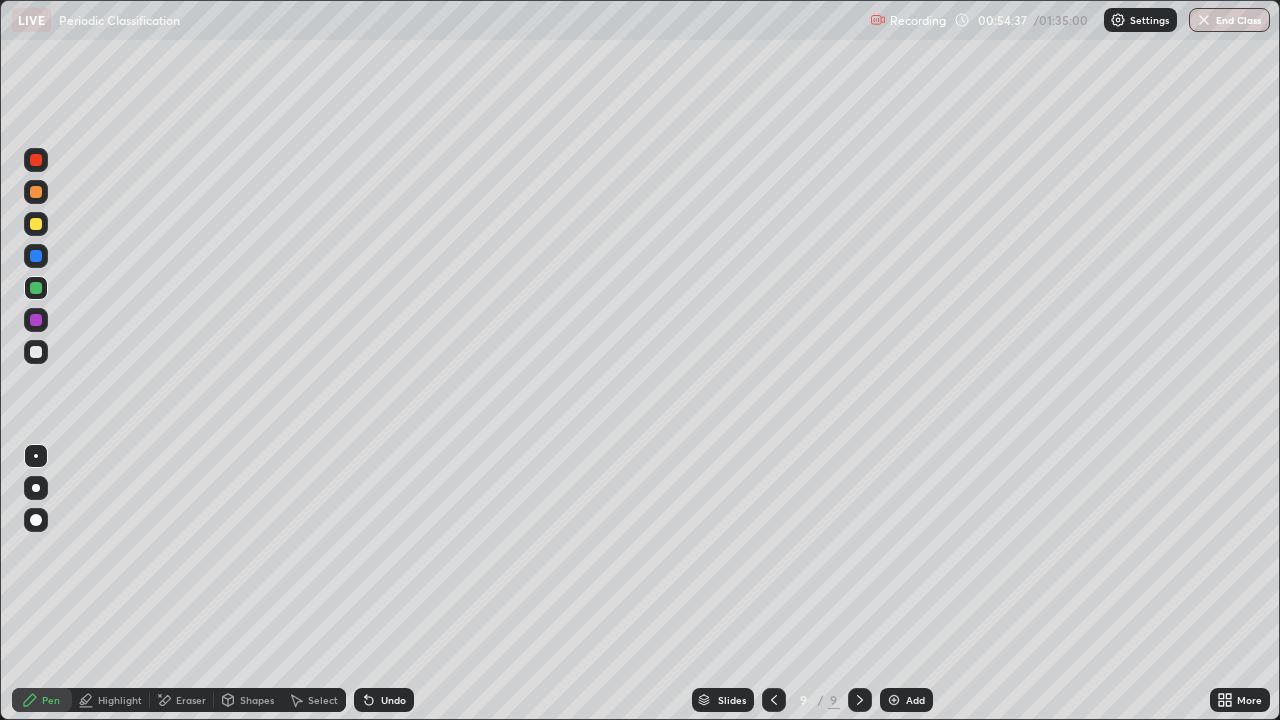 click at bounding box center (36, 256) 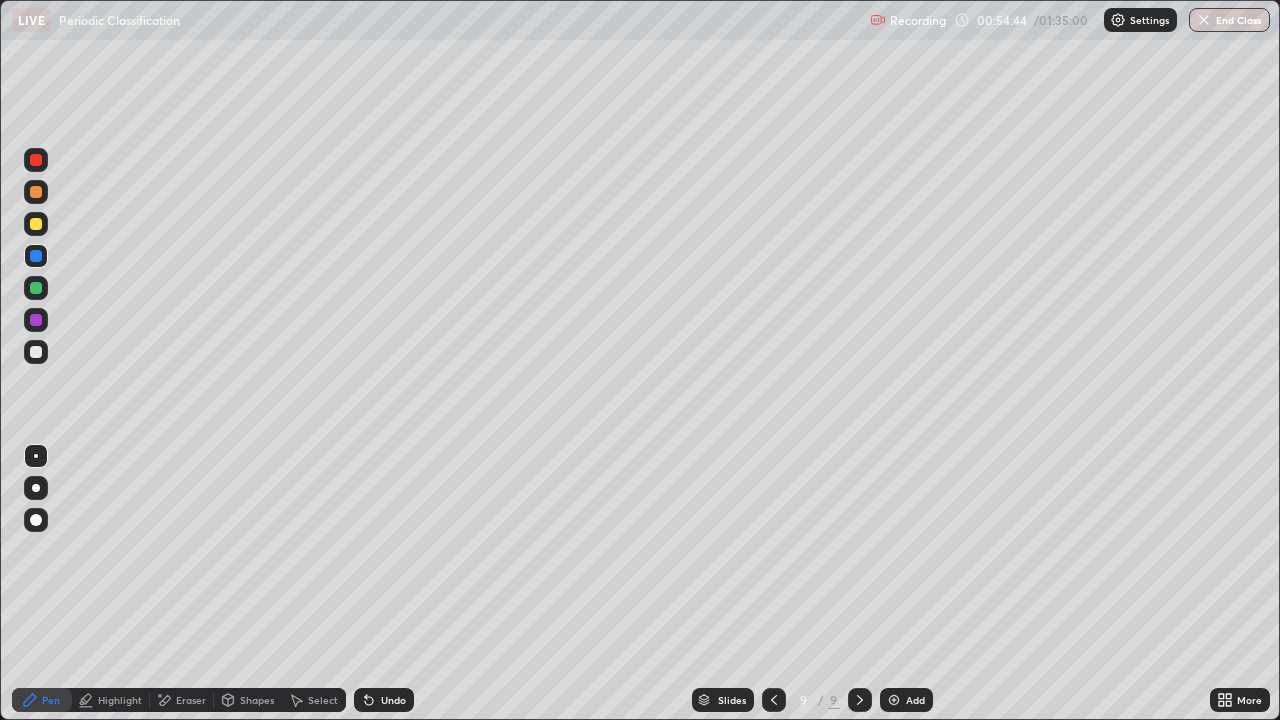 click at bounding box center [36, 224] 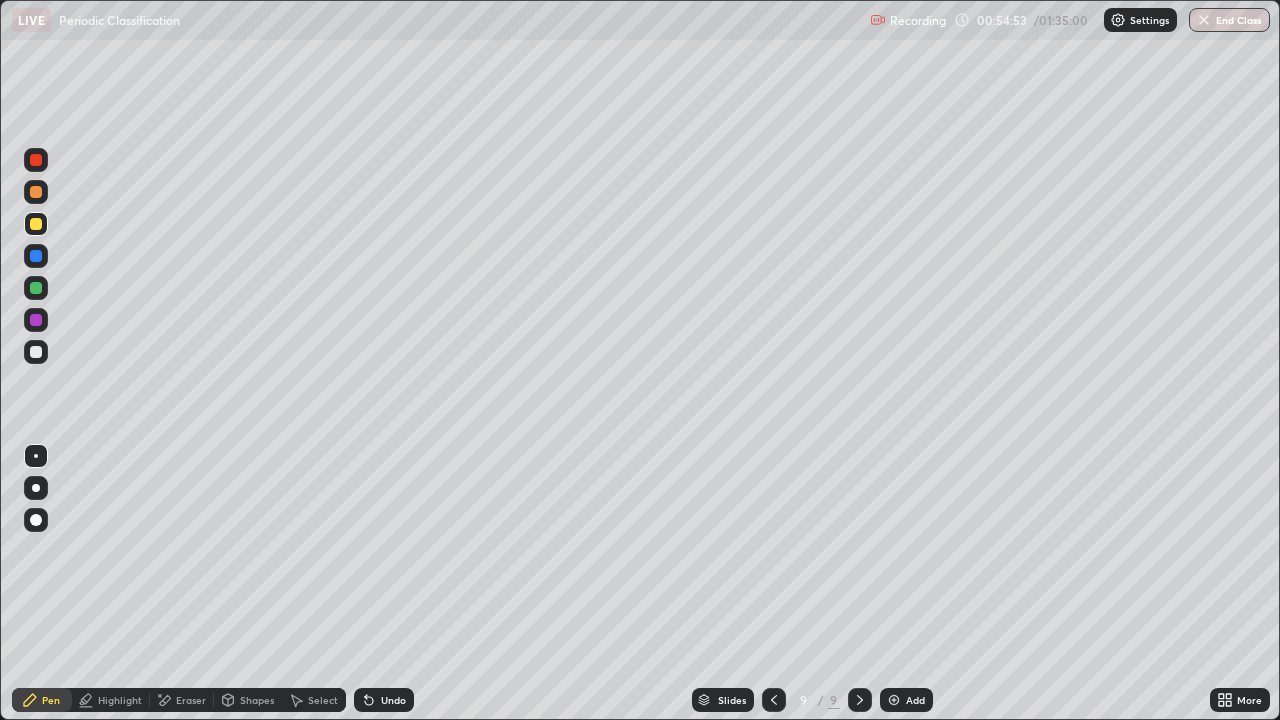 click at bounding box center [36, 320] 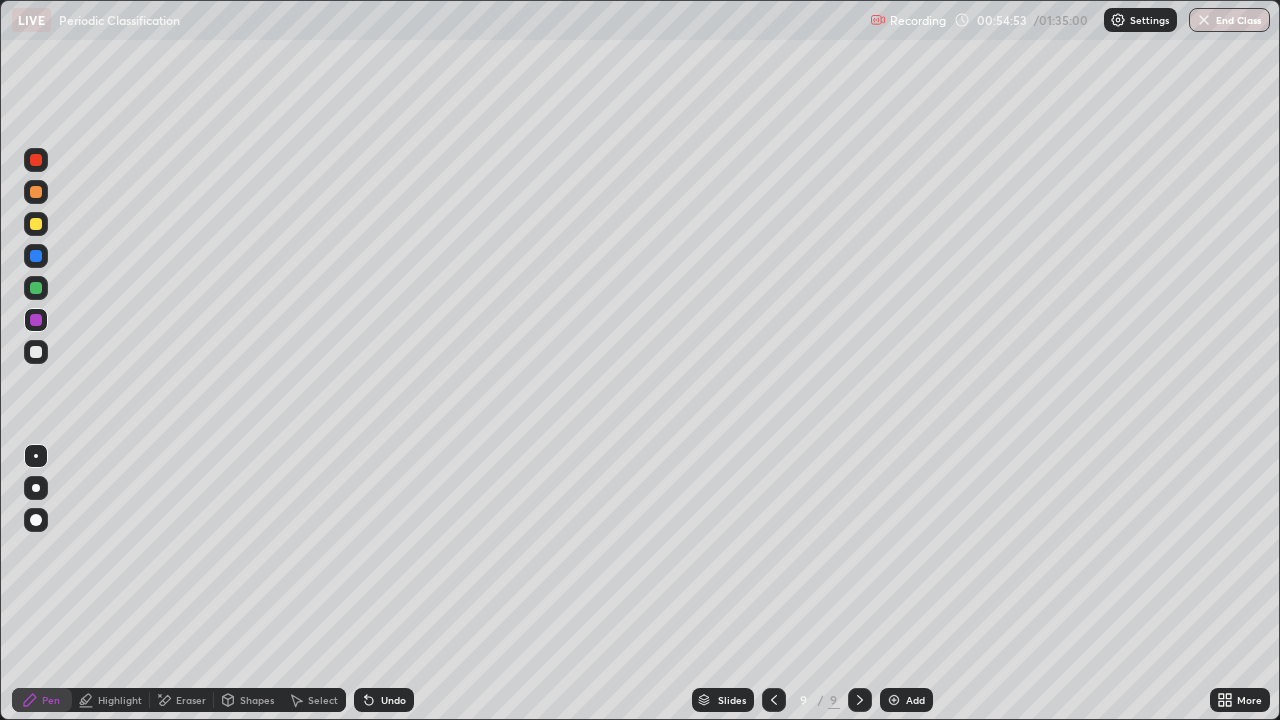 click at bounding box center (36, 352) 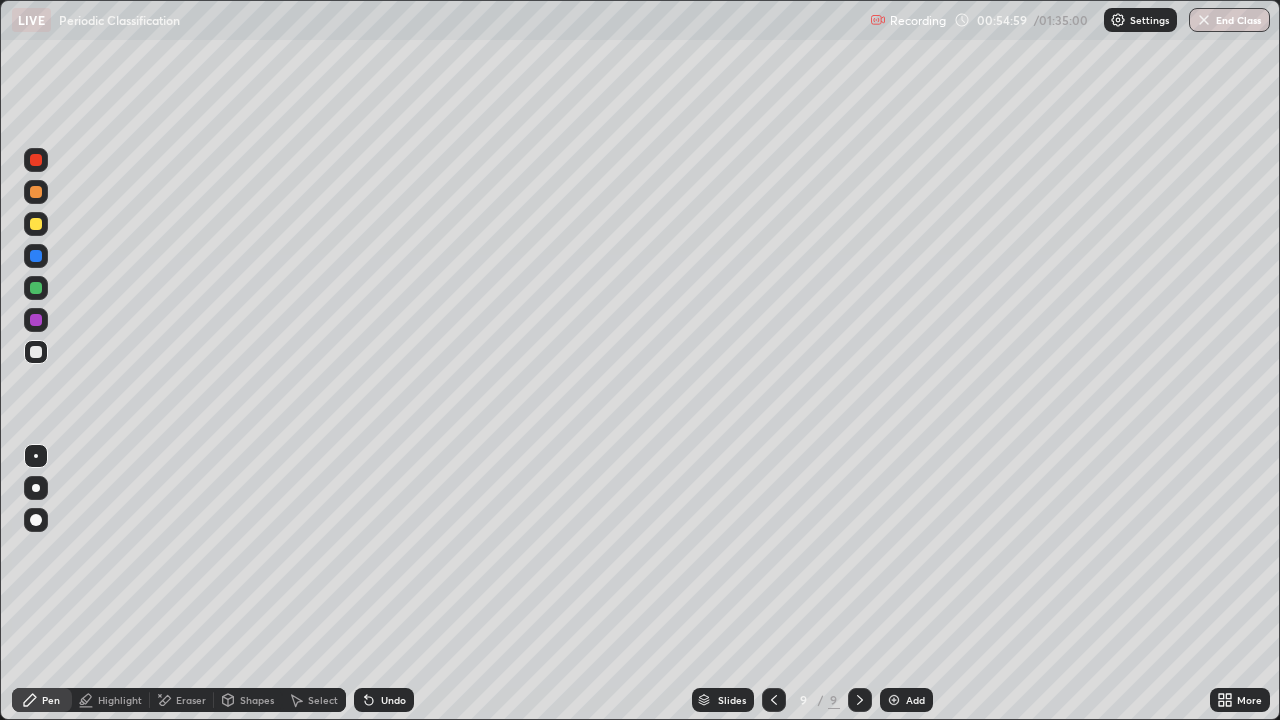 click at bounding box center (36, 288) 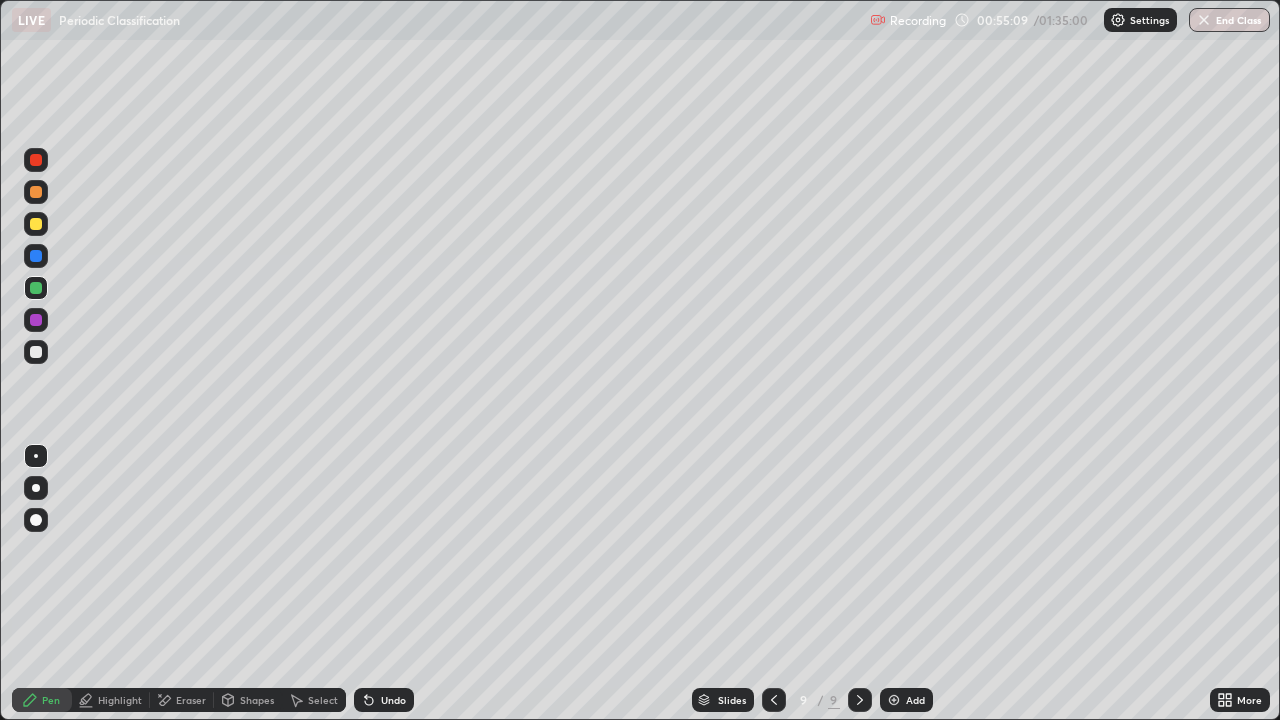 click at bounding box center [36, 224] 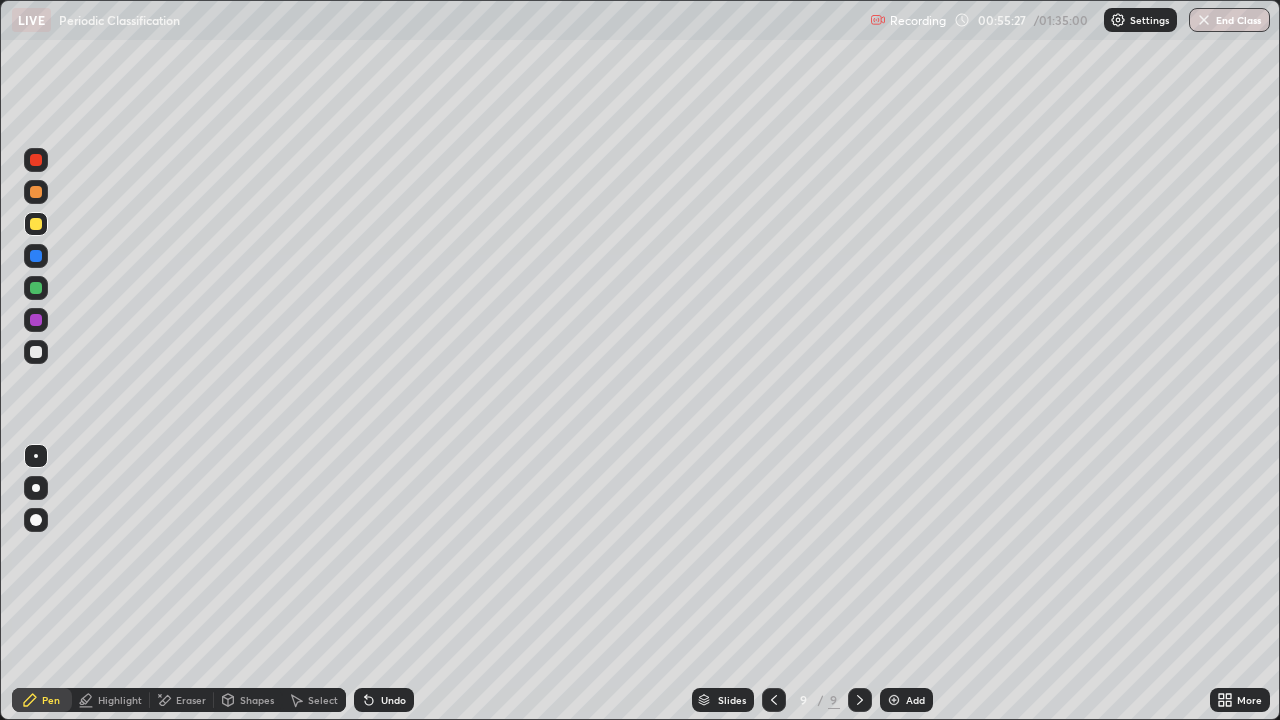 click on "Undo" at bounding box center (384, 700) 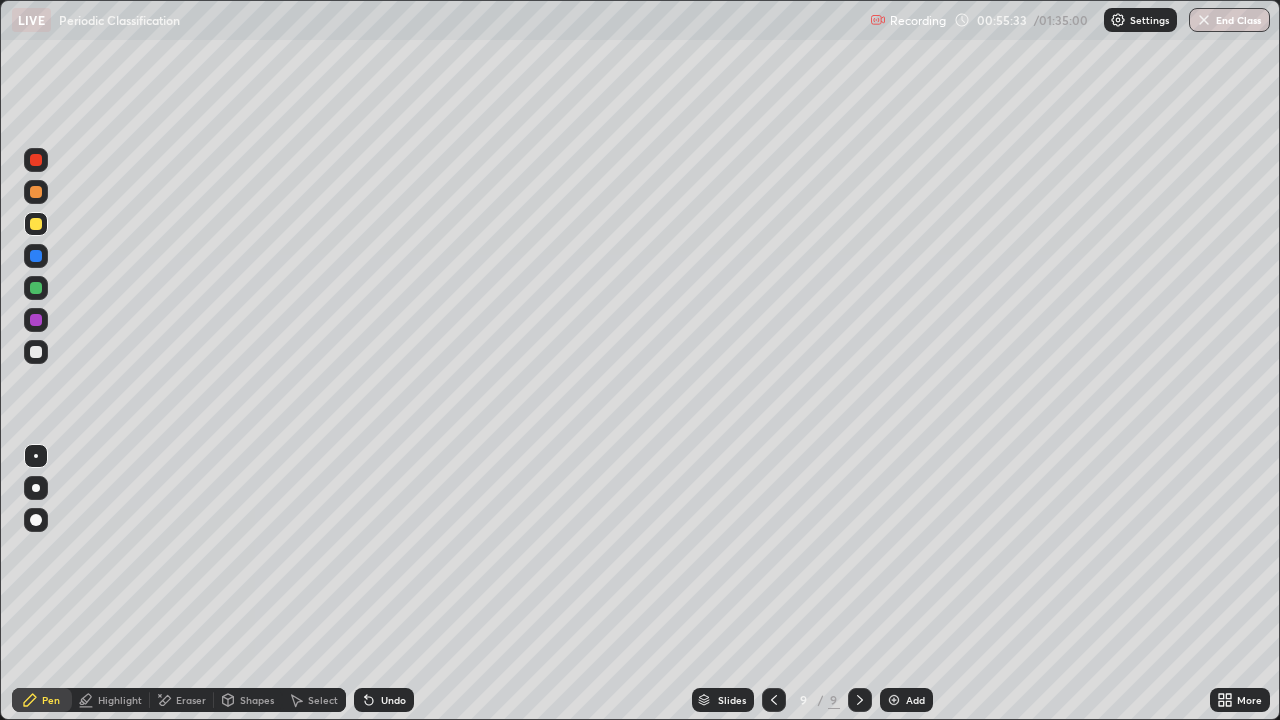 click on "Select" at bounding box center [314, 700] 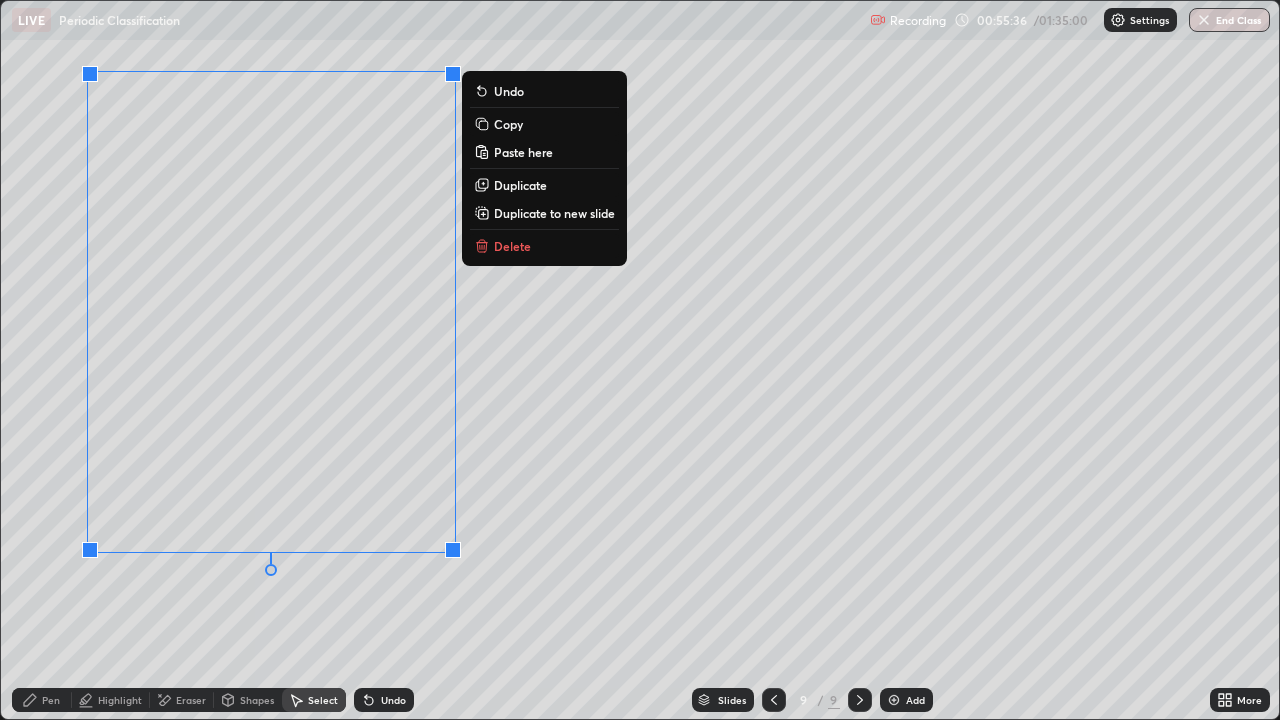click on "Duplicate" at bounding box center [520, 185] 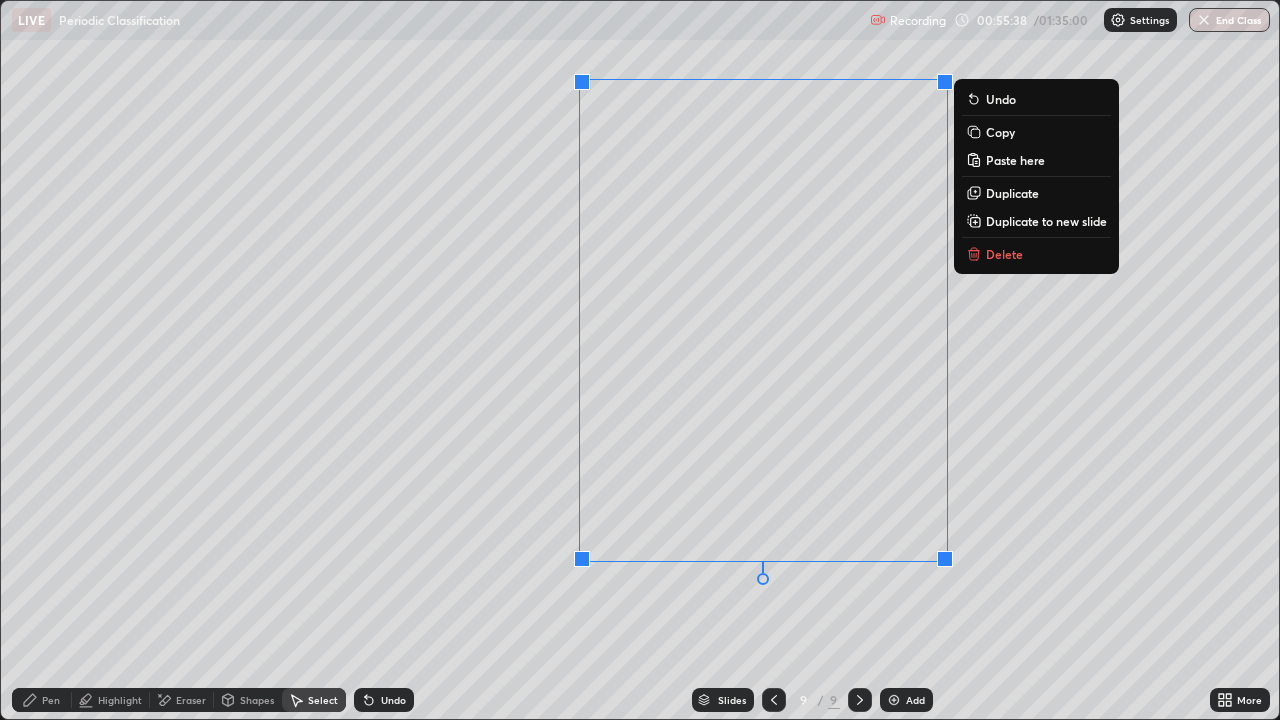 click on "Highlight" at bounding box center (111, 700) 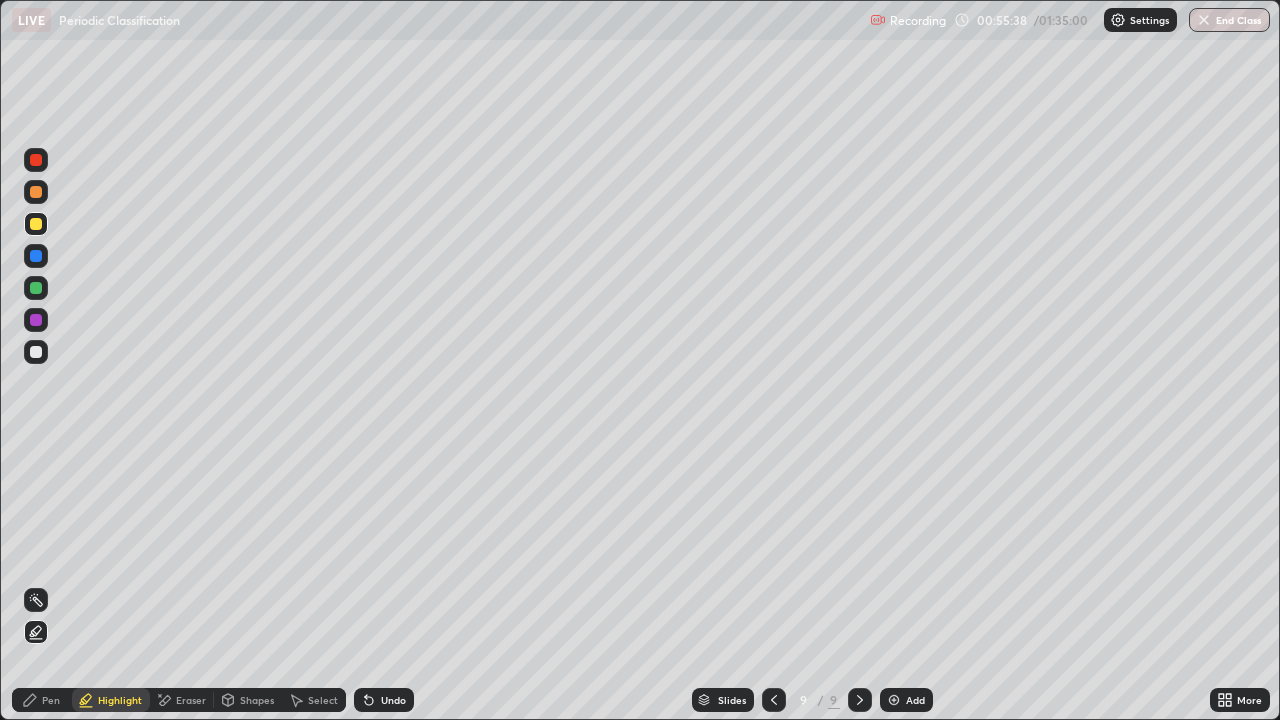 click on "Eraser" at bounding box center (182, 700) 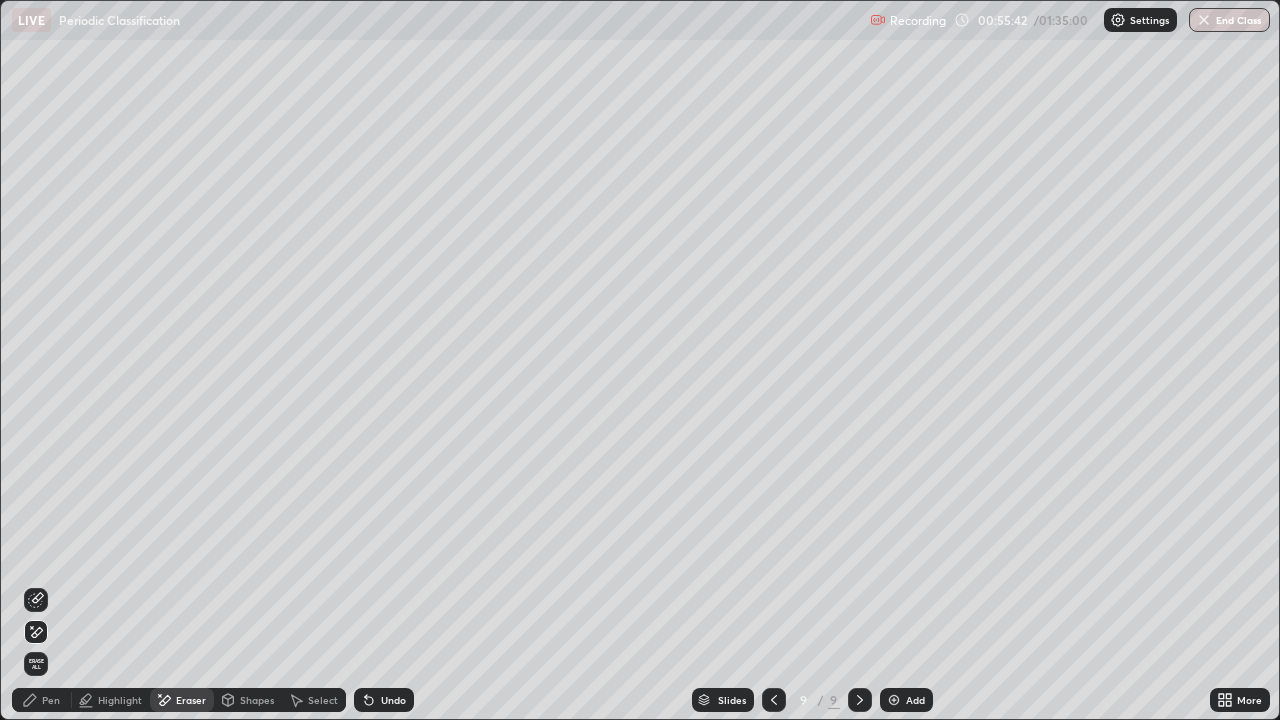click on "Pen" at bounding box center [51, 700] 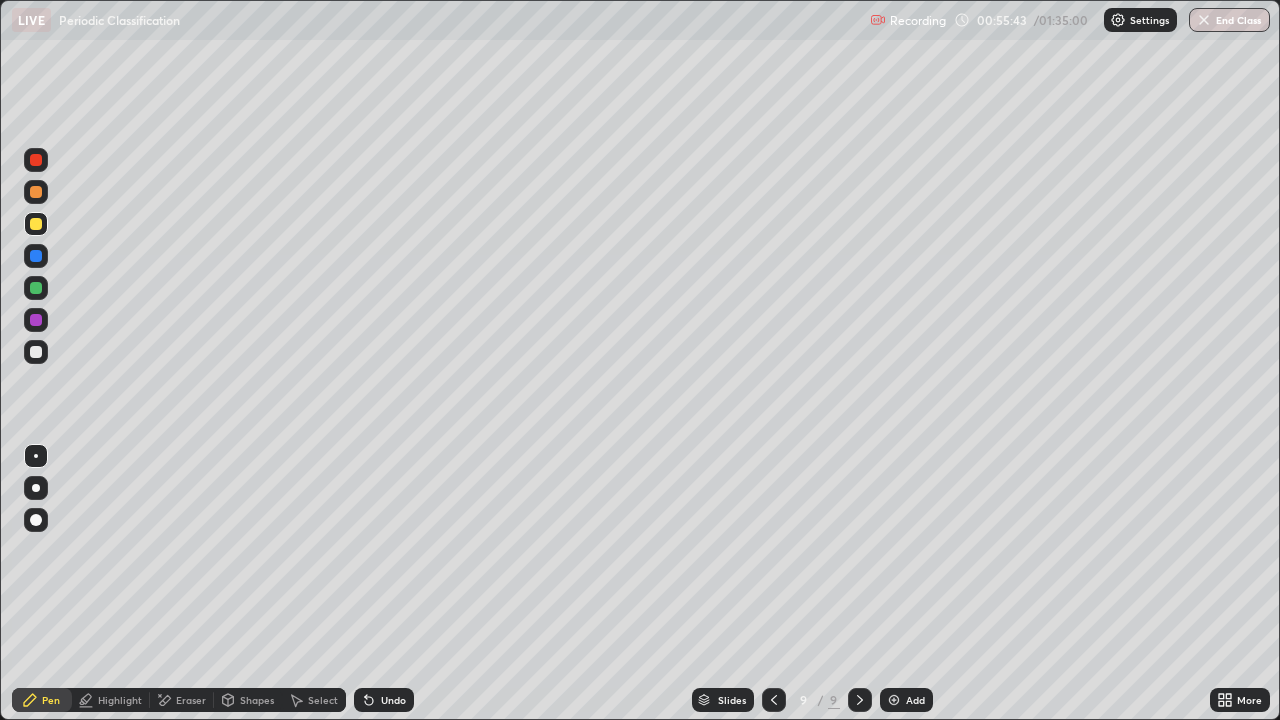 click at bounding box center (36, 192) 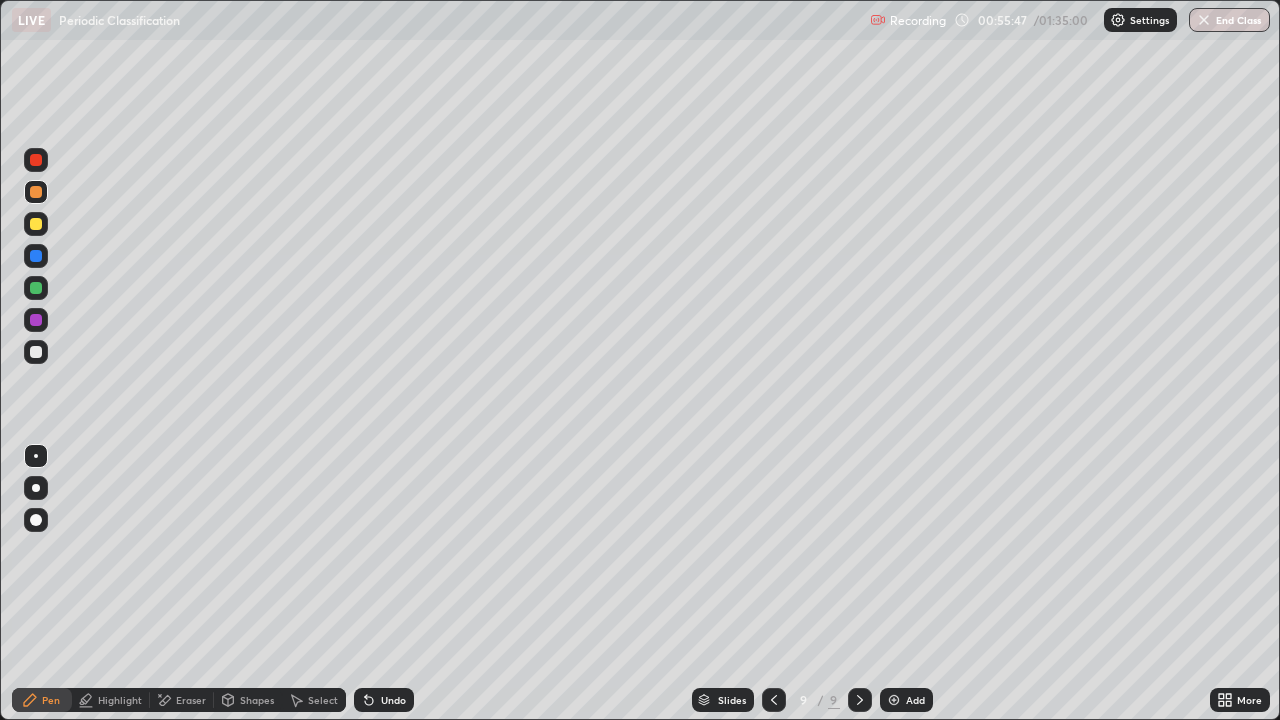 click on "Undo" at bounding box center [384, 700] 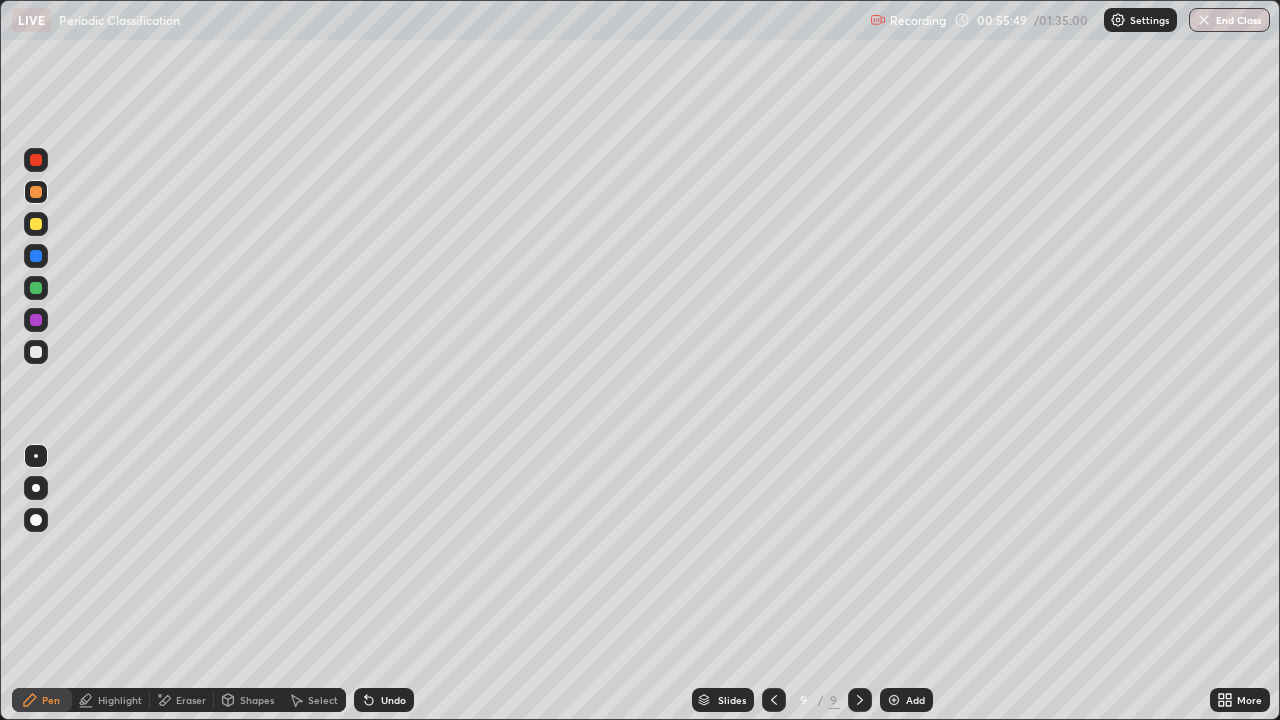 click on "Eraser" at bounding box center (182, 700) 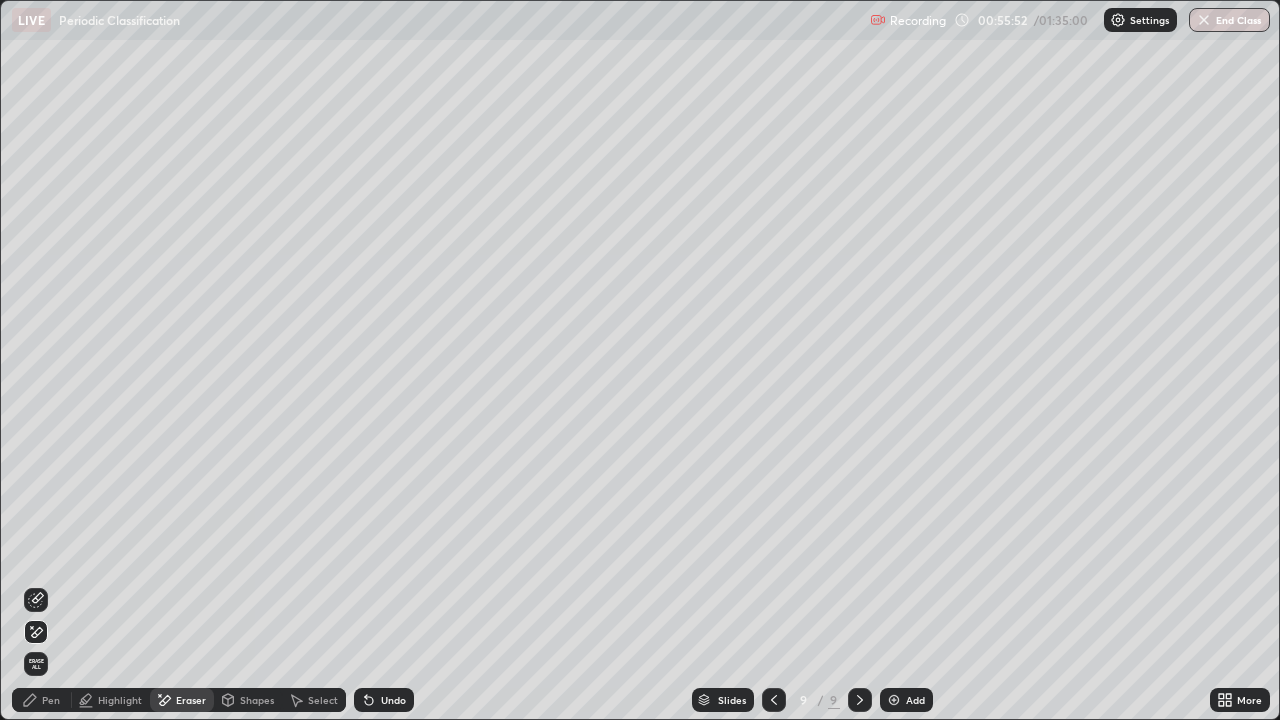 click on "Pen" at bounding box center (42, 700) 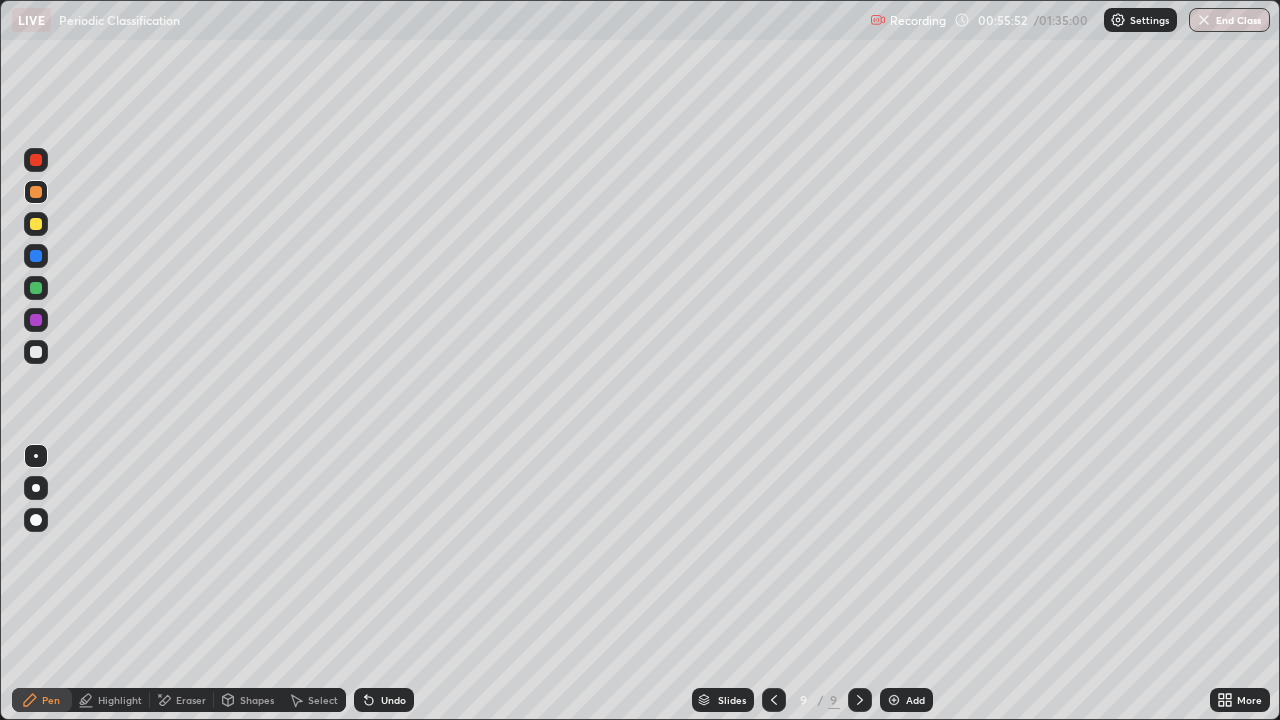 click at bounding box center (36, 224) 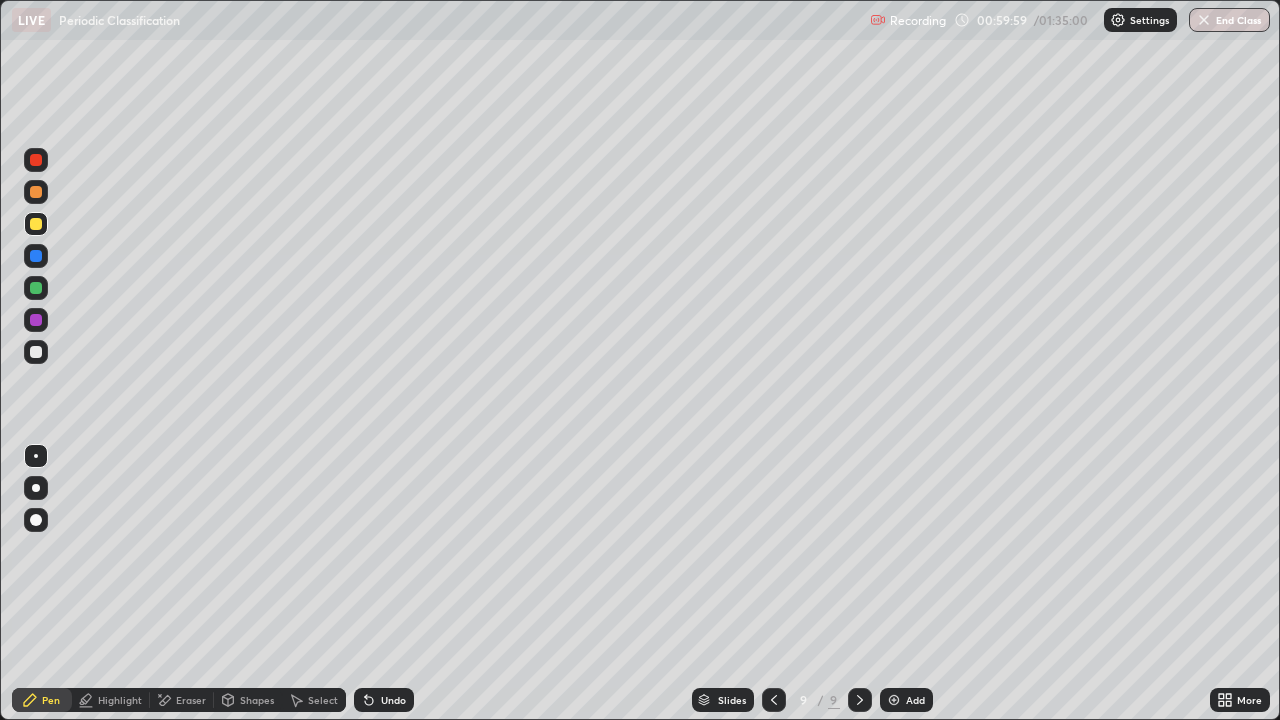 click 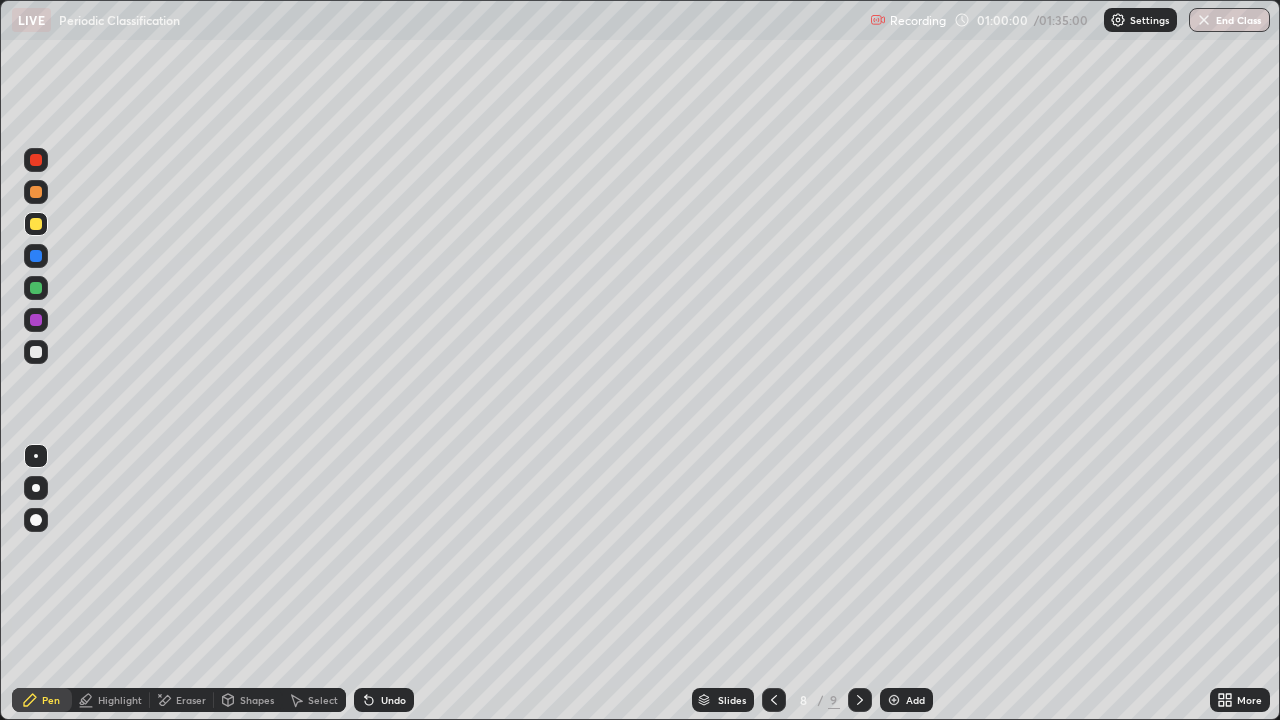 click 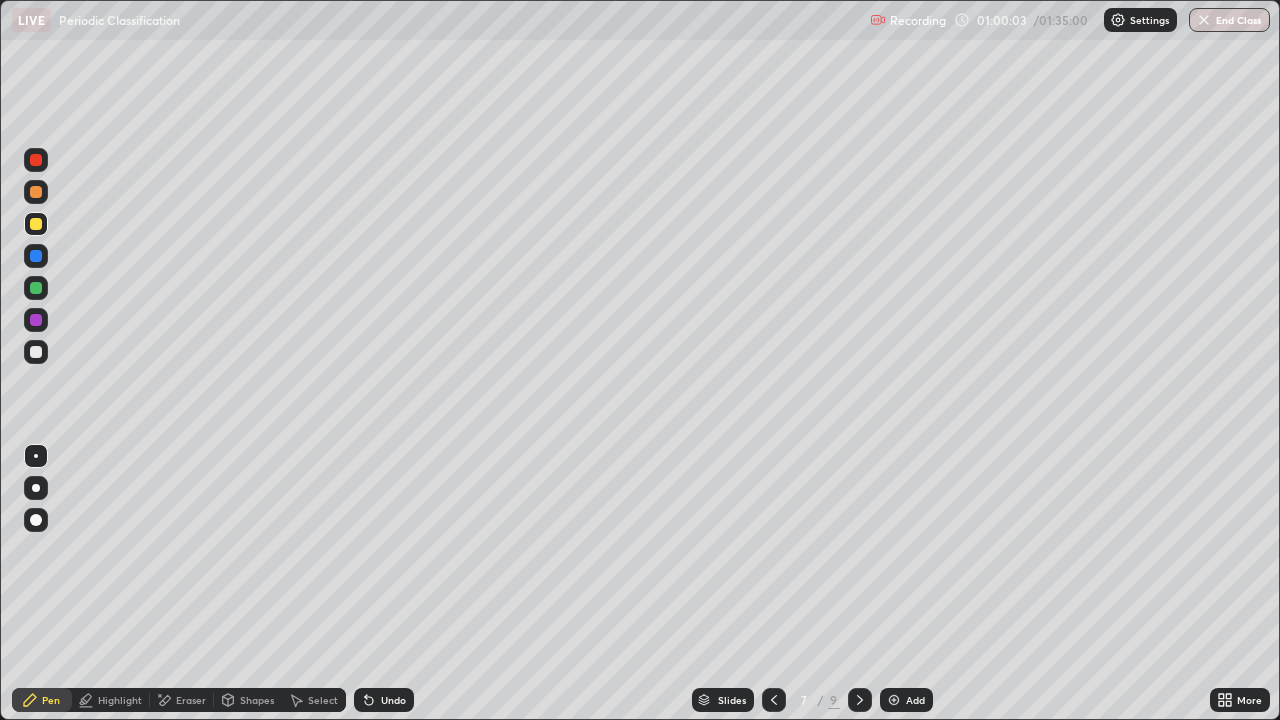 click at bounding box center (36, 192) 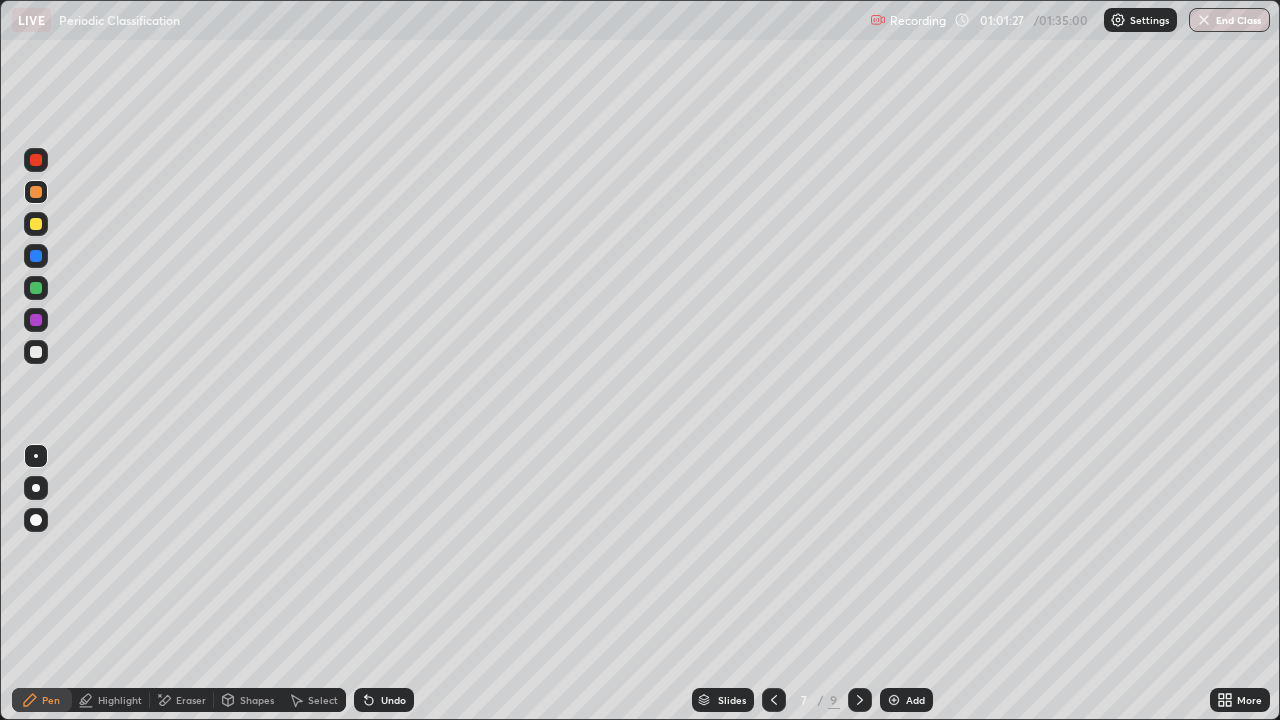 click at bounding box center (36, 352) 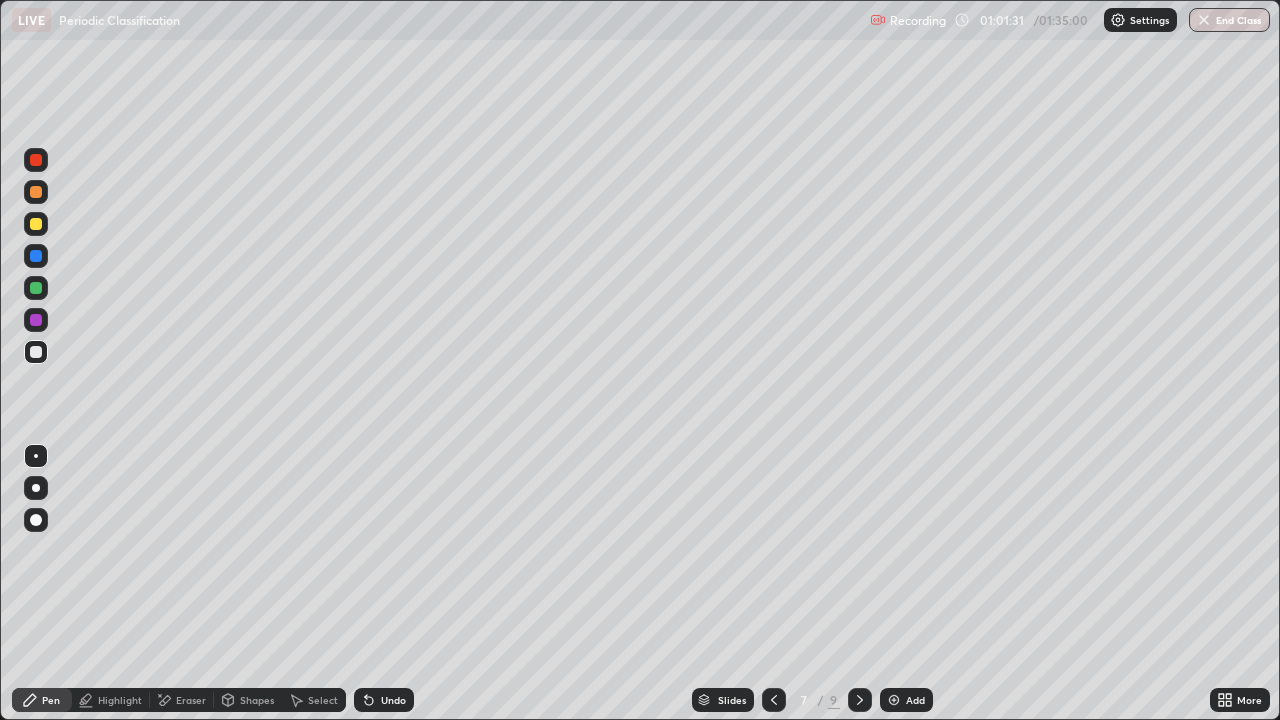 click on "Shapes" at bounding box center [257, 700] 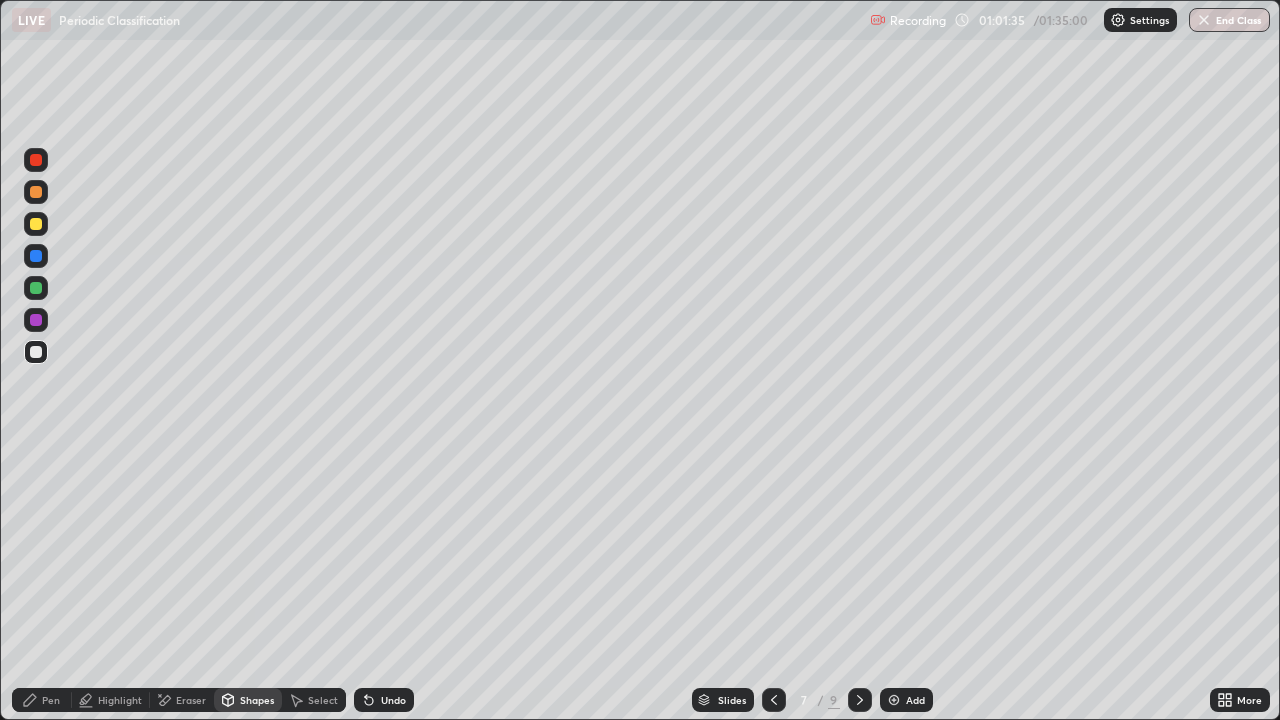 click on "Pen" at bounding box center (51, 700) 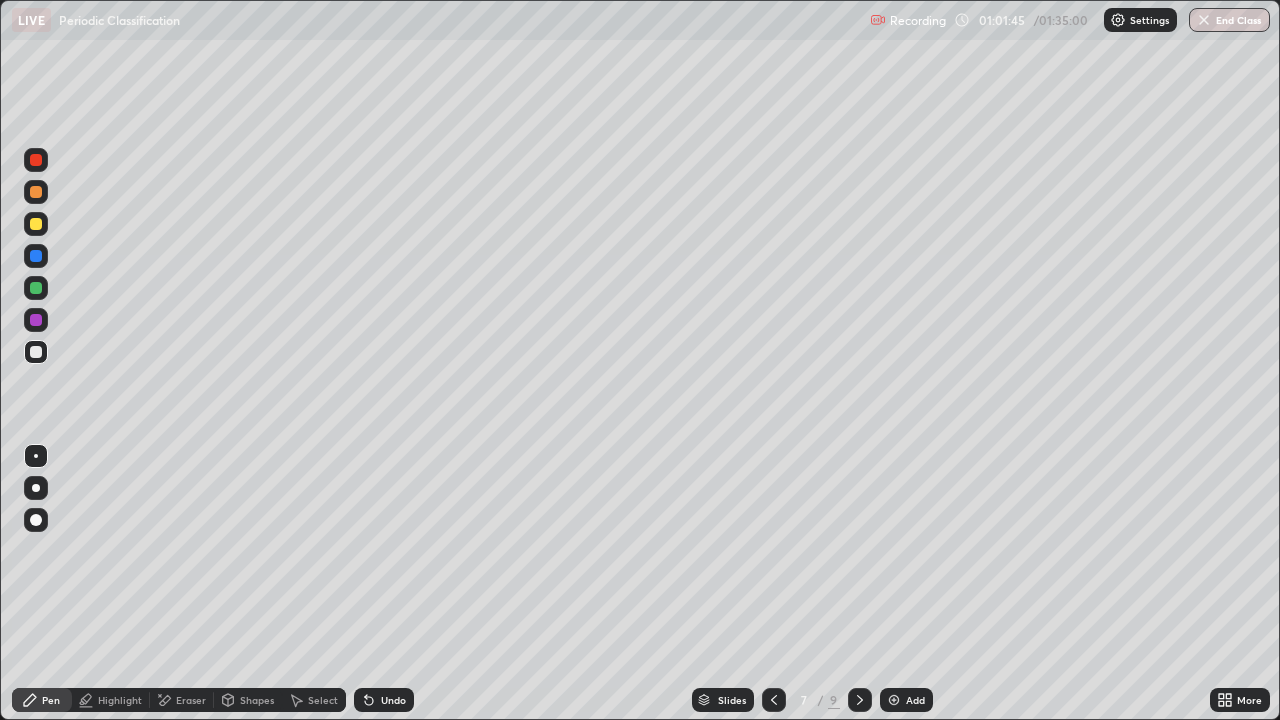 click at bounding box center (36, 288) 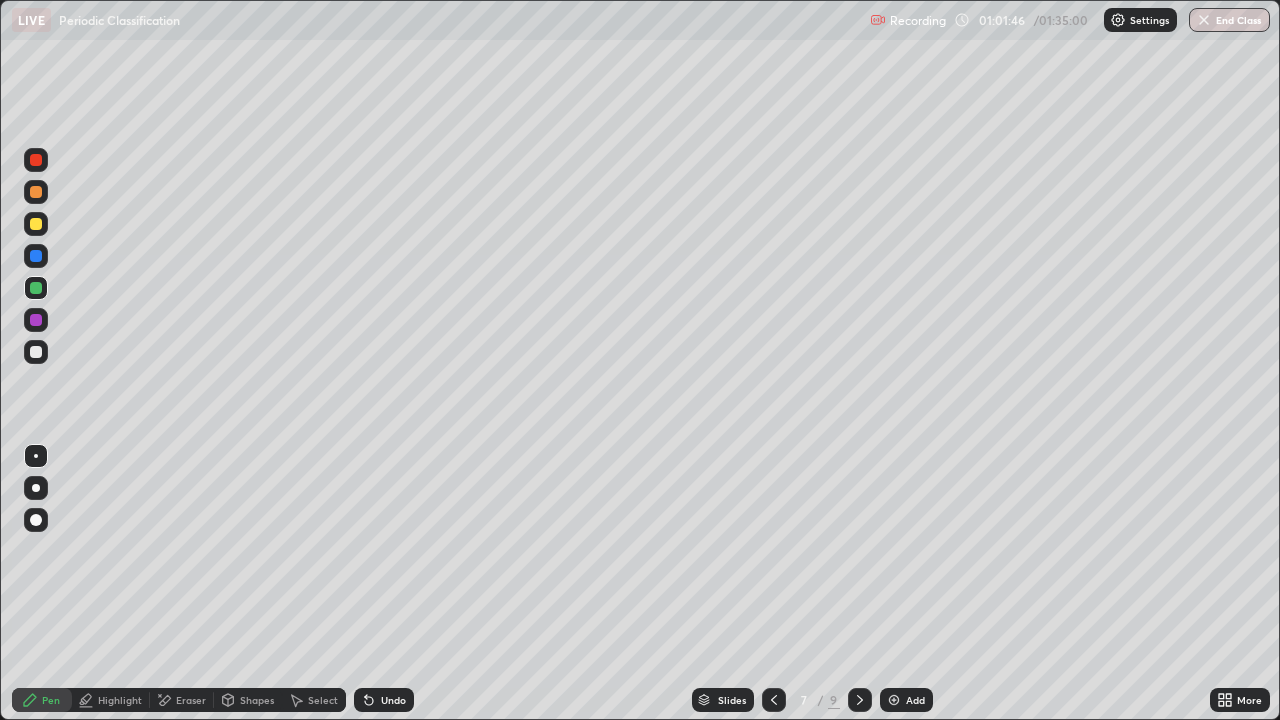 click at bounding box center [36, 192] 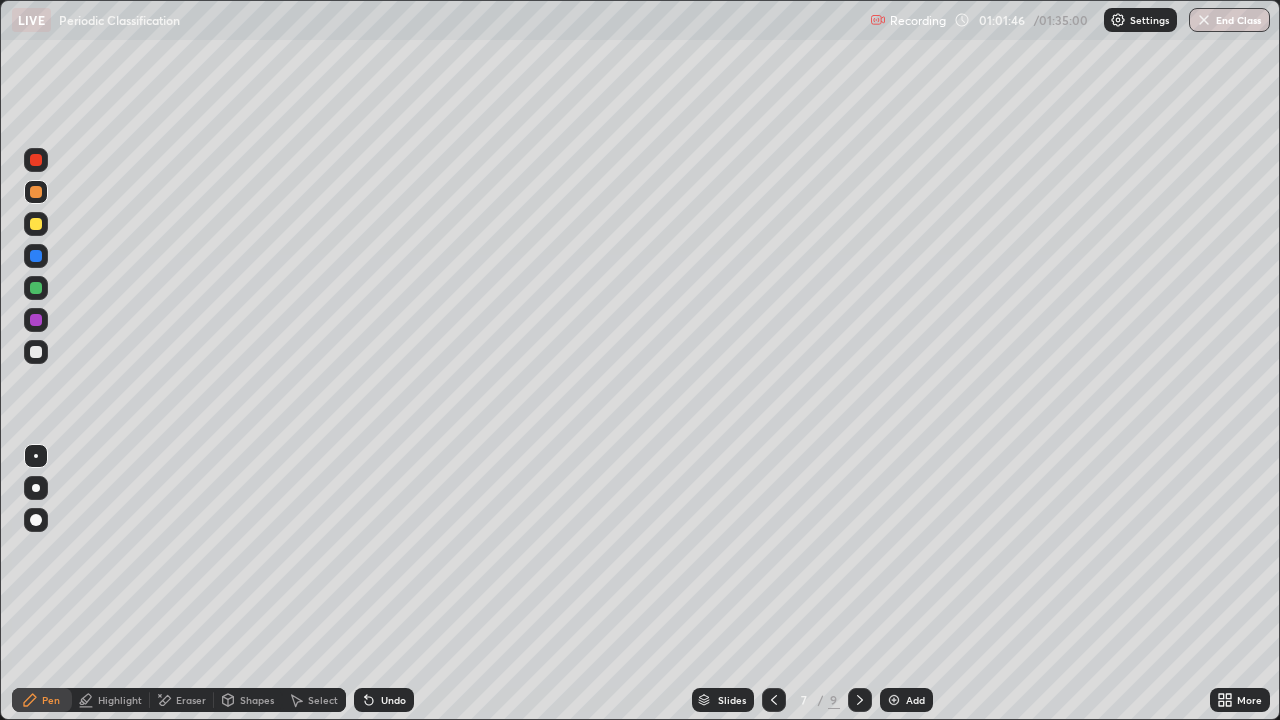 click at bounding box center [36, 224] 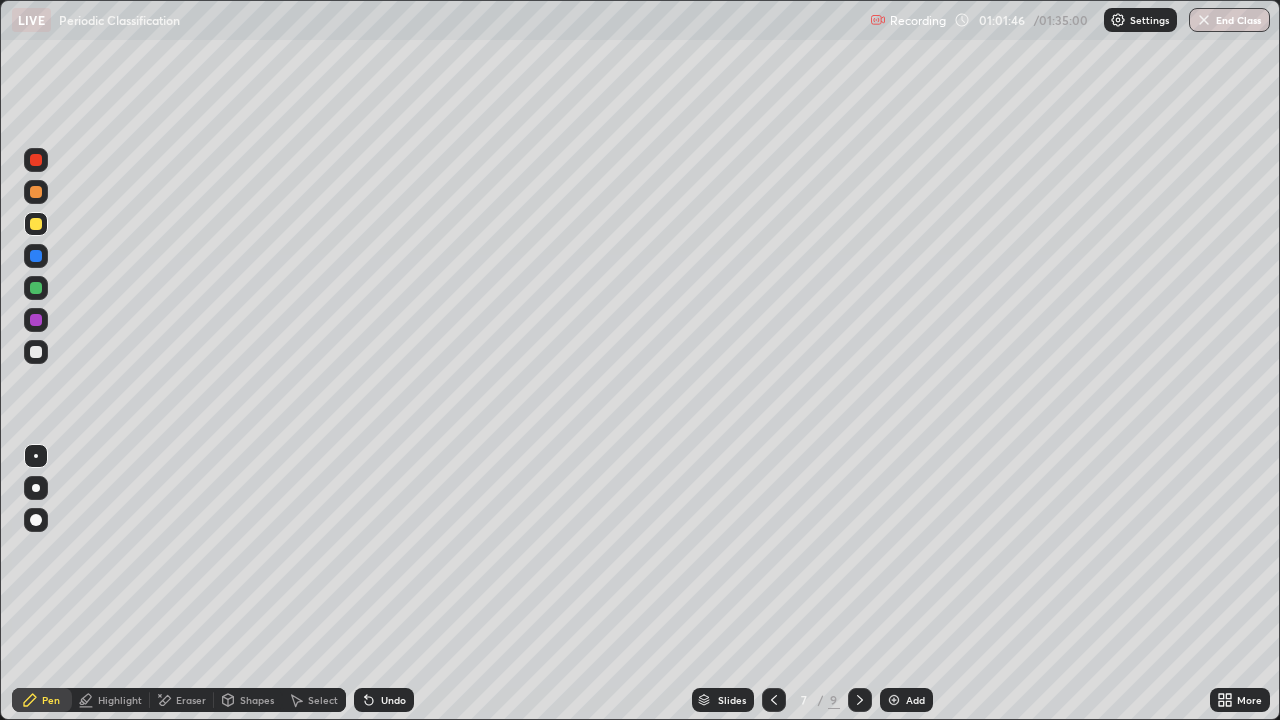 click at bounding box center [36, 160] 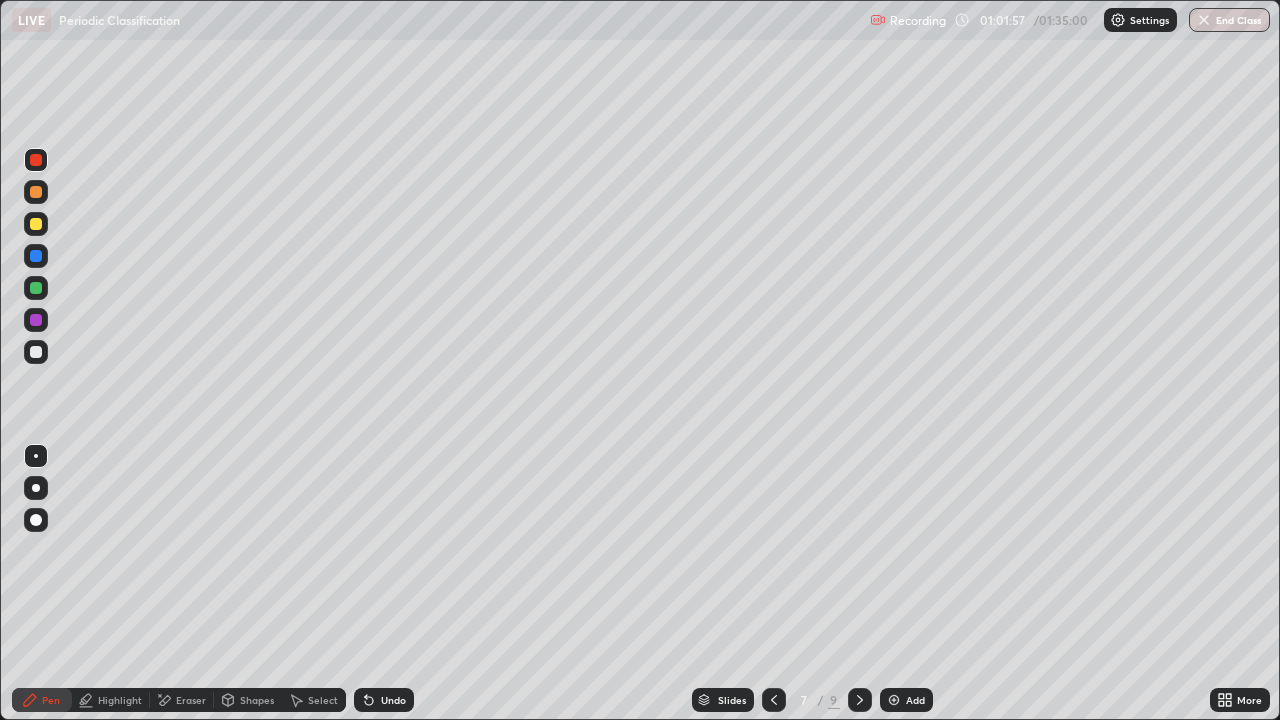 click at bounding box center [36, 352] 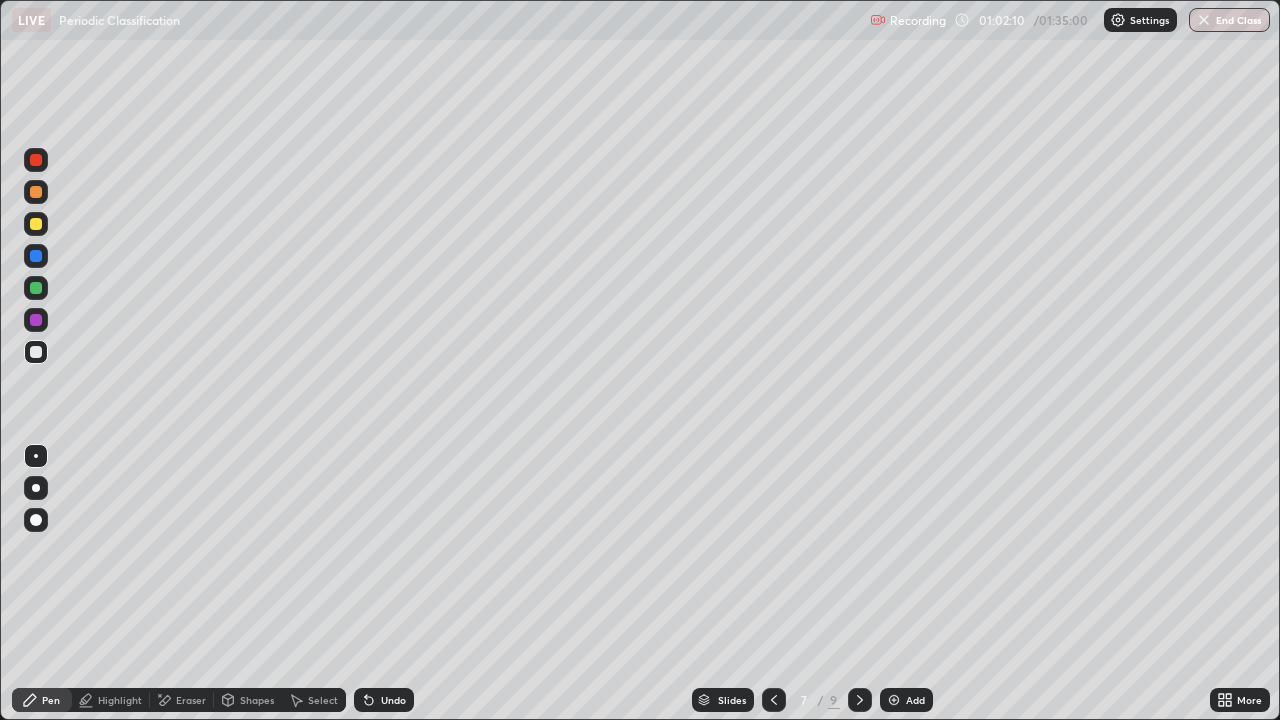 click on "Setting up your live class" at bounding box center (640, 360) 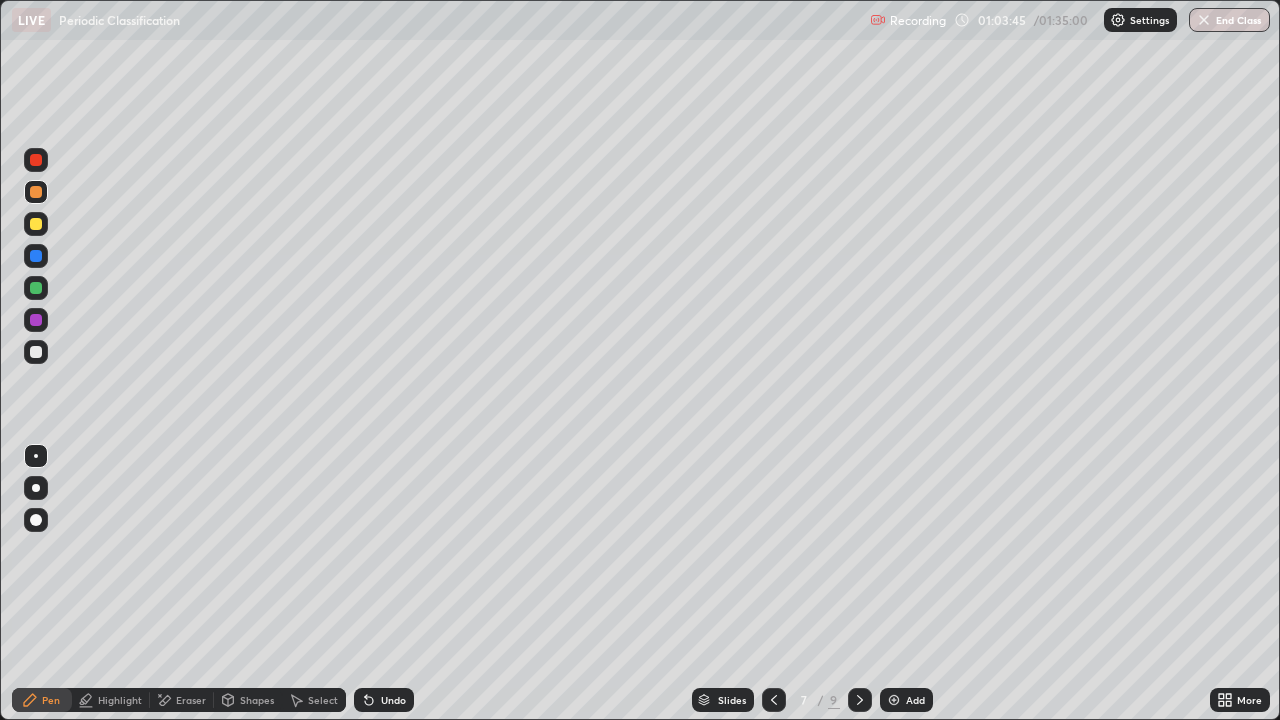 click at bounding box center (36, 288) 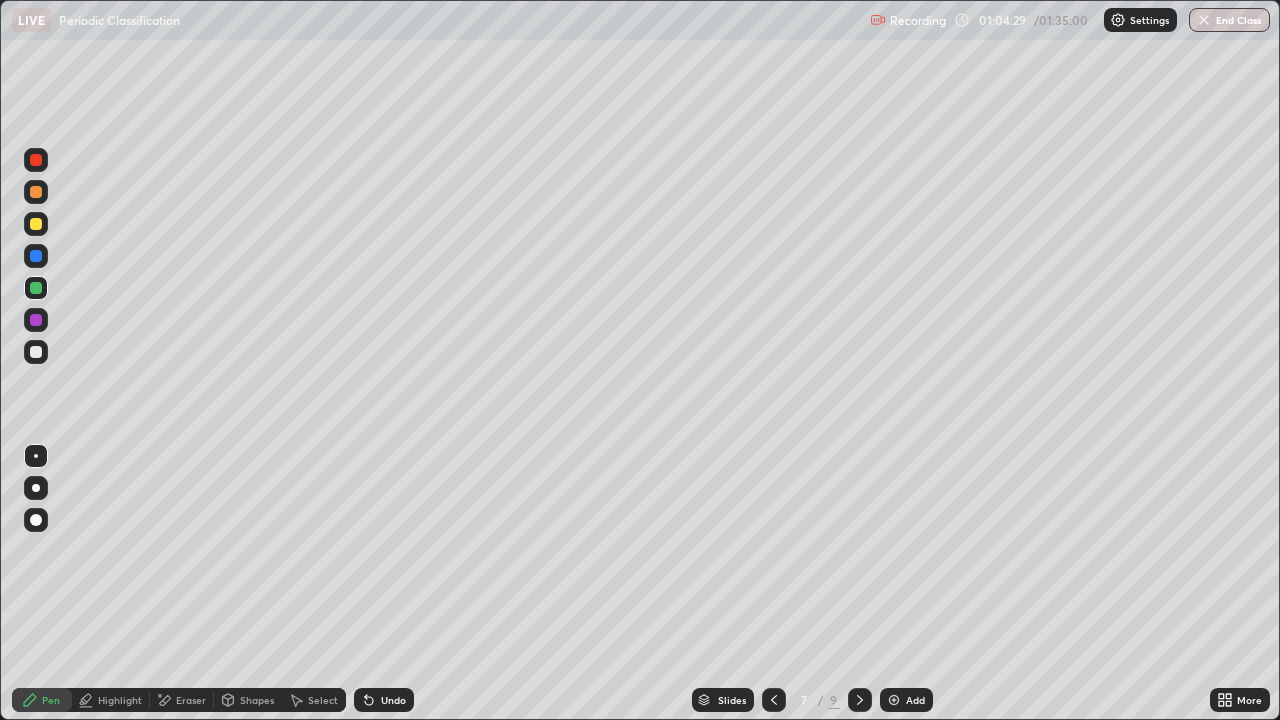 click at bounding box center [36, 352] 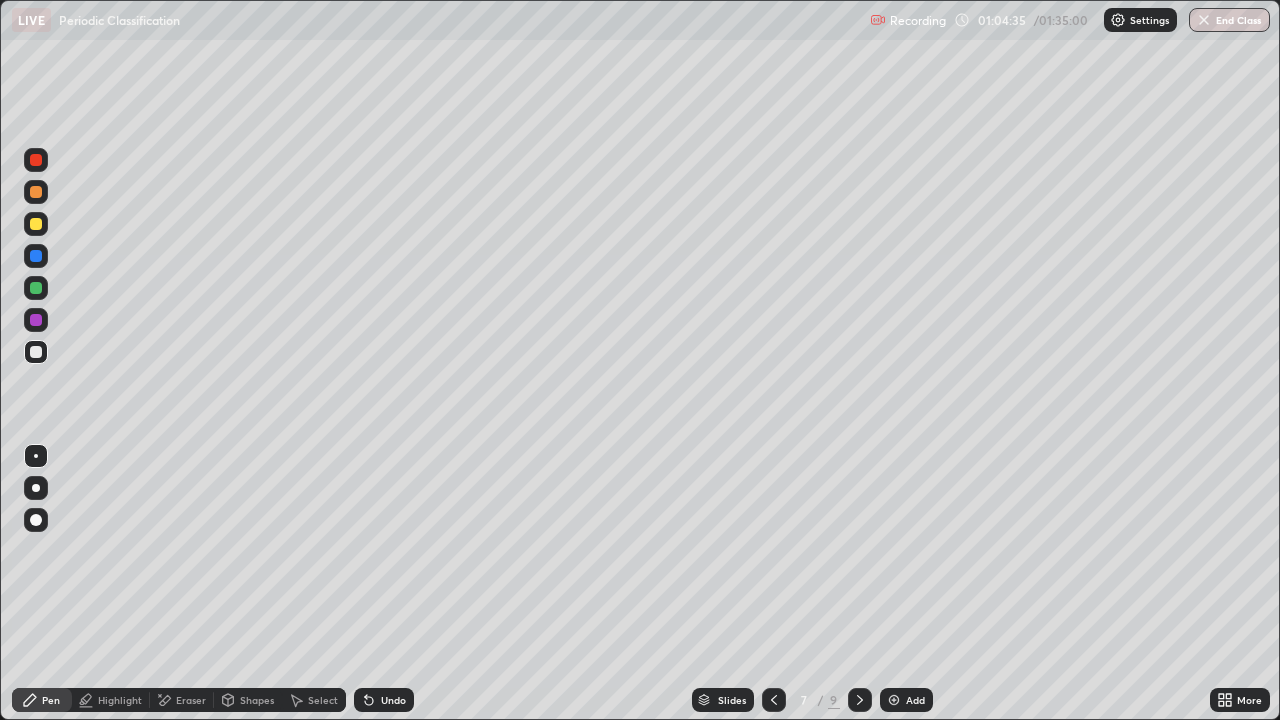 click on "Undo" at bounding box center (393, 700) 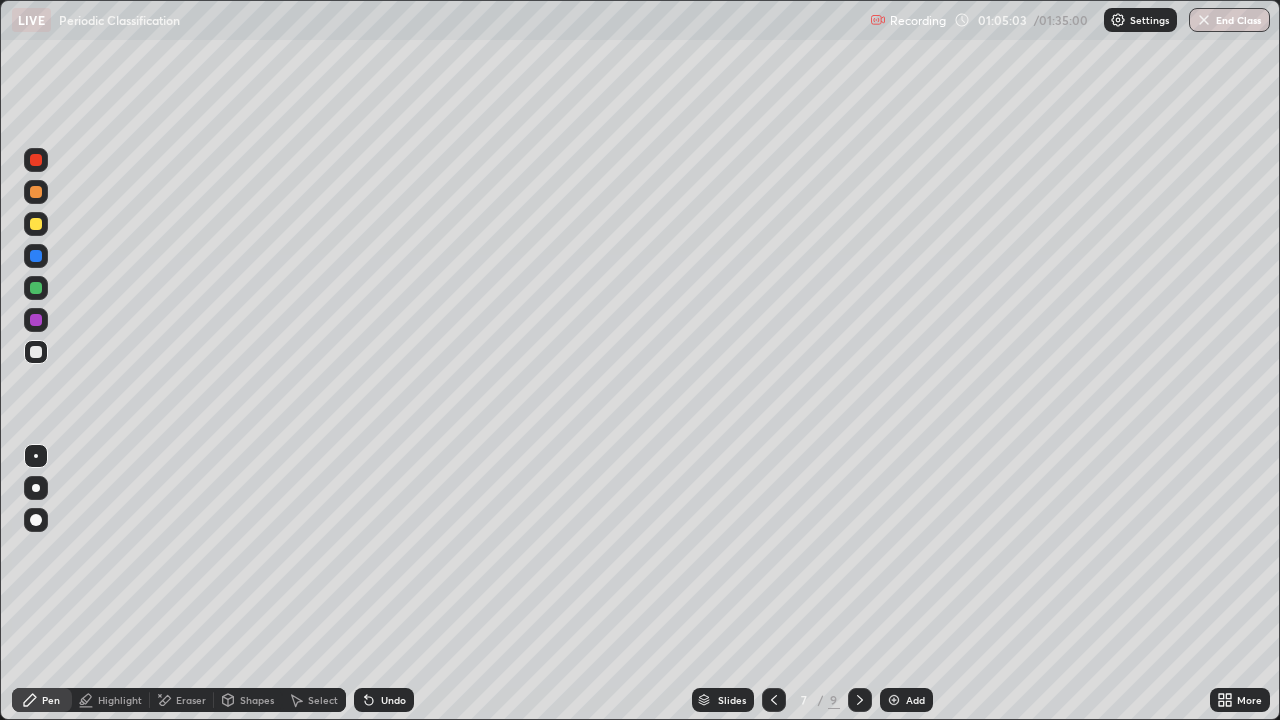click 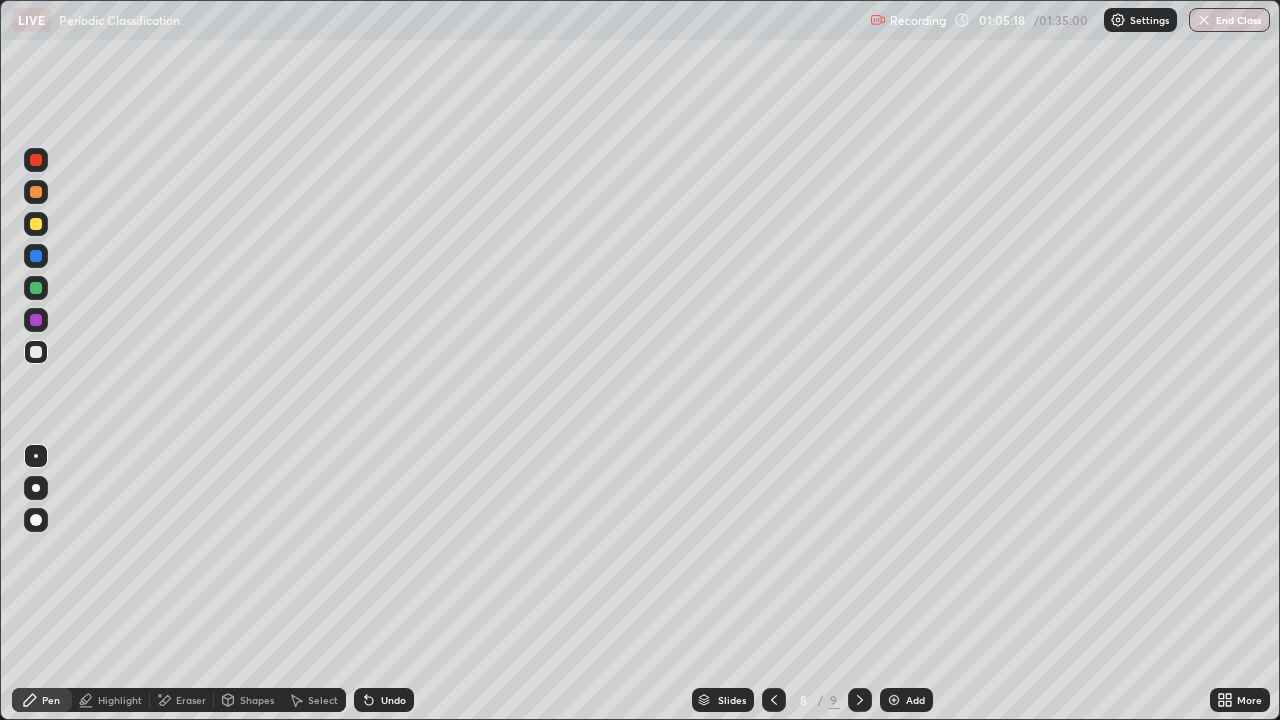 click at bounding box center (774, 700) 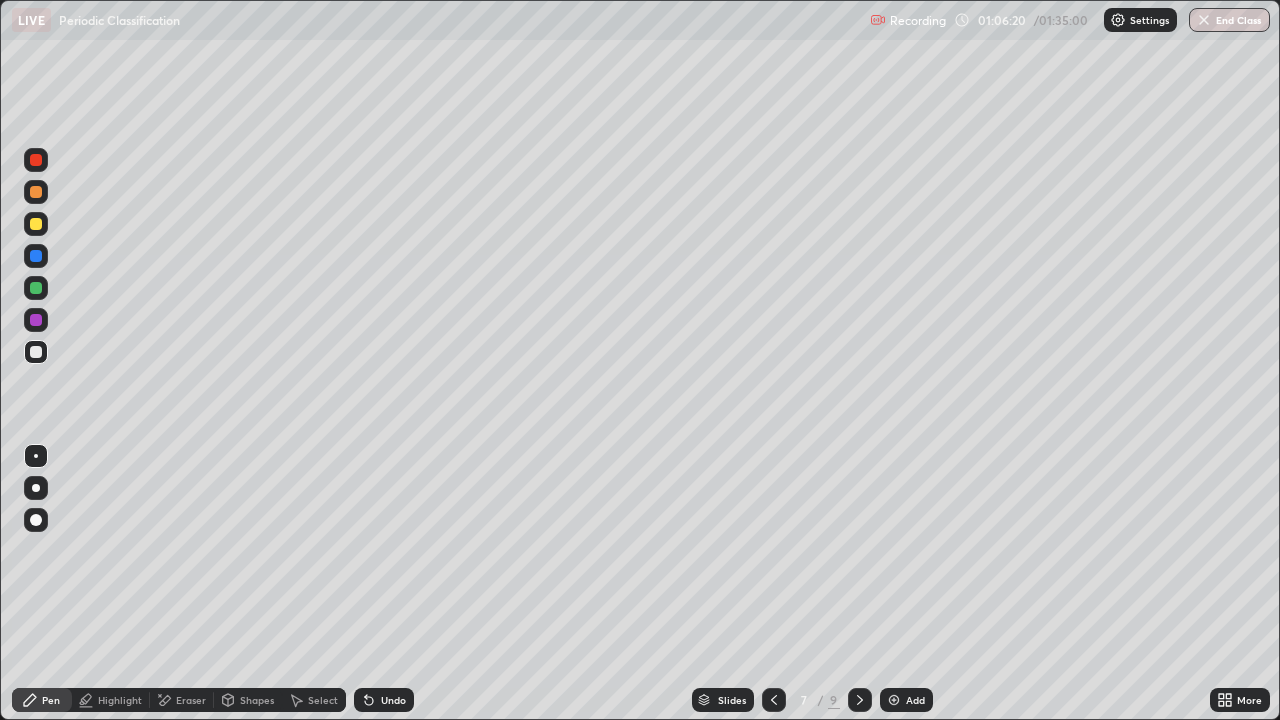 click on "Highlight" at bounding box center (120, 700) 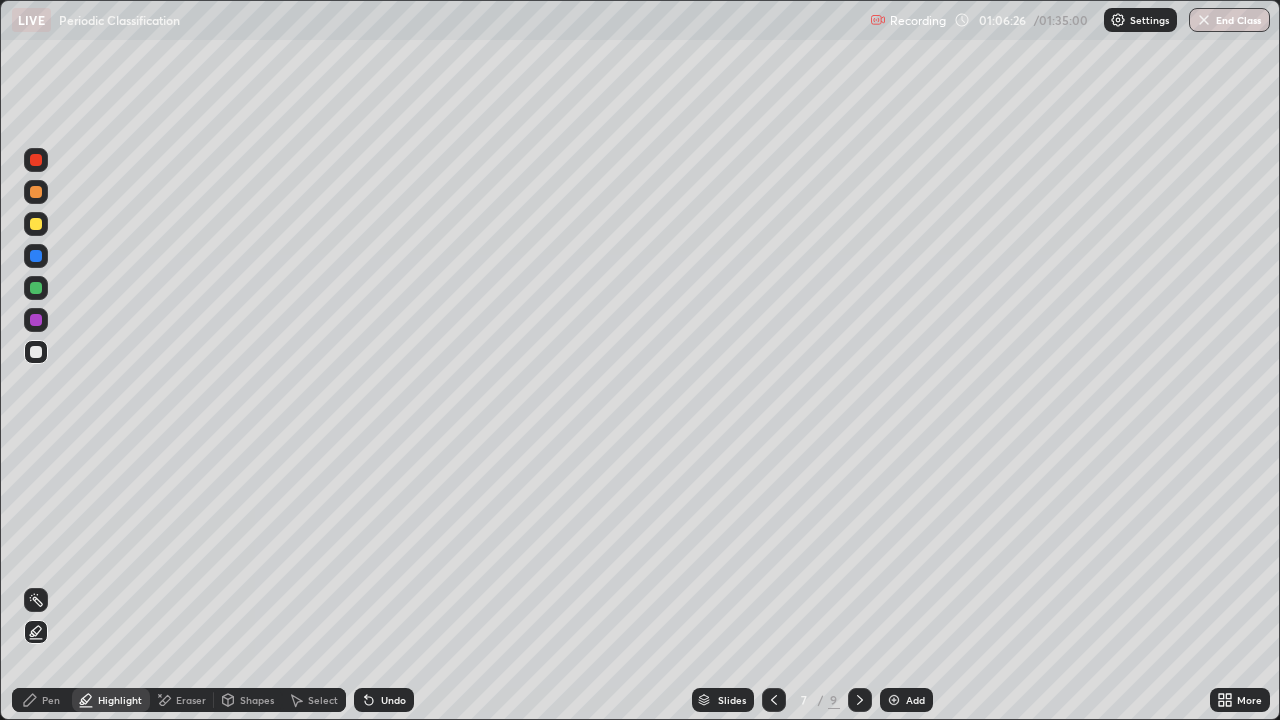 click on "Pen" at bounding box center (42, 700) 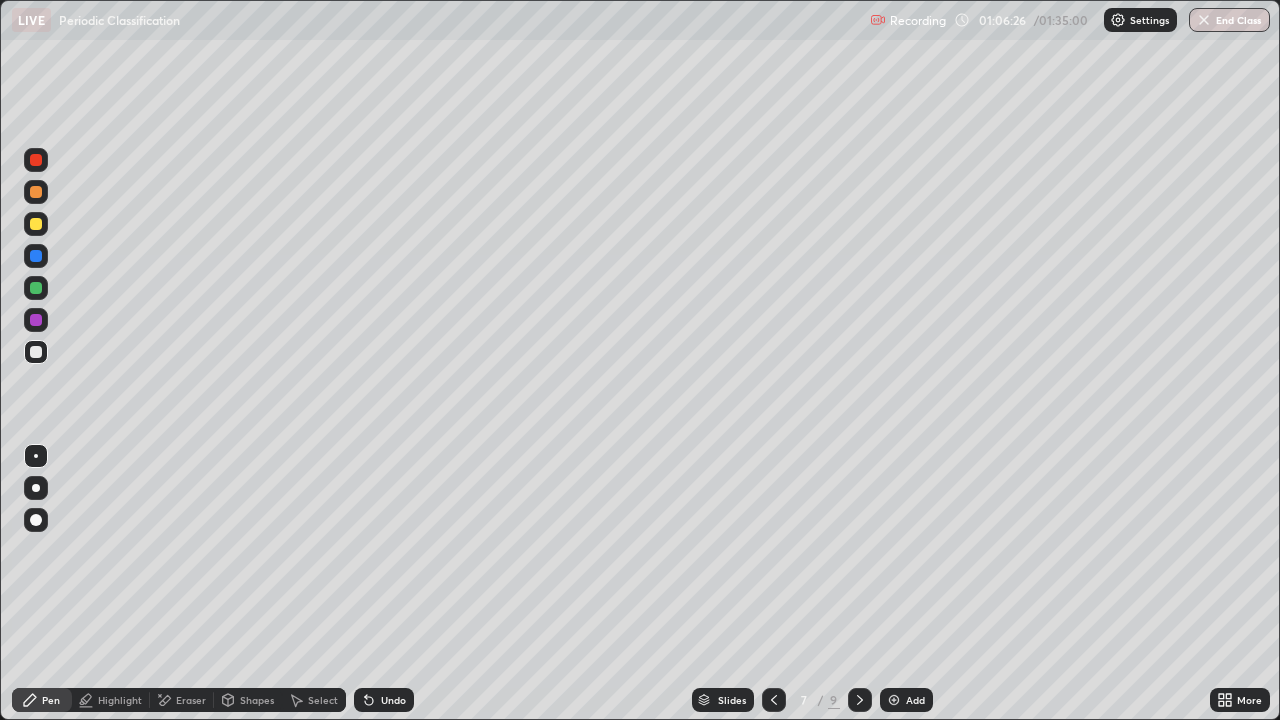 click at bounding box center (36, 288) 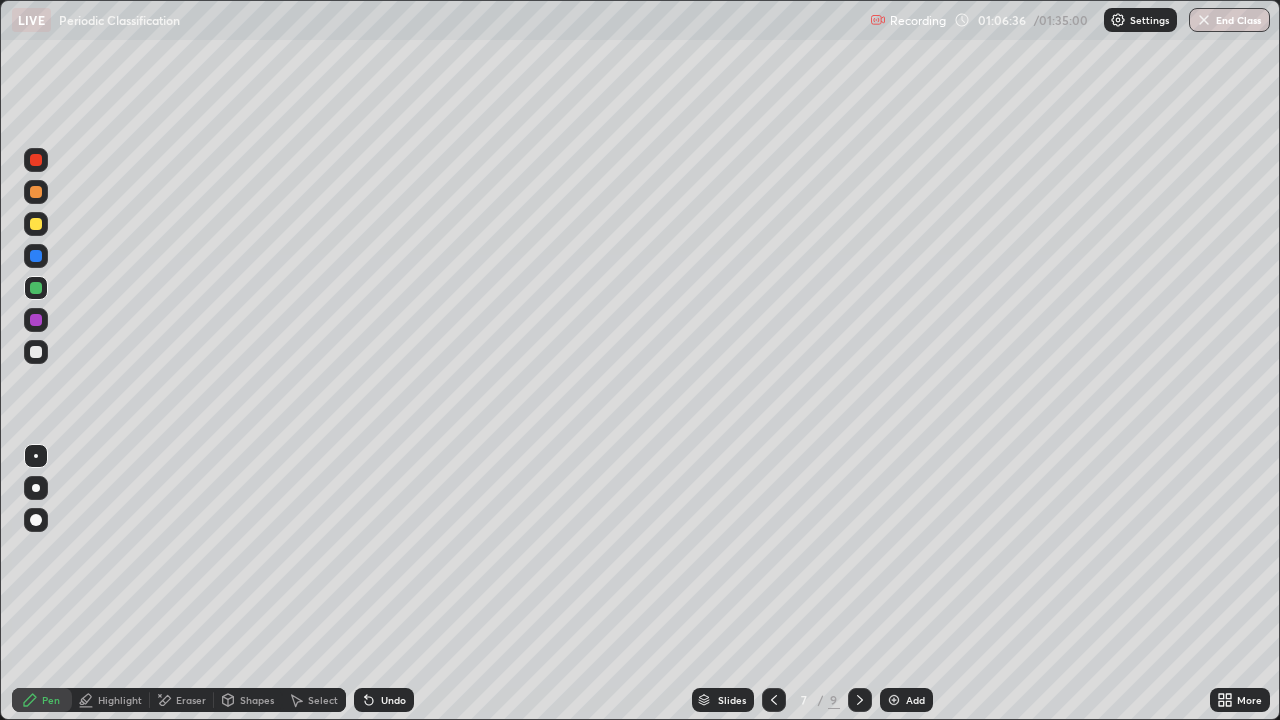 click at bounding box center [36, 224] 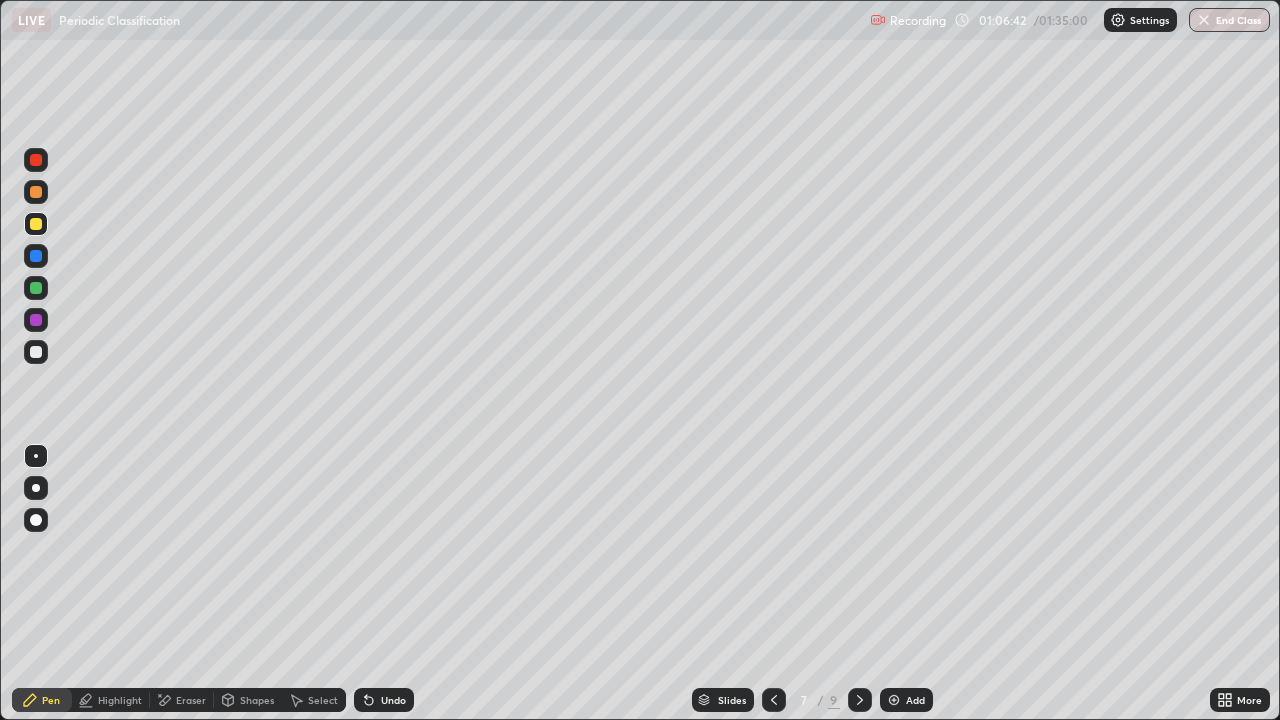 click at bounding box center [36, 288] 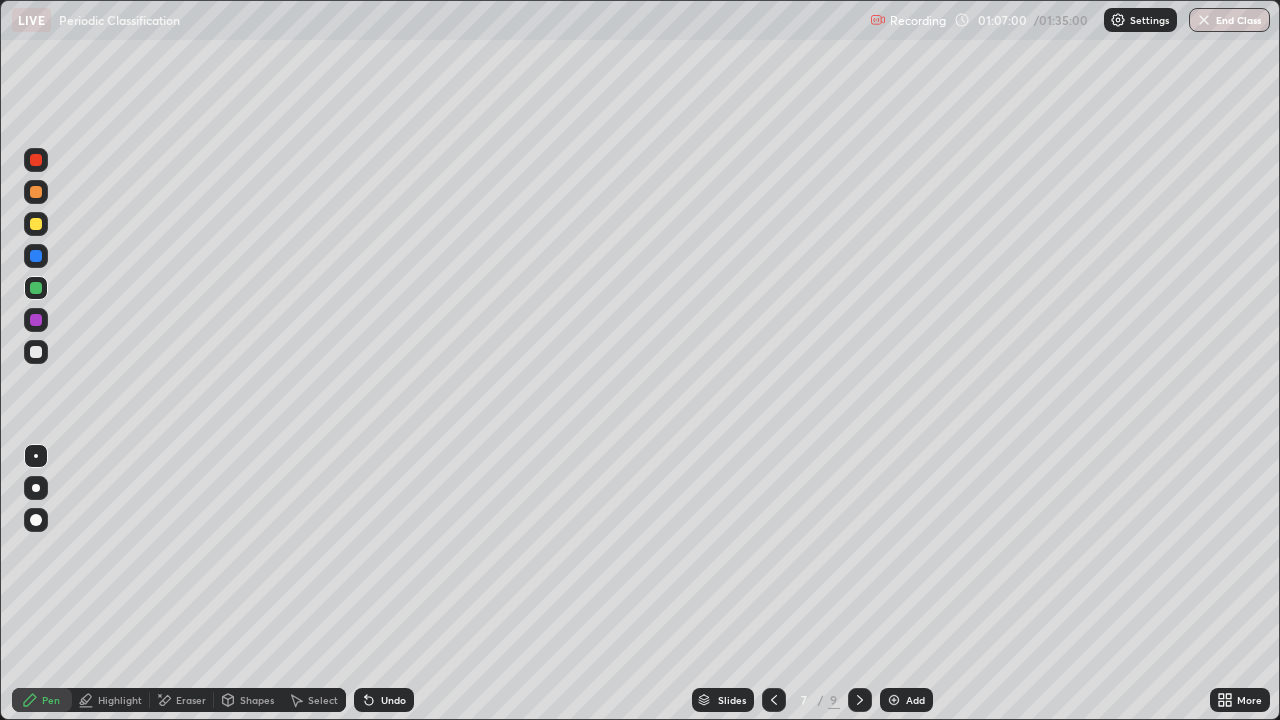 click at bounding box center [36, 256] 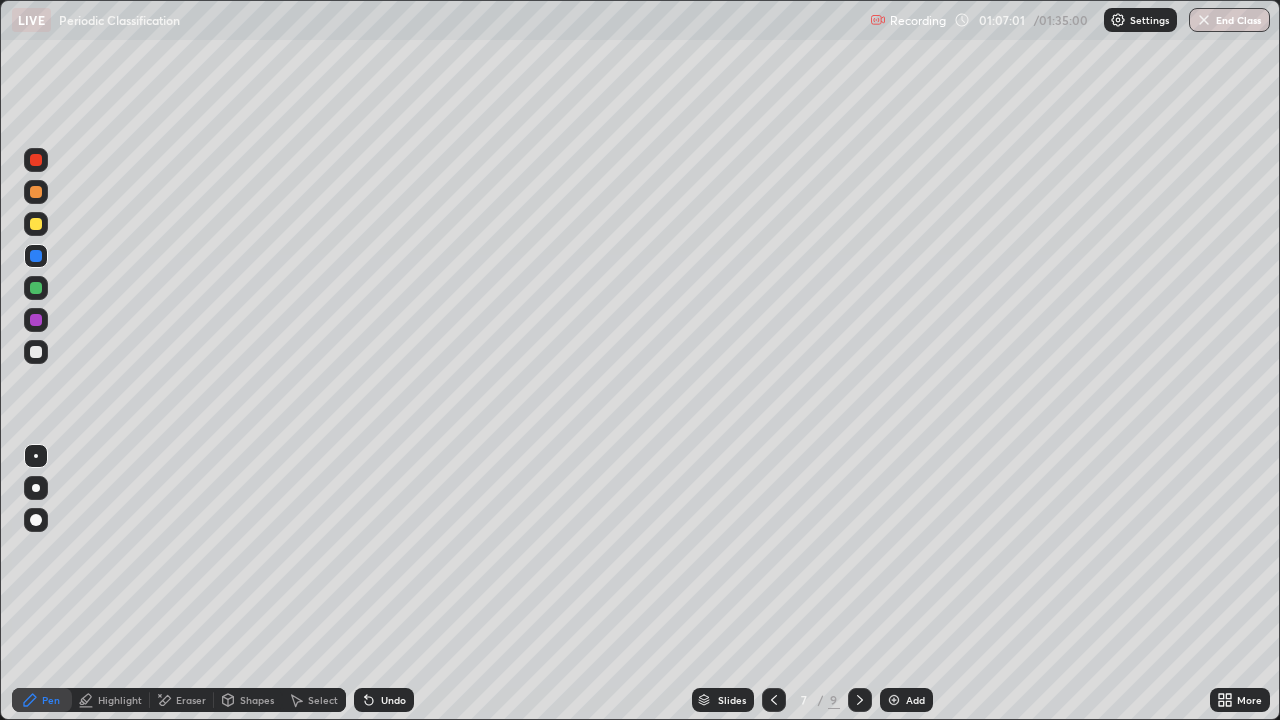 click at bounding box center [36, 192] 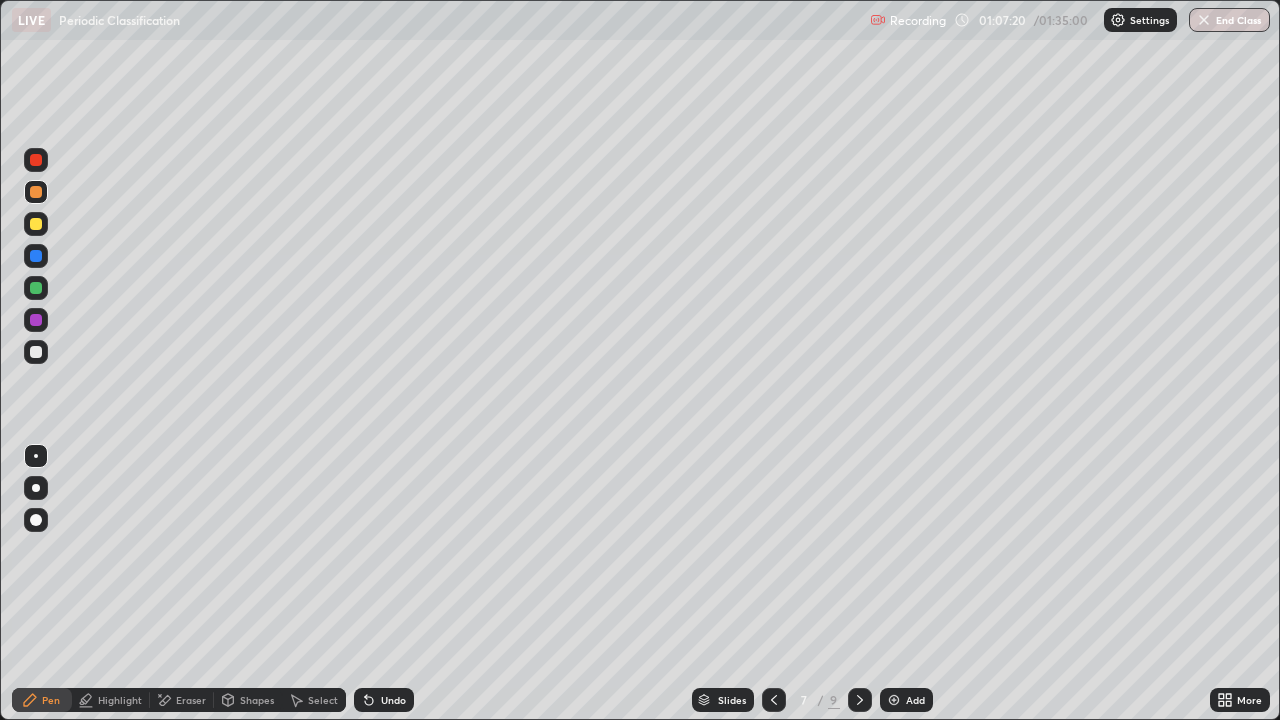 click at bounding box center (36, 224) 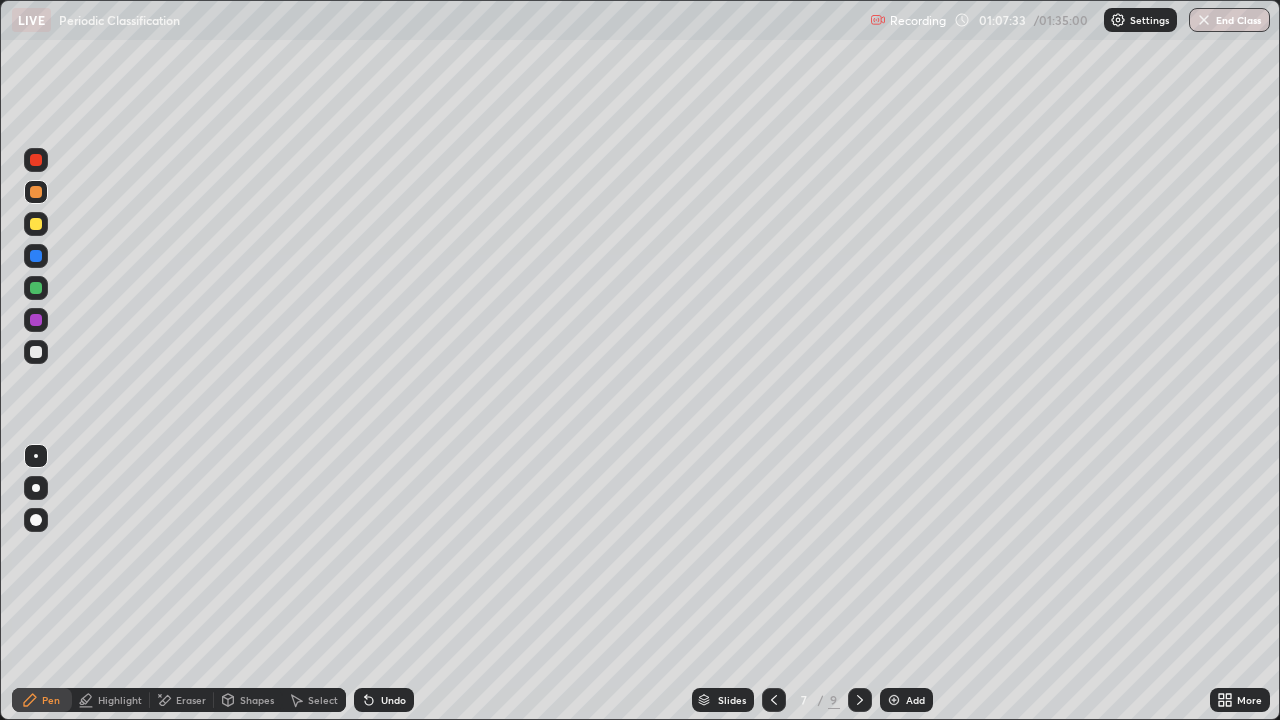 click at bounding box center [860, 700] 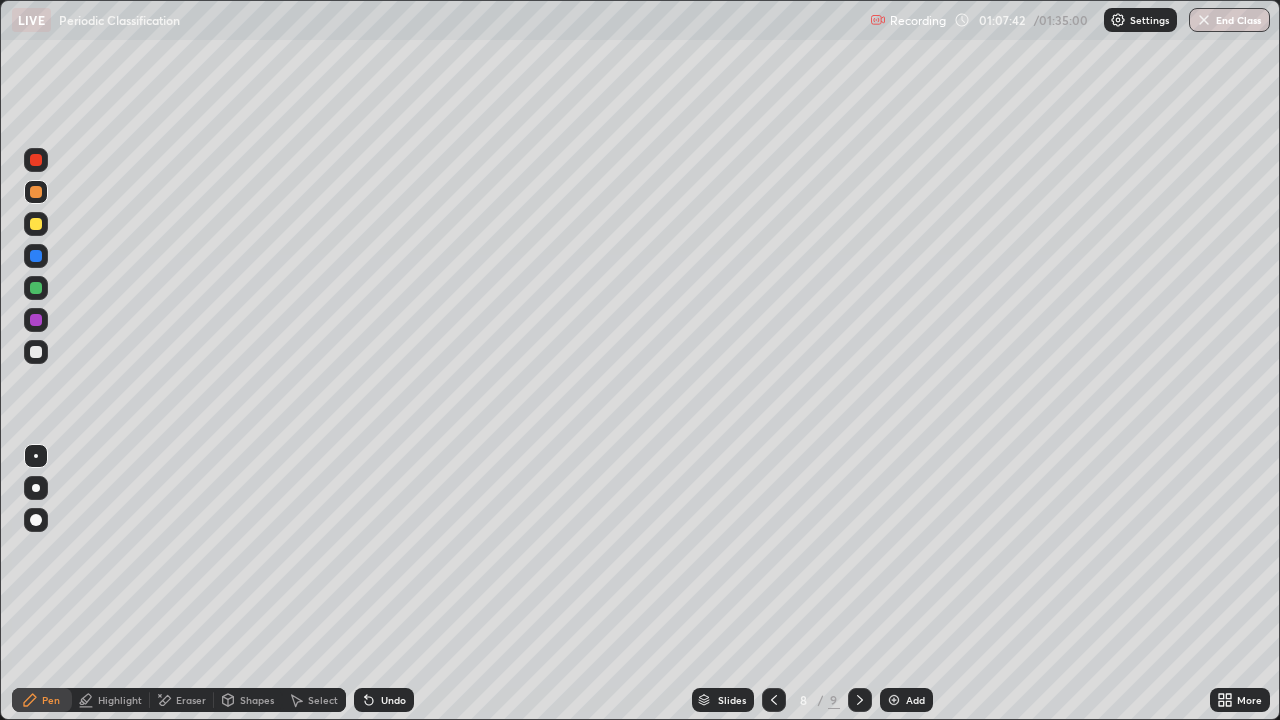 click at bounding box center [860, 700] 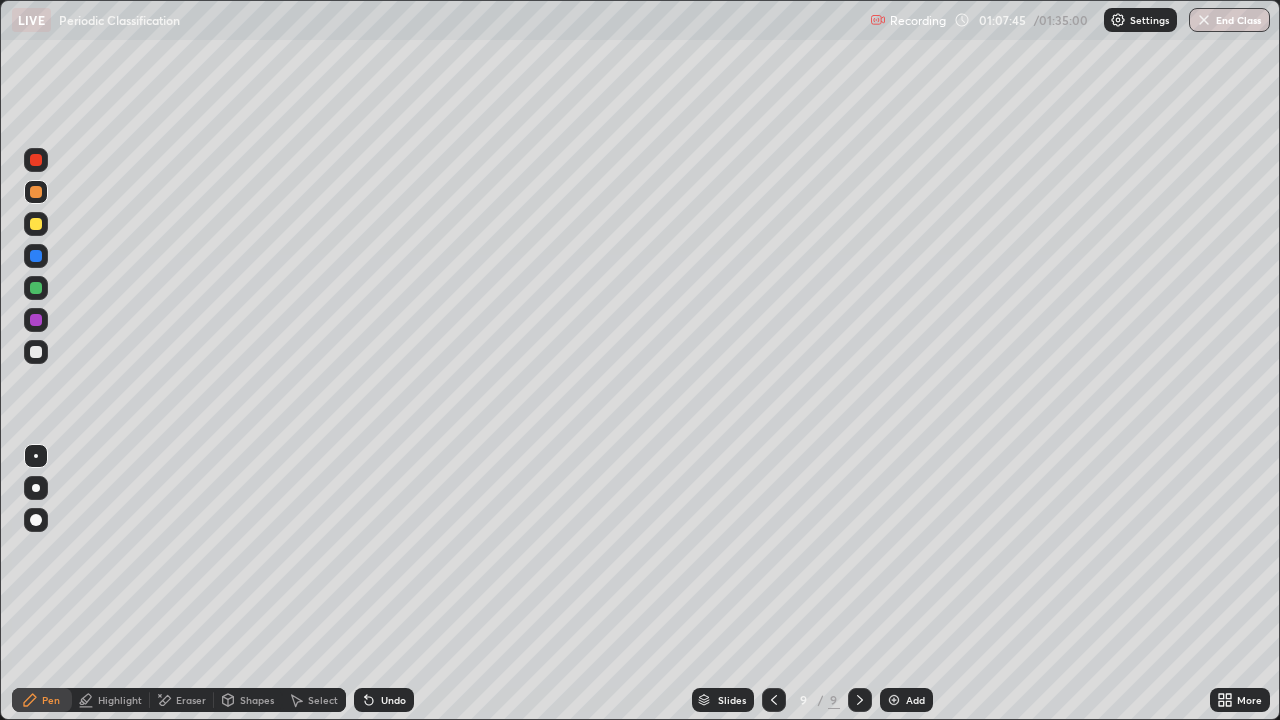 click 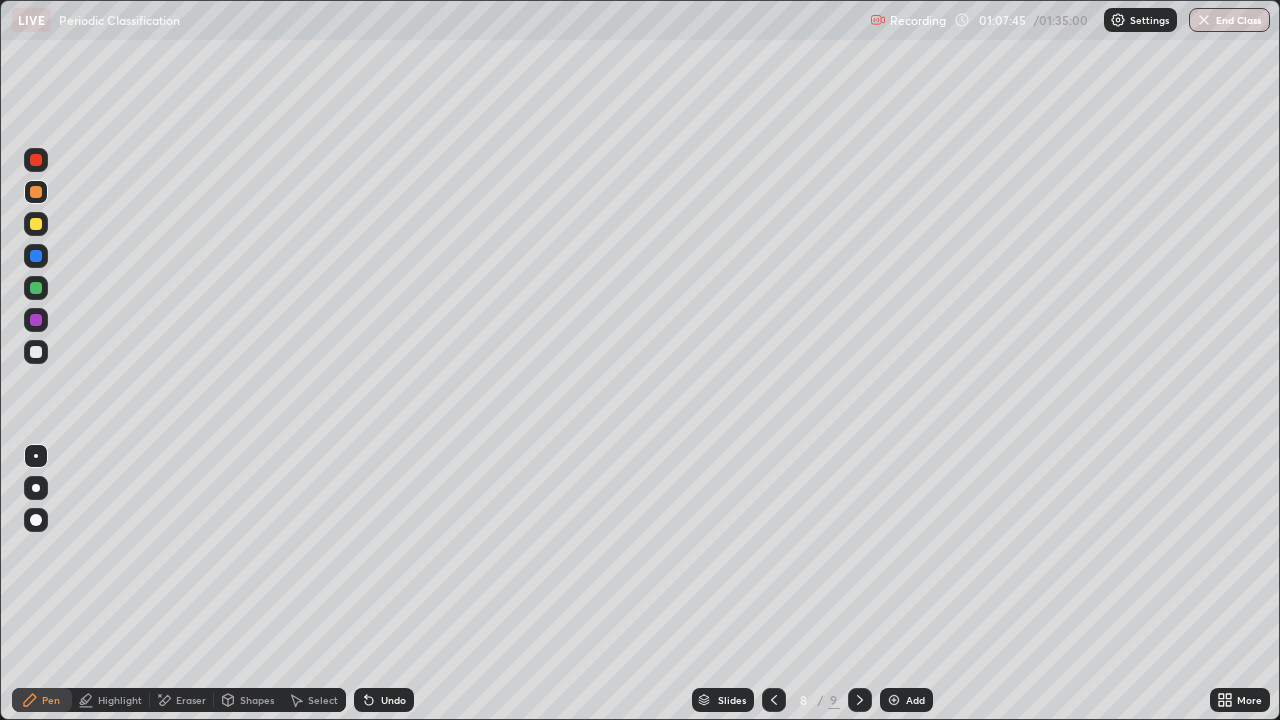 click at bounding box center [774, 700] 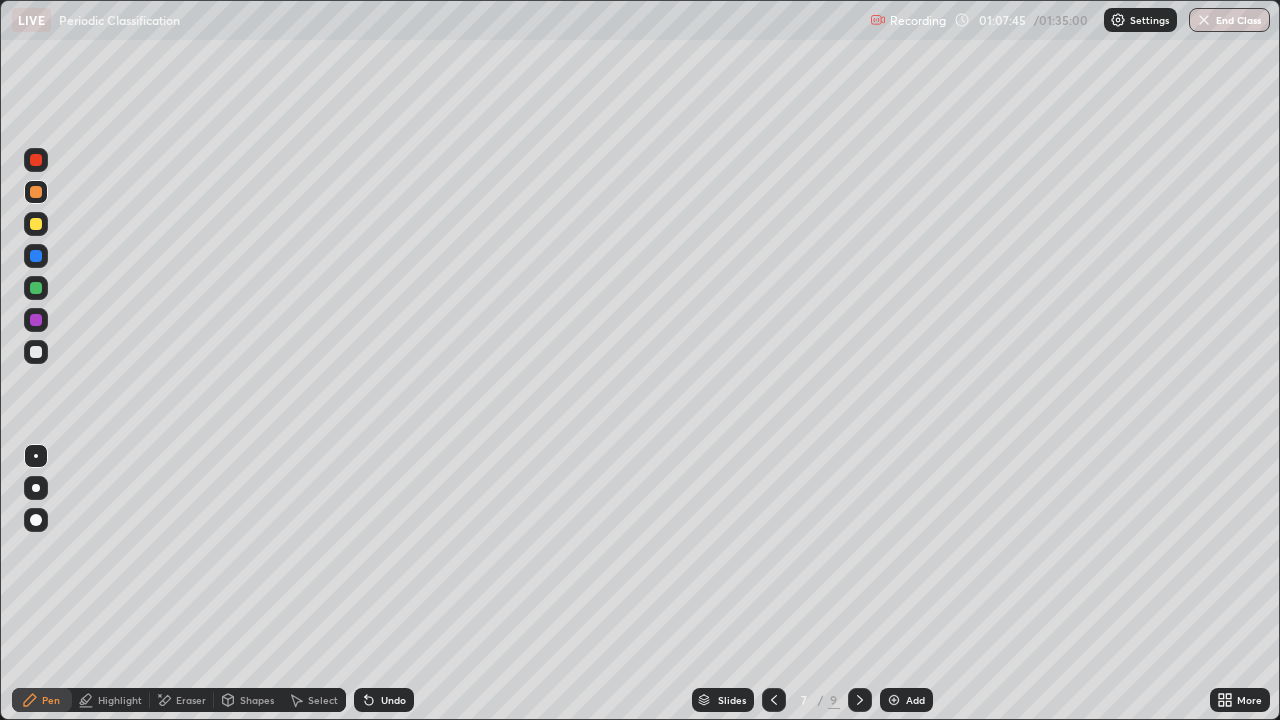 click 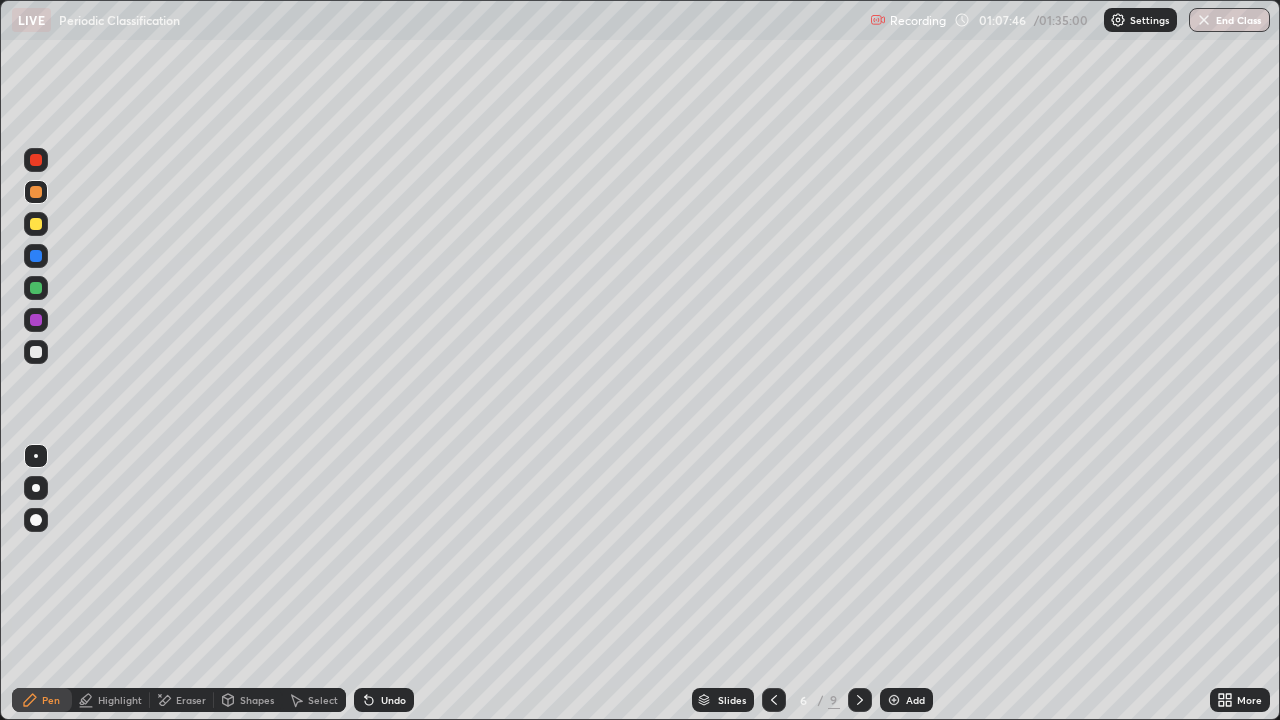 click 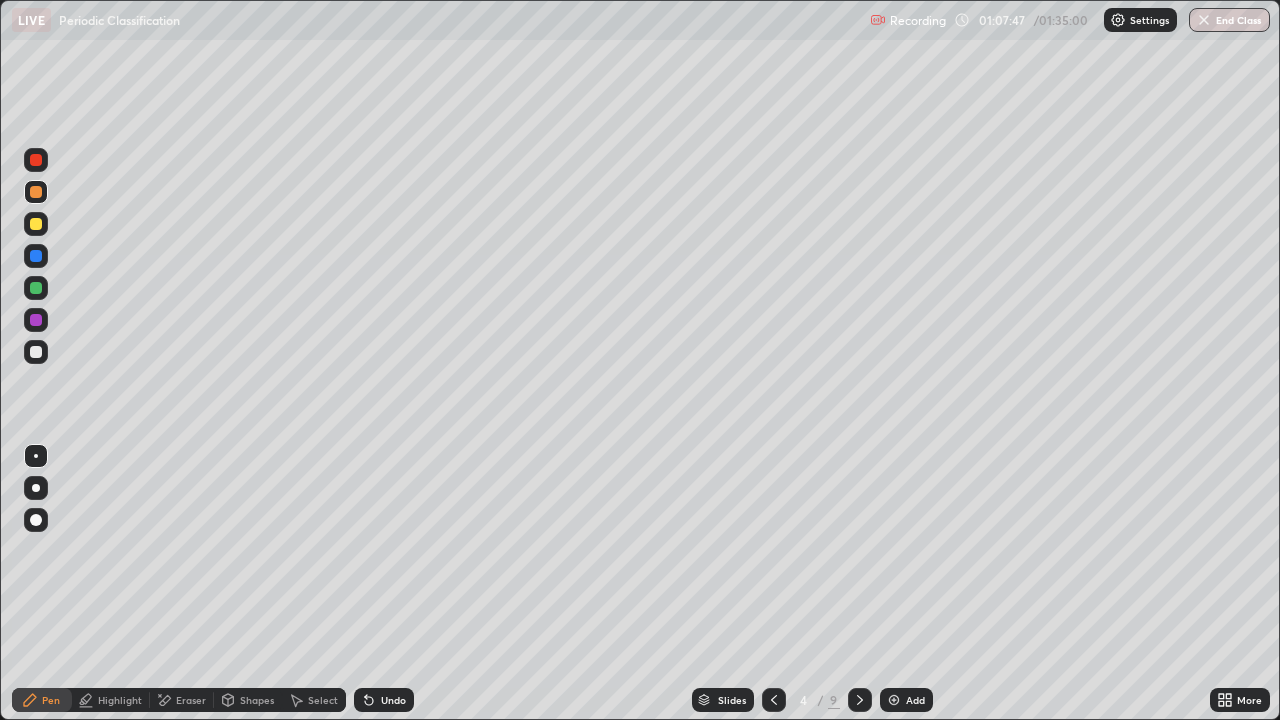 click 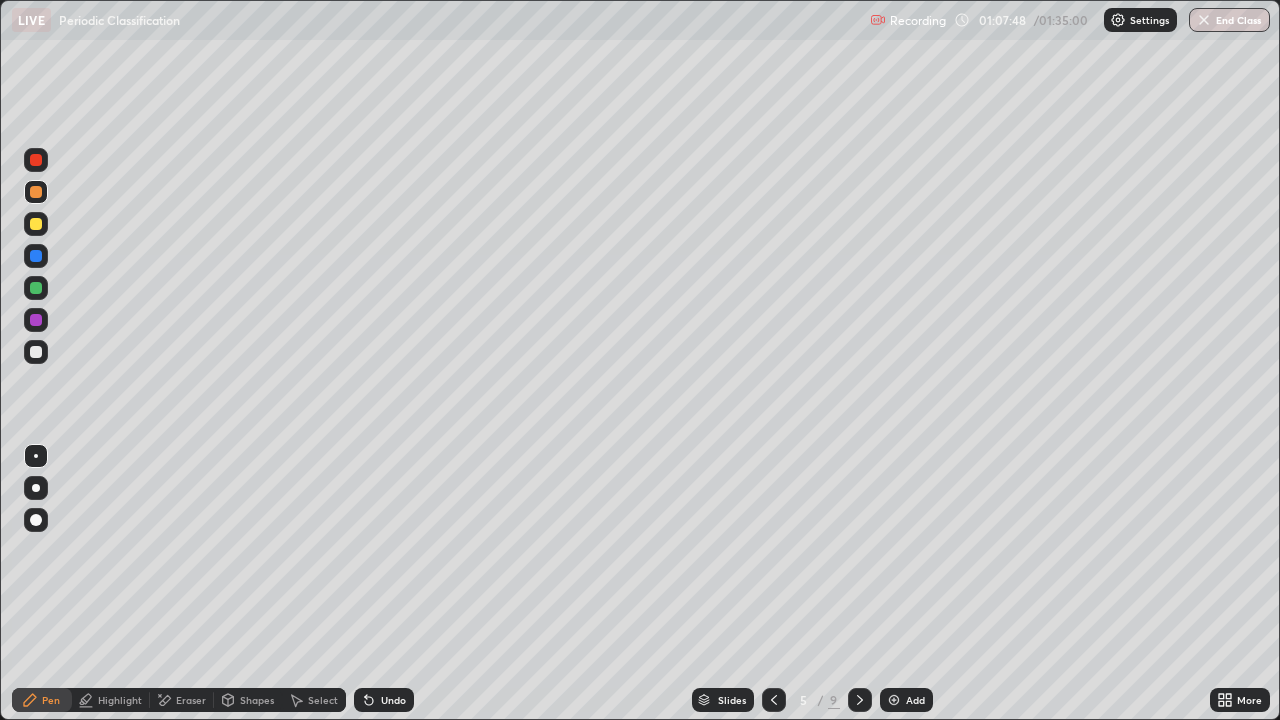 click 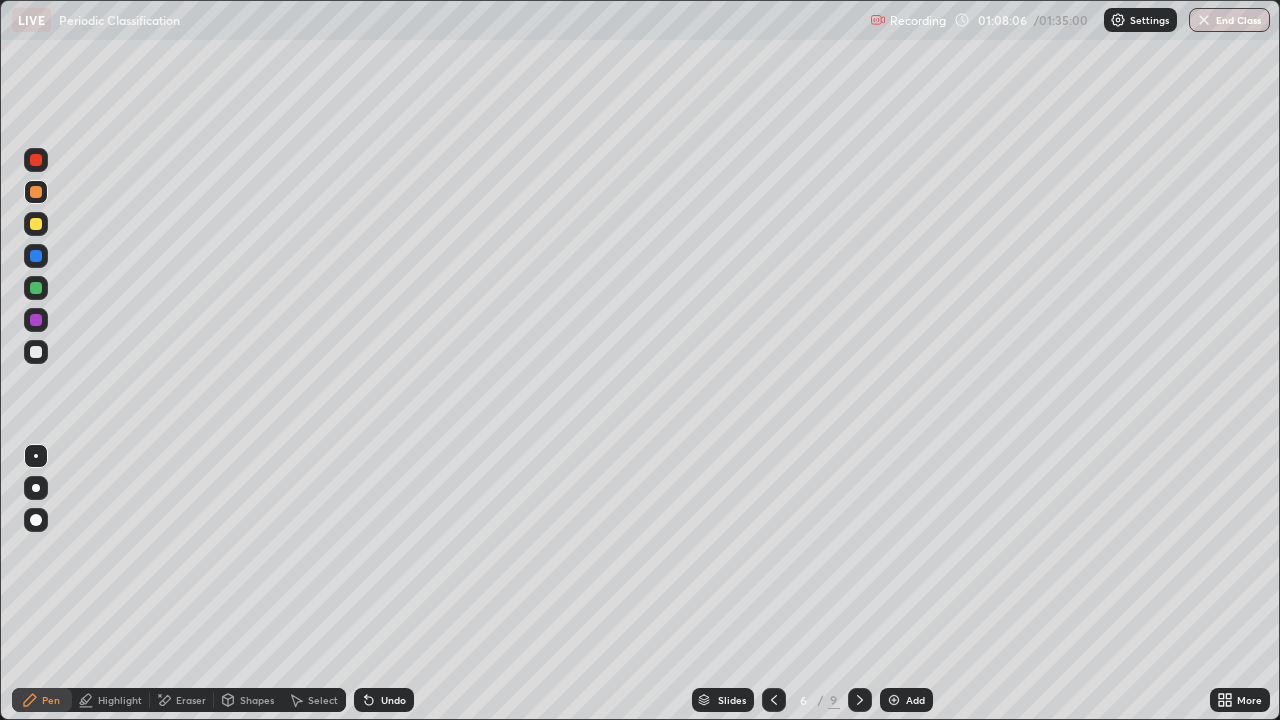 click 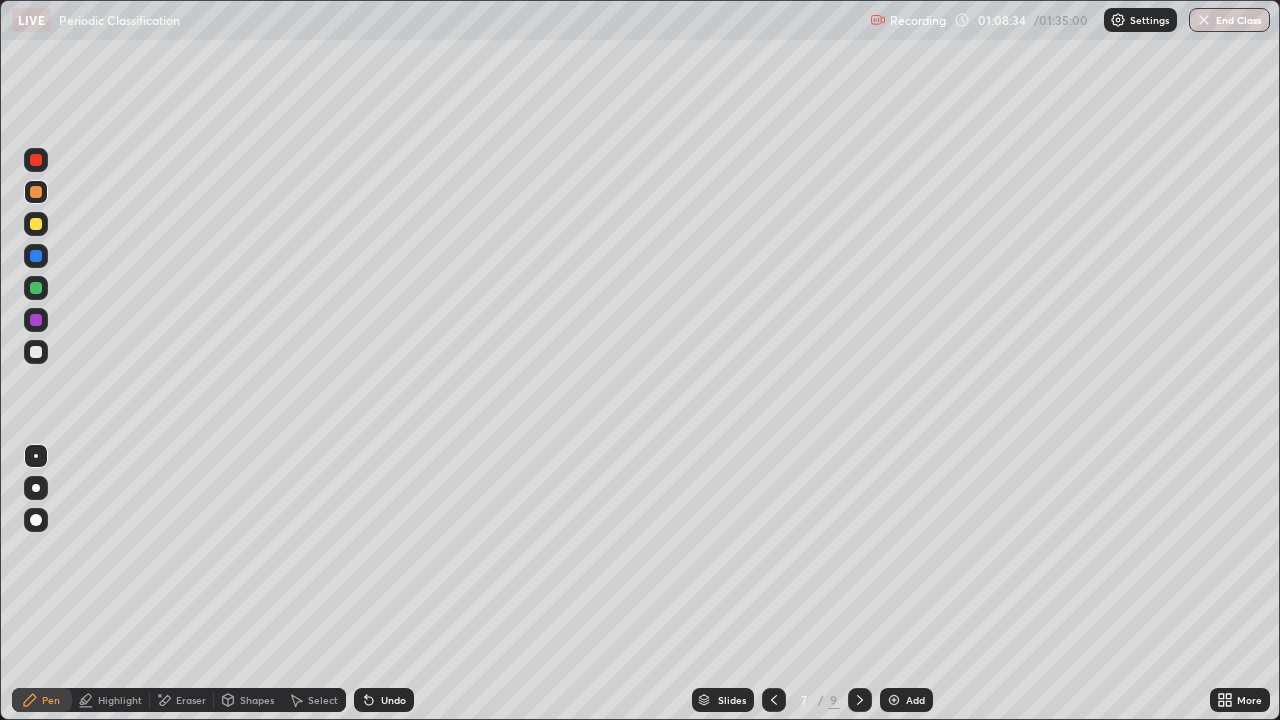 click 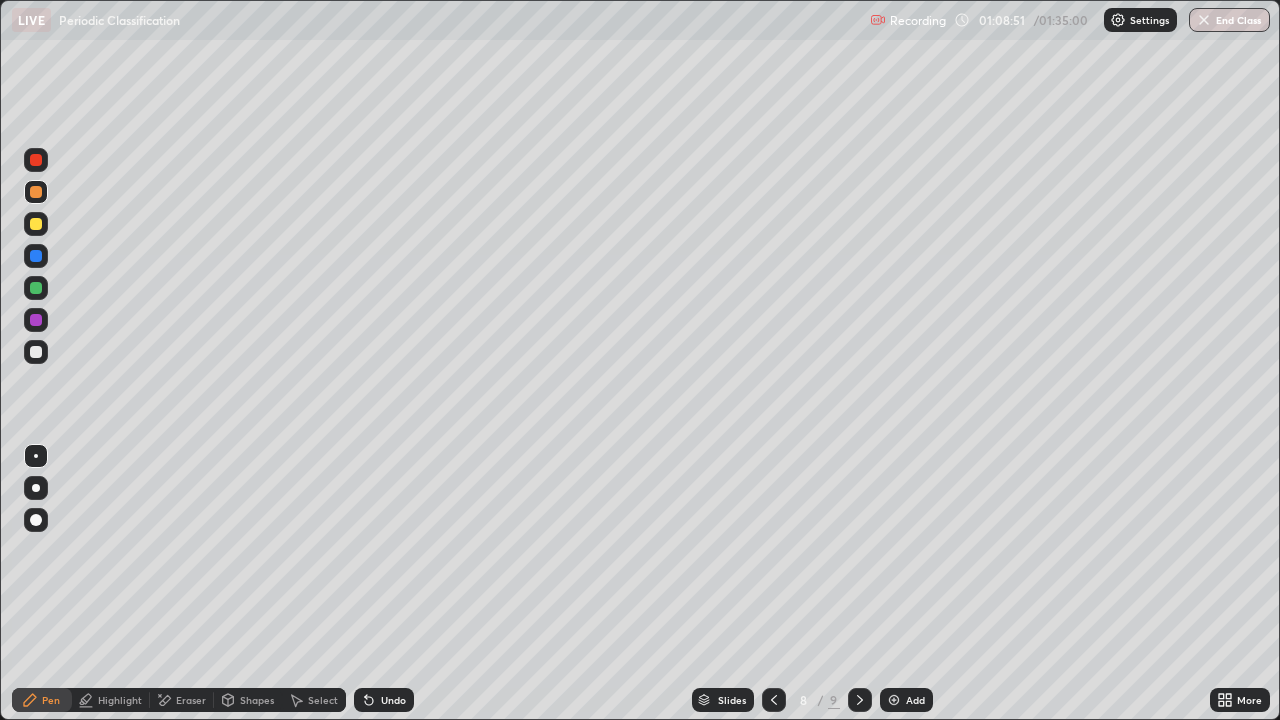 click at bounding box center (860, 700) 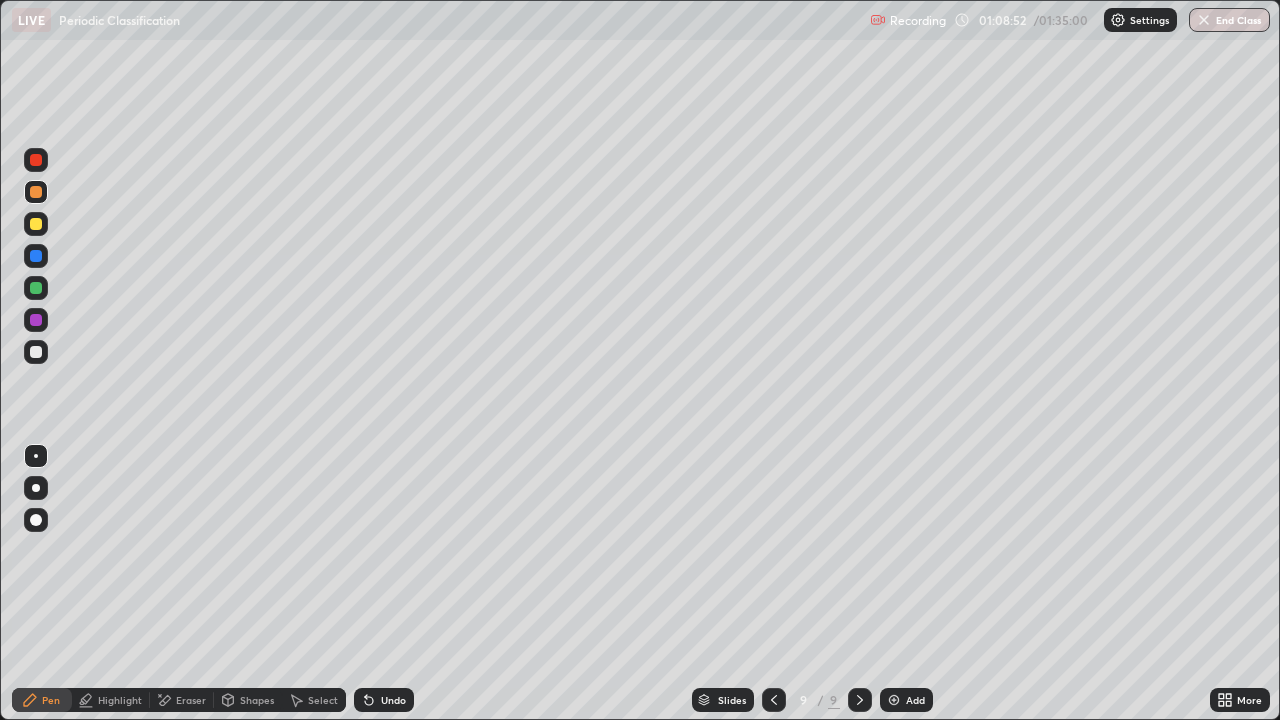 click at bounding box center (894, 700) 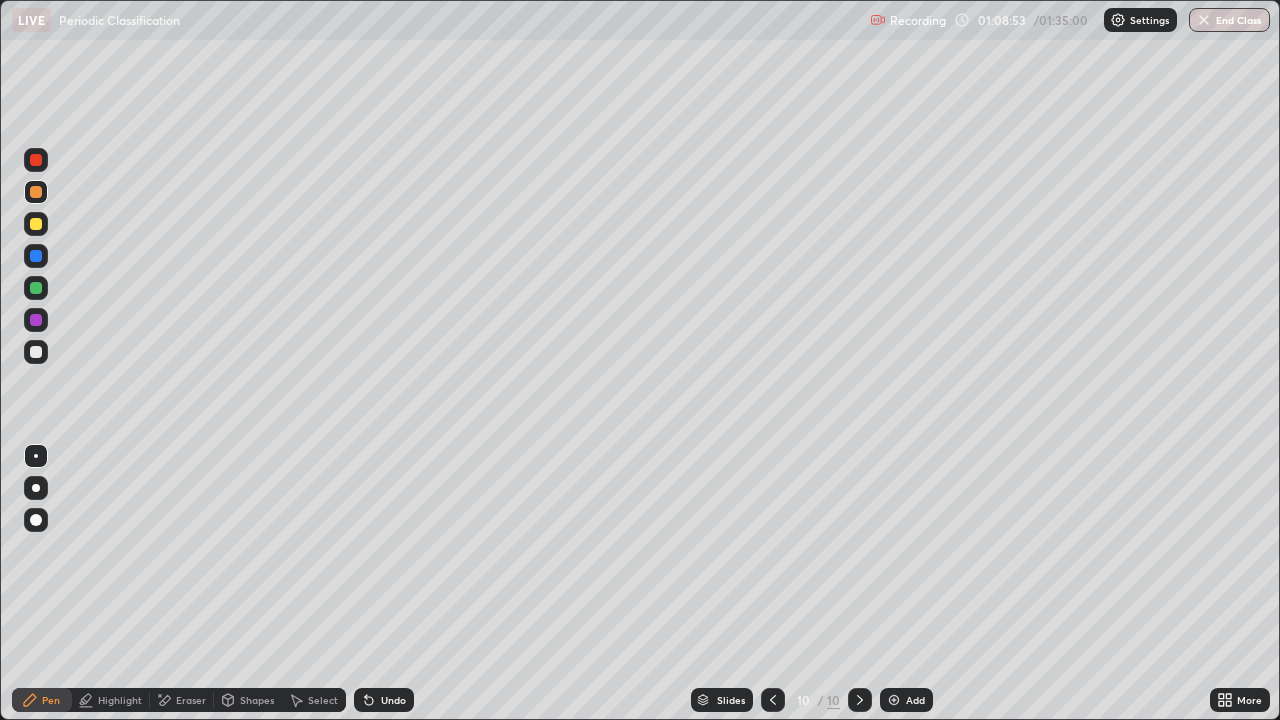 click at bounding box center [36, 256] 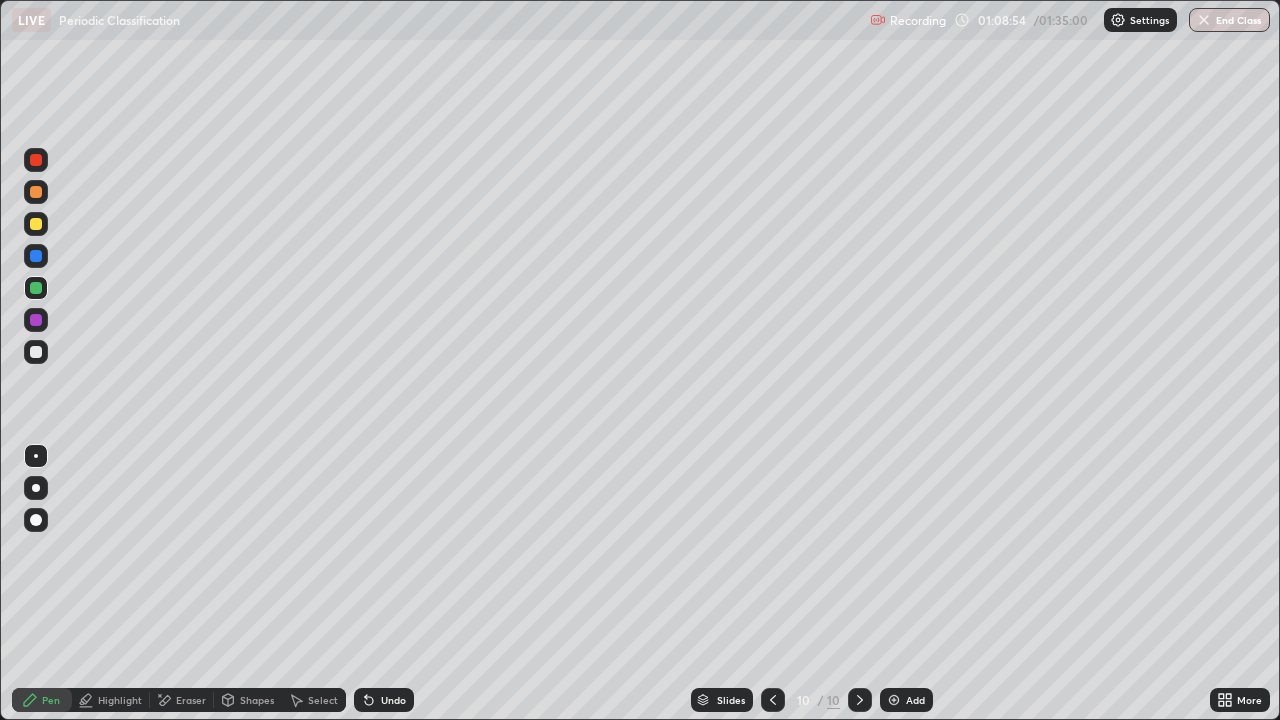 click at bounding box center [36, 520] 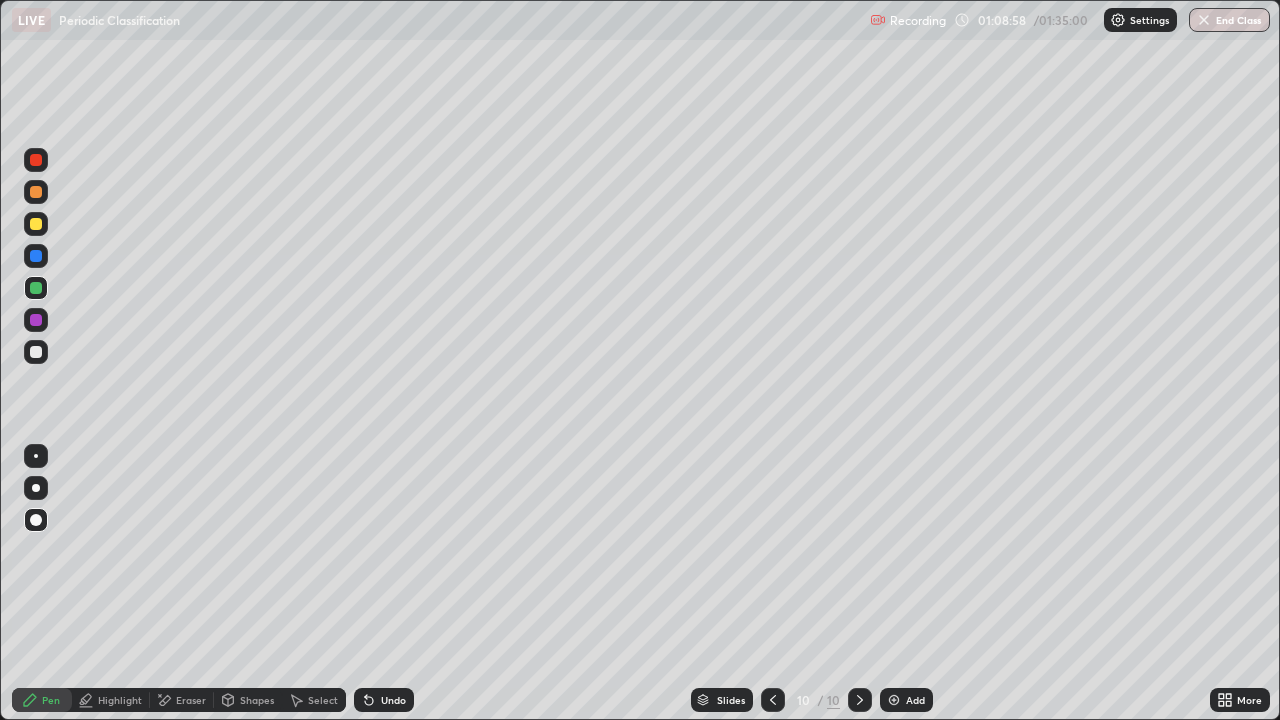 click at bounding box center [36, 256] 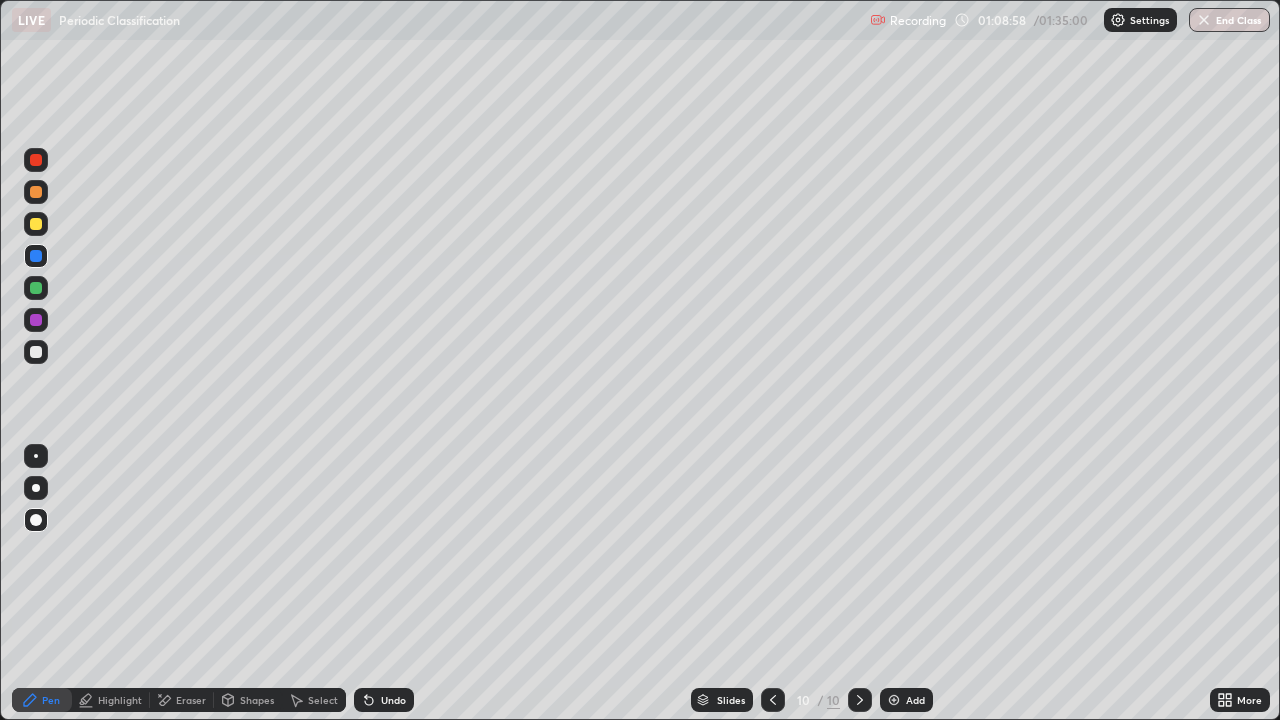 click at bounding box center [36, 288] 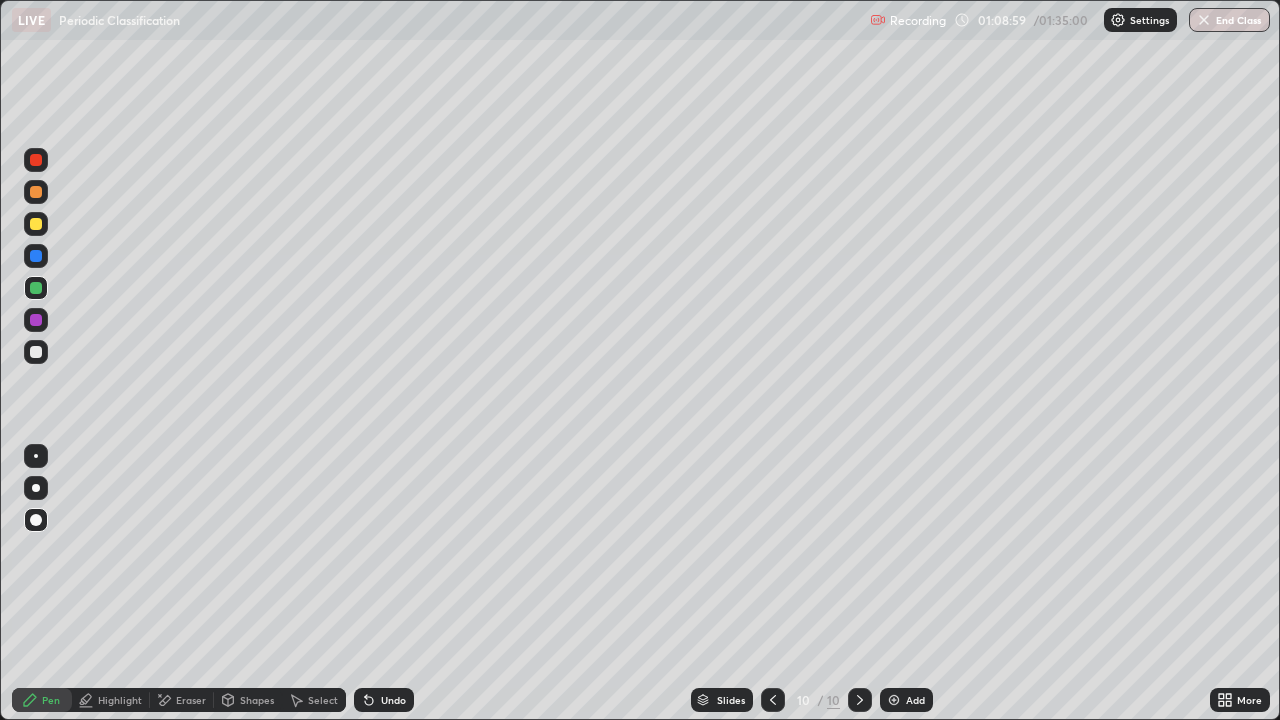click at bounding box center [36, 320] 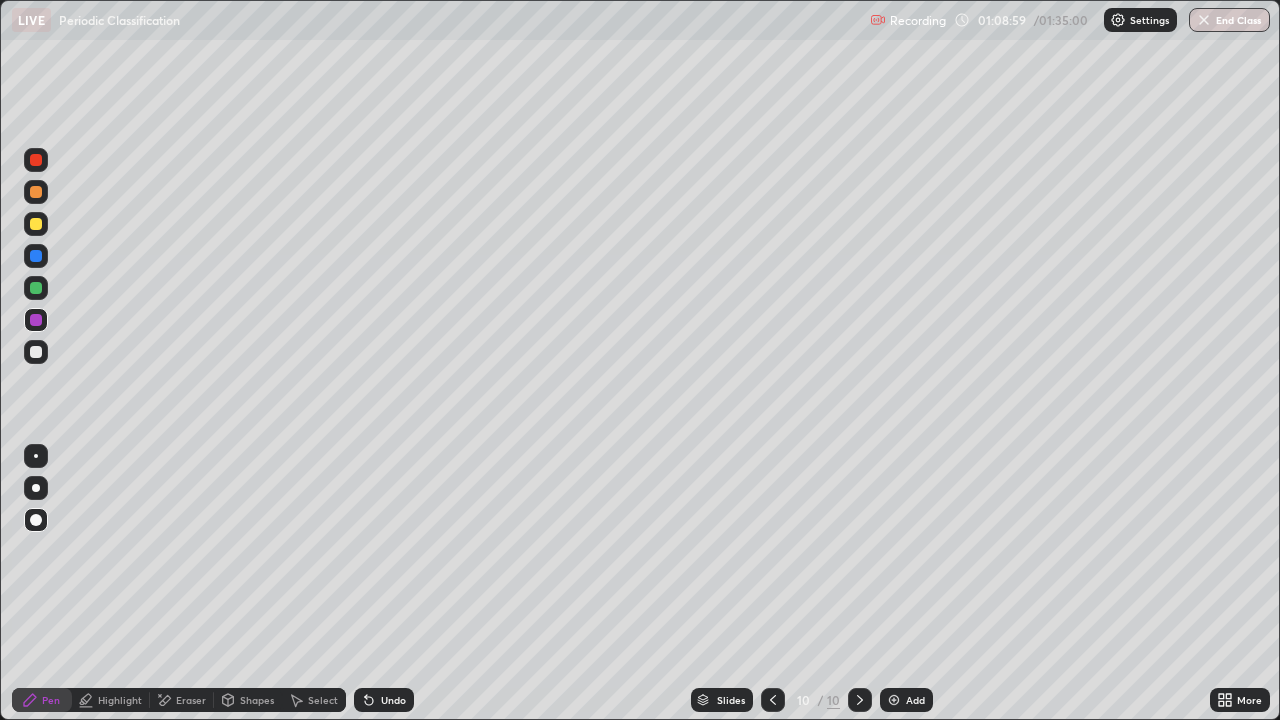 click at bounding box center (36, 352) 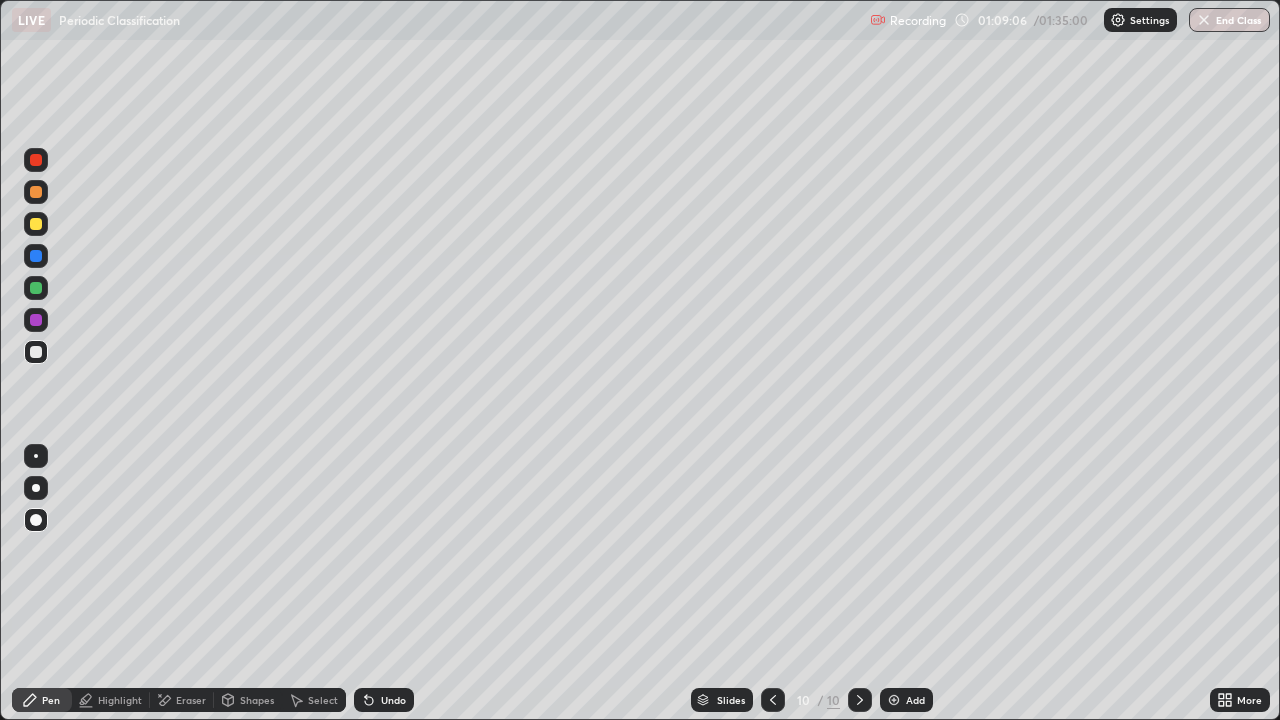 click at bounding box center [36, 456] 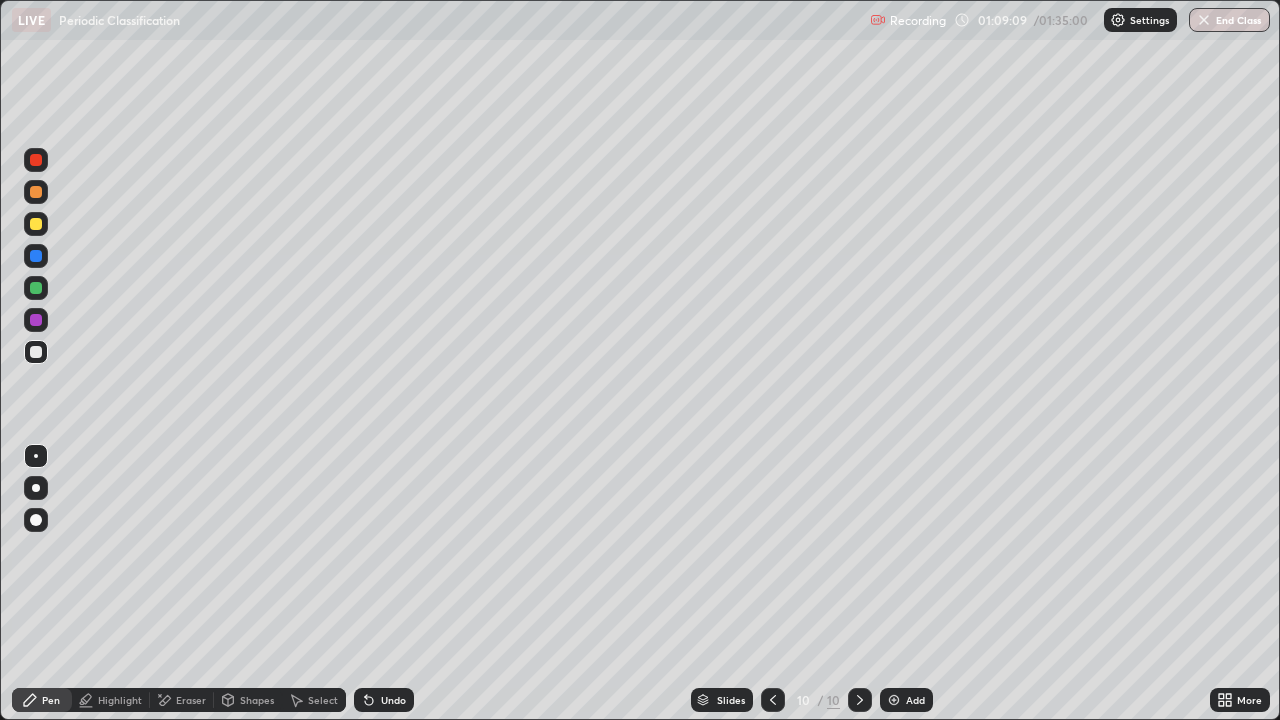 click on "Undo" at bounding box center [384, 700] 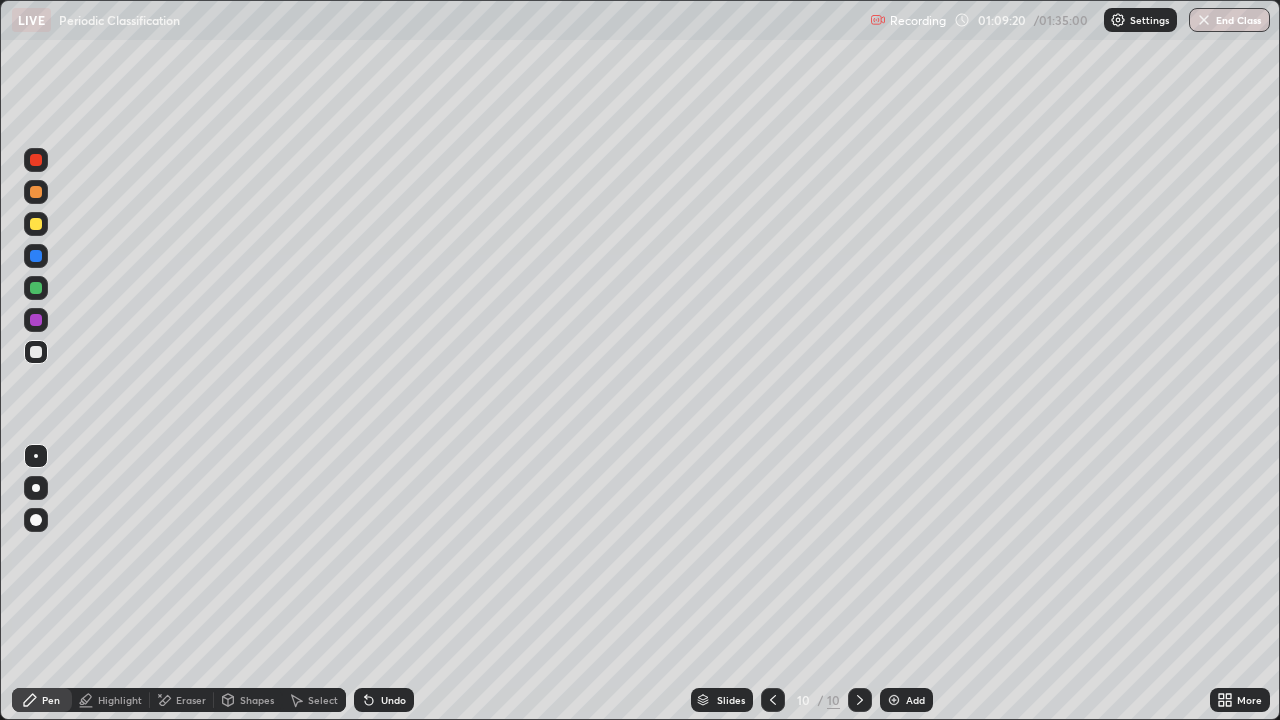 click on "Select" at bounding box center [314, 700] 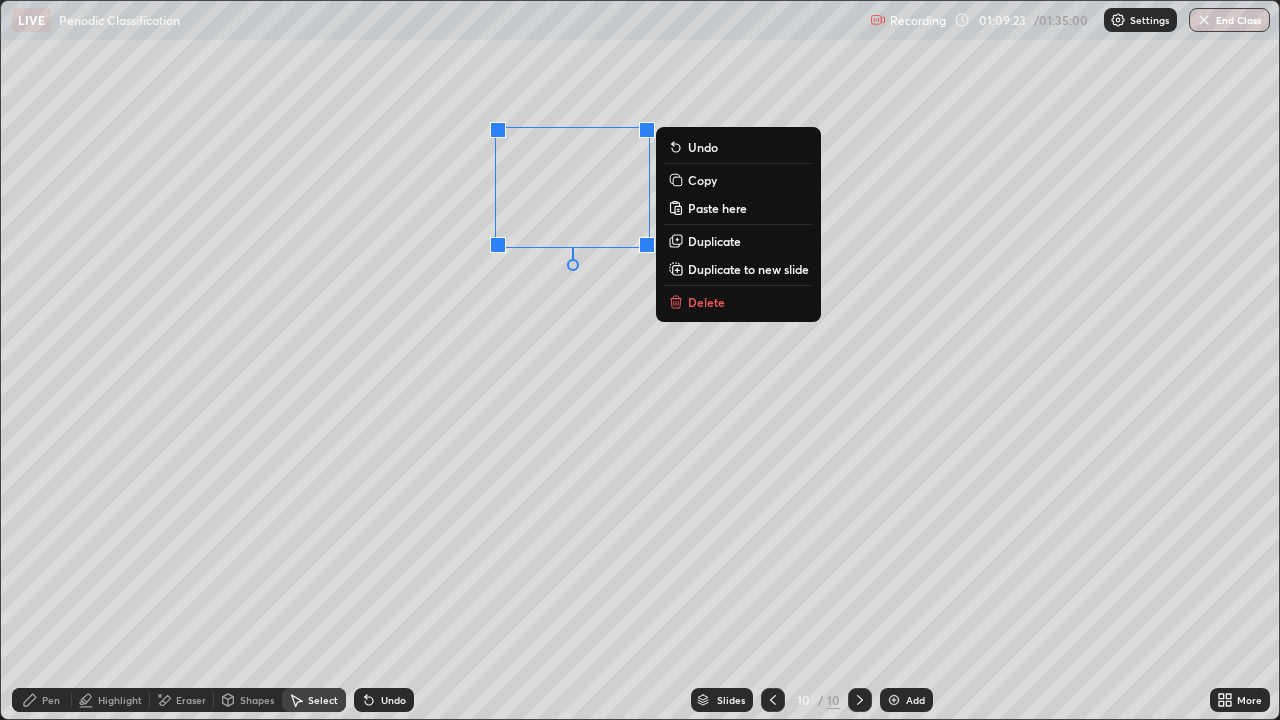 click on "Duplicate" at bounding box center [714, 241] 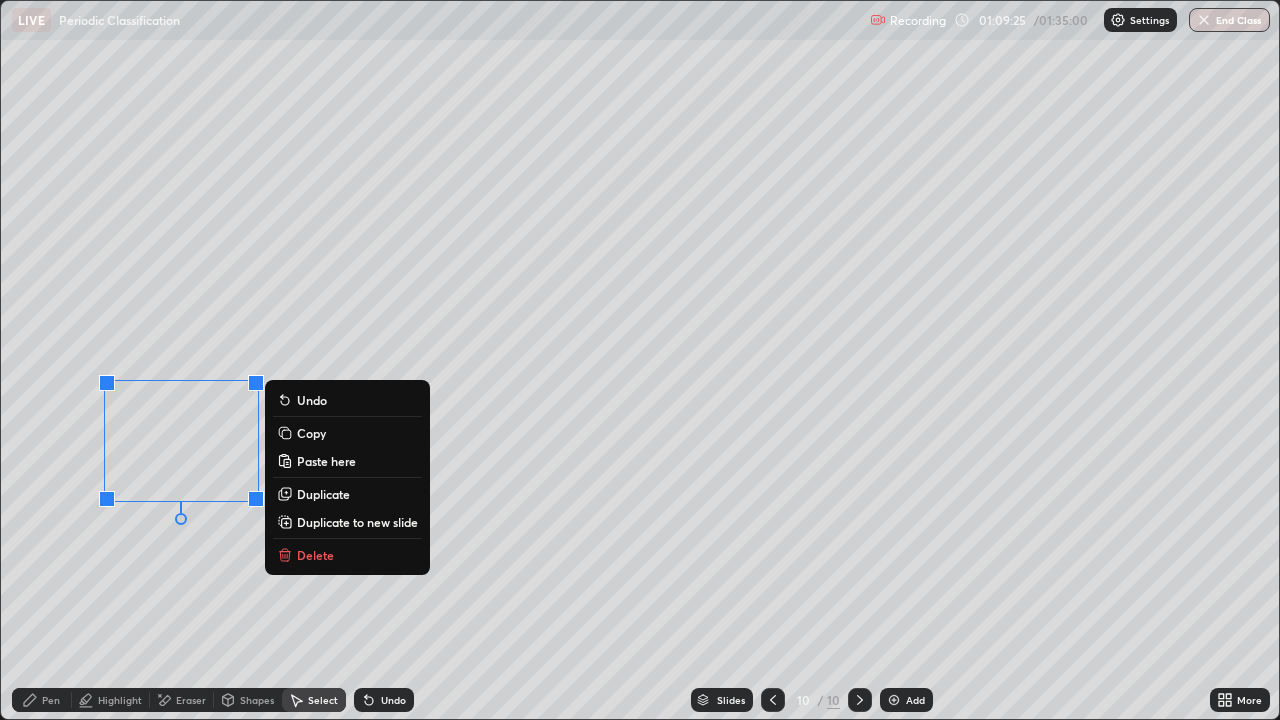 click on "Pen" at bounding box center [42, 700] 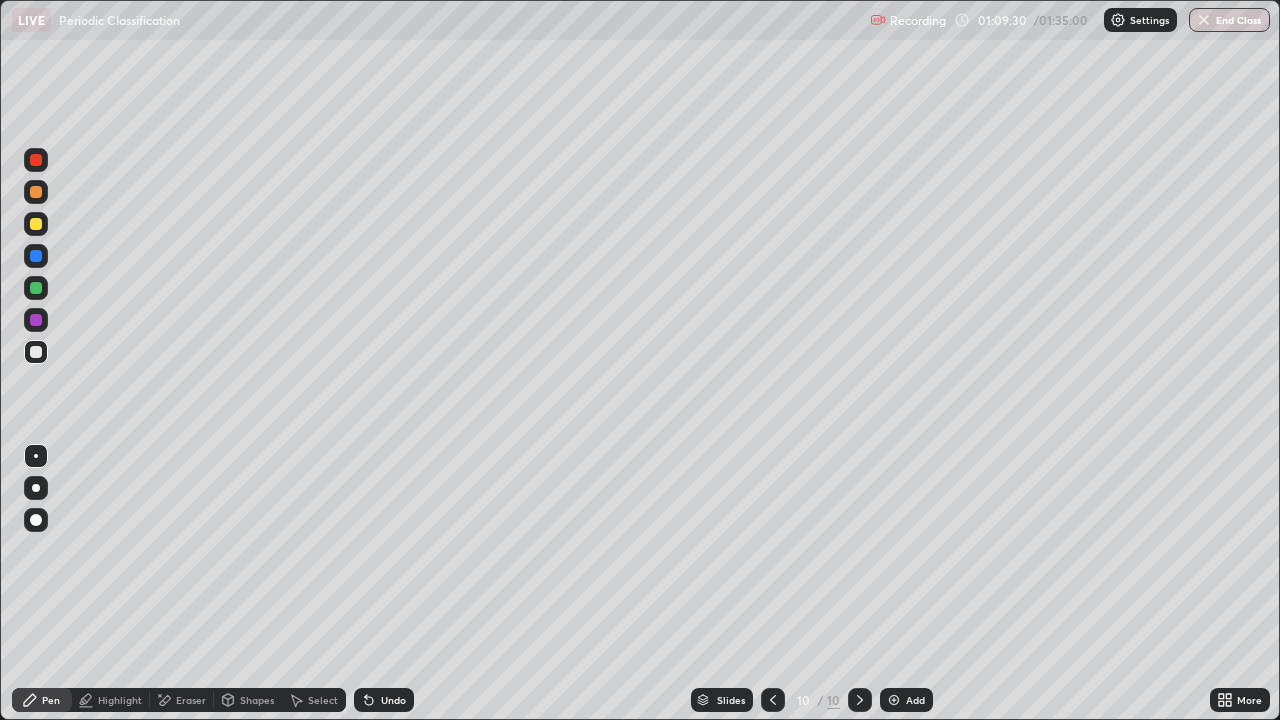 click on "Eraser" at bounding box center (182, 700) 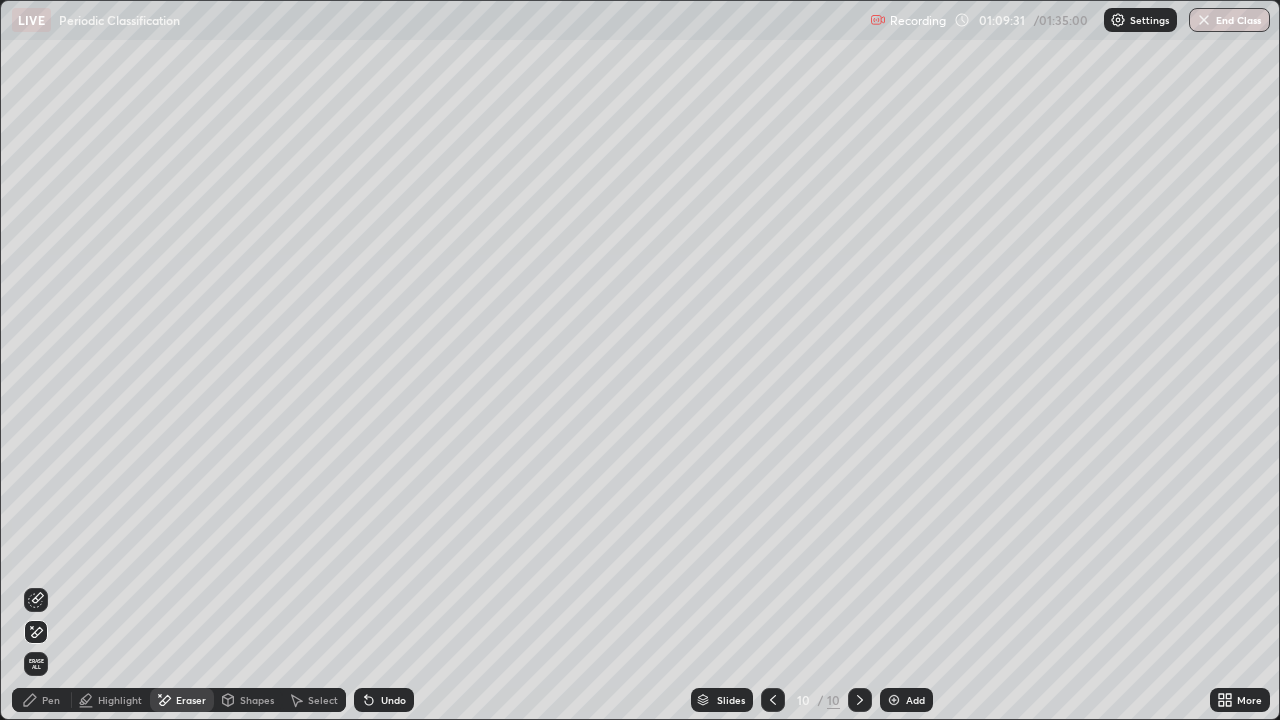 click 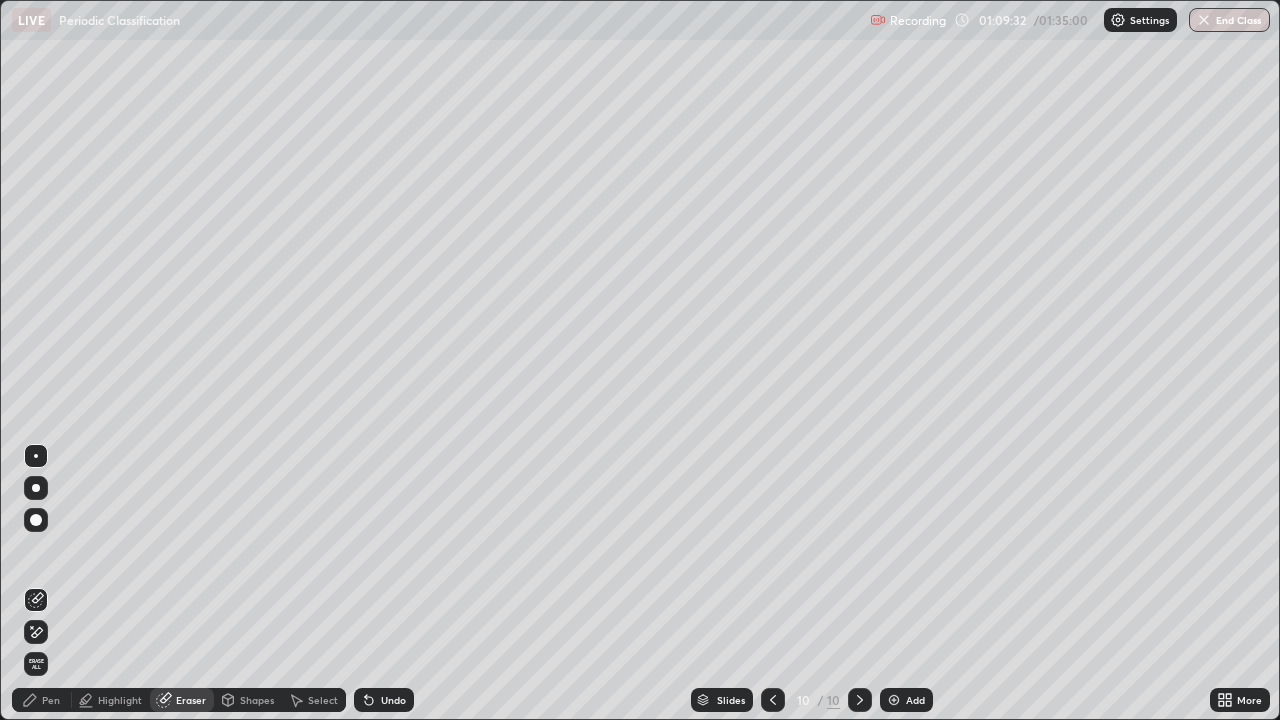 click 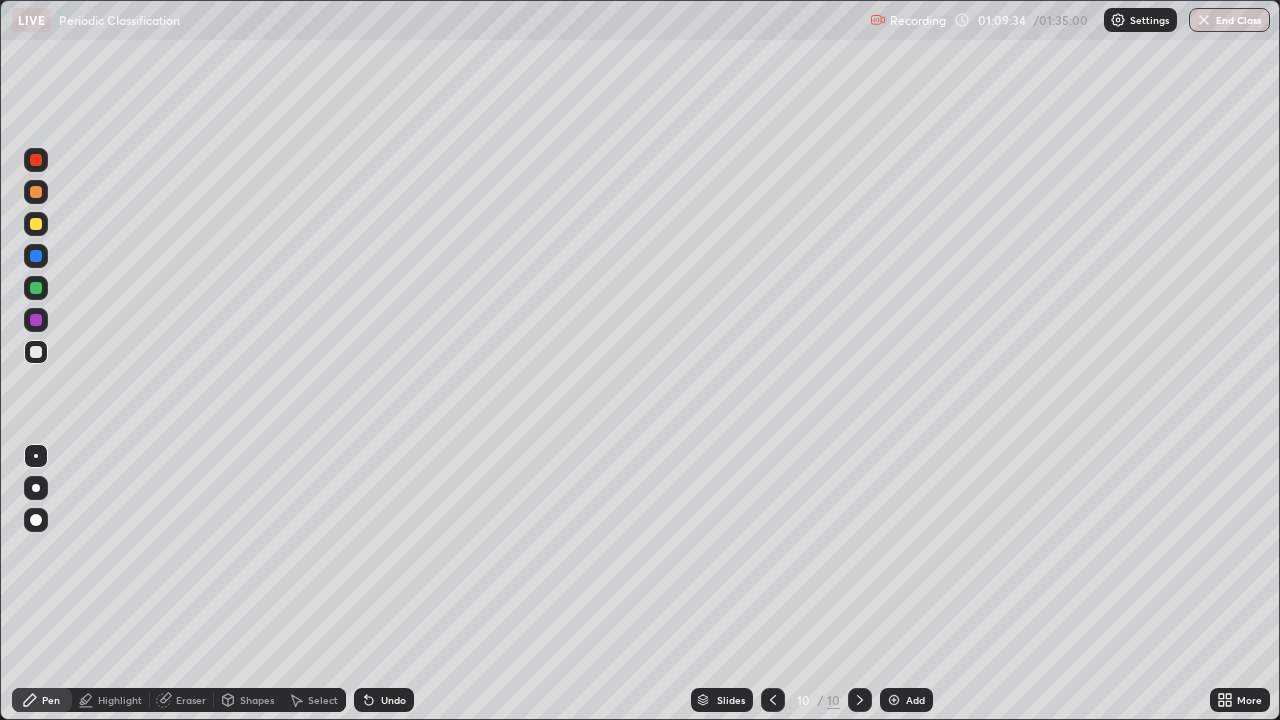 click at bounding box center (36, 288) 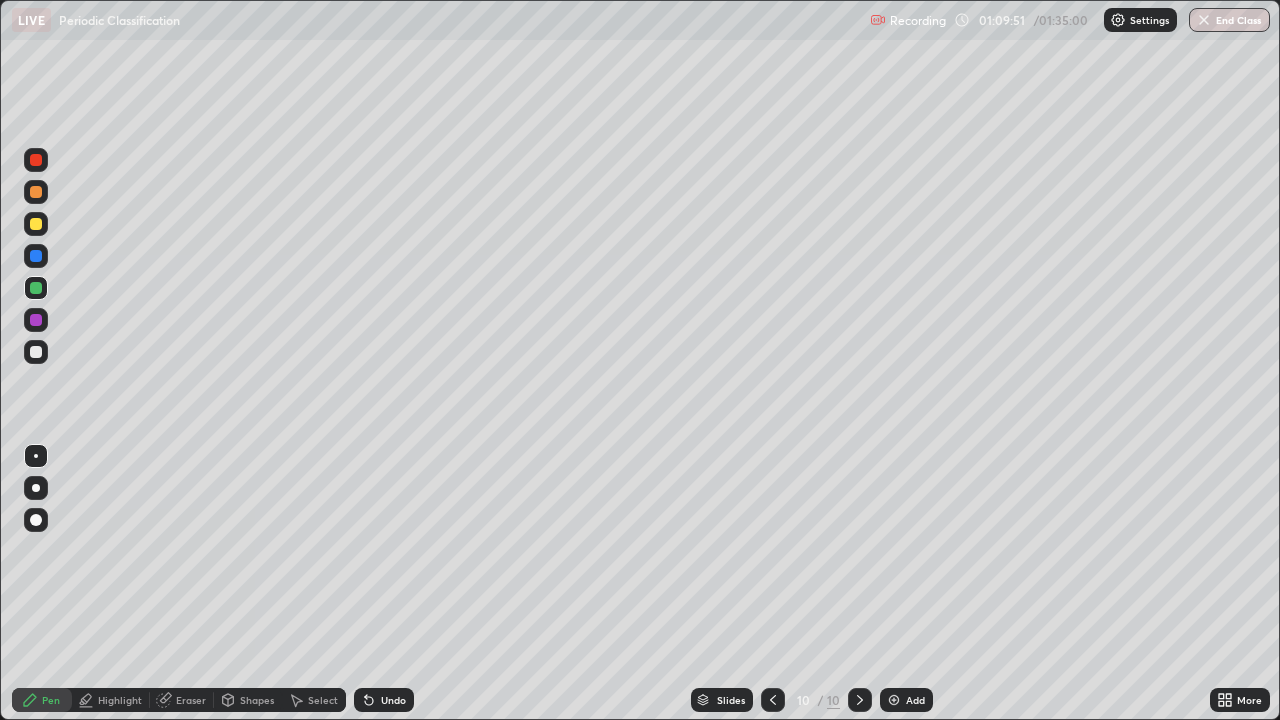 click at bounding box center [36, 192] 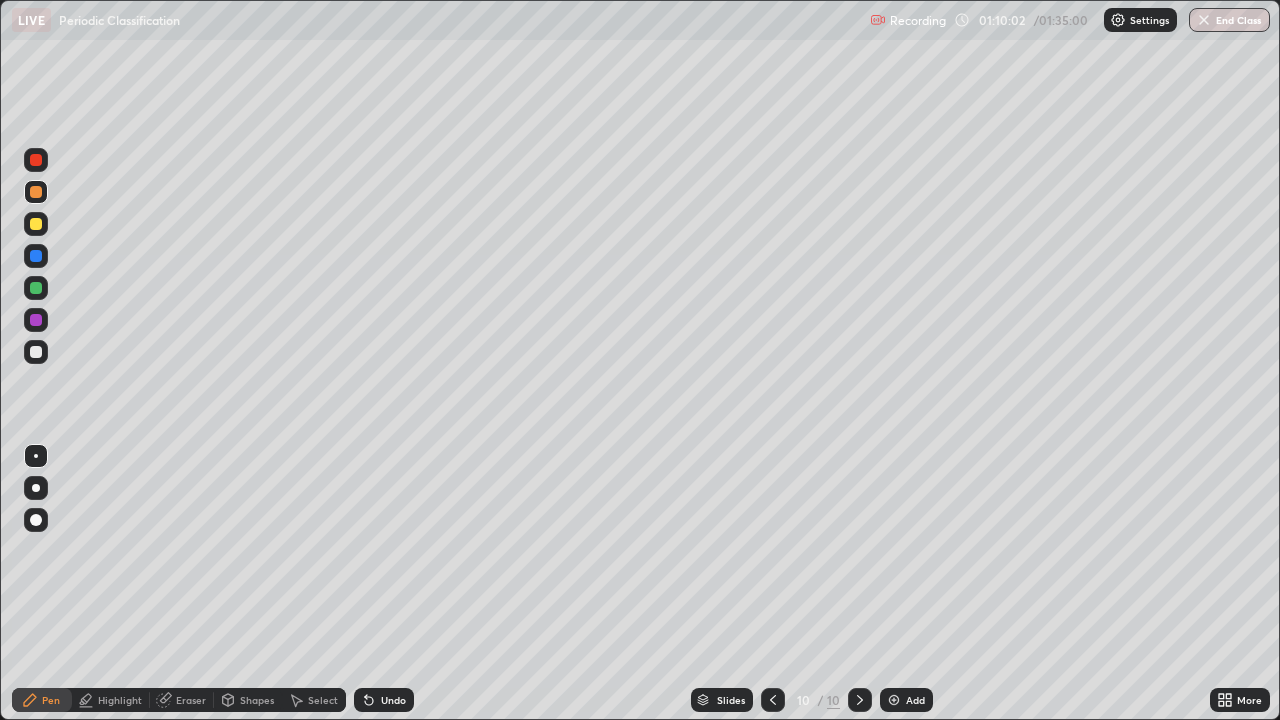 click at bounding box center [36, 288] 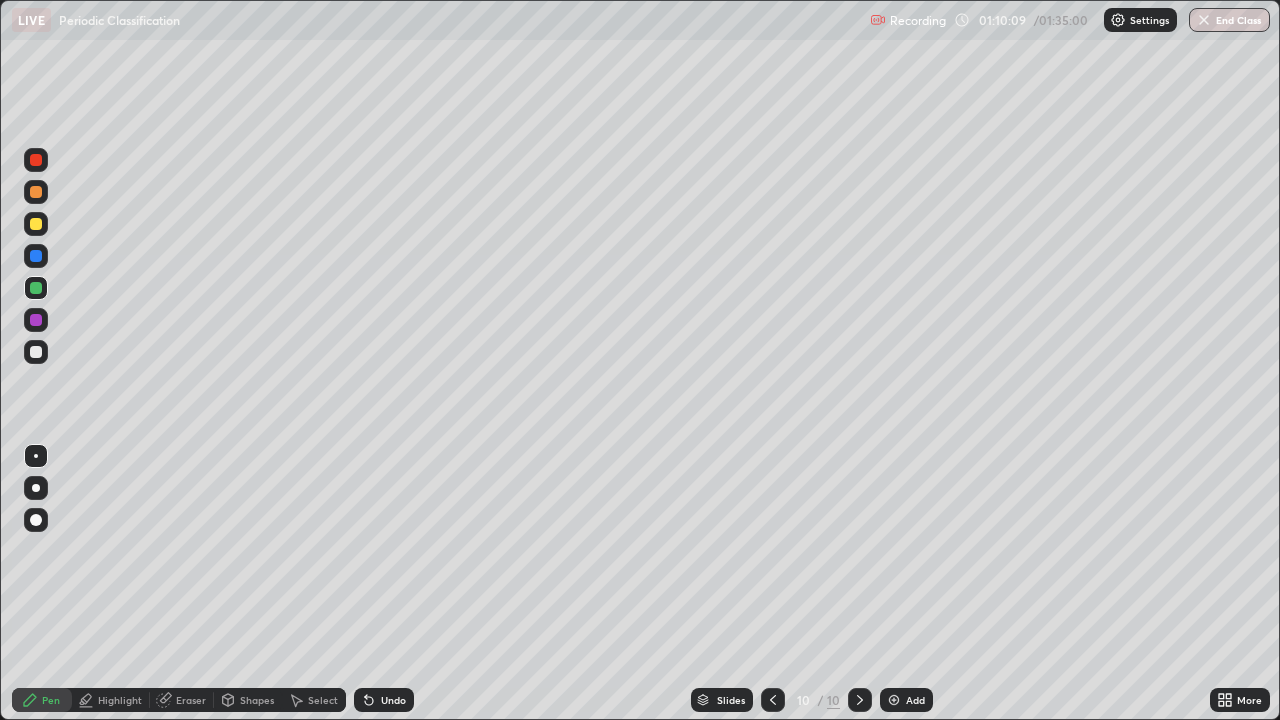 click at bounding box center [36, 224] 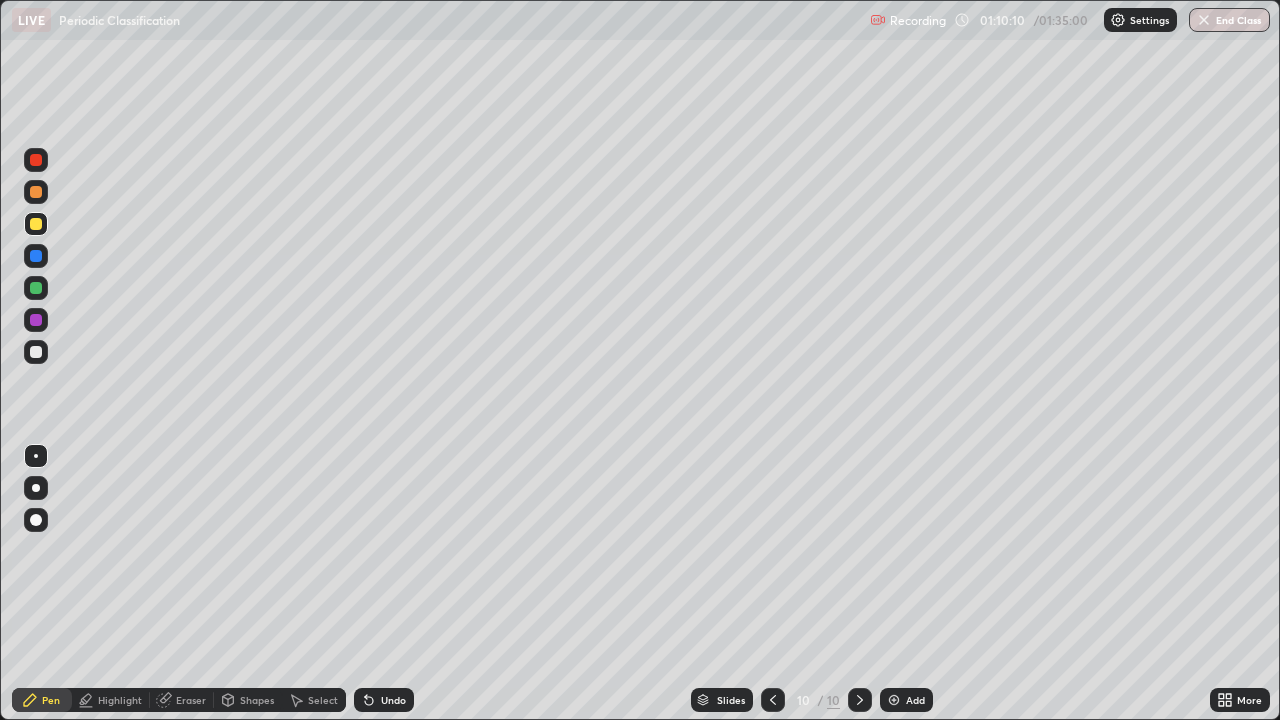 click at bounding box center [36, 192] 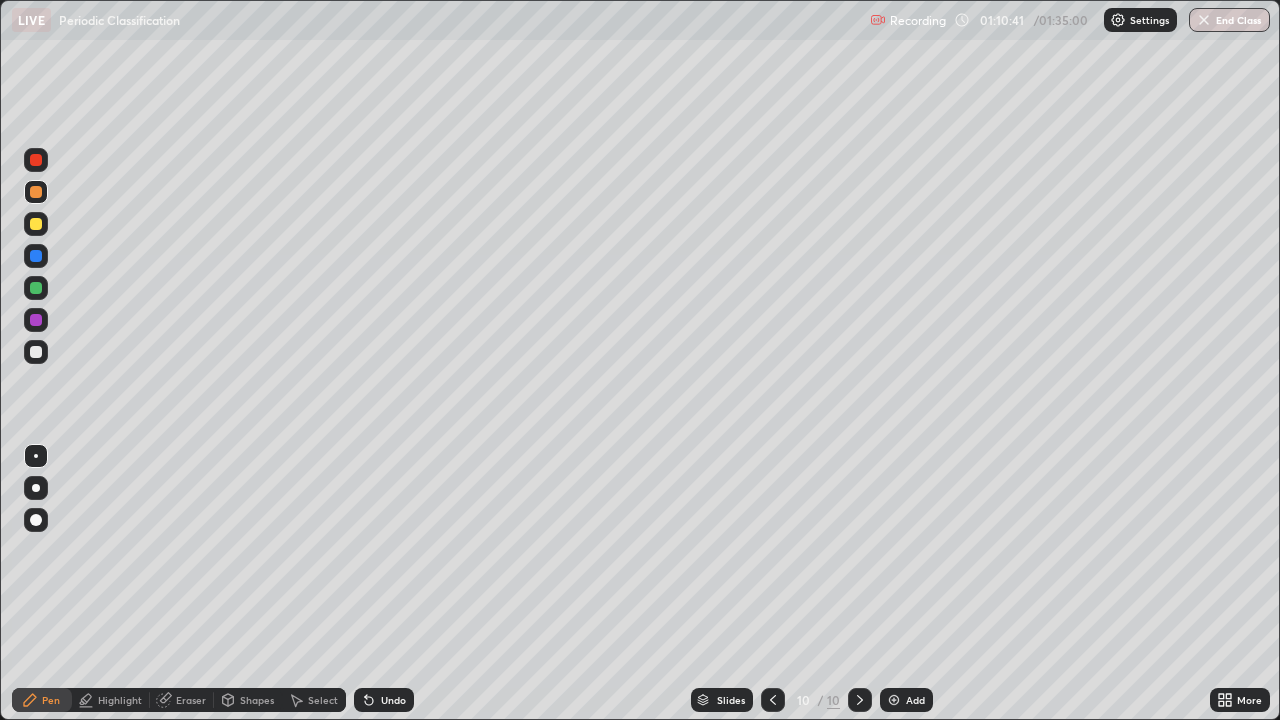 click at bounding box center (36, 288) 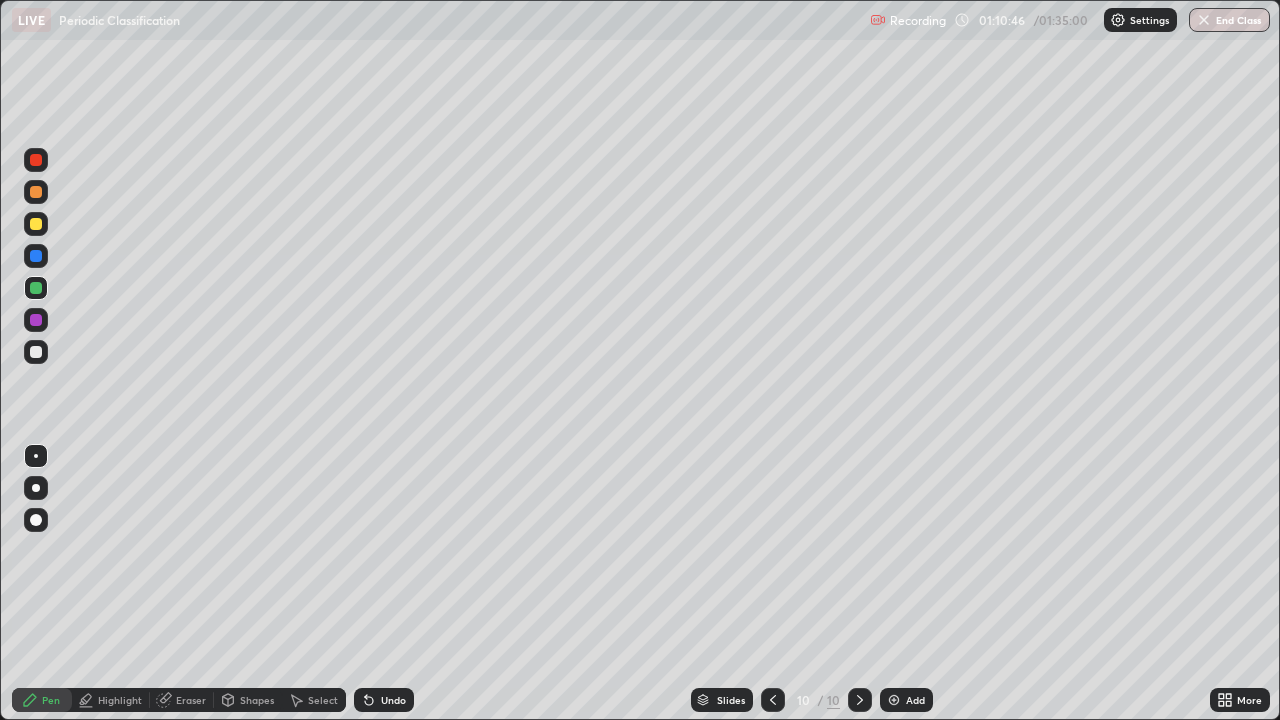 click on "Add" at bounding box center (915, 700) 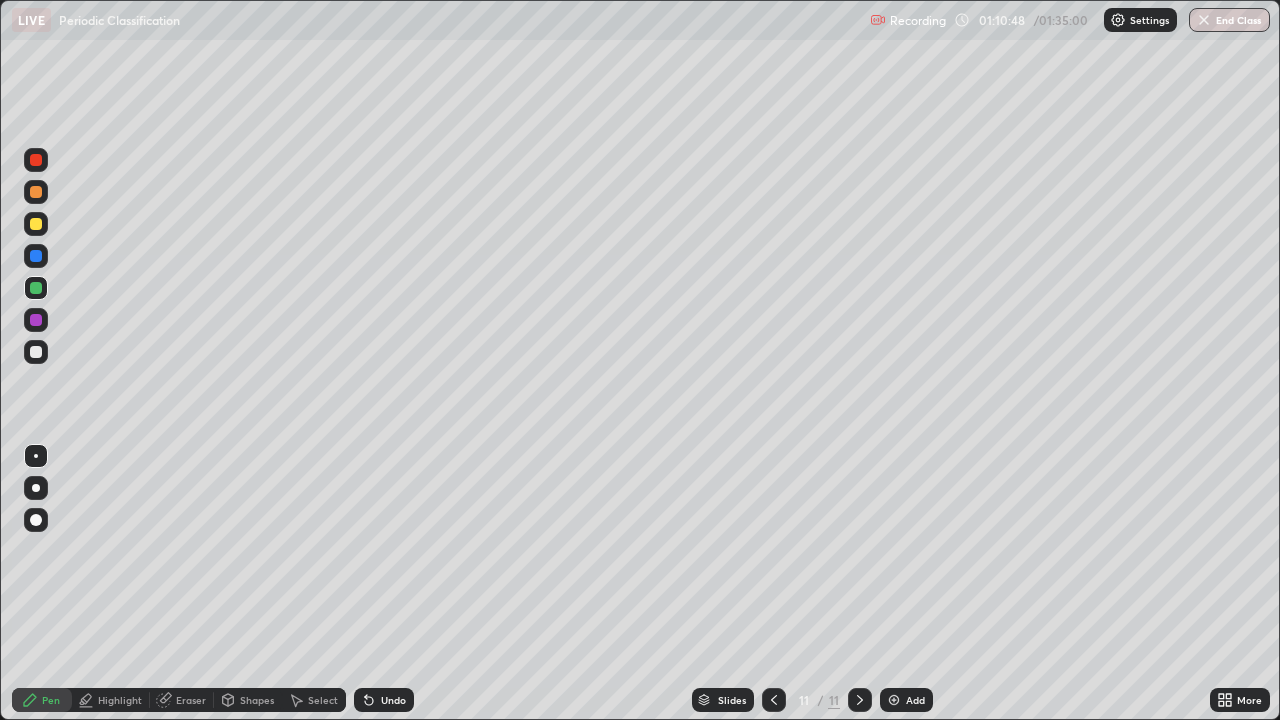 click at bounding box center (36, 352) 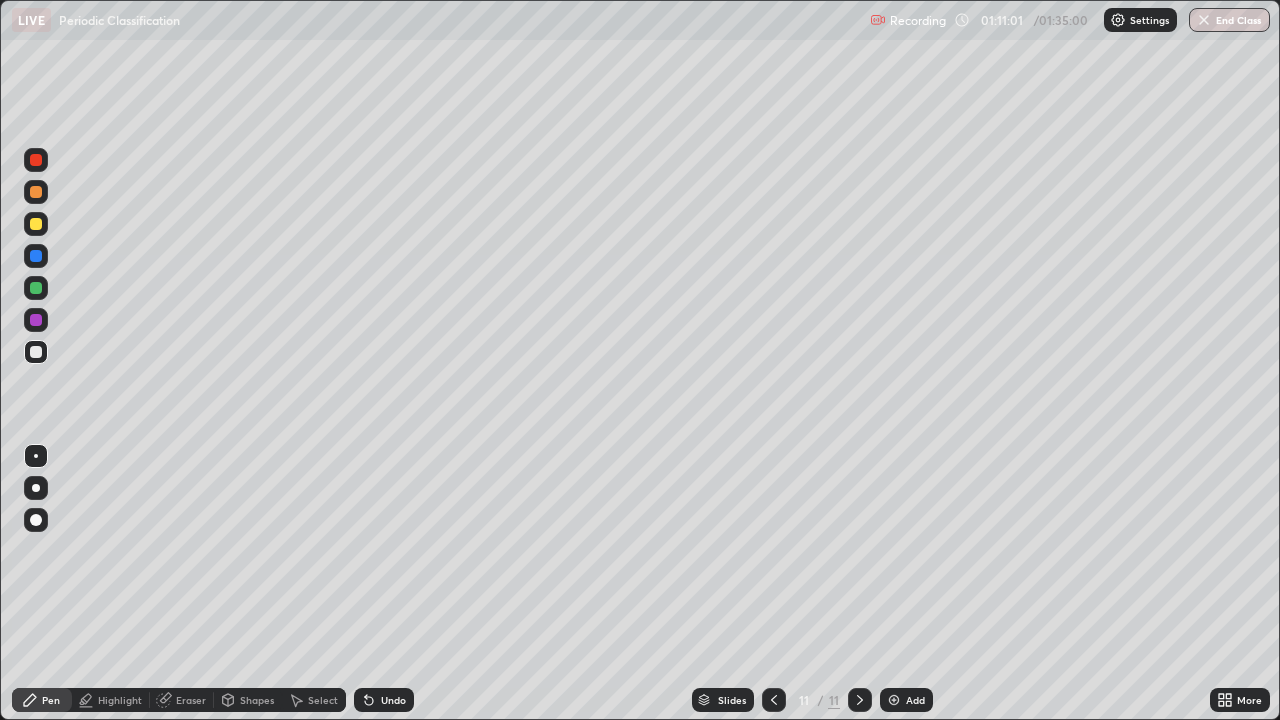 click at bounding box center [36, 288] 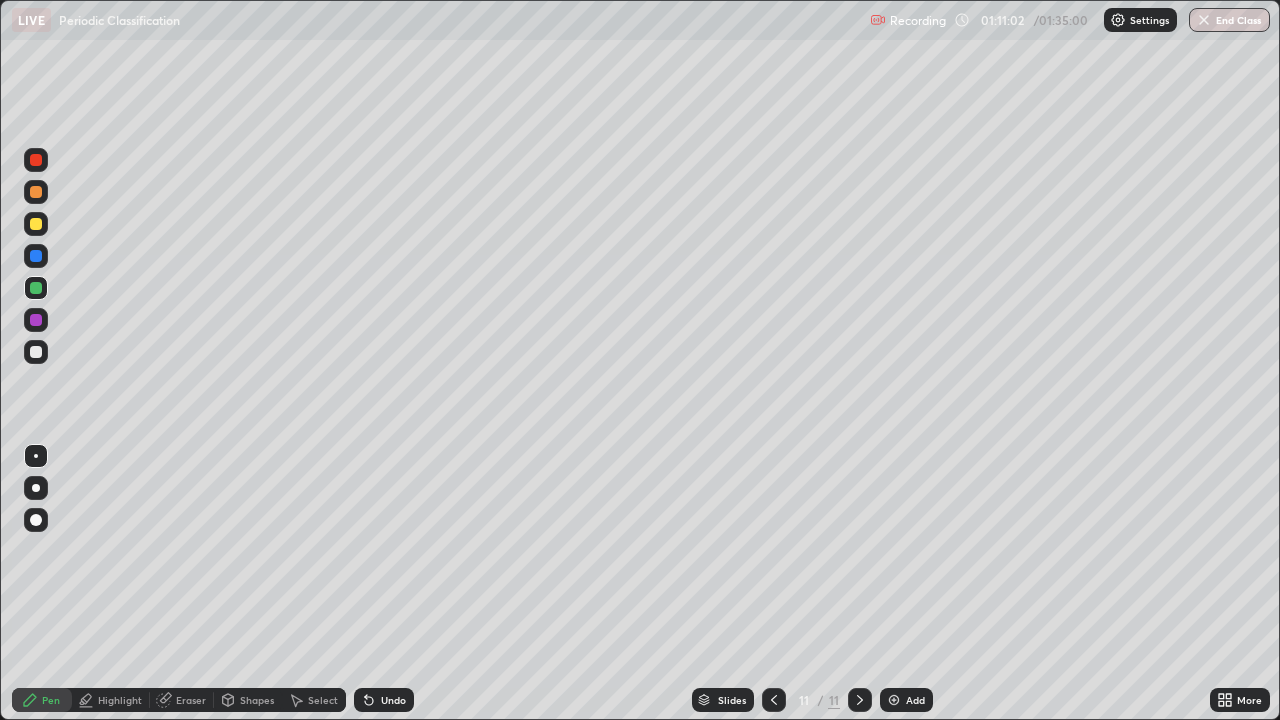 click on "Select" at bounding box center (314, 700) 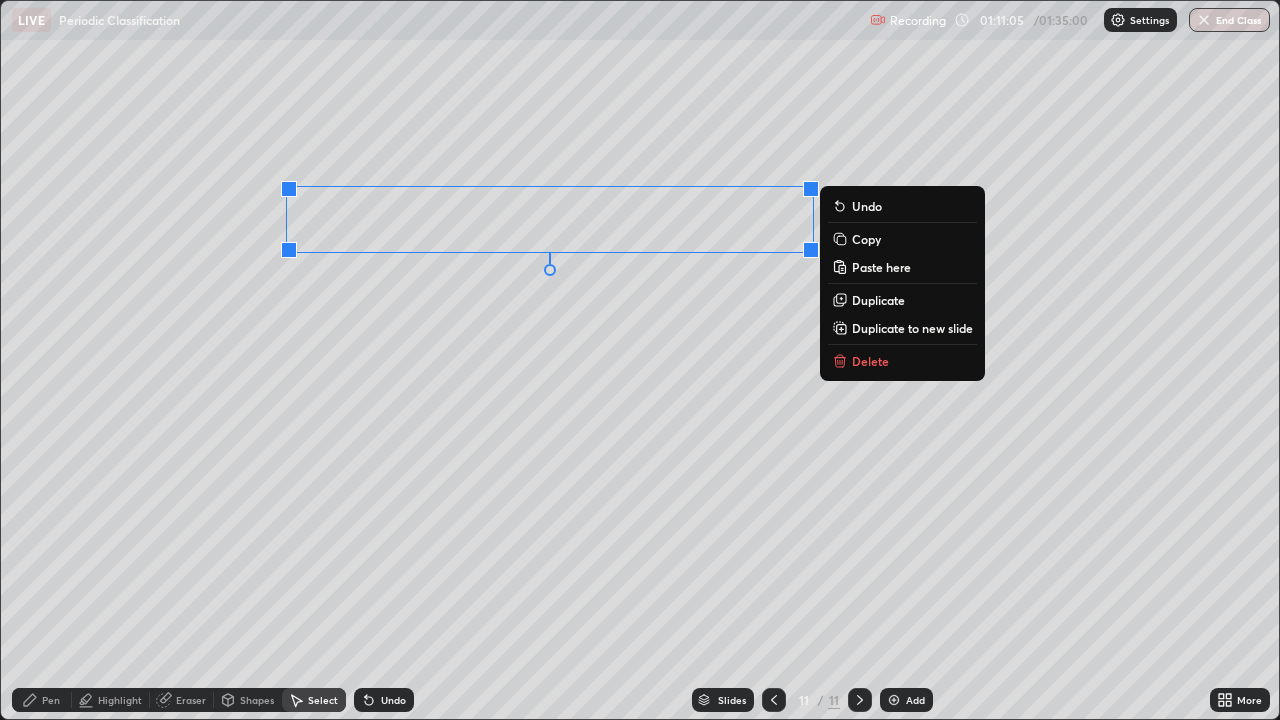 click on "Pen" at bounding box center (42, 700) 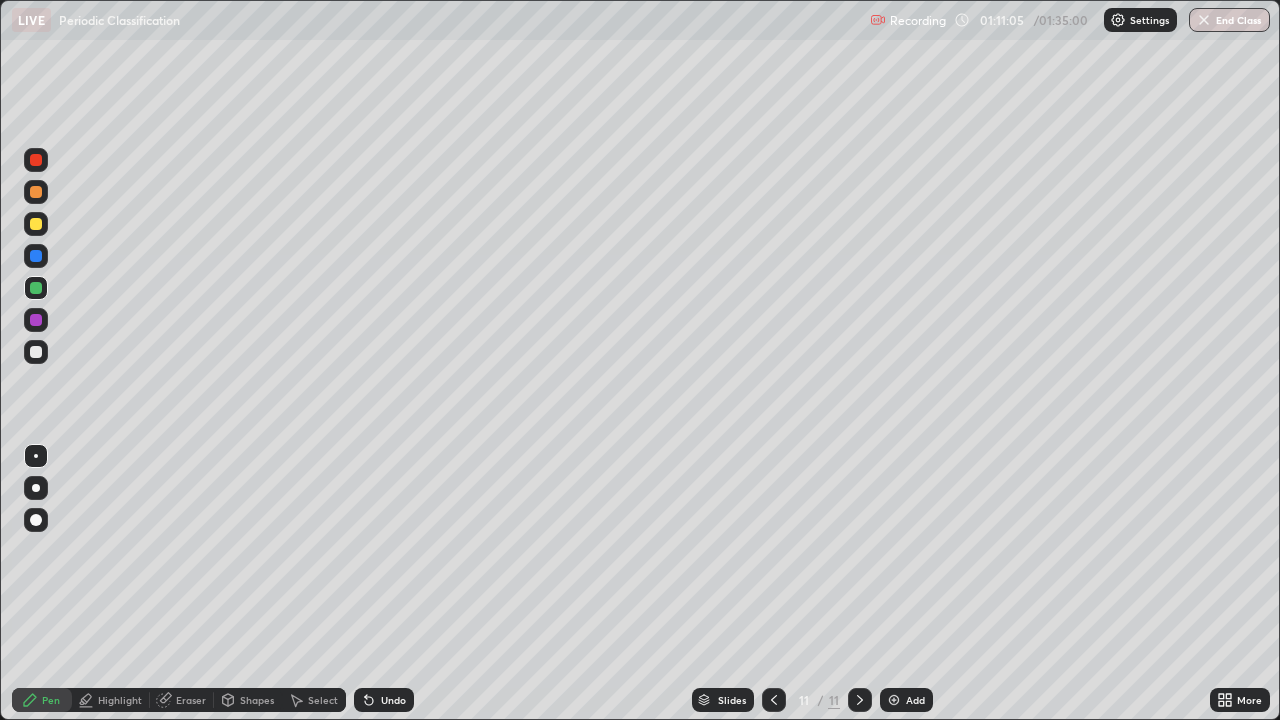 click at bounding box center (36, 352) 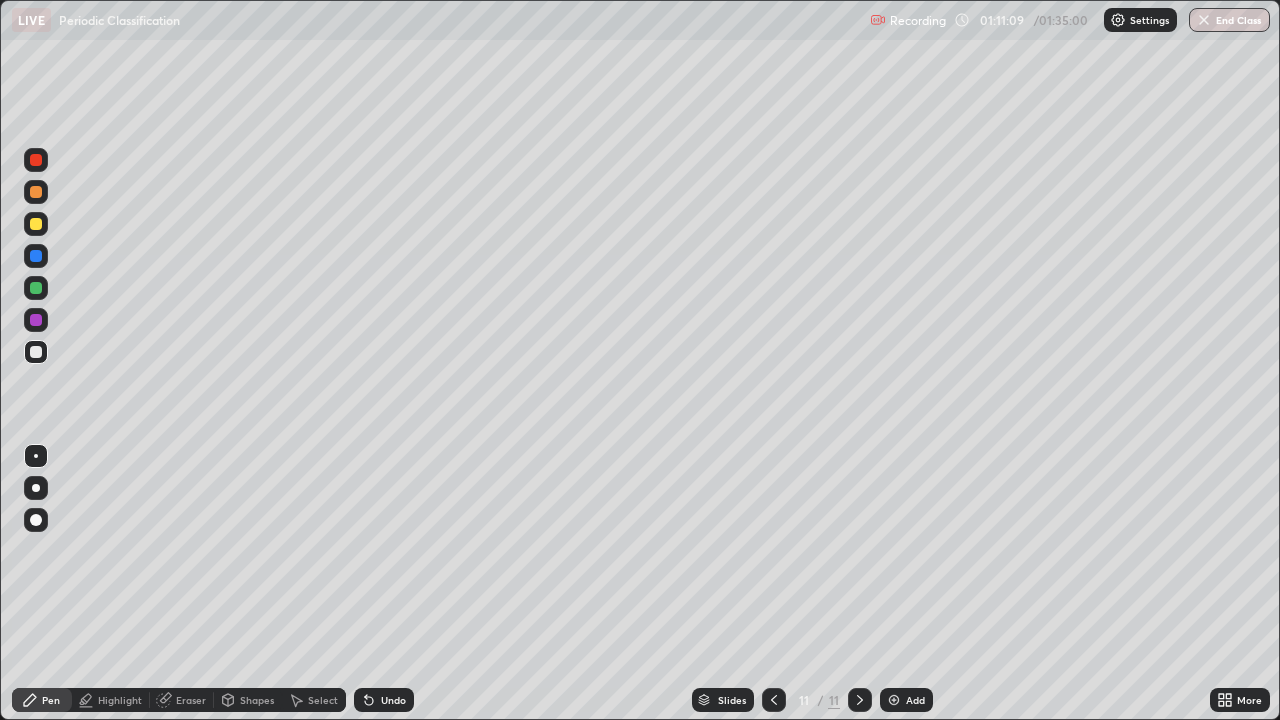 click at bounding box center (36, 288) 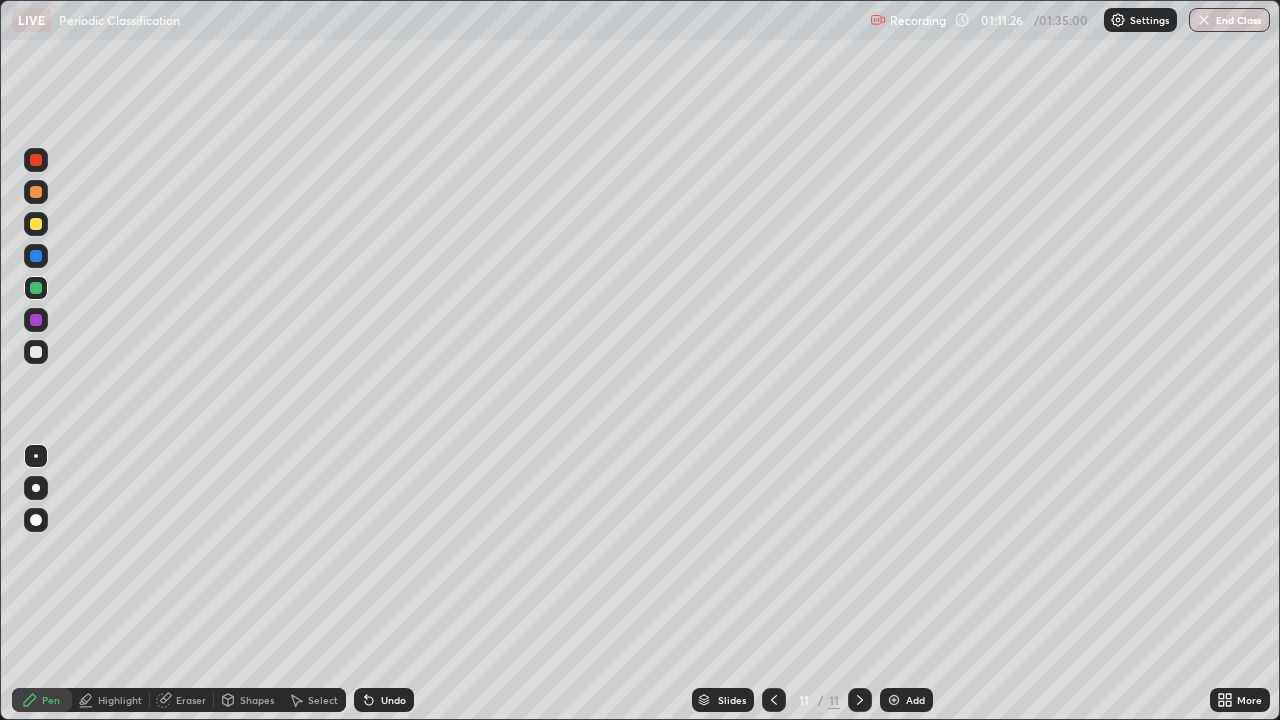 click at bounding box center [36, 192] 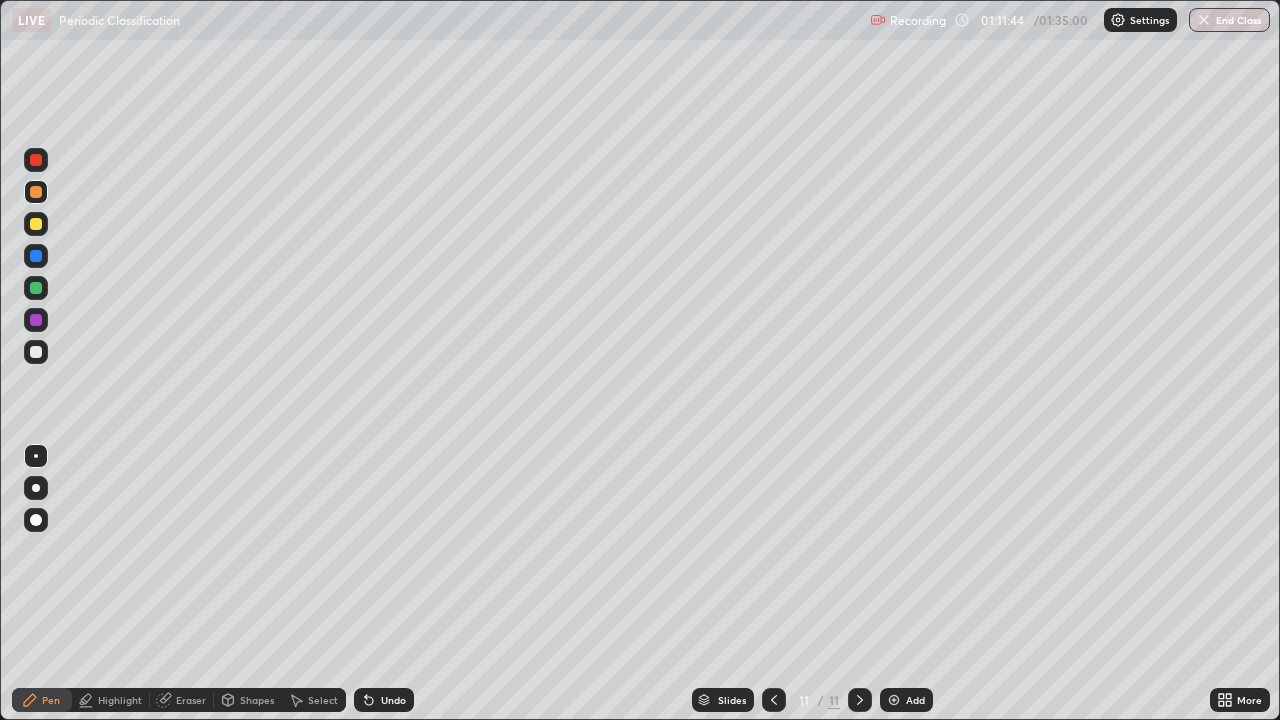 click at bounding box center (36, 288) 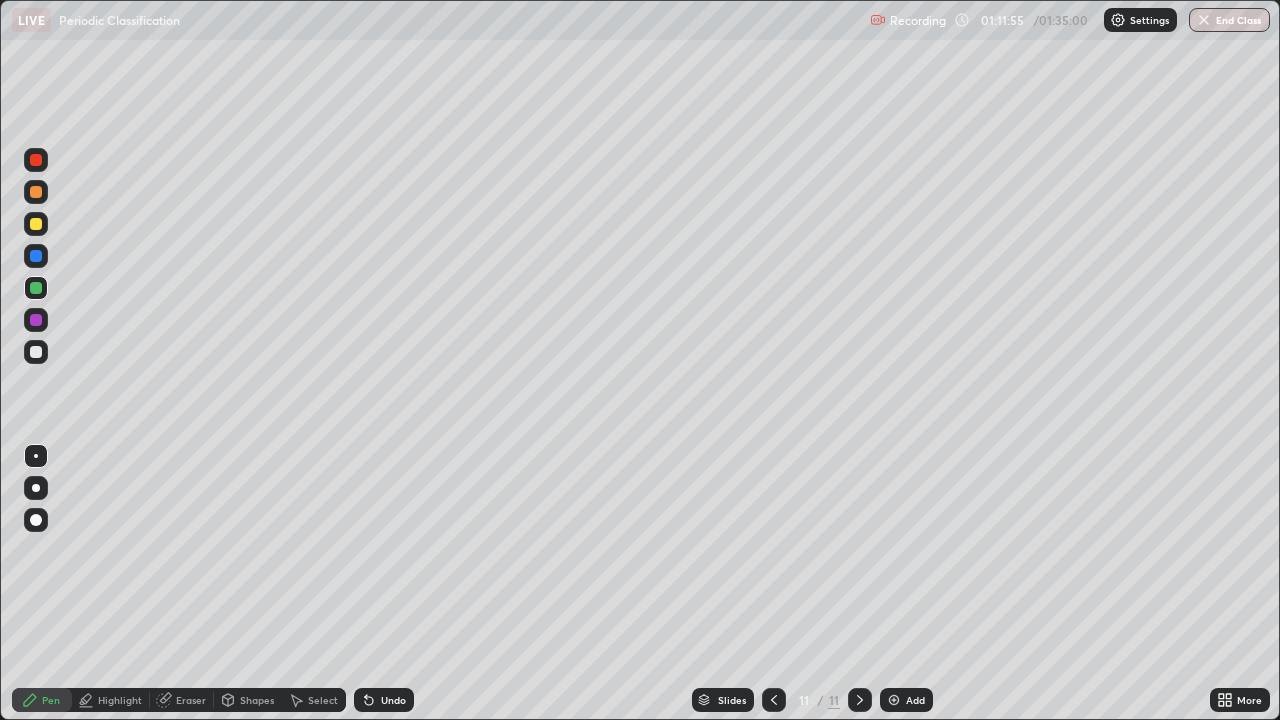 click on "Undo" at bounding box center [384, 700] 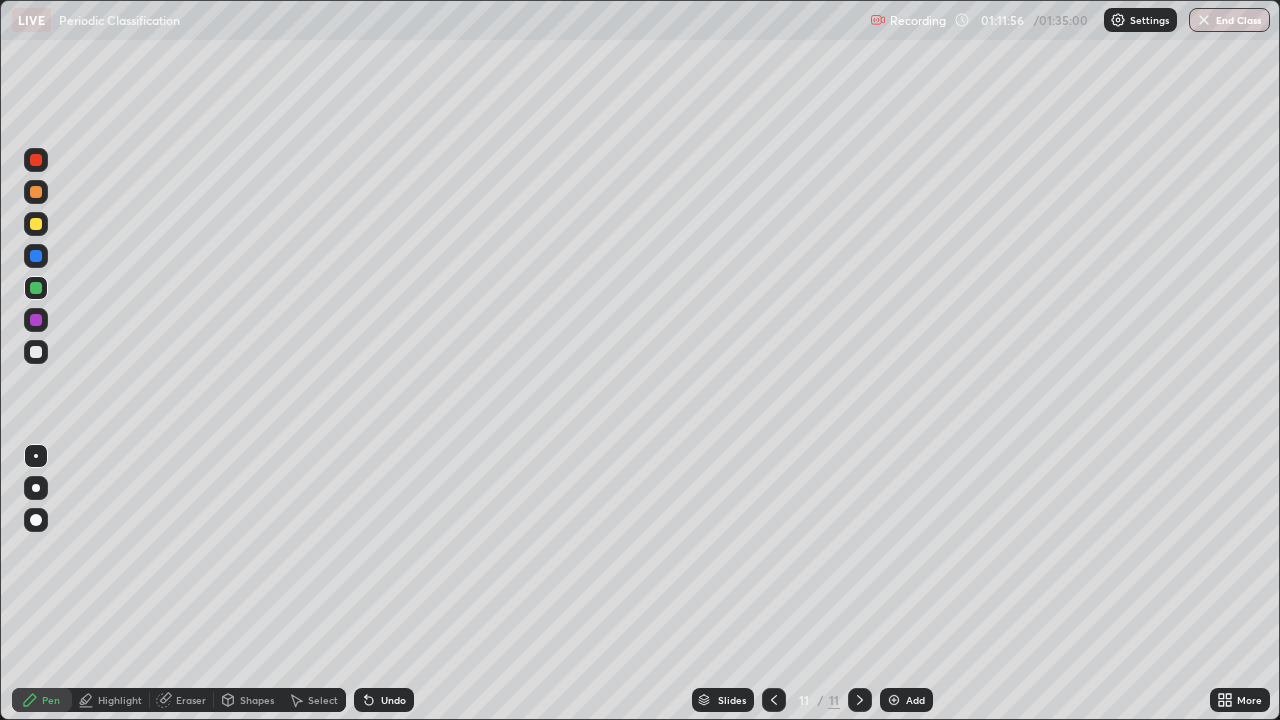 click at bounding box center (36, 256) 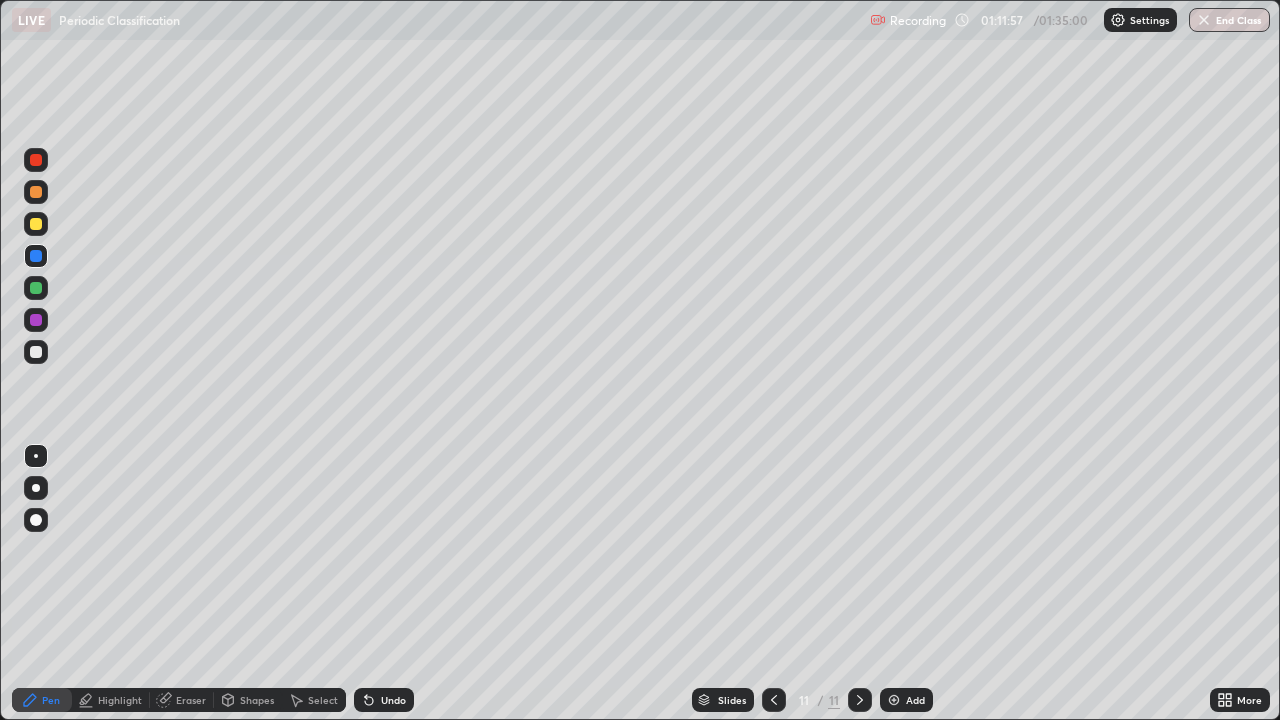 click at bounding box center (36, 320) 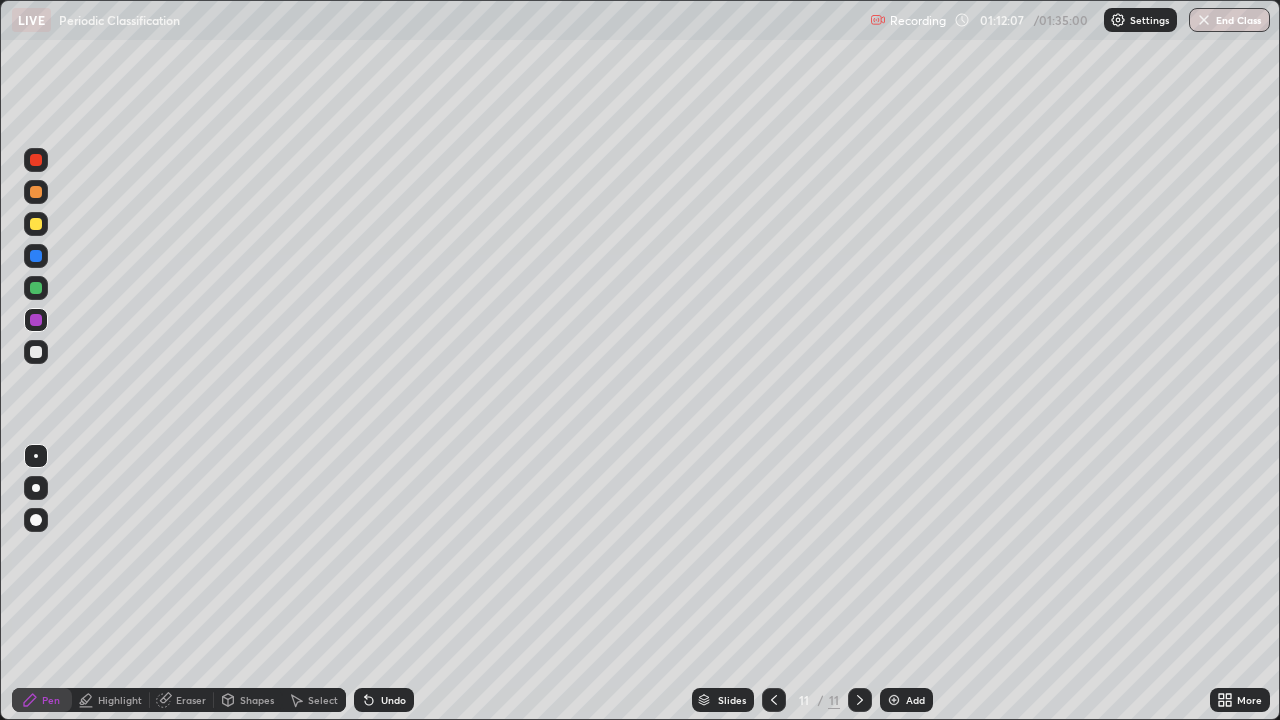 click at bounding box center (36, 352) 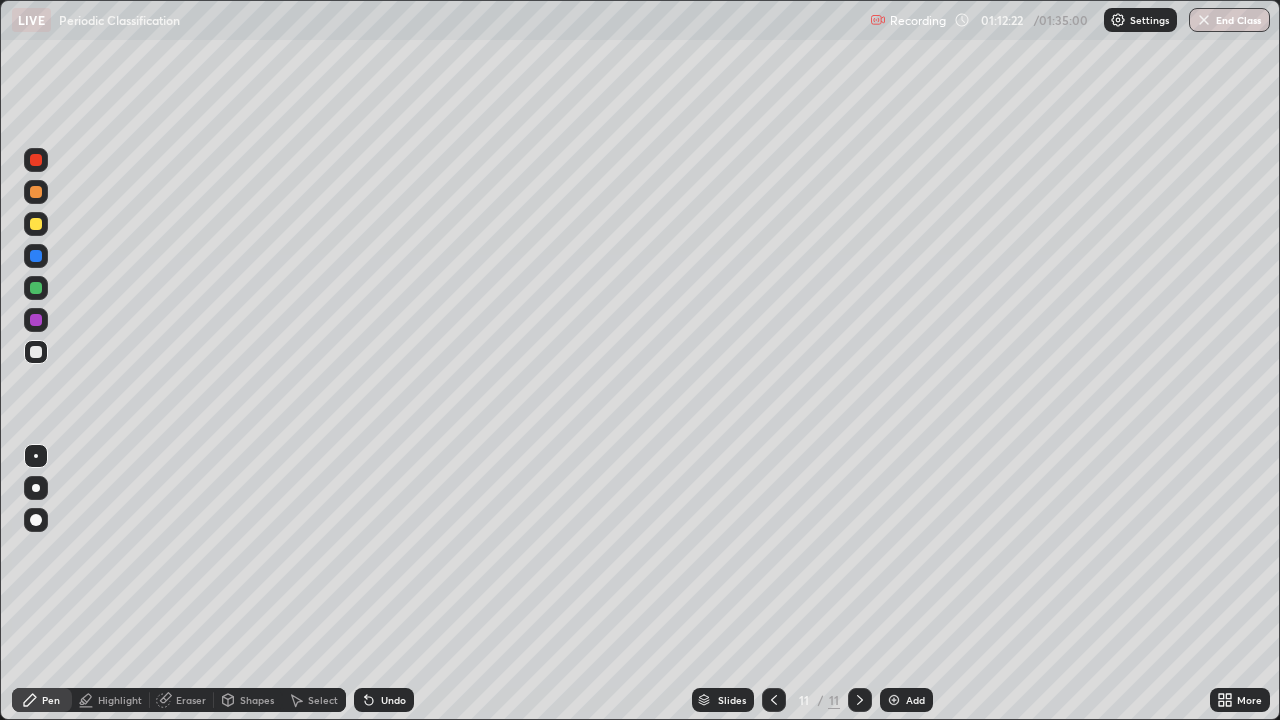 click on "Eraser" at bounding box center (191, 700) 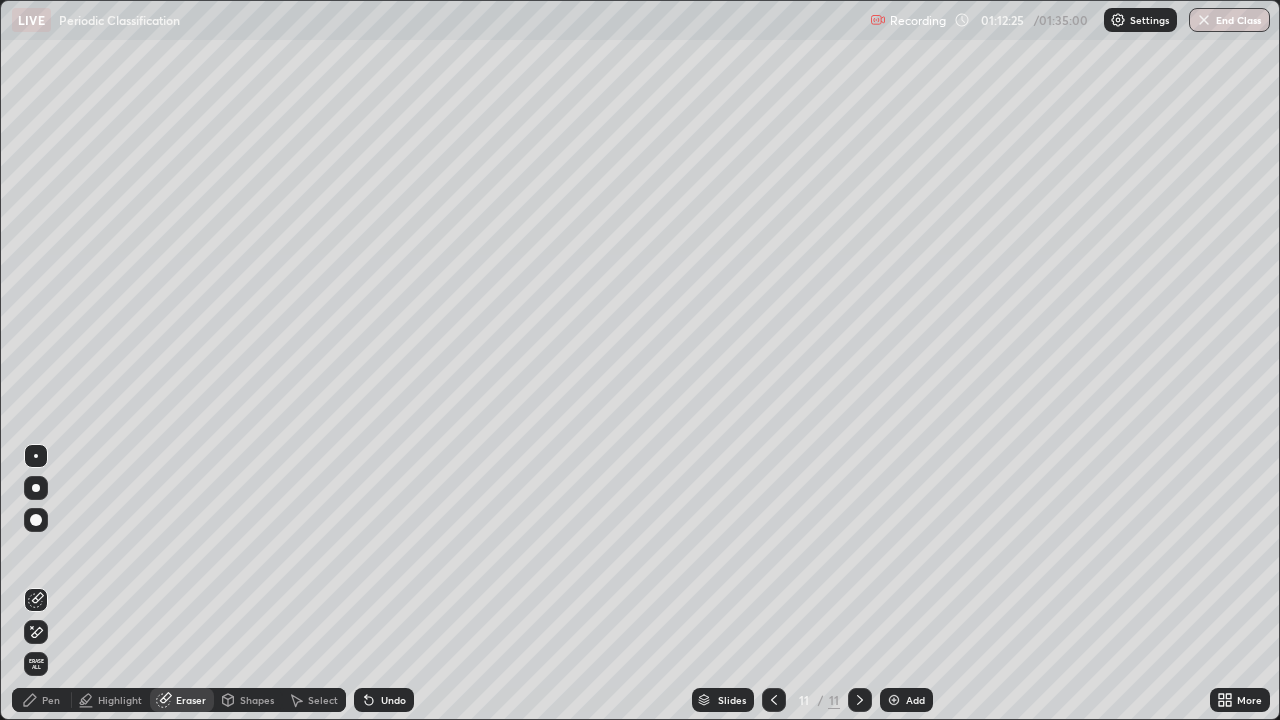 click at bounding box center (36, 632) 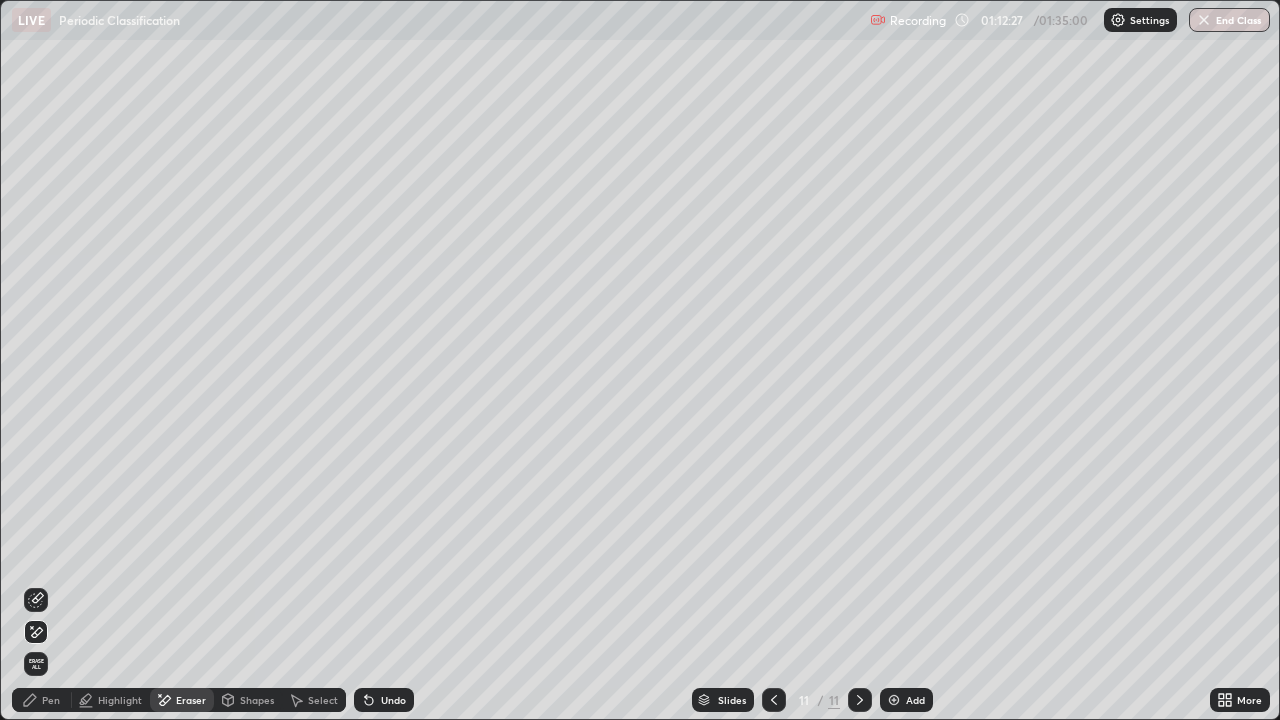 click on "Pen" at bounding box center (42, 700) 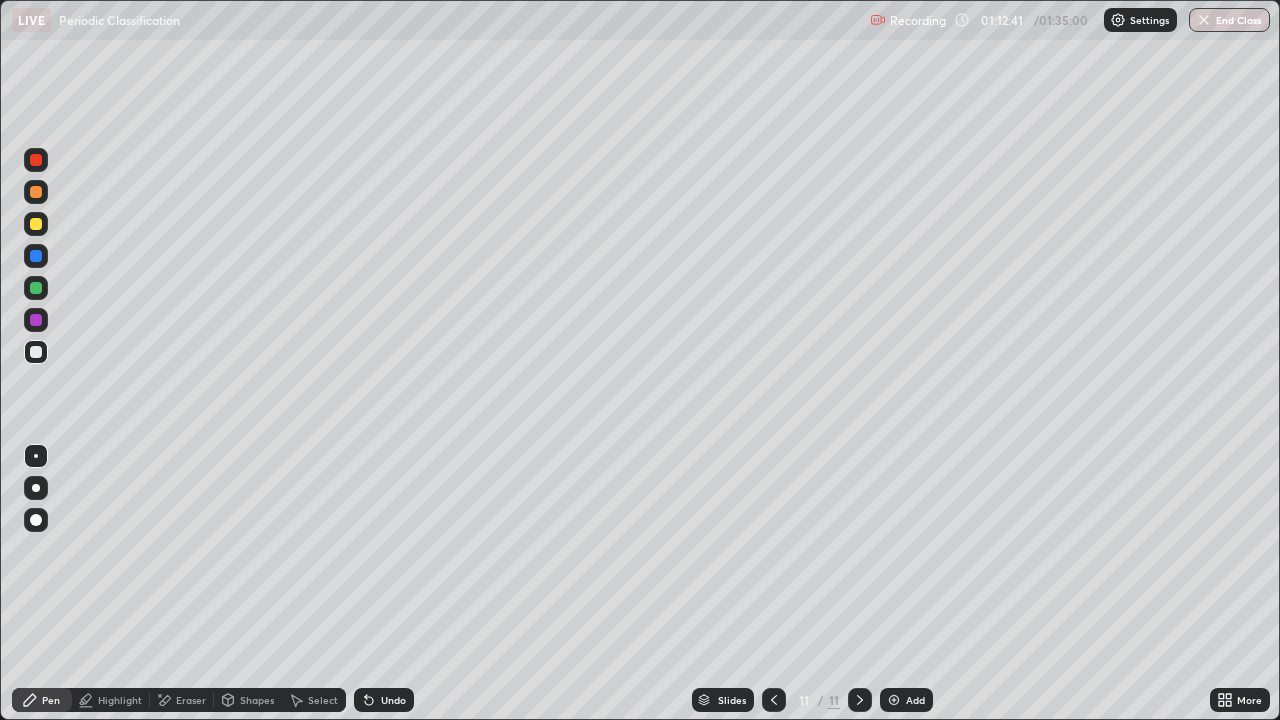 click at bounding box center (36, 288) 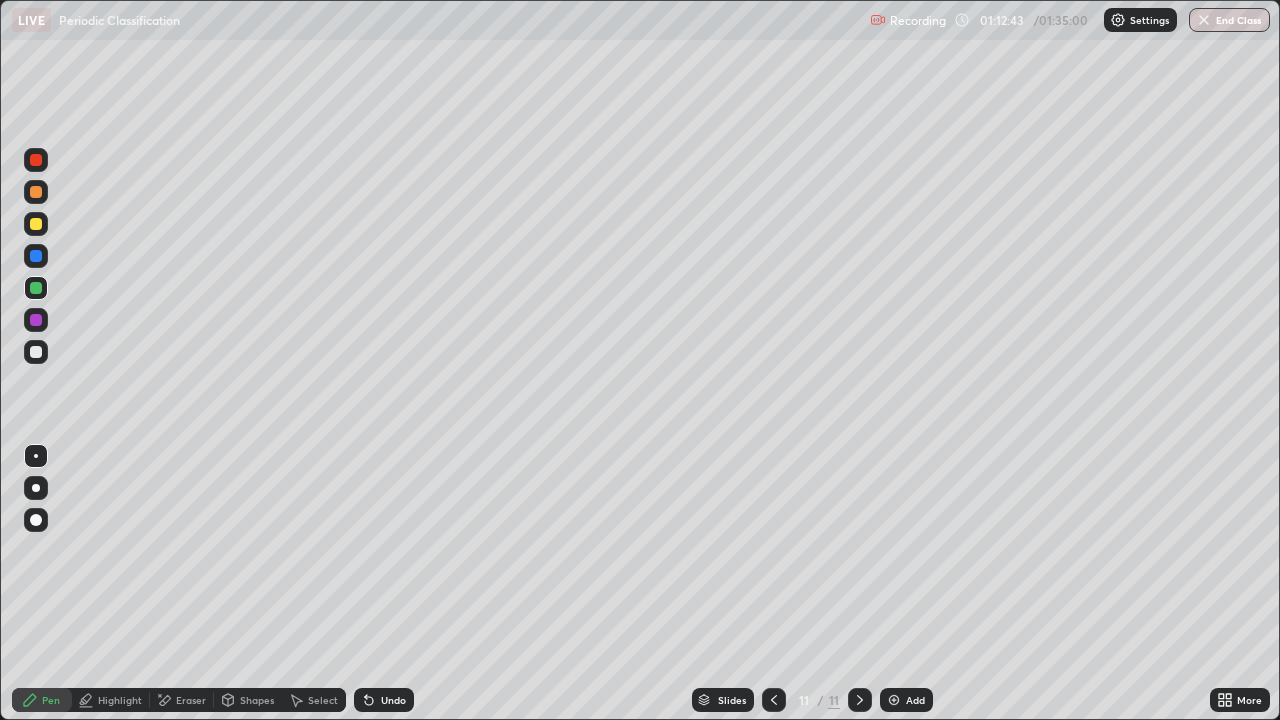 click 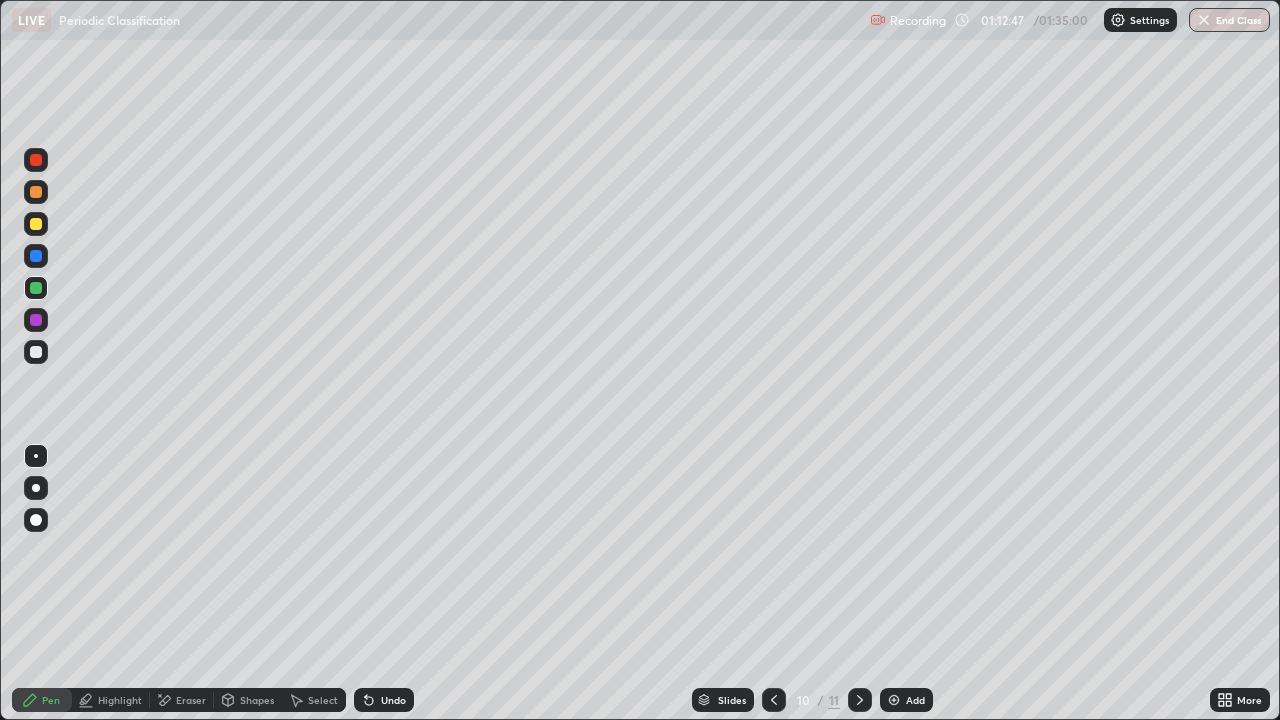 click 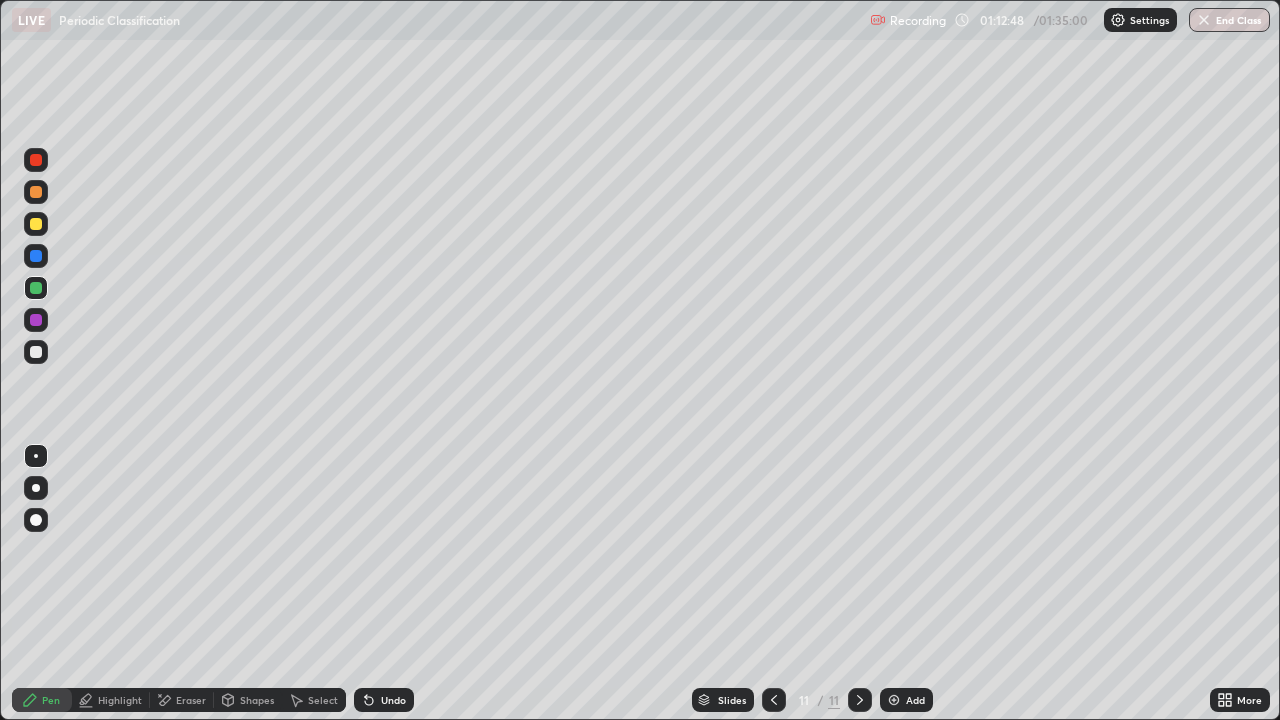 click on "Select" at bounding box center (314, 700) 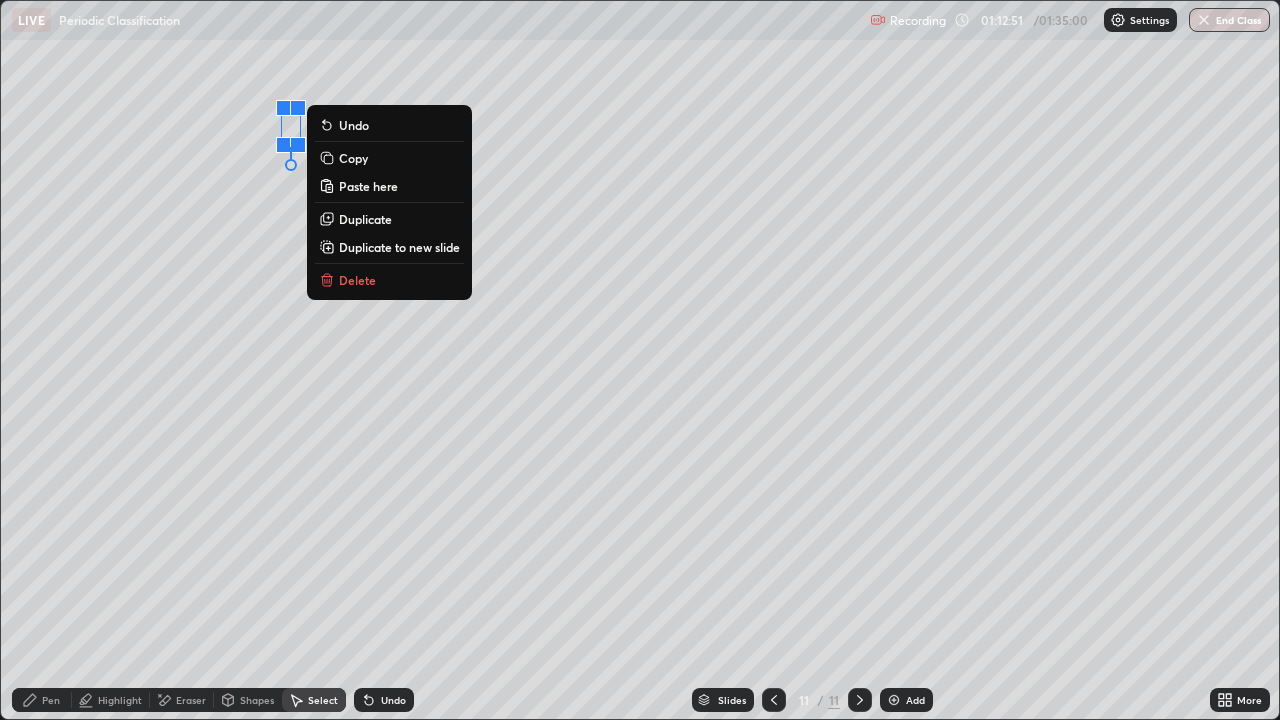 click on "0 ° Undo Copy Paste here Duplicate Duplicate to new slide Delete" at bounding box center (640, 360) 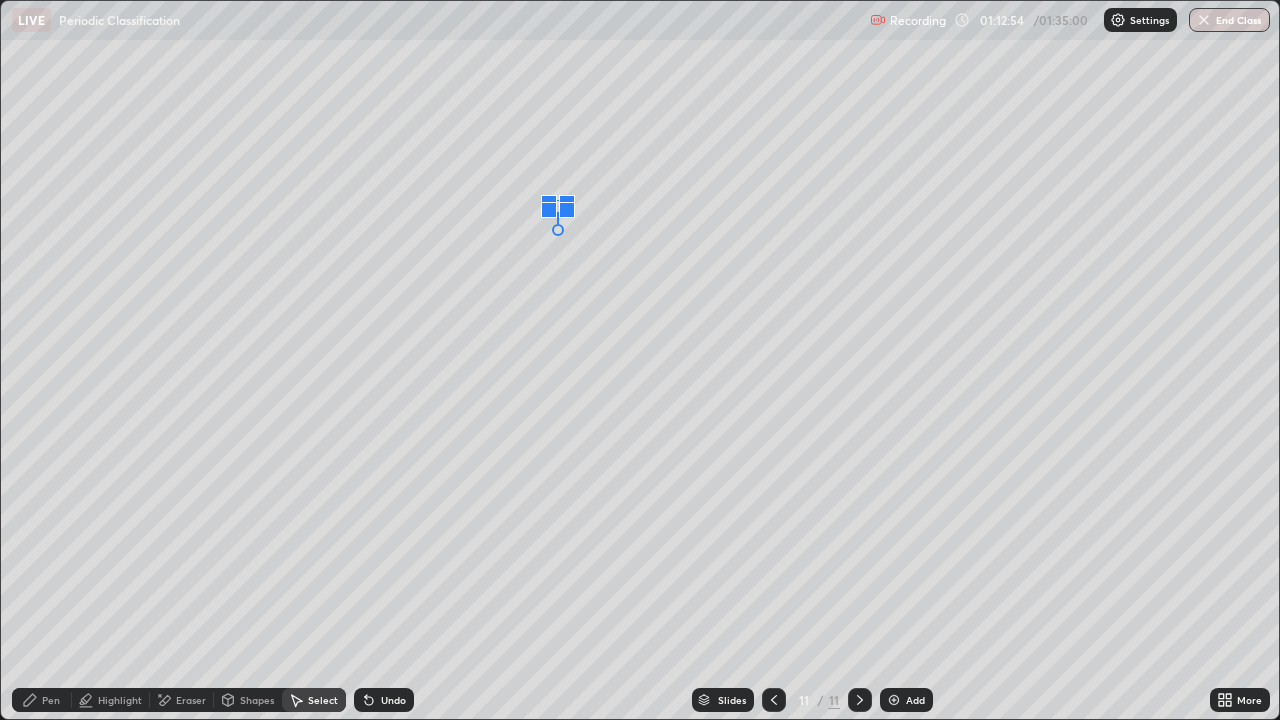 click at bounding box center [549, 210] 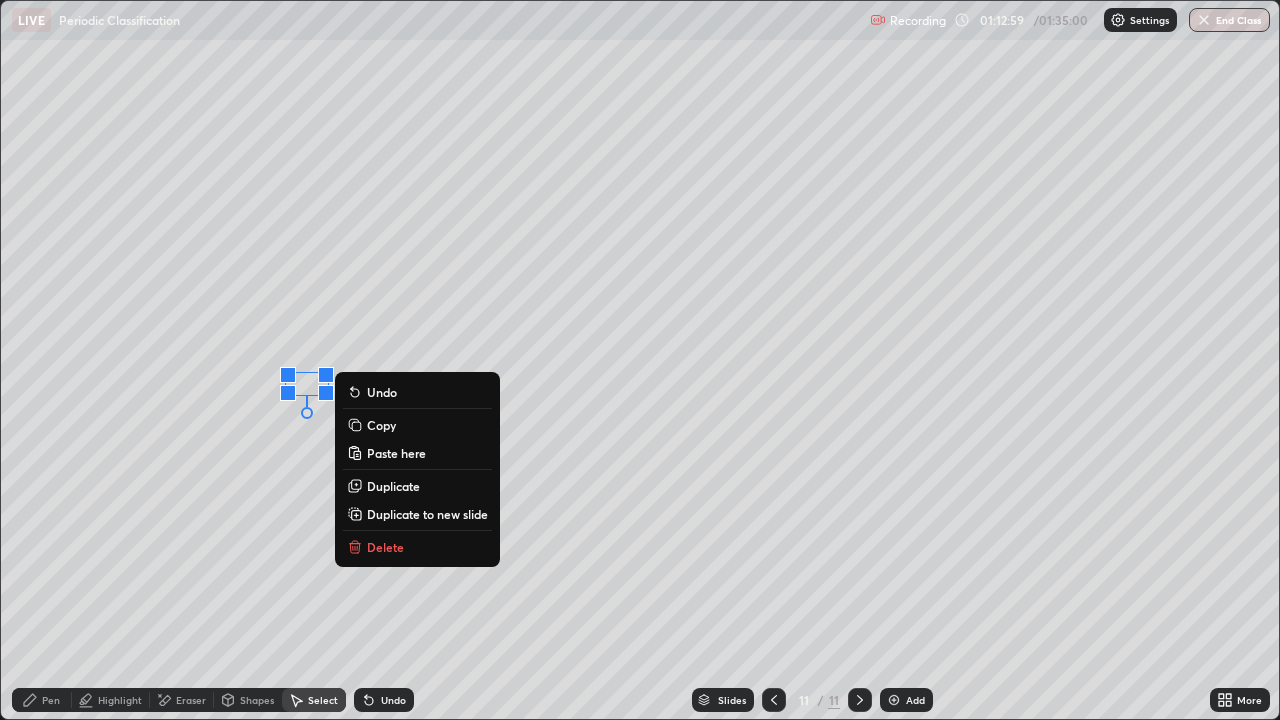click on "Pen" at bounding box center (51, 700) 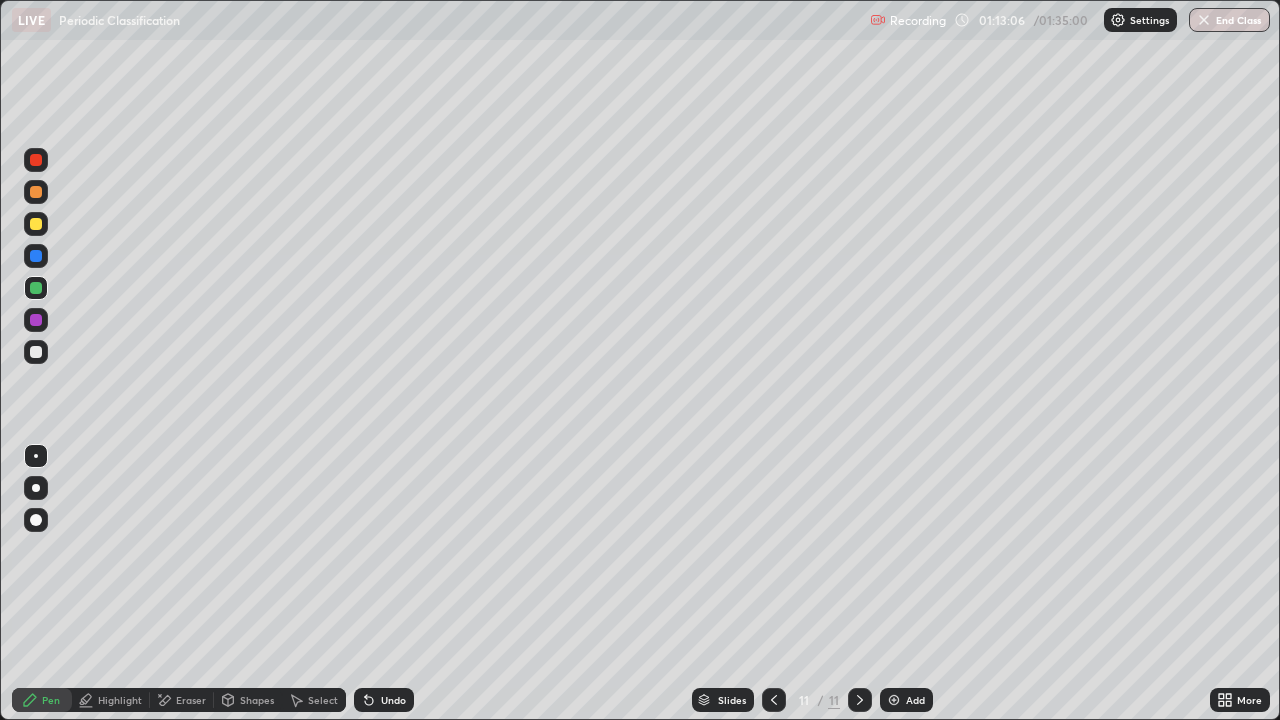 click on "Eraser" at bounding box center [191, 700] 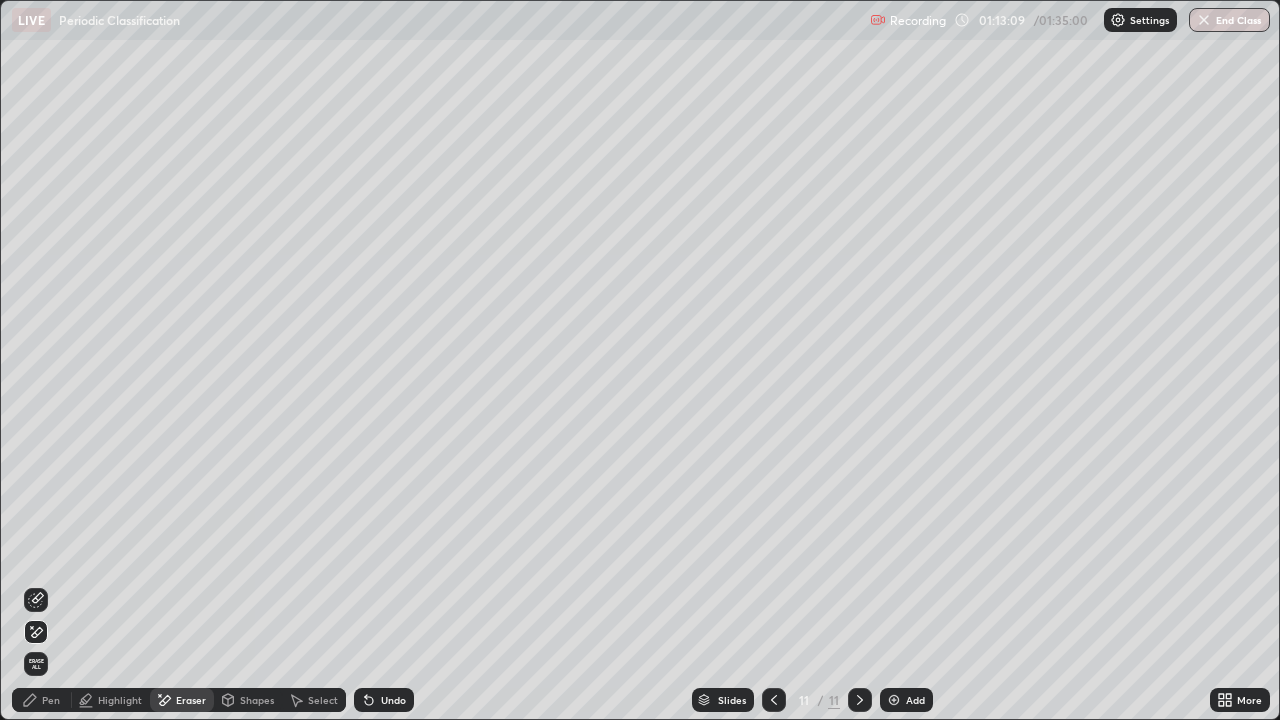 click on "Pen" at bounding box center [51, 700] 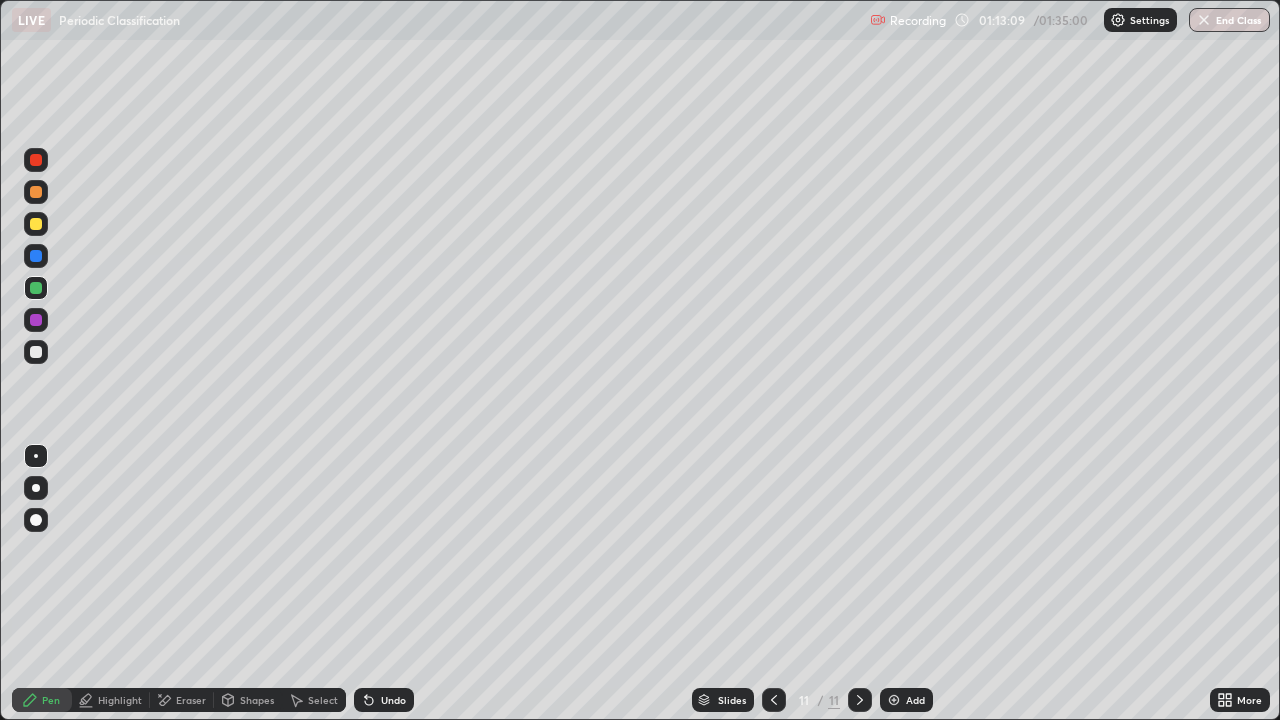 click at bounding box center (36, 352) 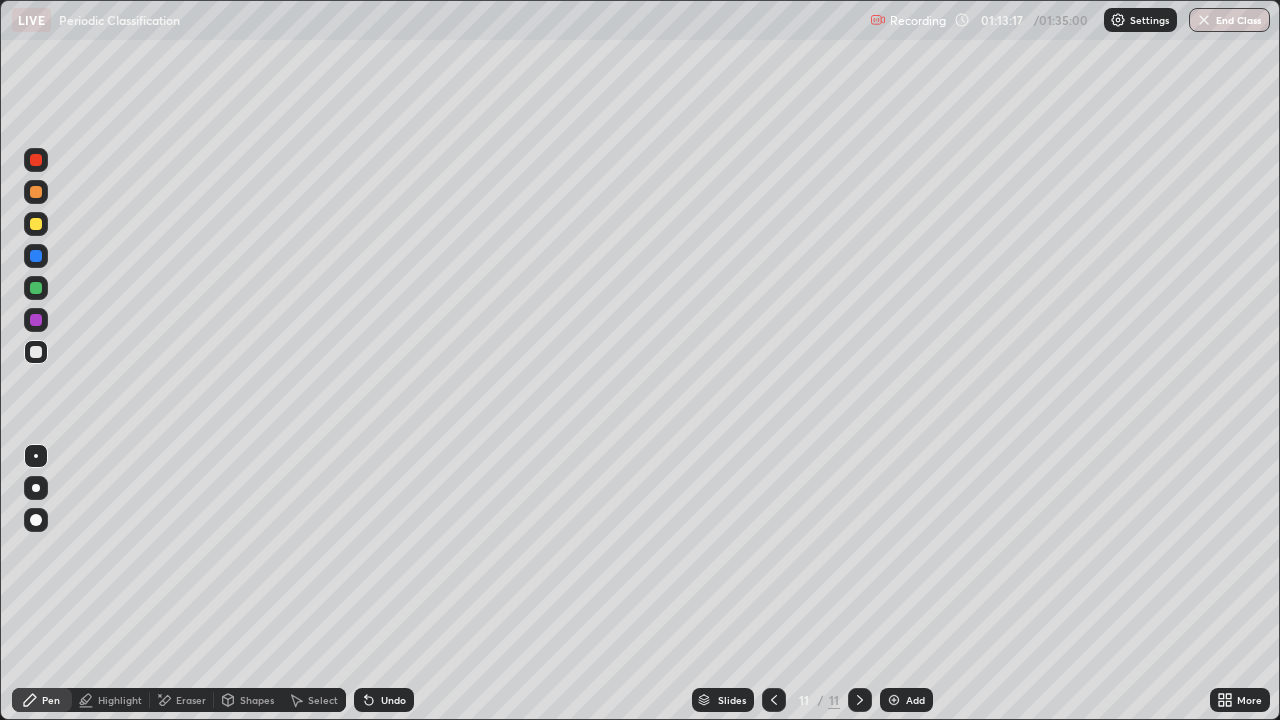 click at bounding box center (36, 224) 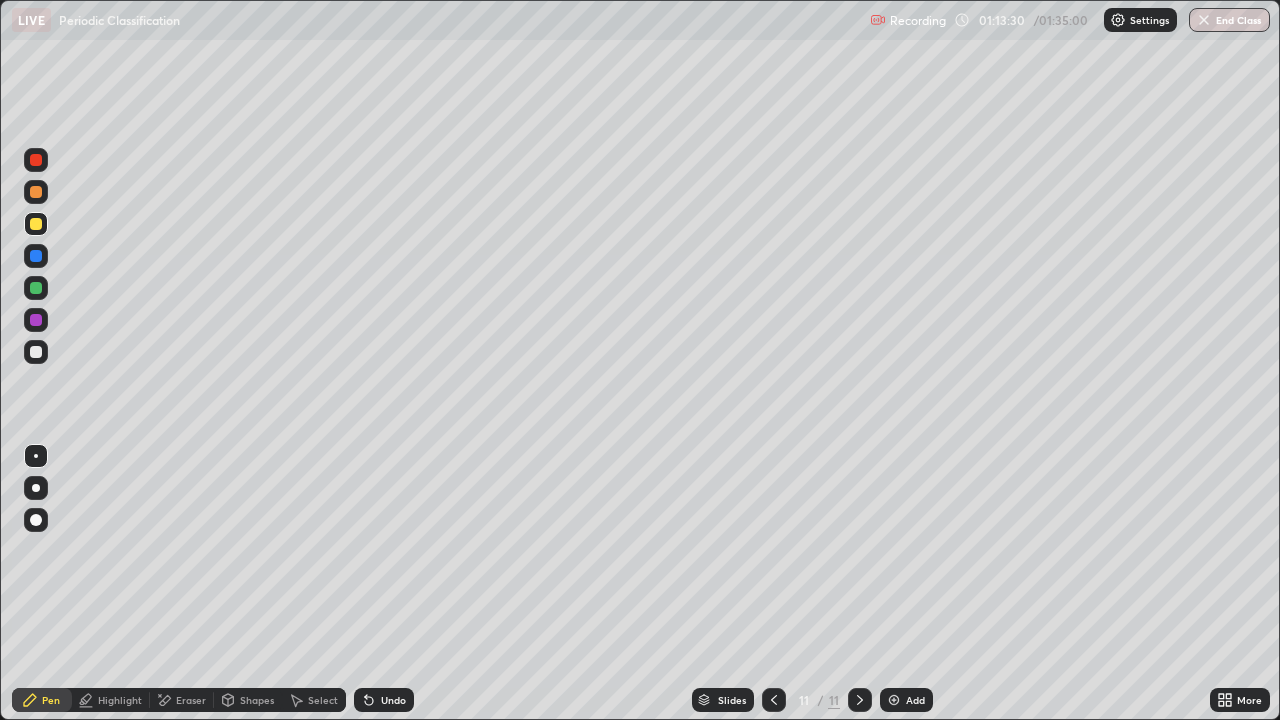 click at bounding box center [36, 288] 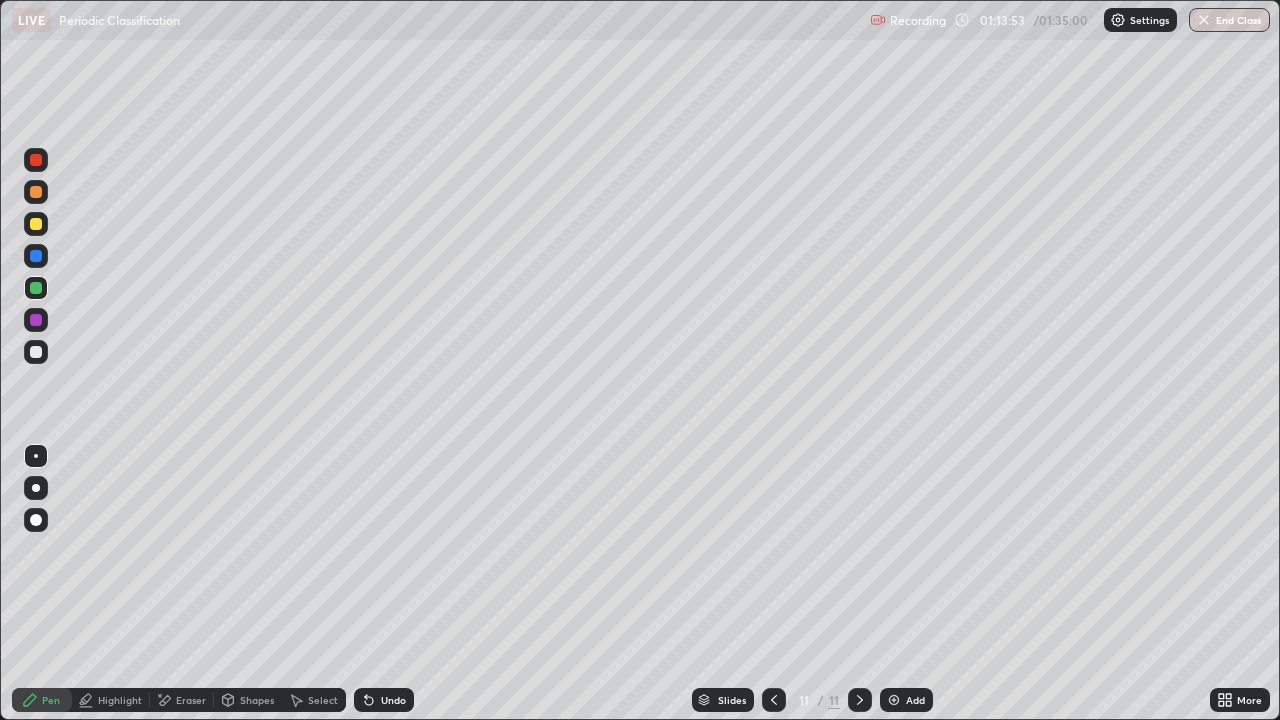 click on "Undo" at bounding box center (384, 700) 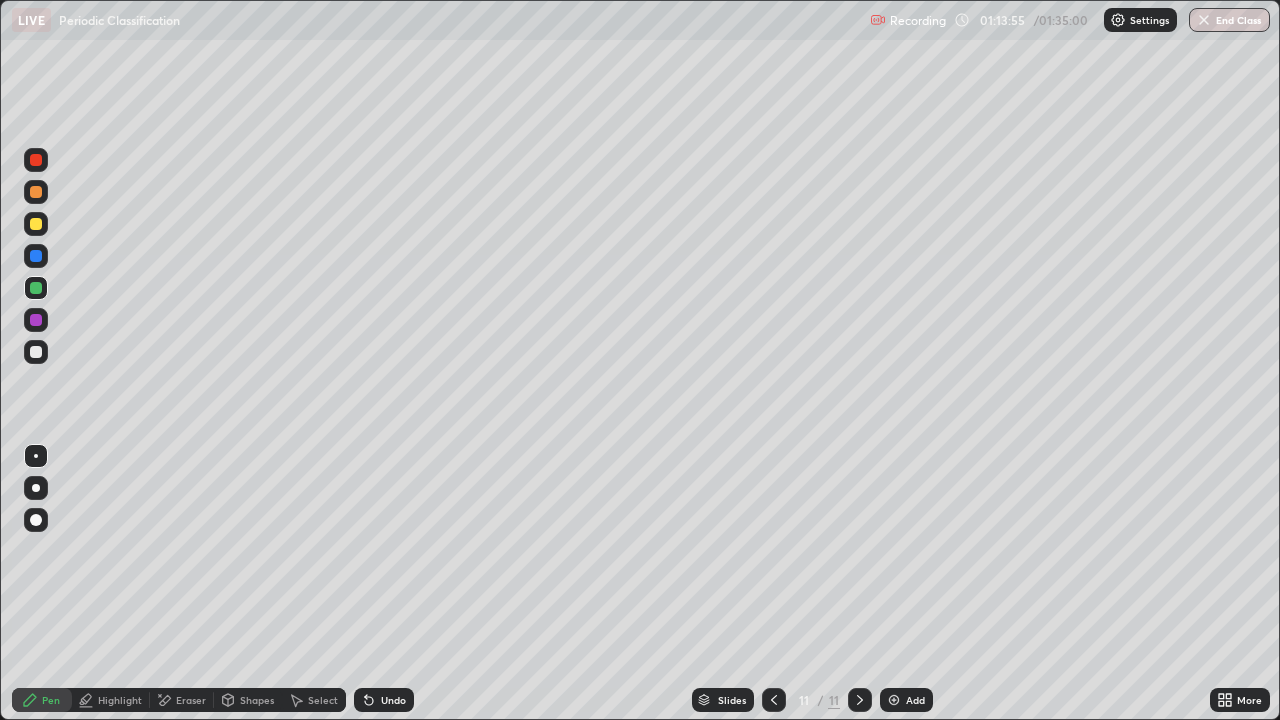 click at bounding box center (36, 352) 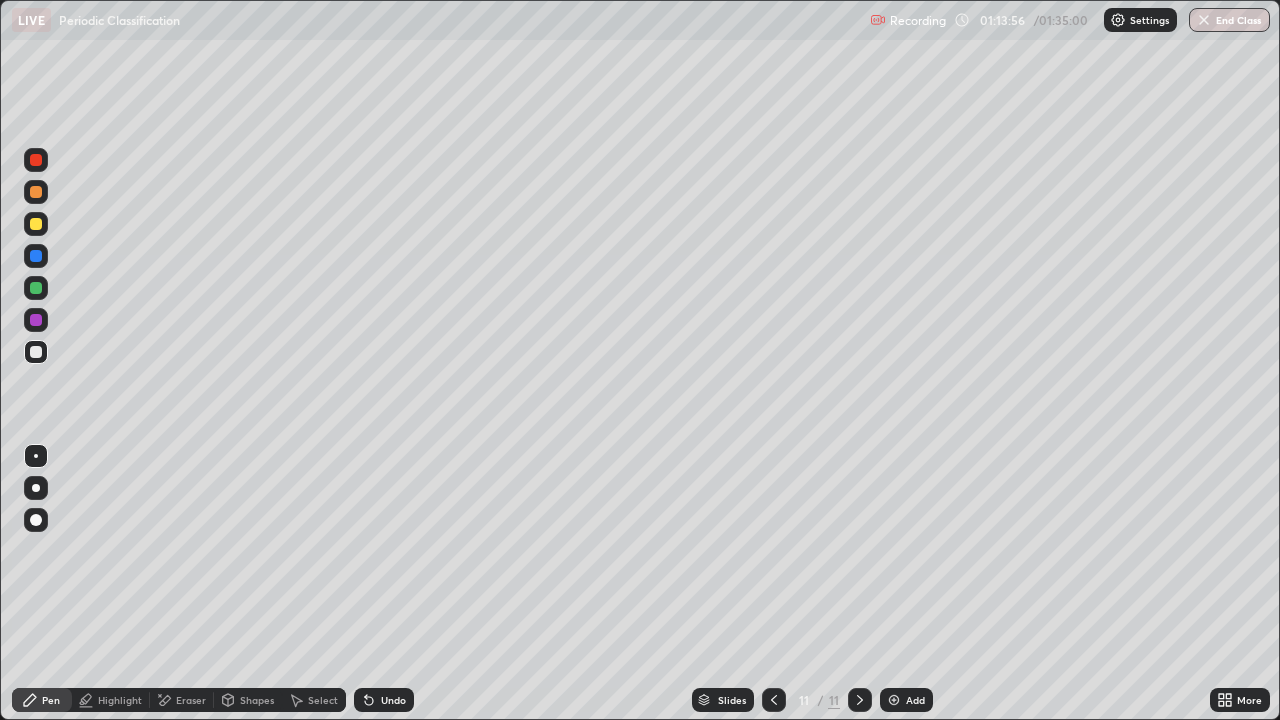 click at bounding box center (36, 520) 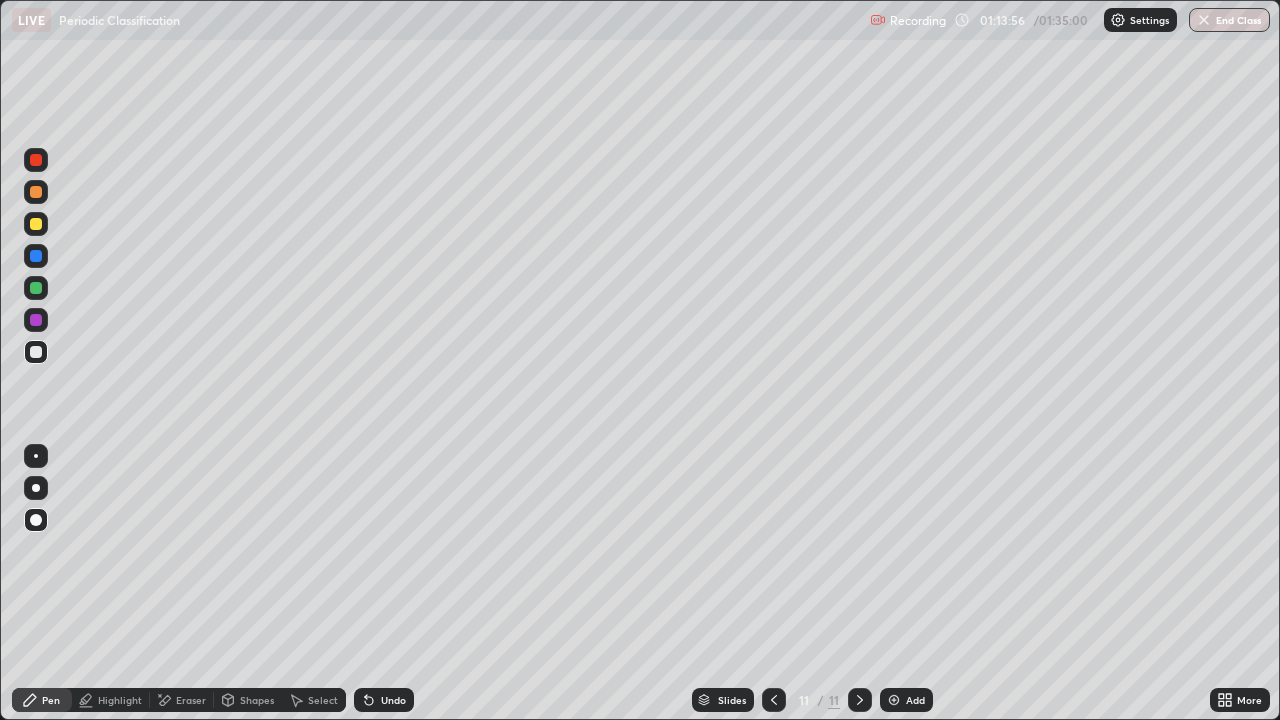 click at bounding box center (36, 224) 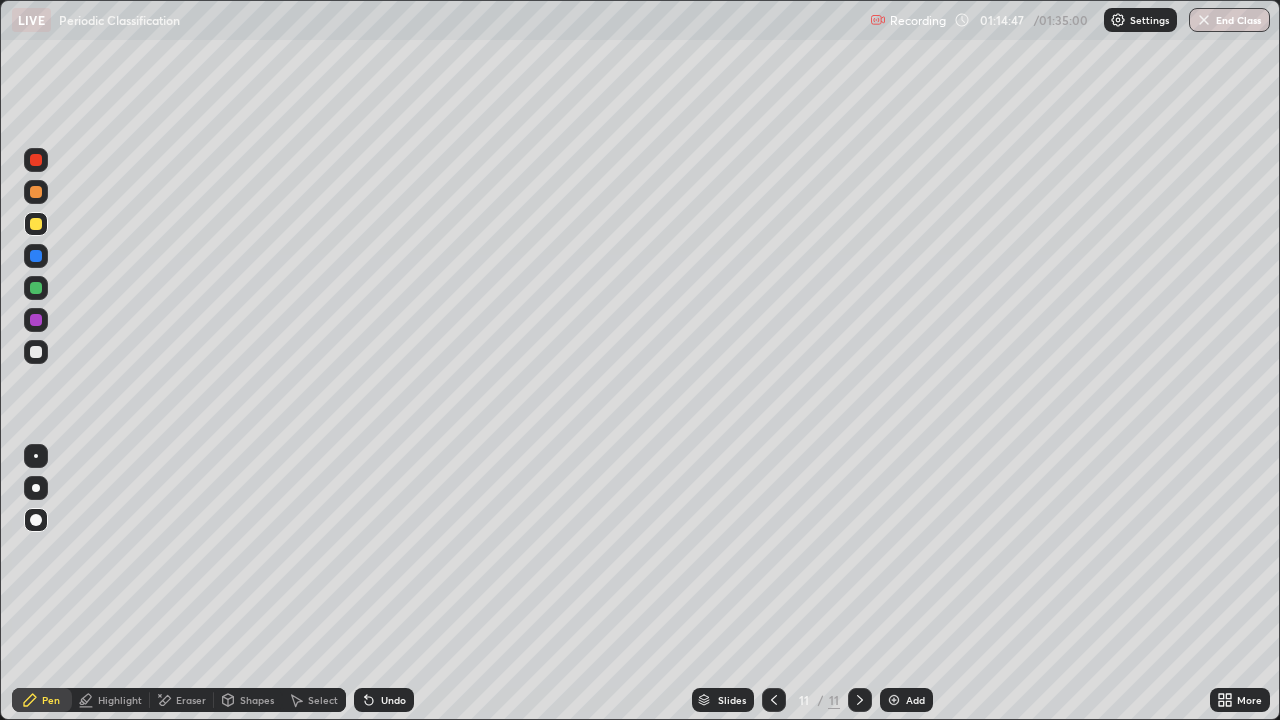click on "Select" at bounding box center [314, 700] 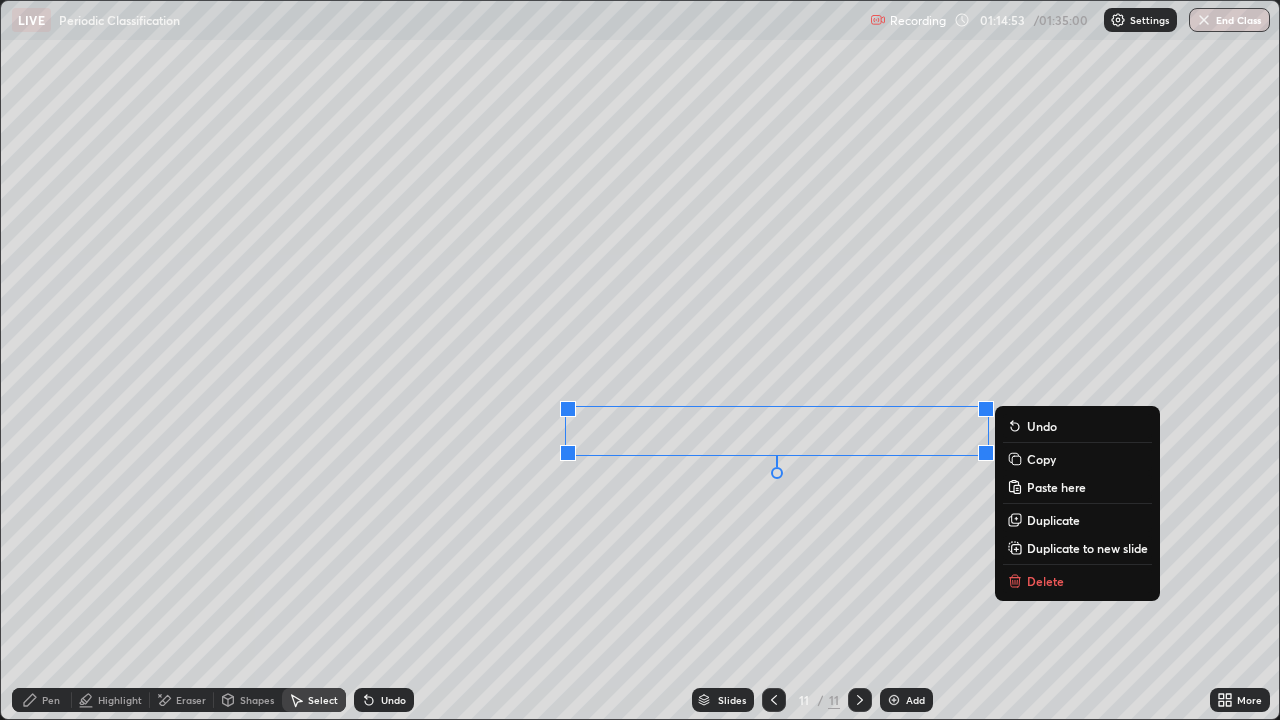 click on "Pen" at bounding box center (42, 700) 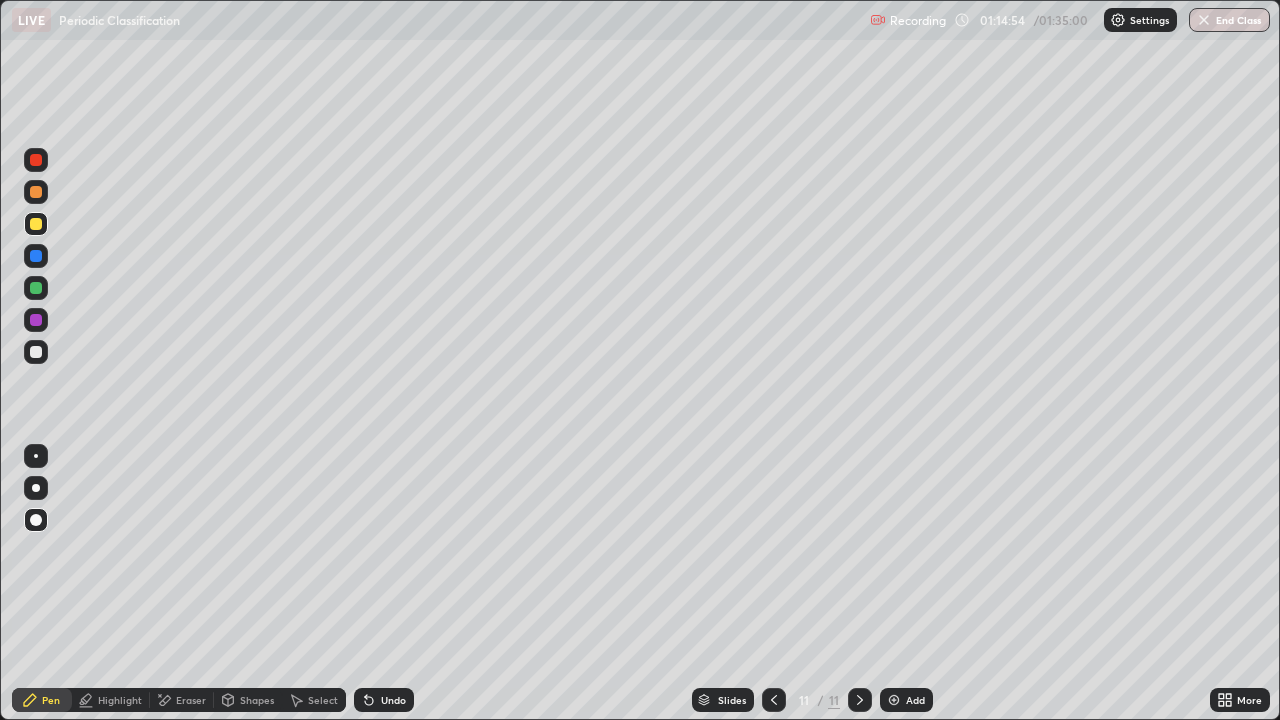 click at bounding box center (36, 352) 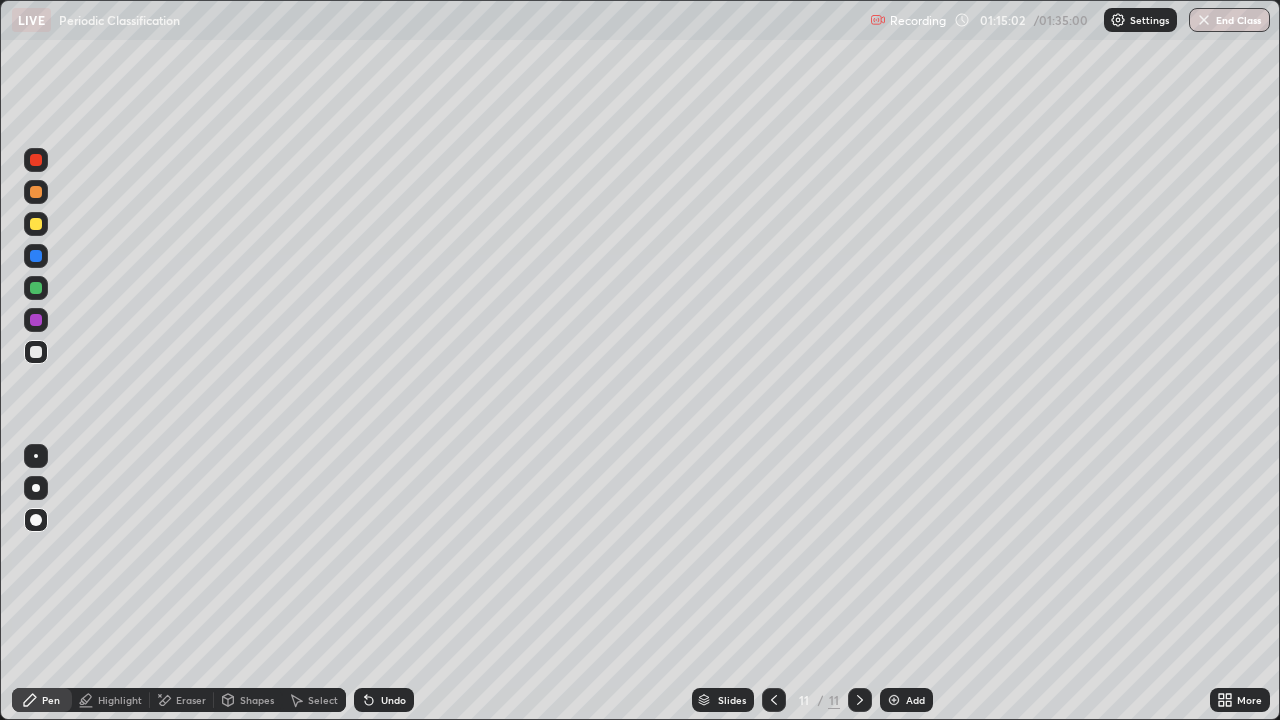 click at bounding box center (36, 224) 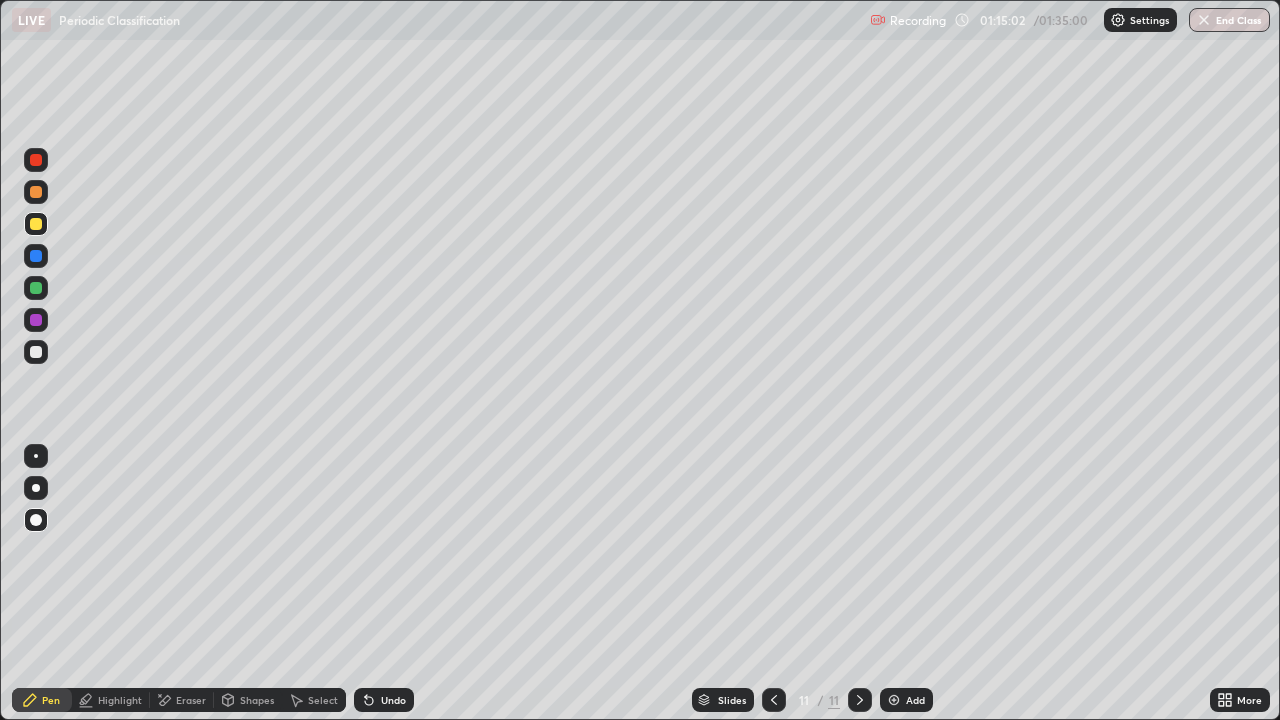 click at bounding box center (36, 192) 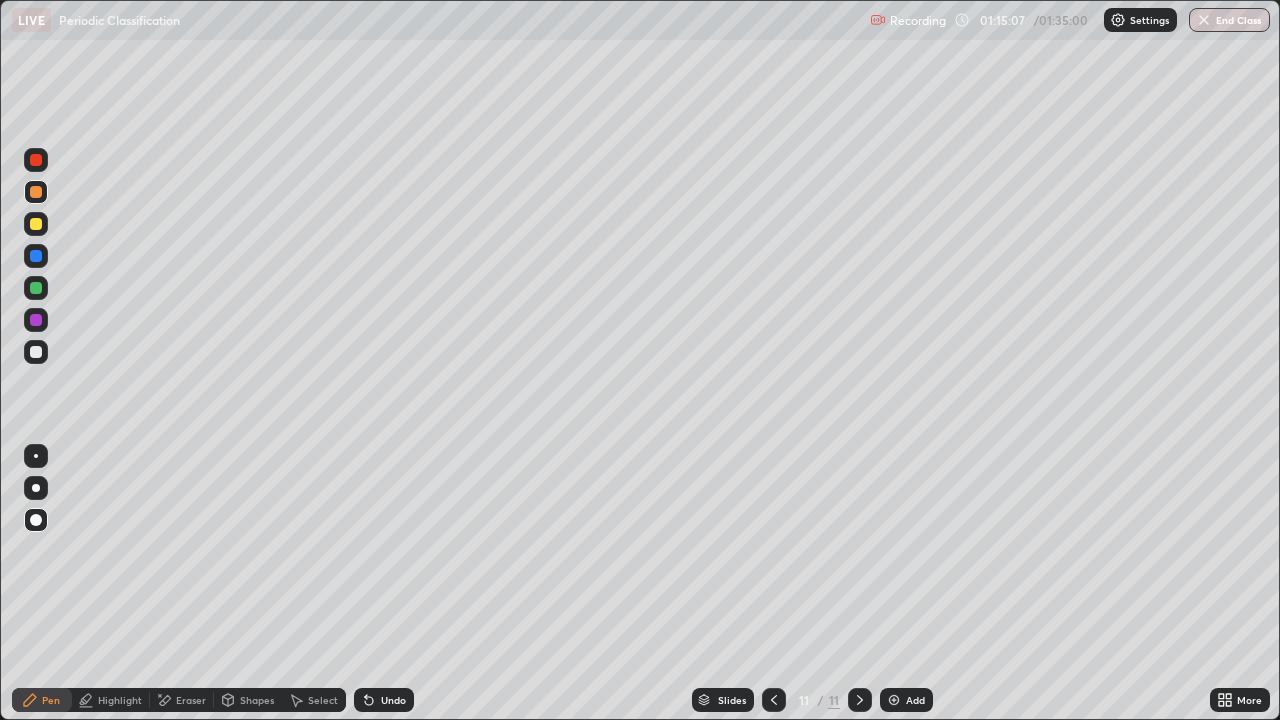 click at bounding box center (36, 456) 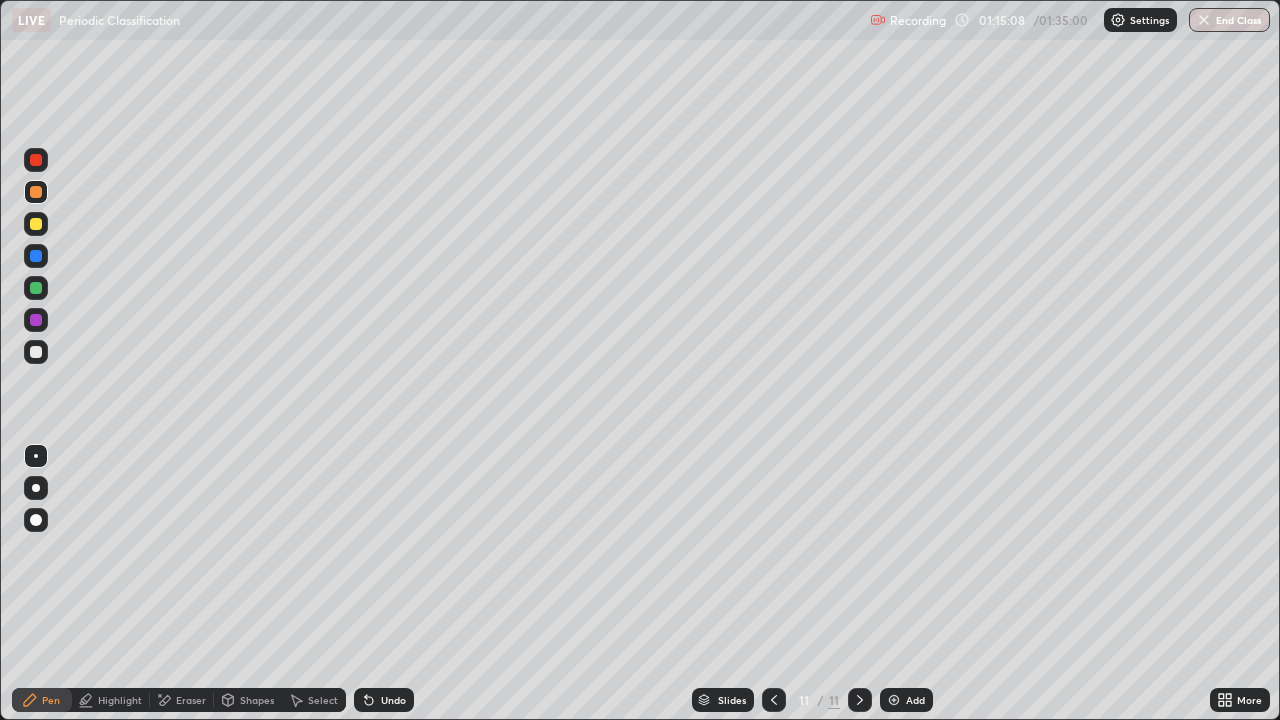 click at bounding box center [36, 320] 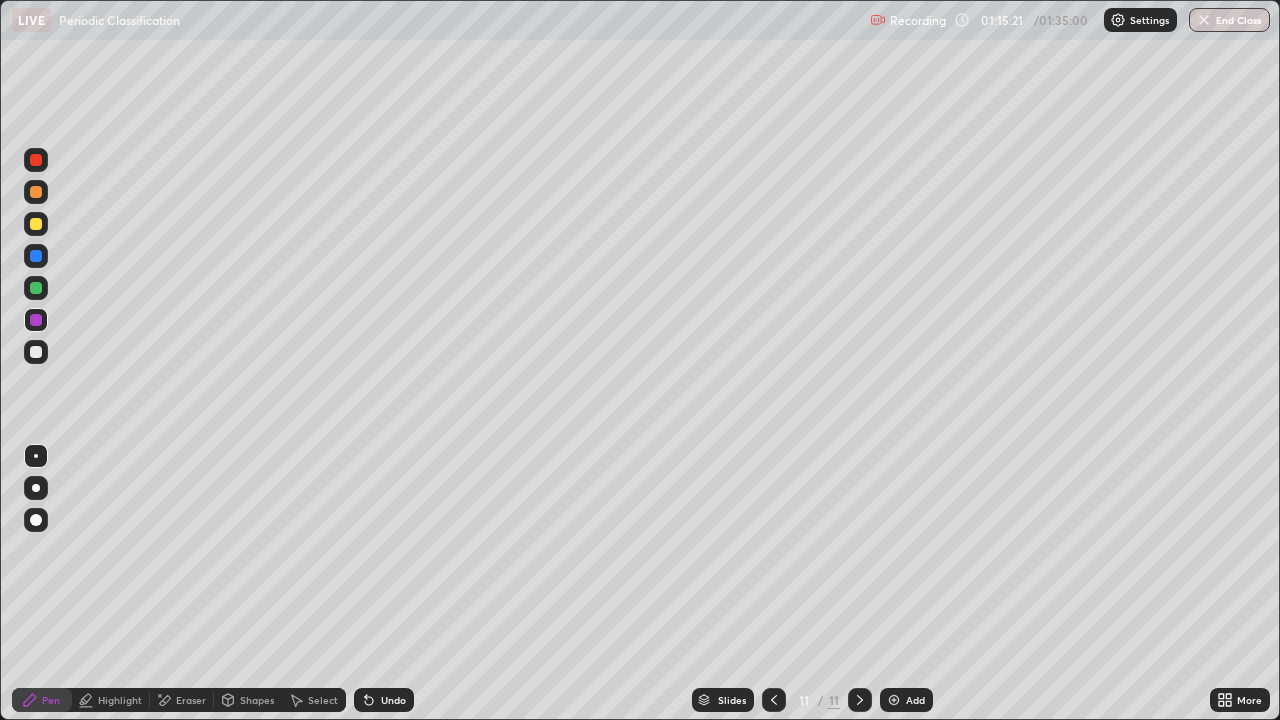 click on "Highlight" at bounding box center [120, 700] 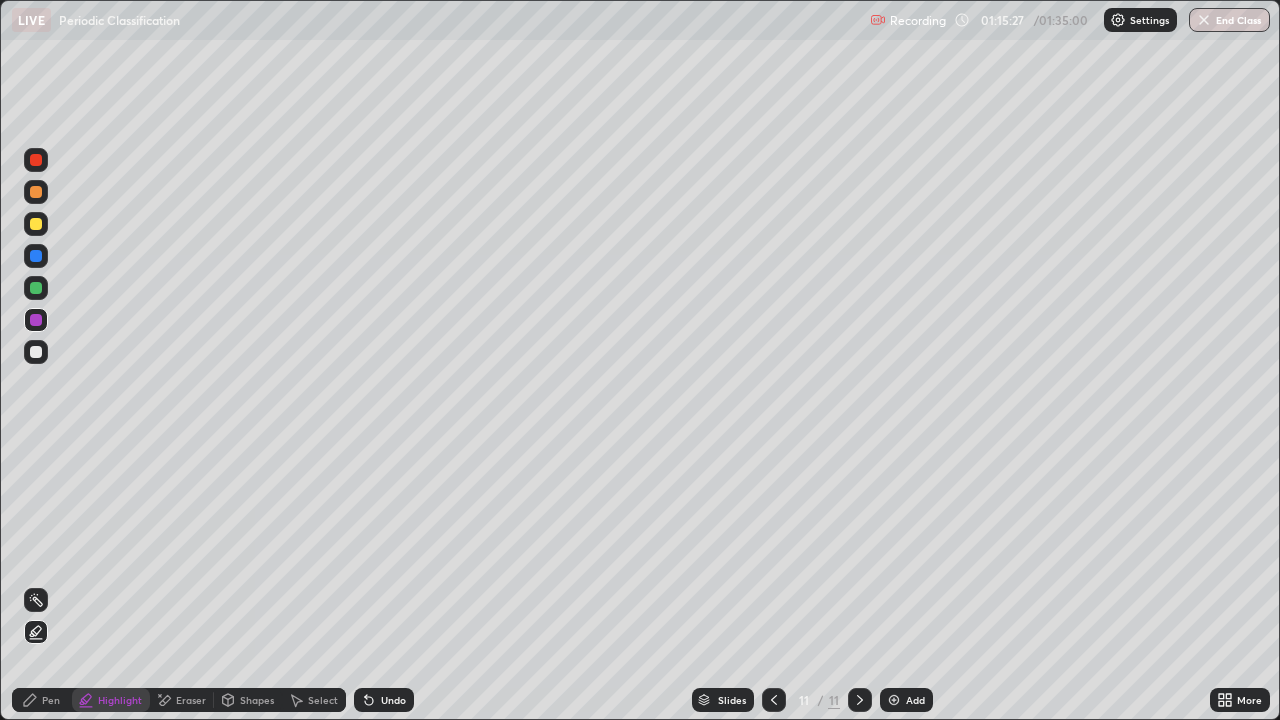click at bounding box center (36, 224) 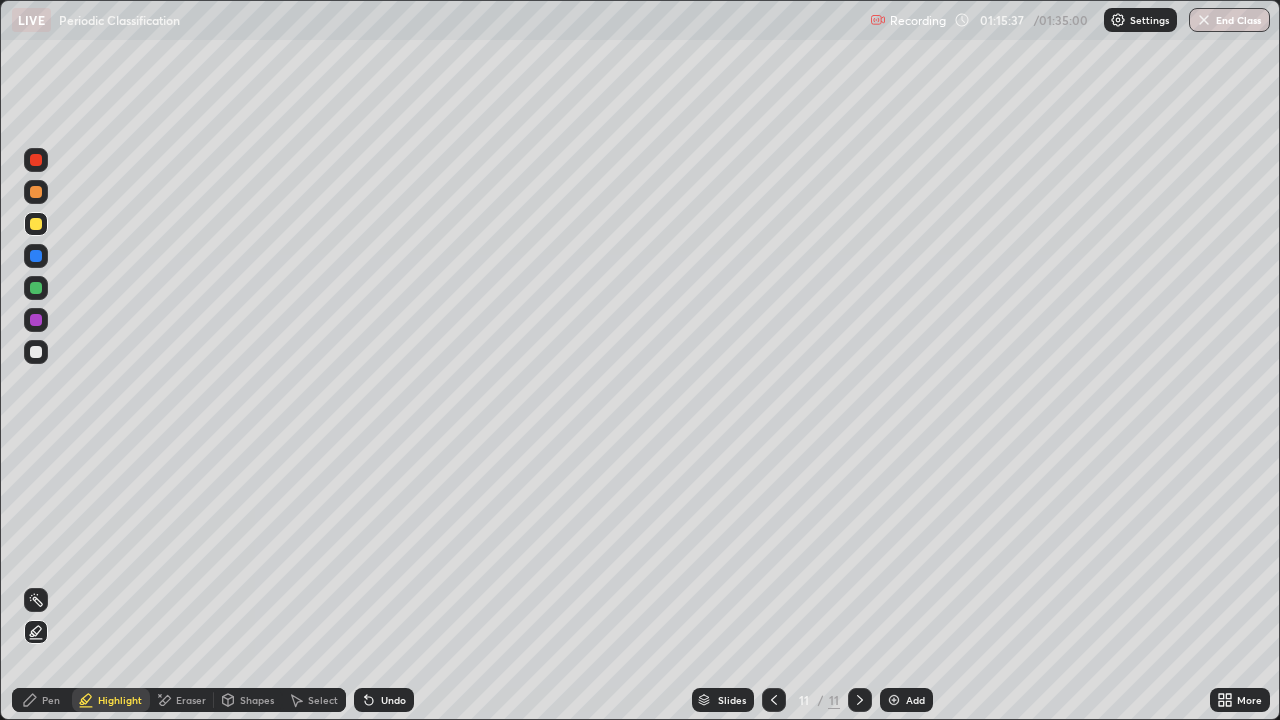 click on "Pen" at bounding box center (42, 700) 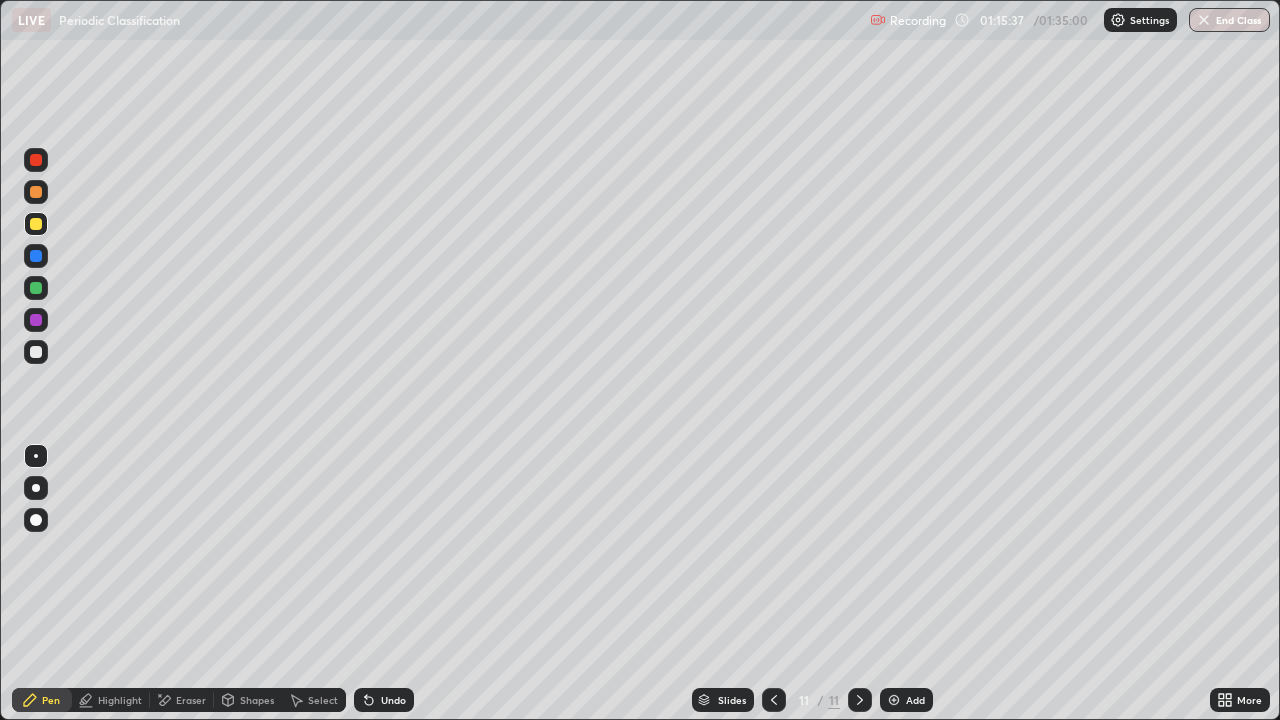 click at bounding box center [36, 352] 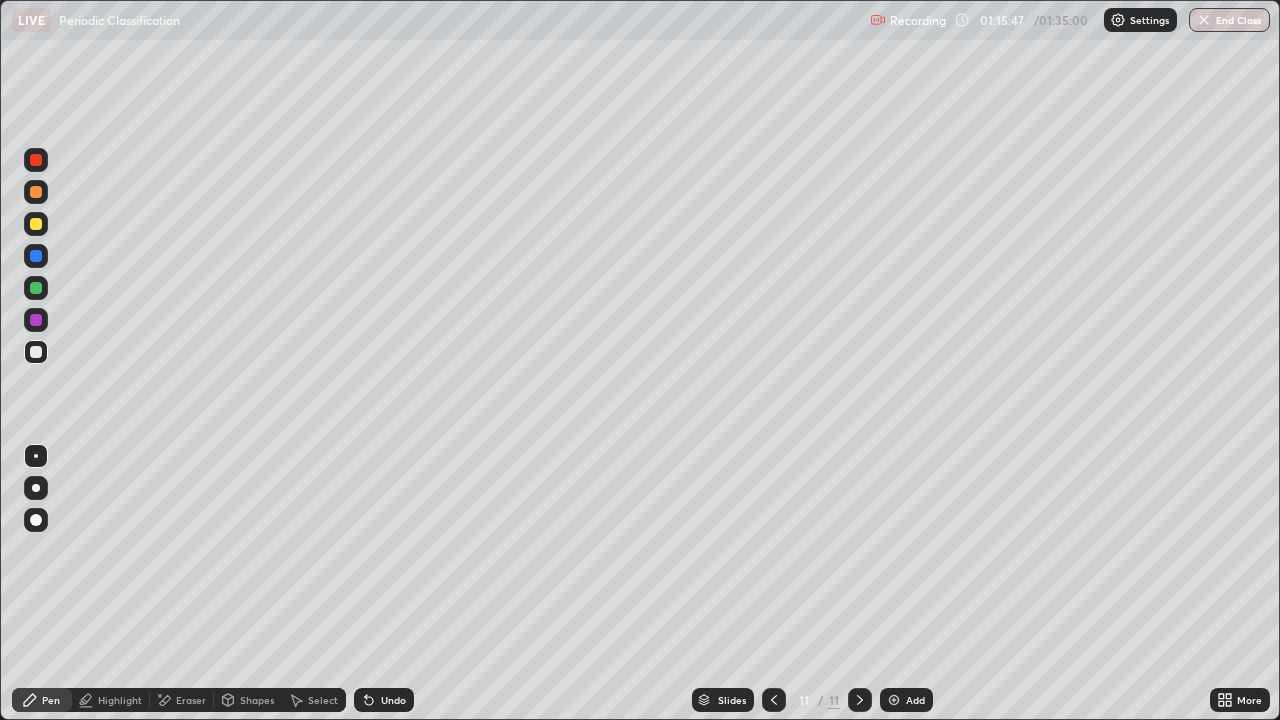 click at bounding box center (36, 192) 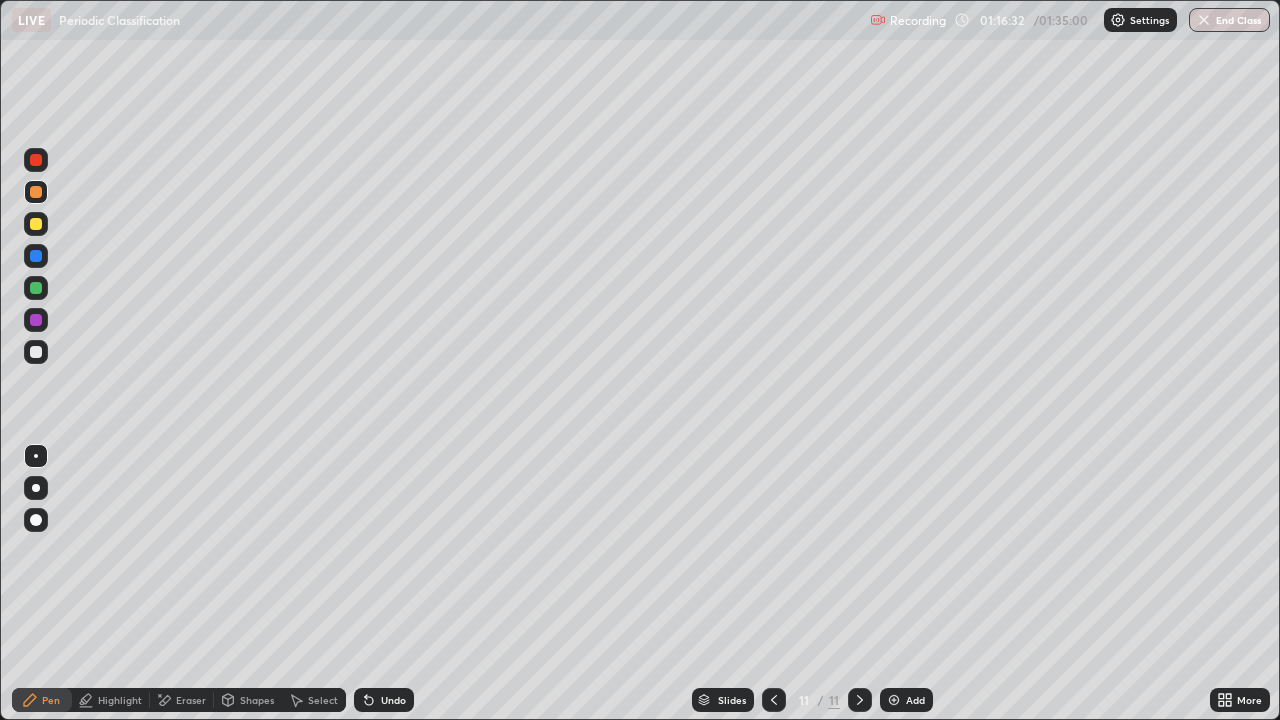 click at bounding box center [36, 288] 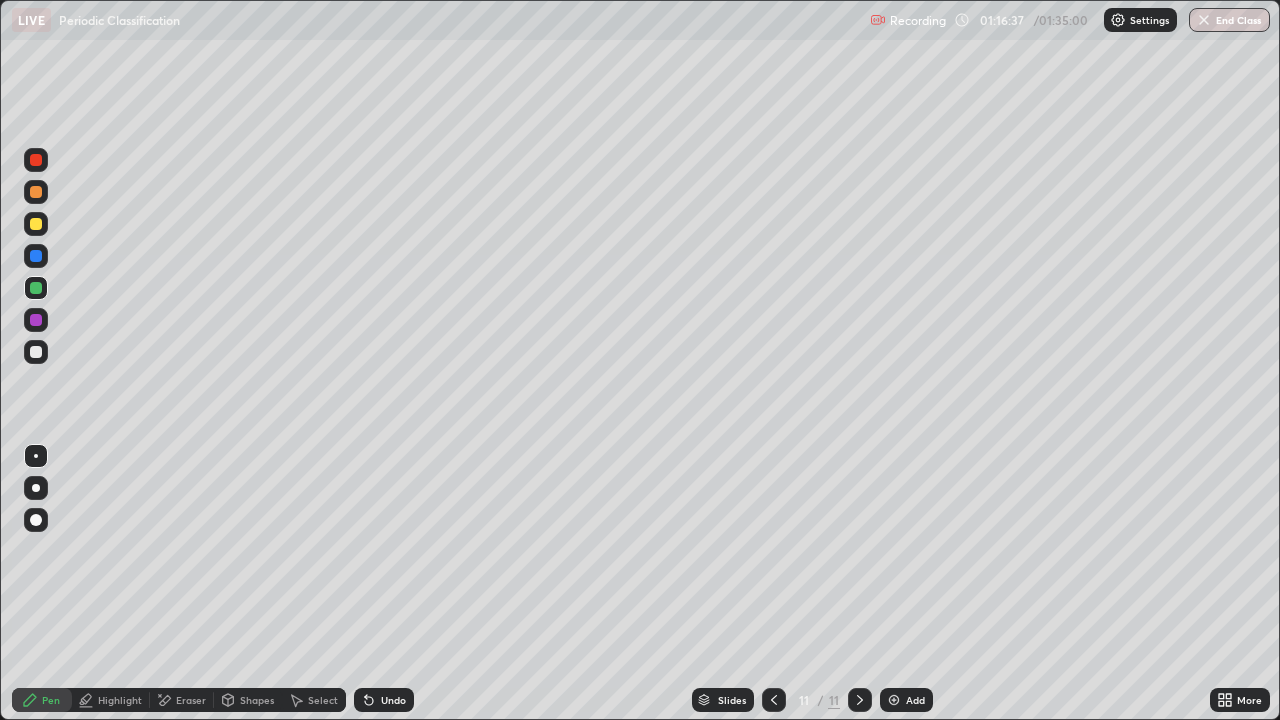 click at bounding box center (894, 700) 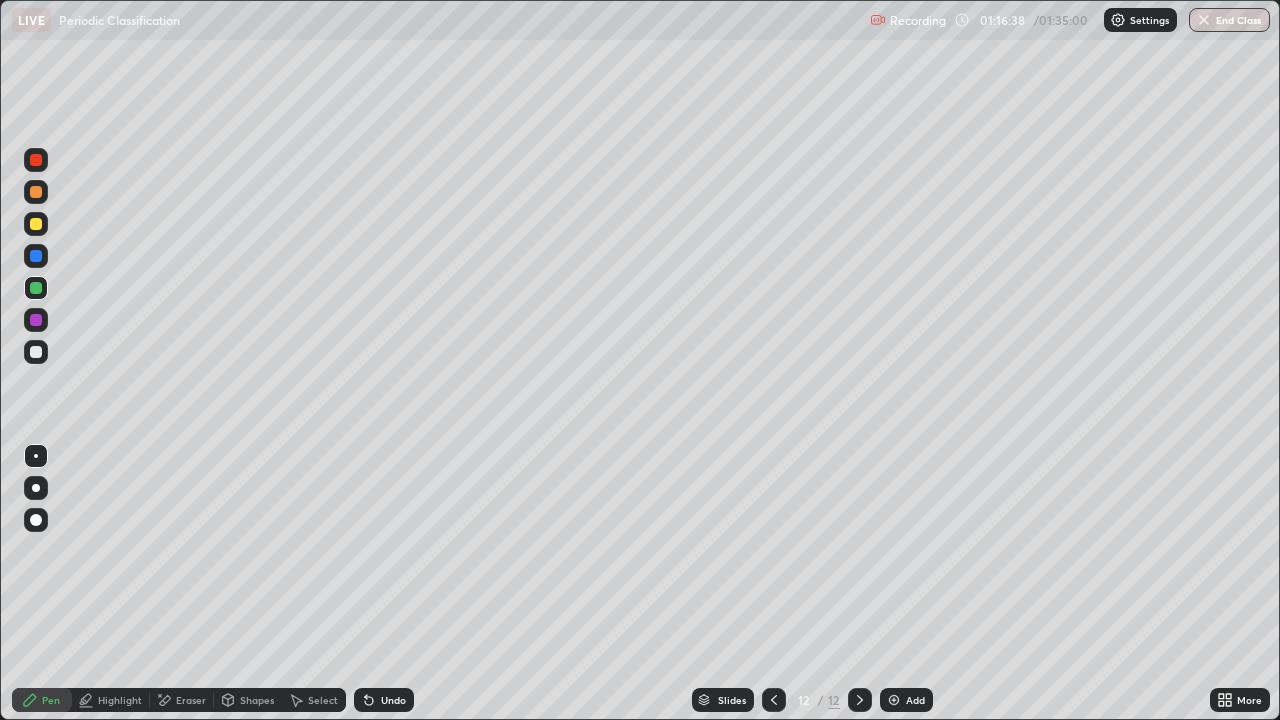 click at bounding box center [36, 224] 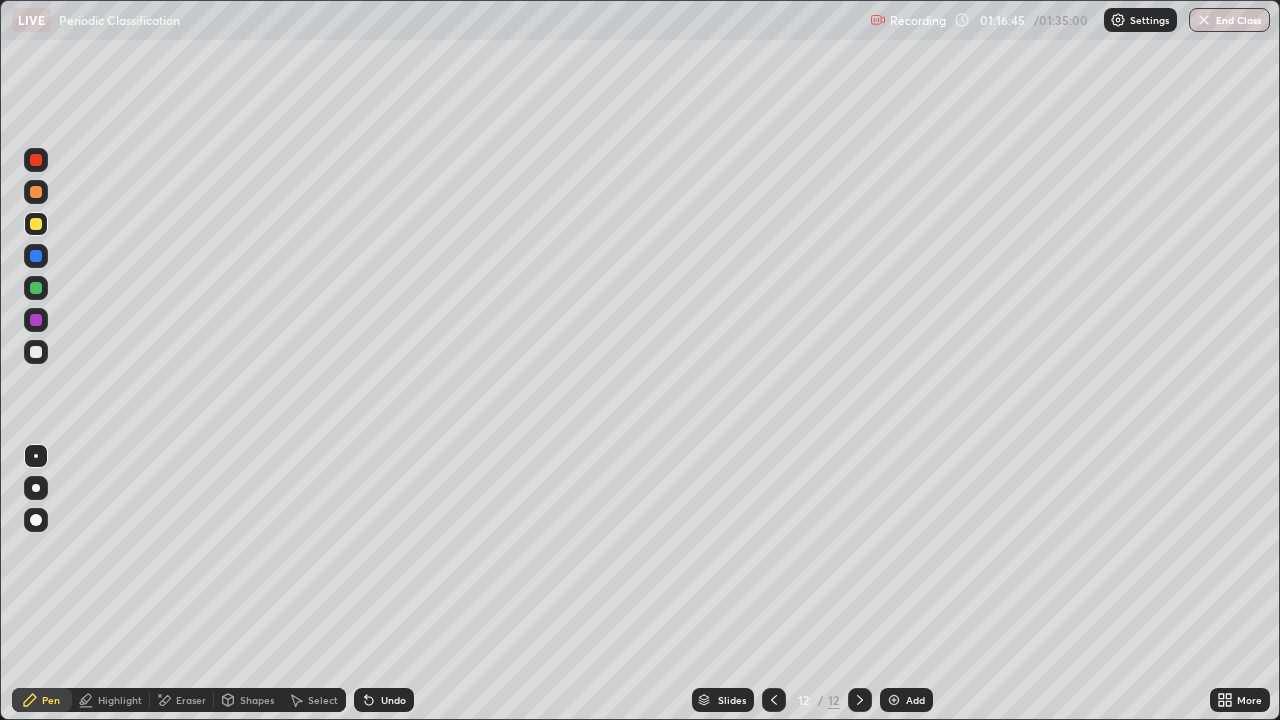 click at bounding box center [36, 192] 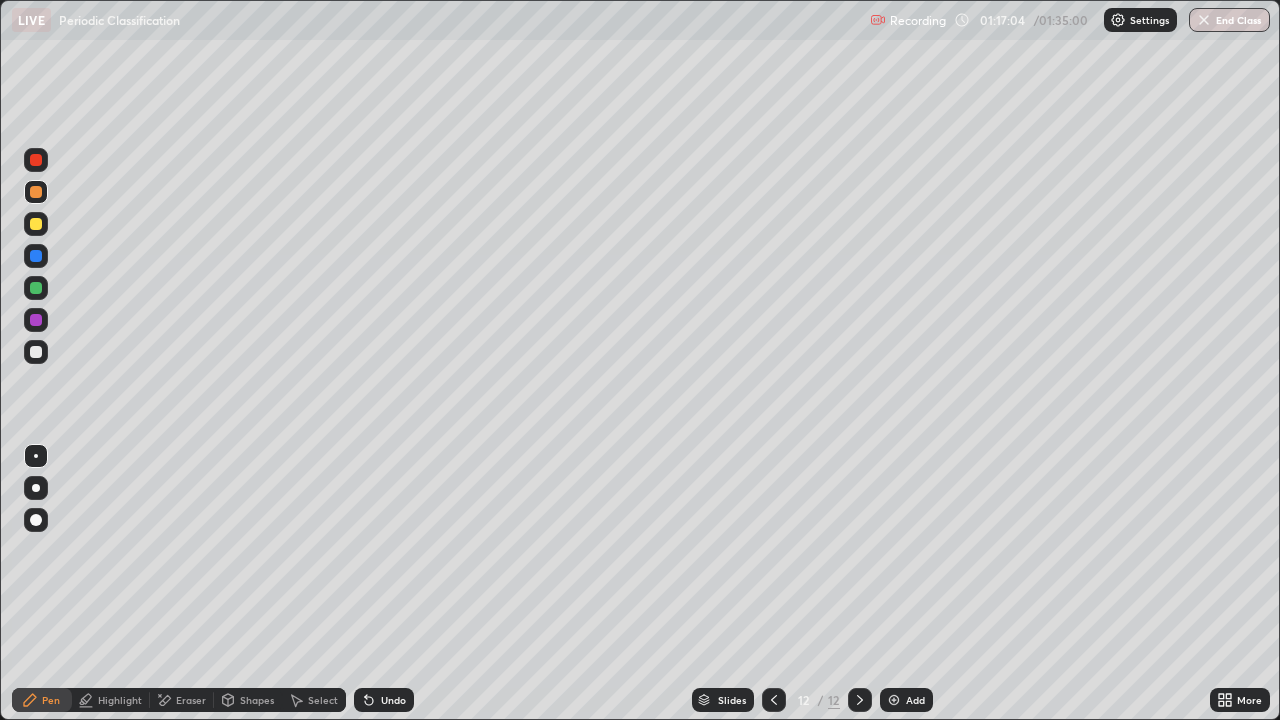 click at bounding box center (36, 352) 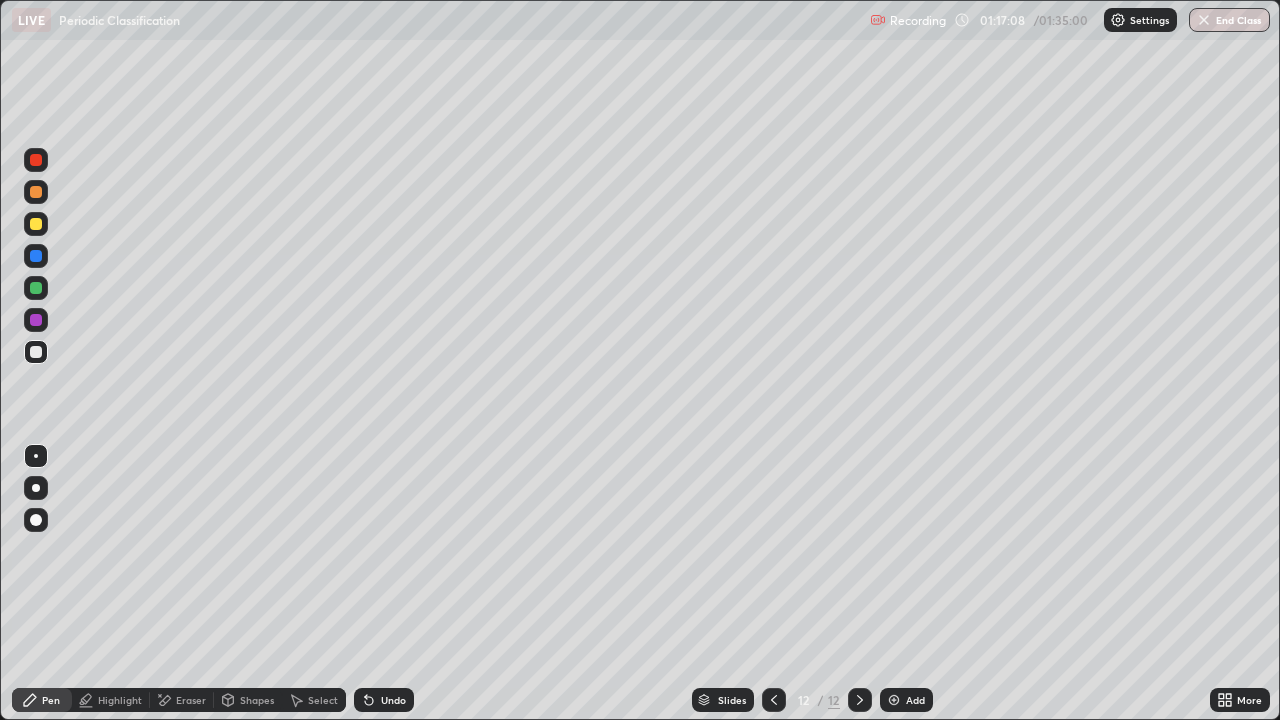 click on "Undo" at bounding box center [380, 700] 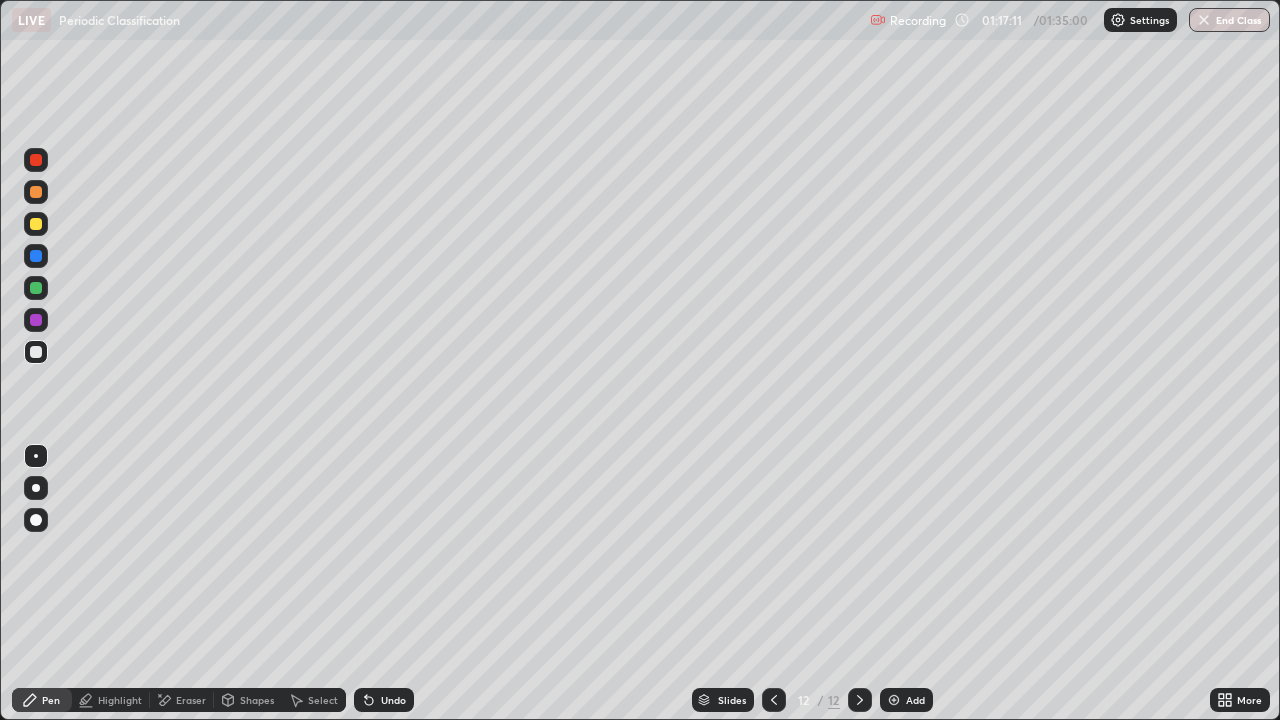 click at bounding box center [36, 192] 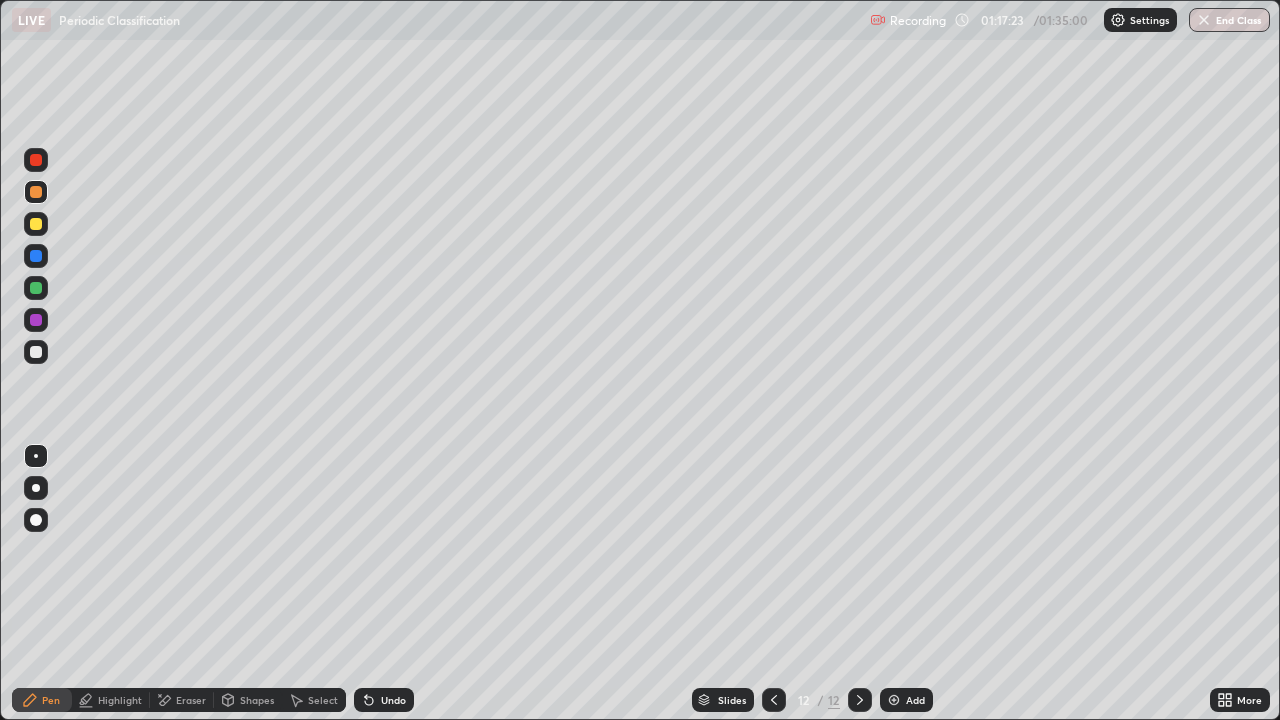 click at bounding box center [36, 224] 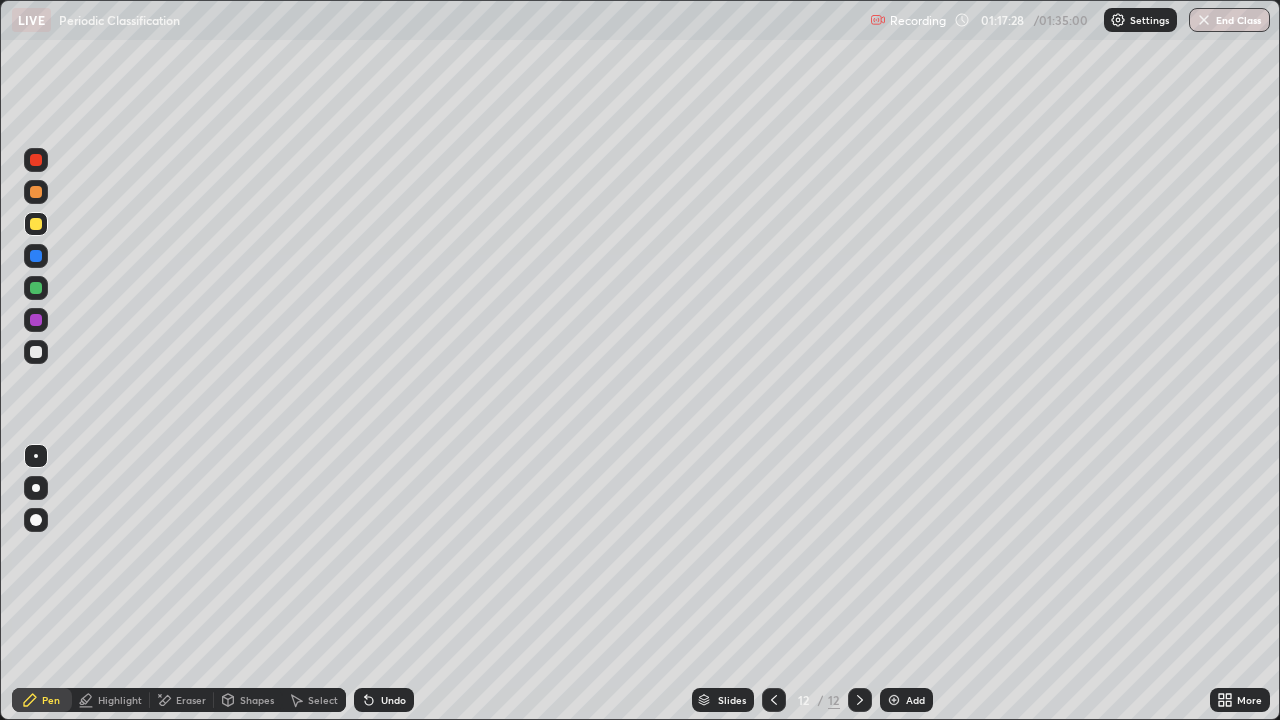 click at bounding box center (894, 700) 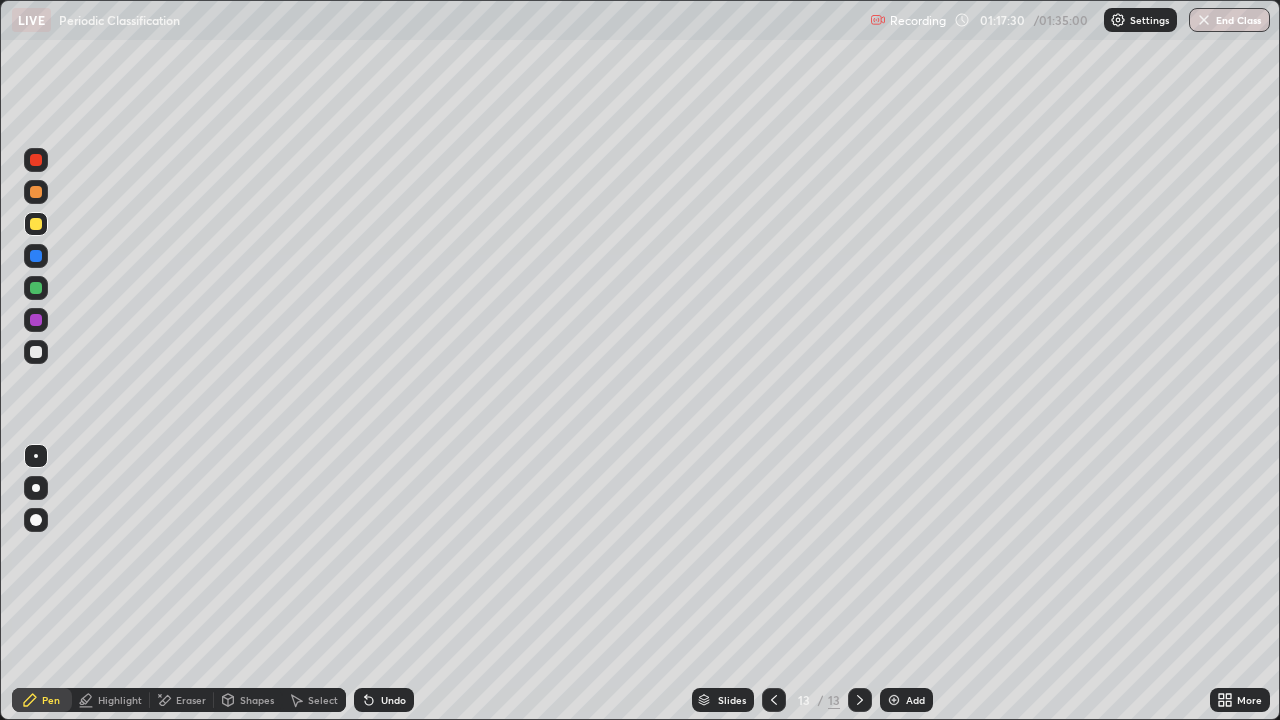click at bounding box center [36, 288] 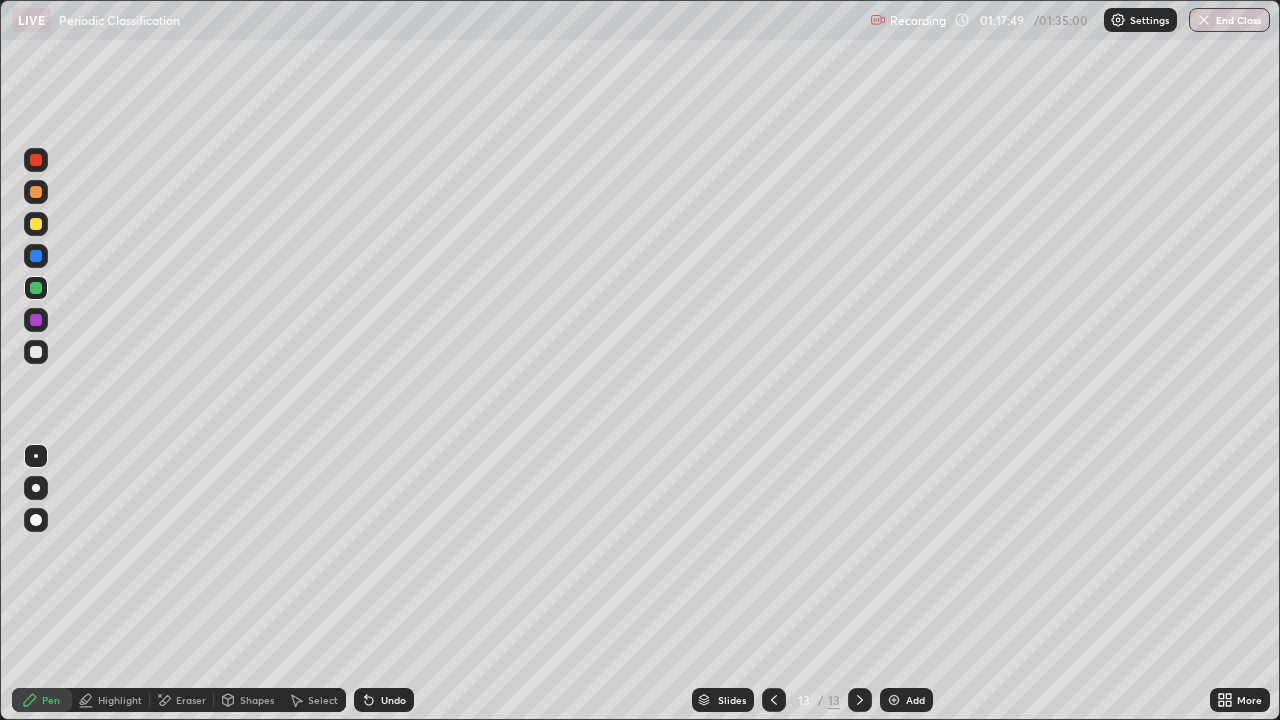 click at bounding box center [36, 256] 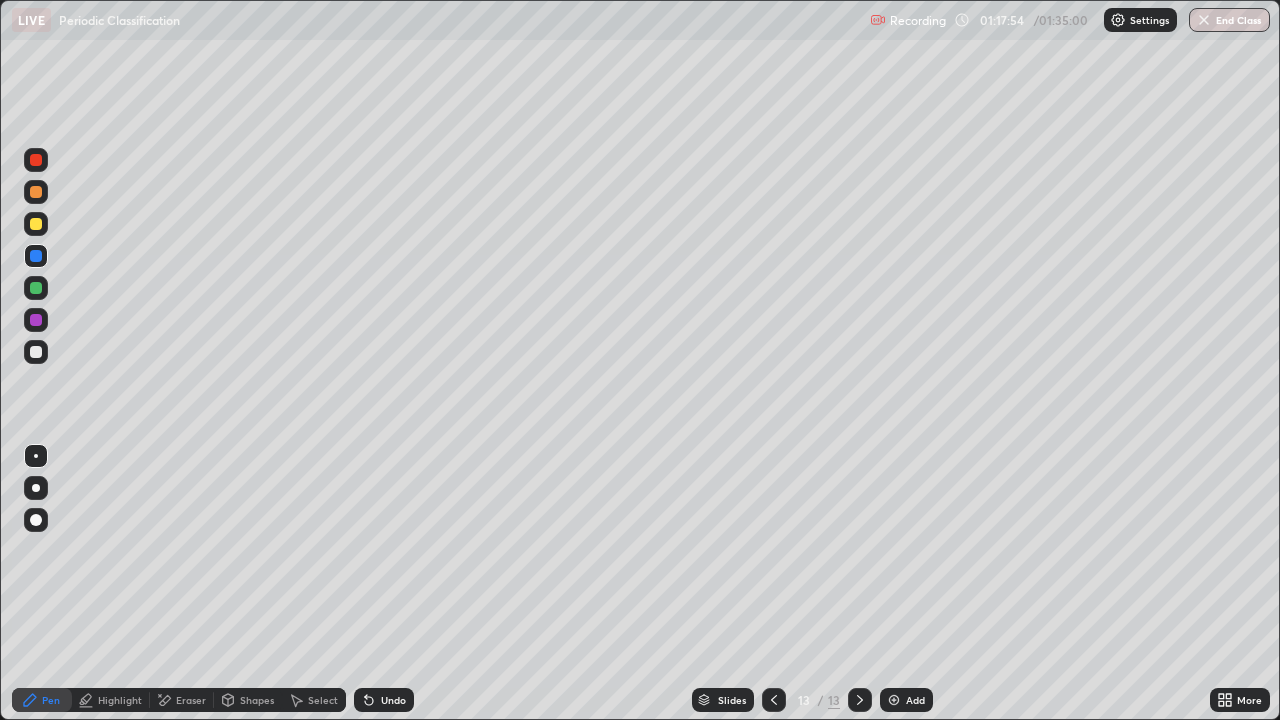 click on "Undo" at bounding box center [384, 700] 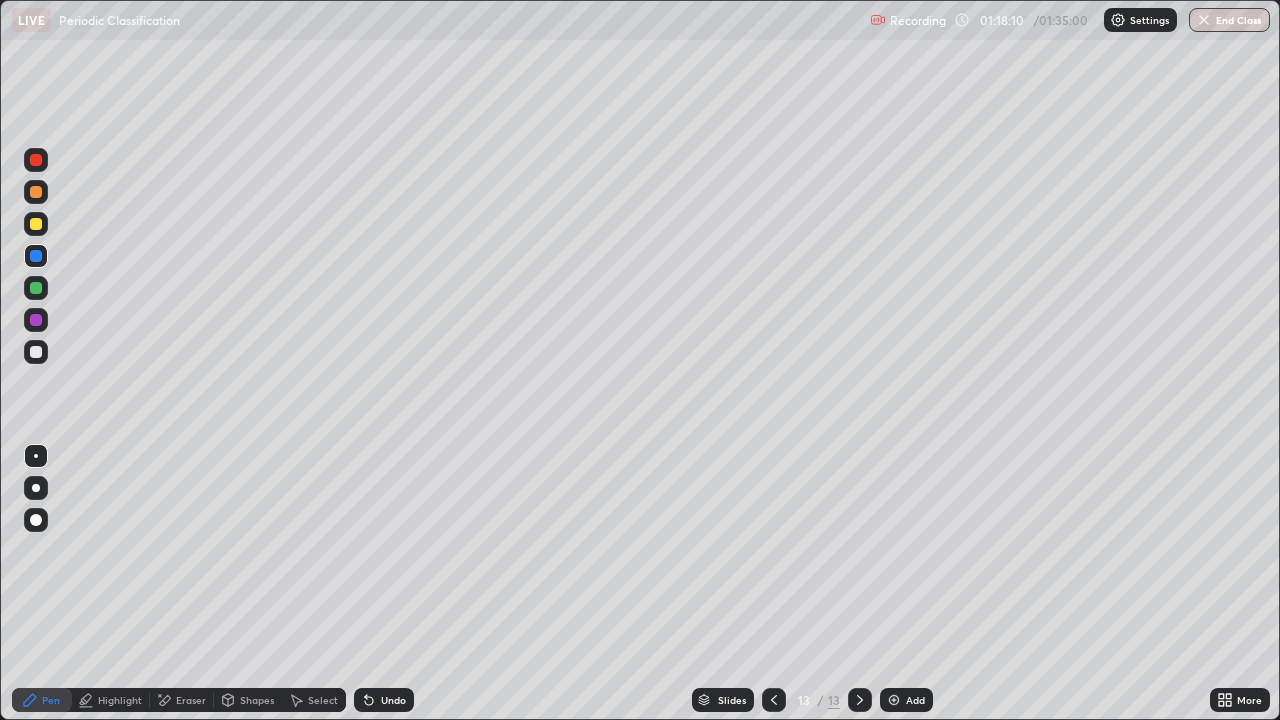 click on "Select" at bounding box center [314, 700] 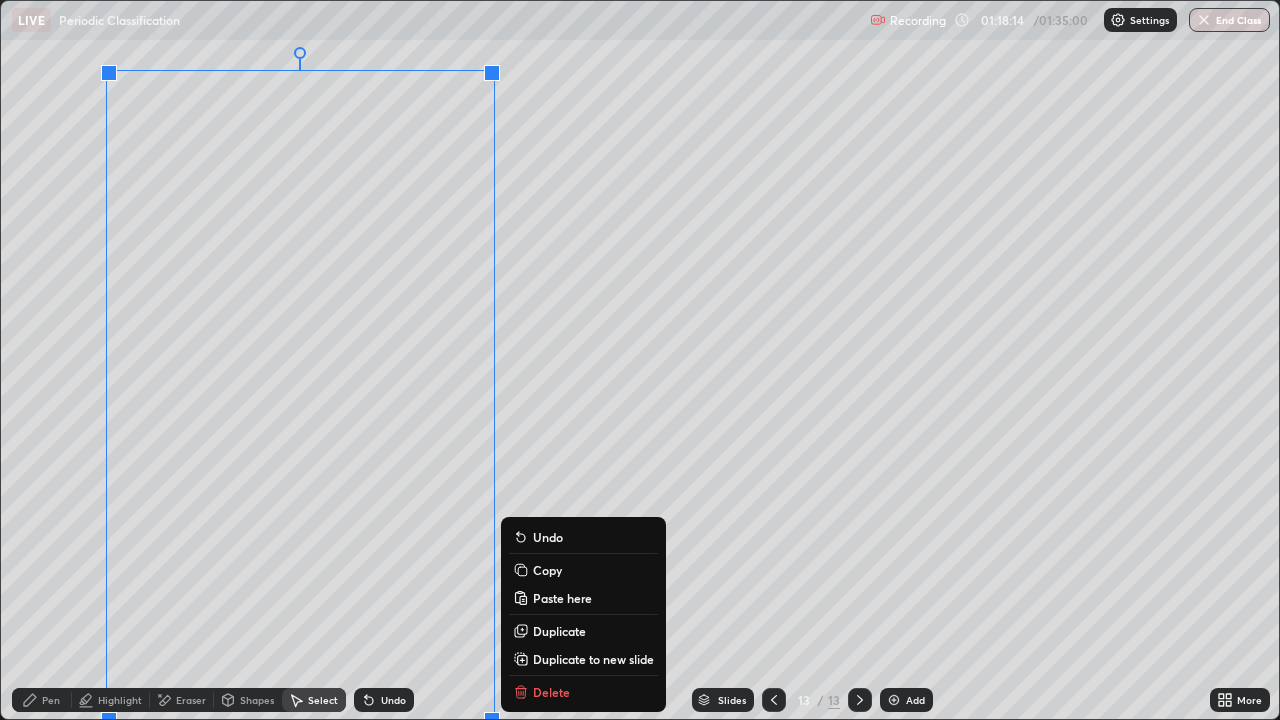 click on "0 ° Undo Copy Paste here Duplicate Duplicate to new slide Delete" at bounding box center [640, 360] 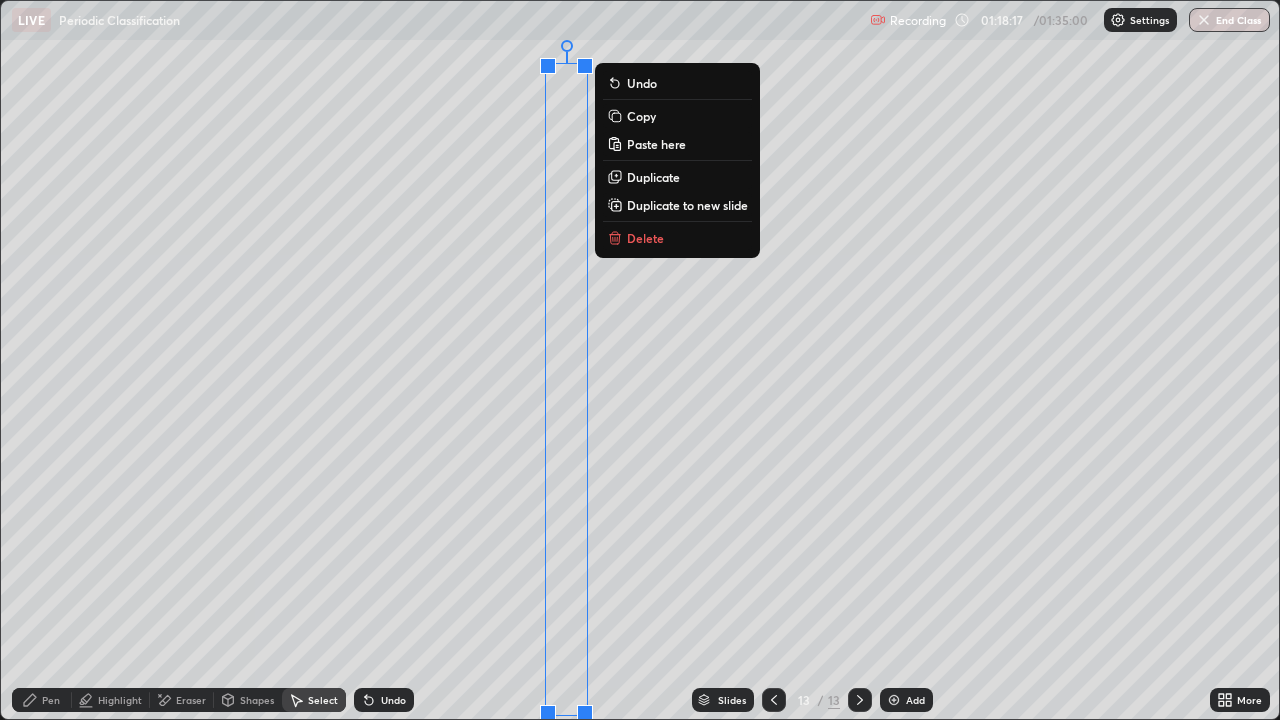 click on "Pen" at bounding box center (51, 700) 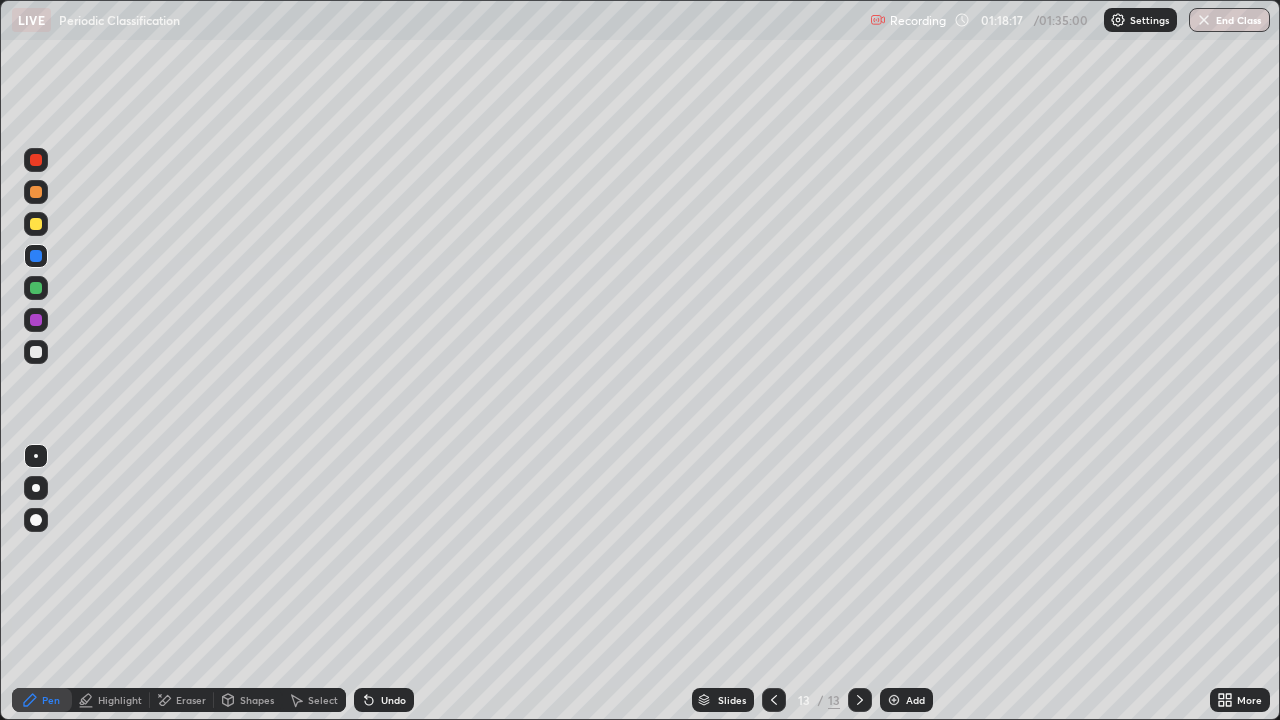 click at bounding box center (36, 352) 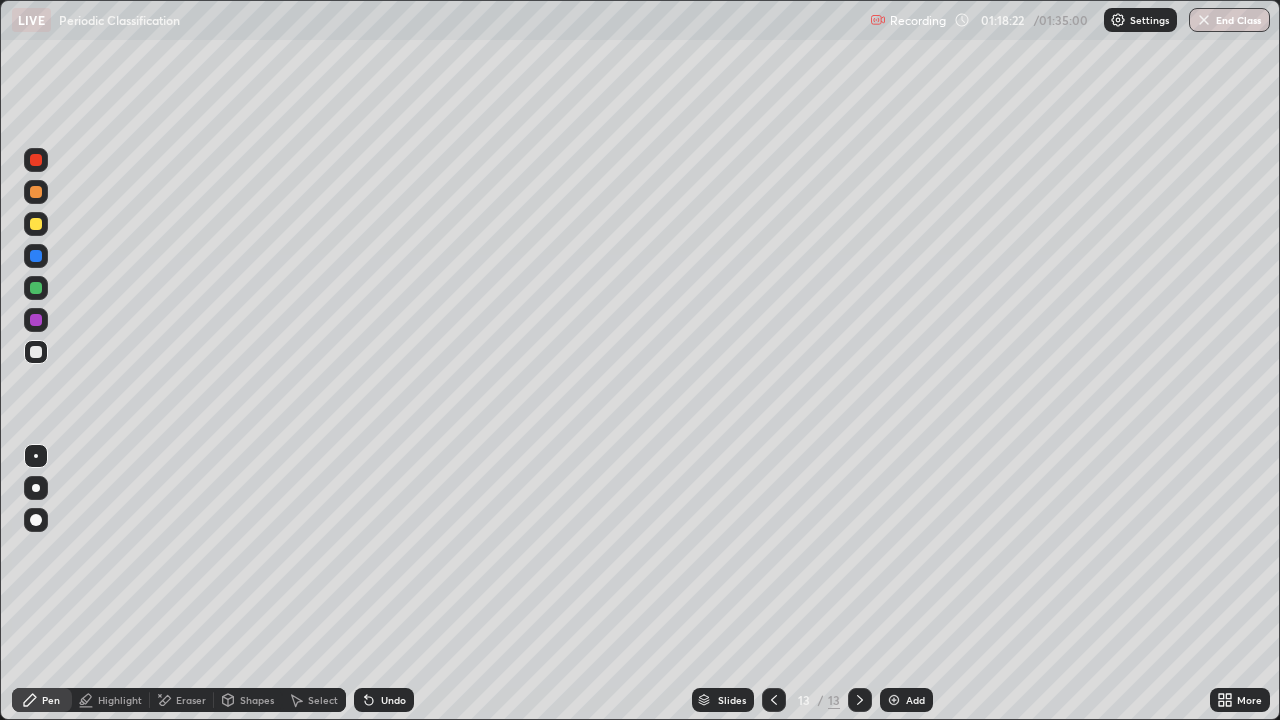 click at bounding box center (36, 288) 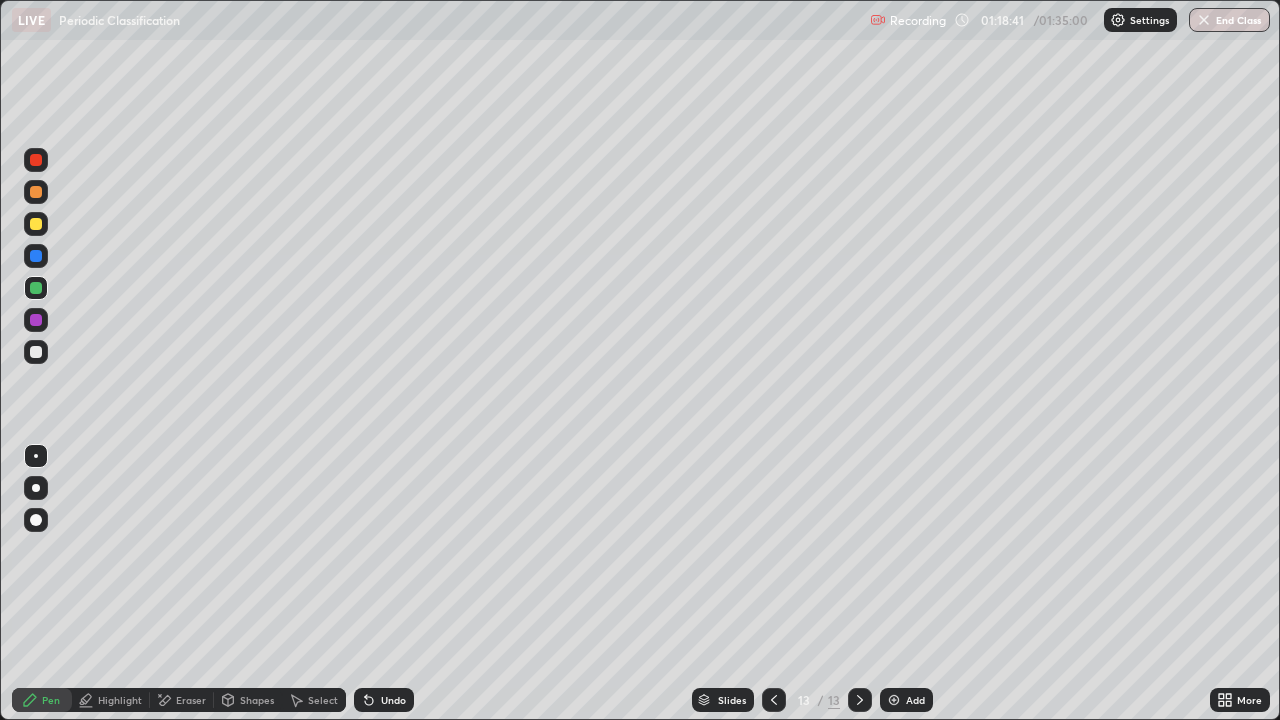 click at bounding box center [36, 224] 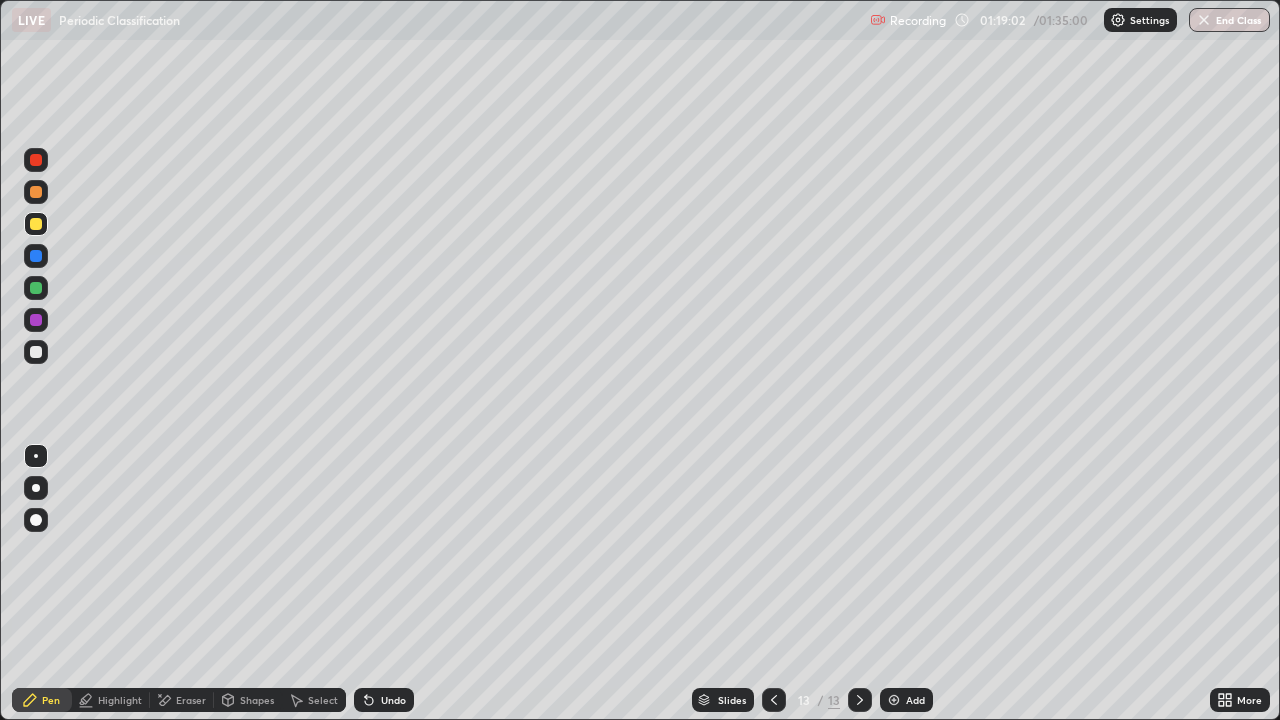 click at bounding box center [36, 352] 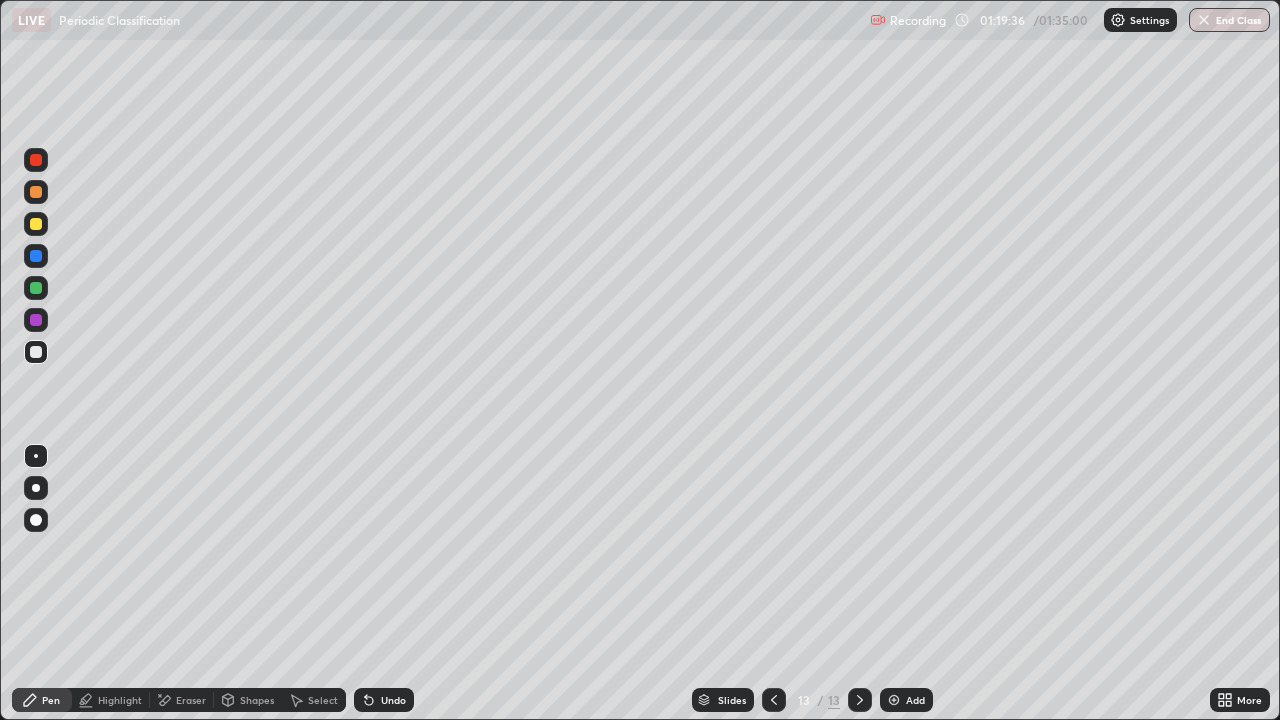 click 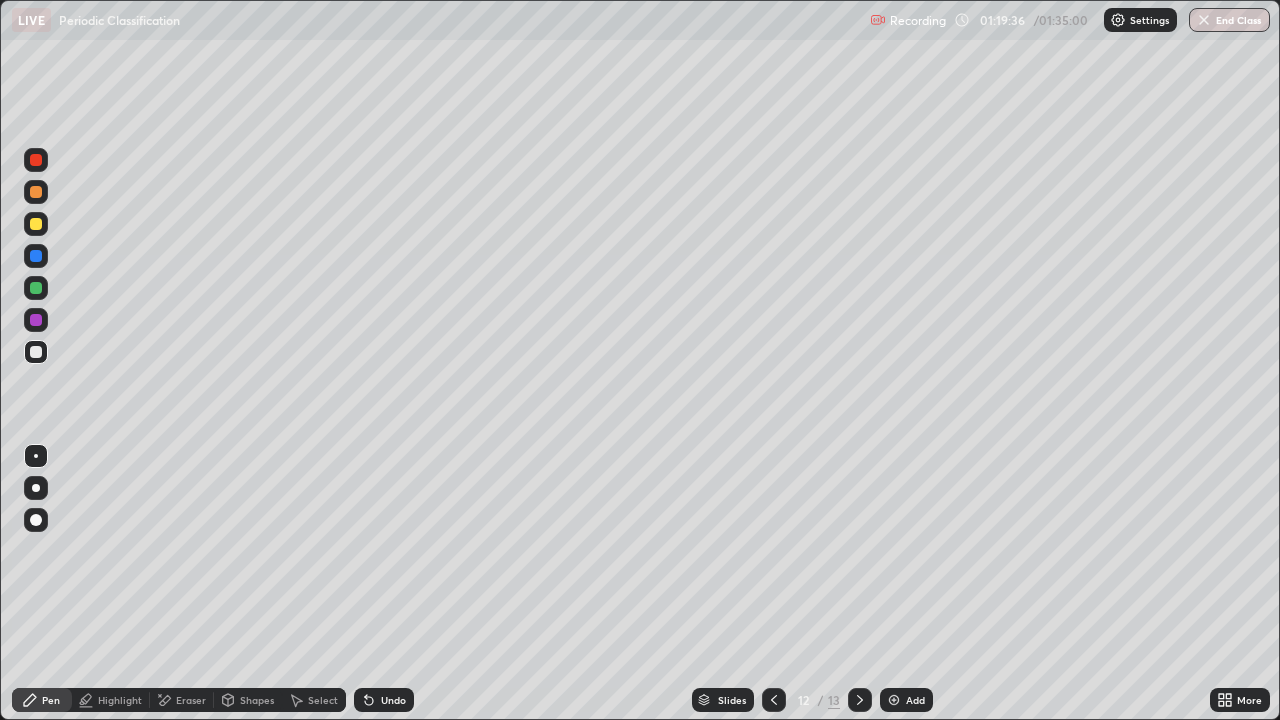 click 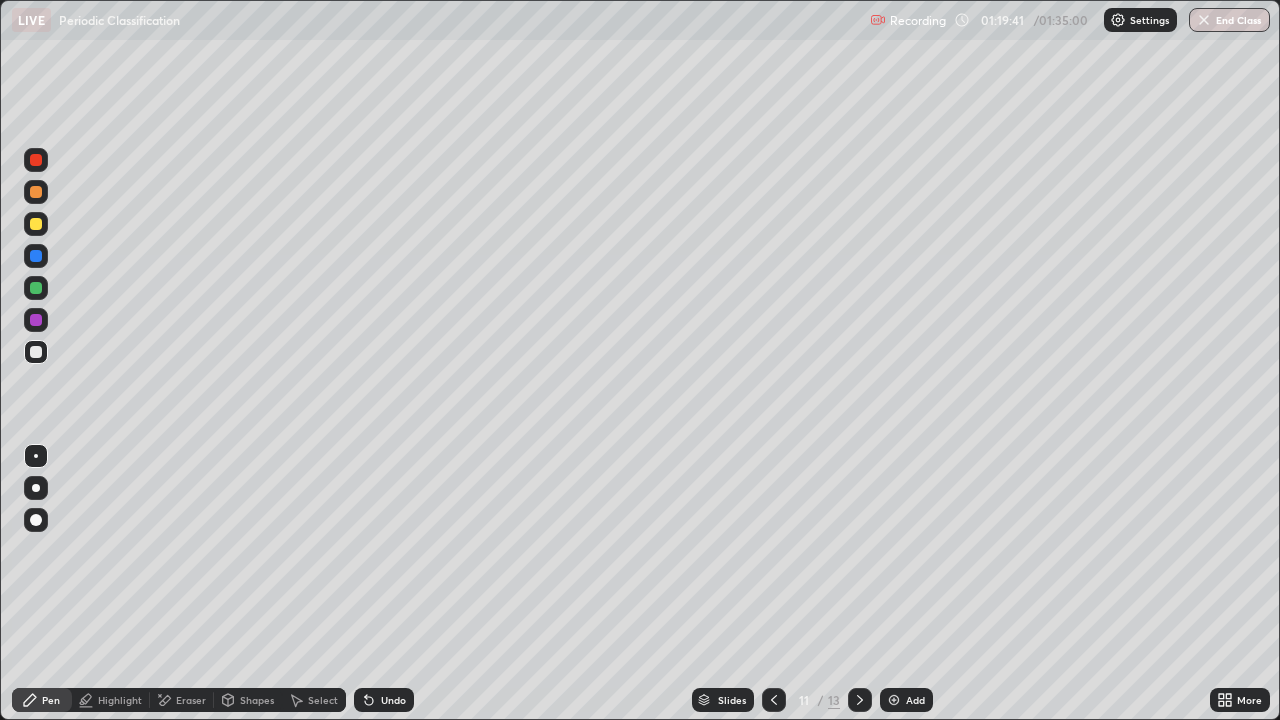 click on "Highlight" at bounding box center [120, 700] 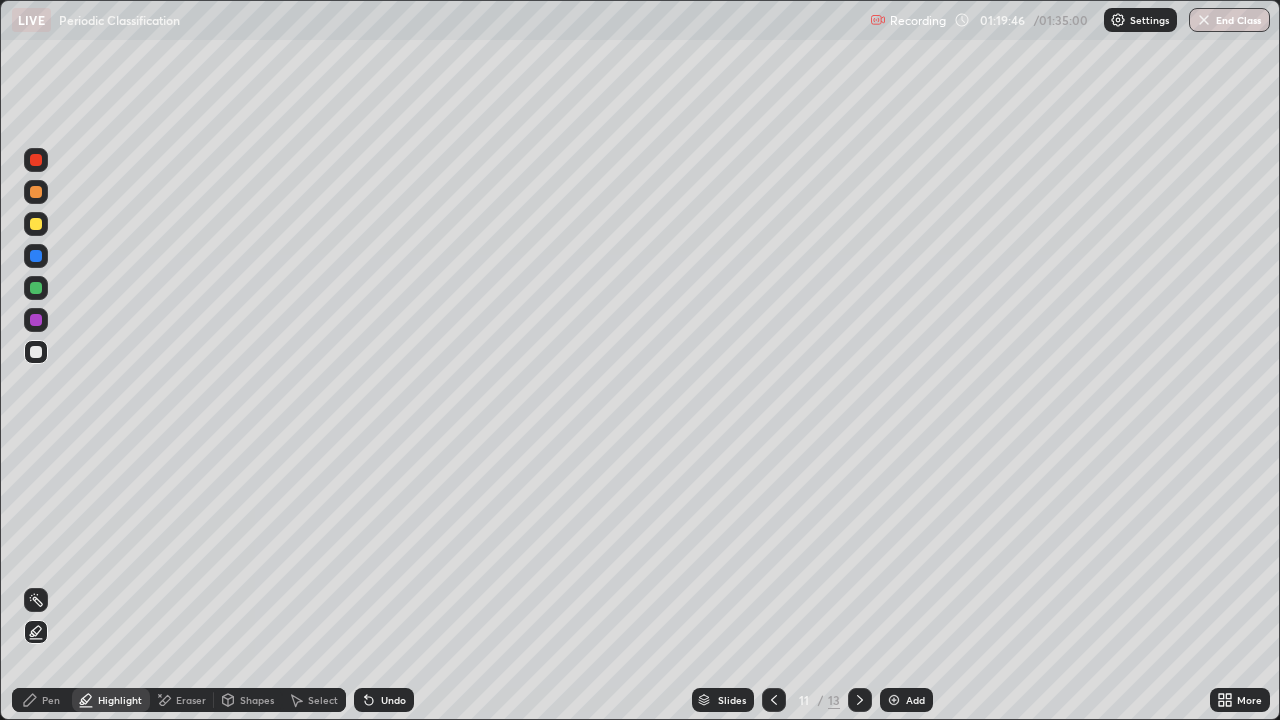 click on "Pen" at bounding box center (51, 700) 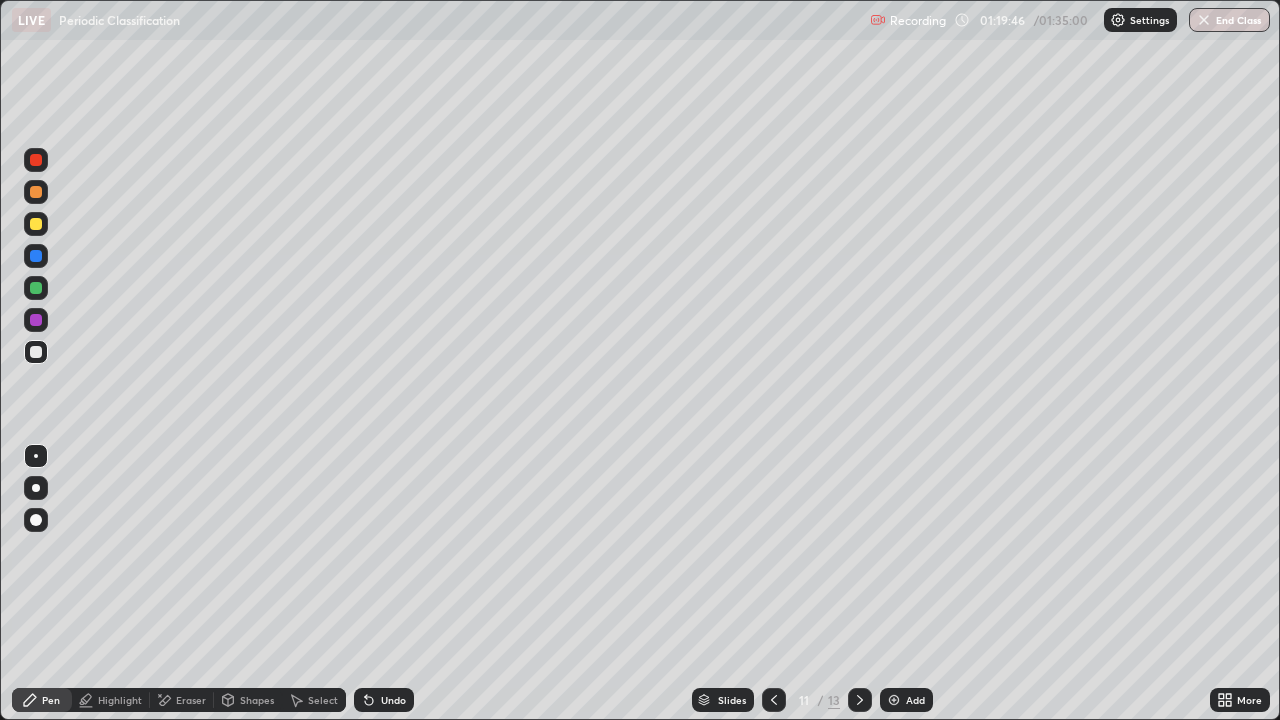 click at bounding box center (36, 288) 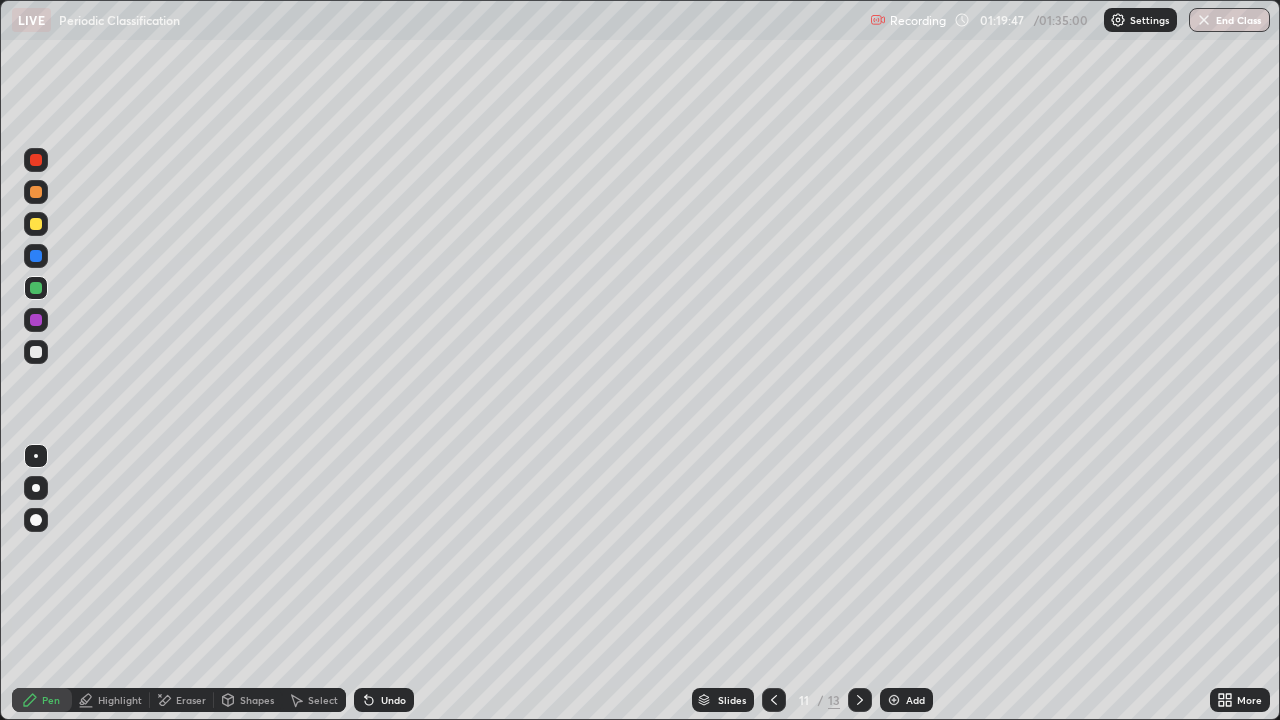 click at bounding box center [36, 520] 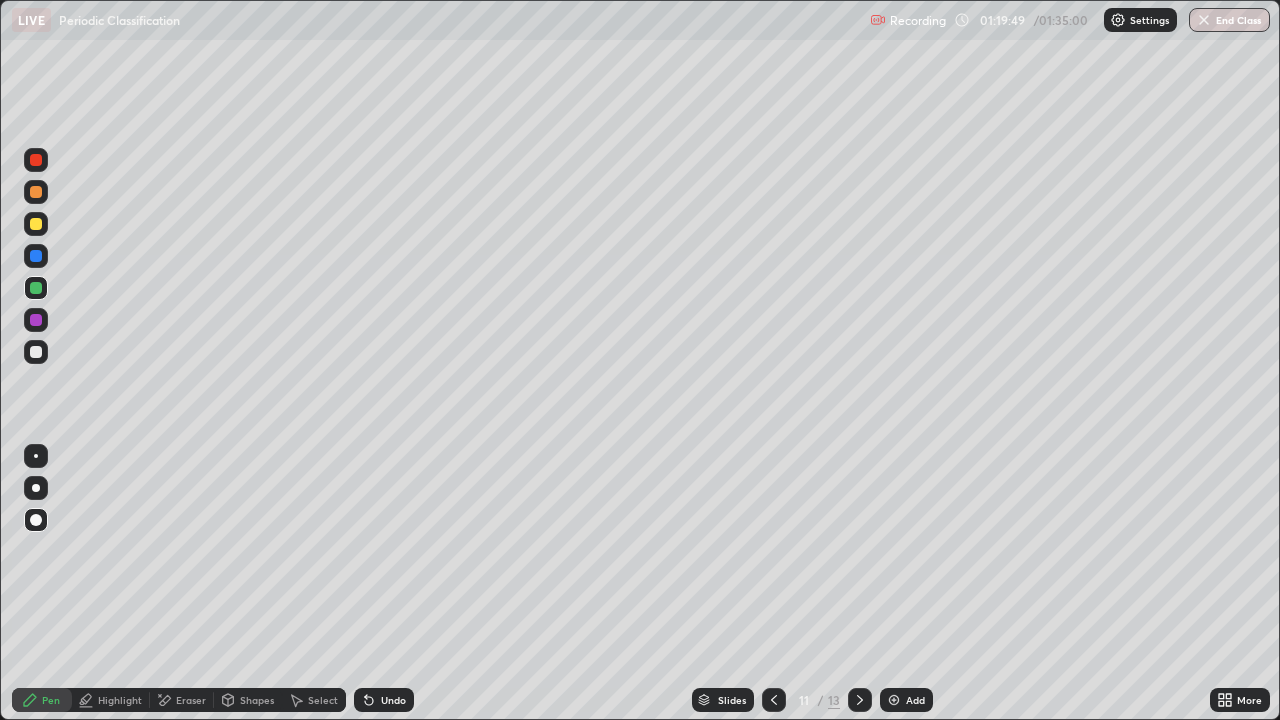 click on "Undo" at bounding box center (393, 700) 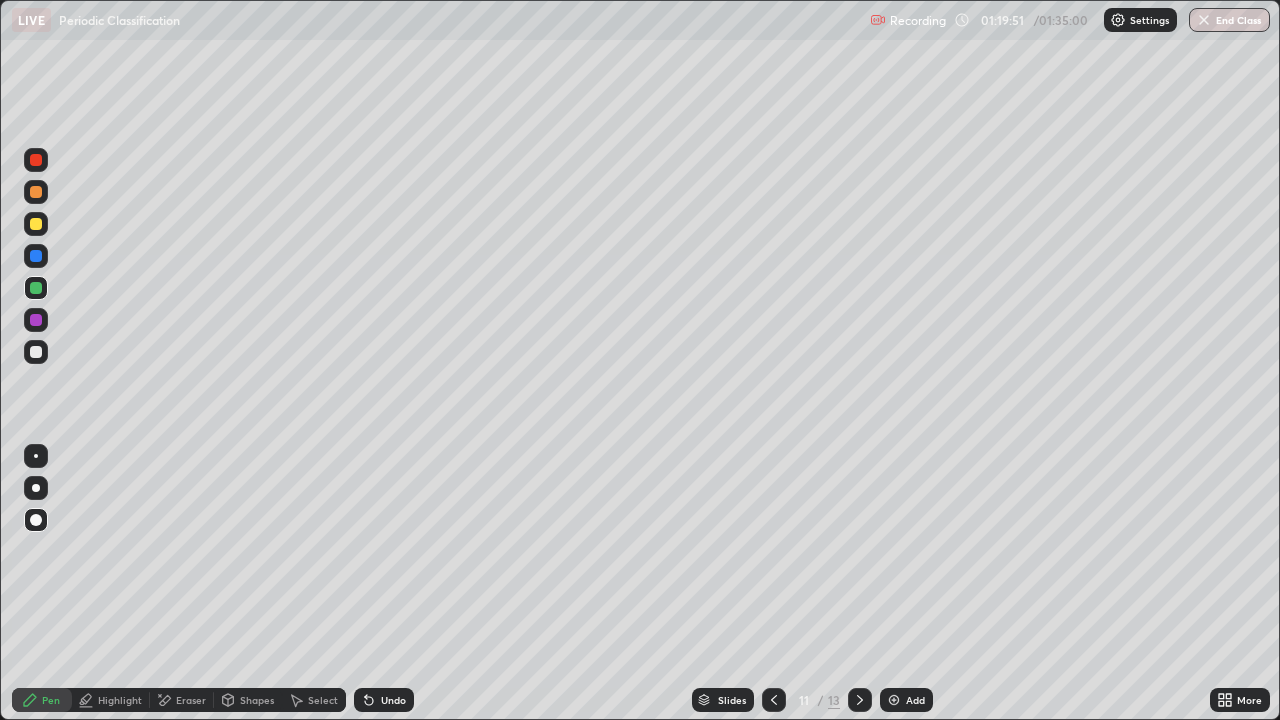 click on "Undo" at bounding box center (393, 700) 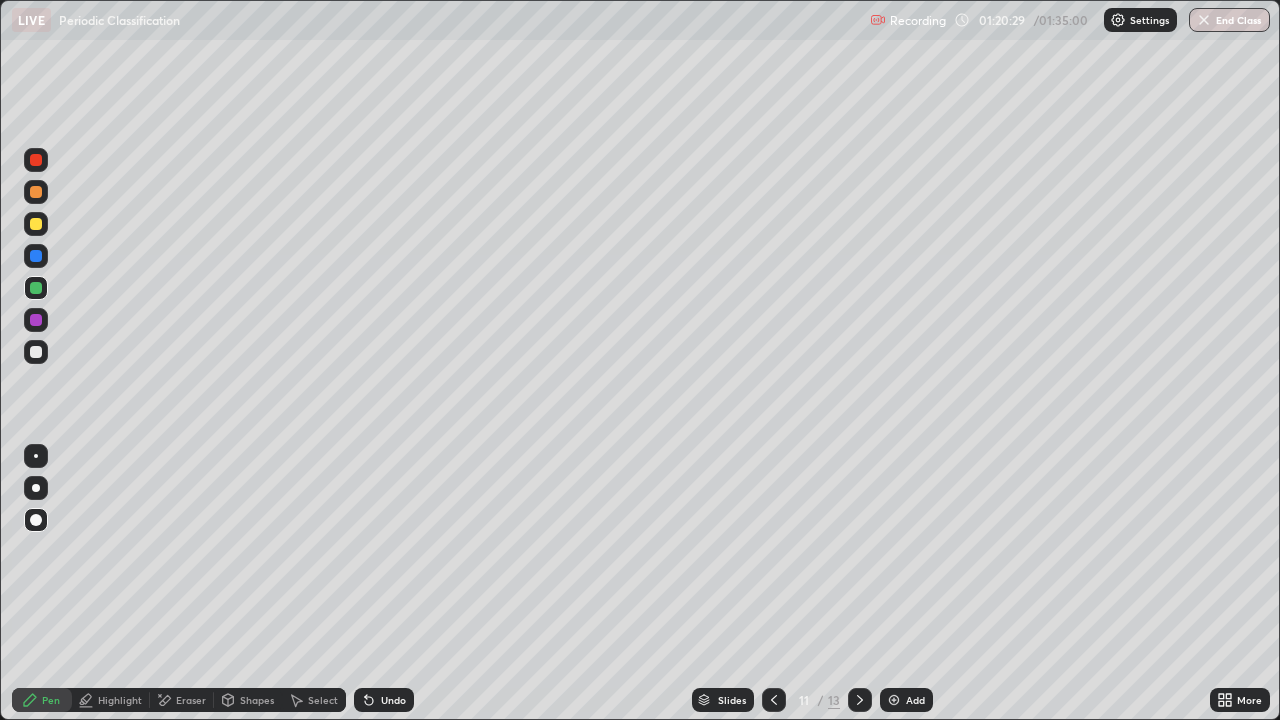 click 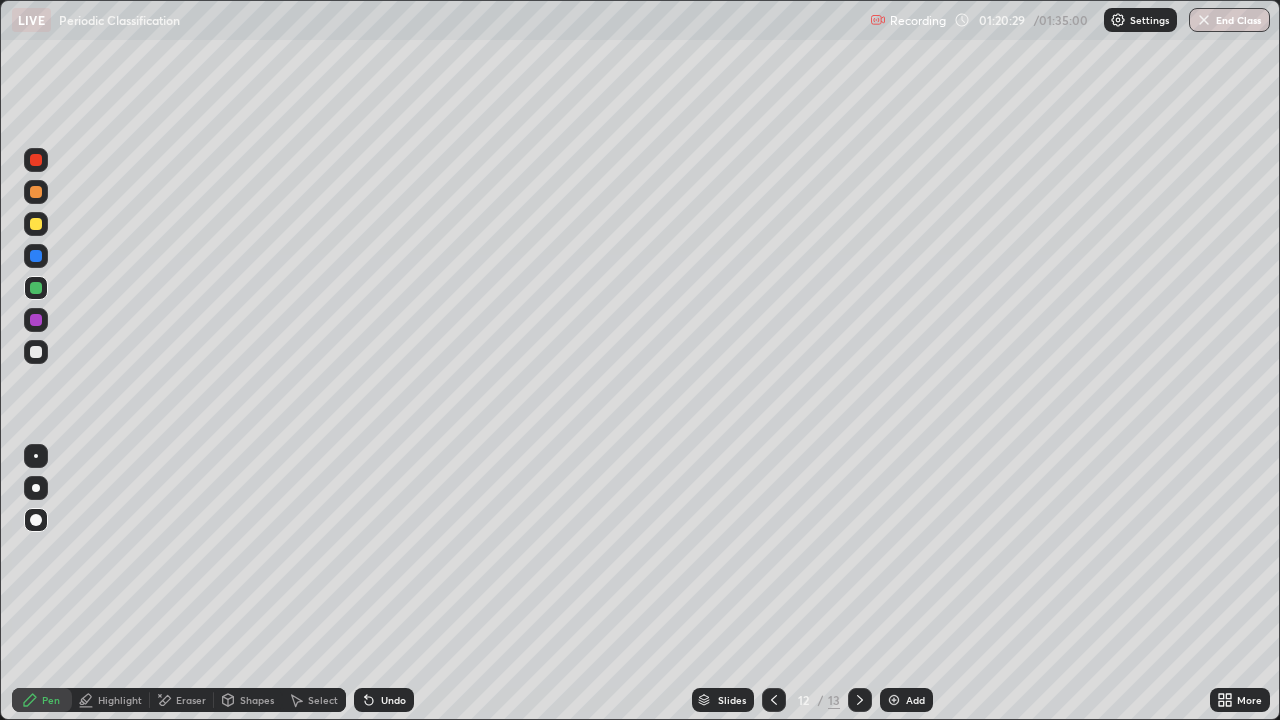 click 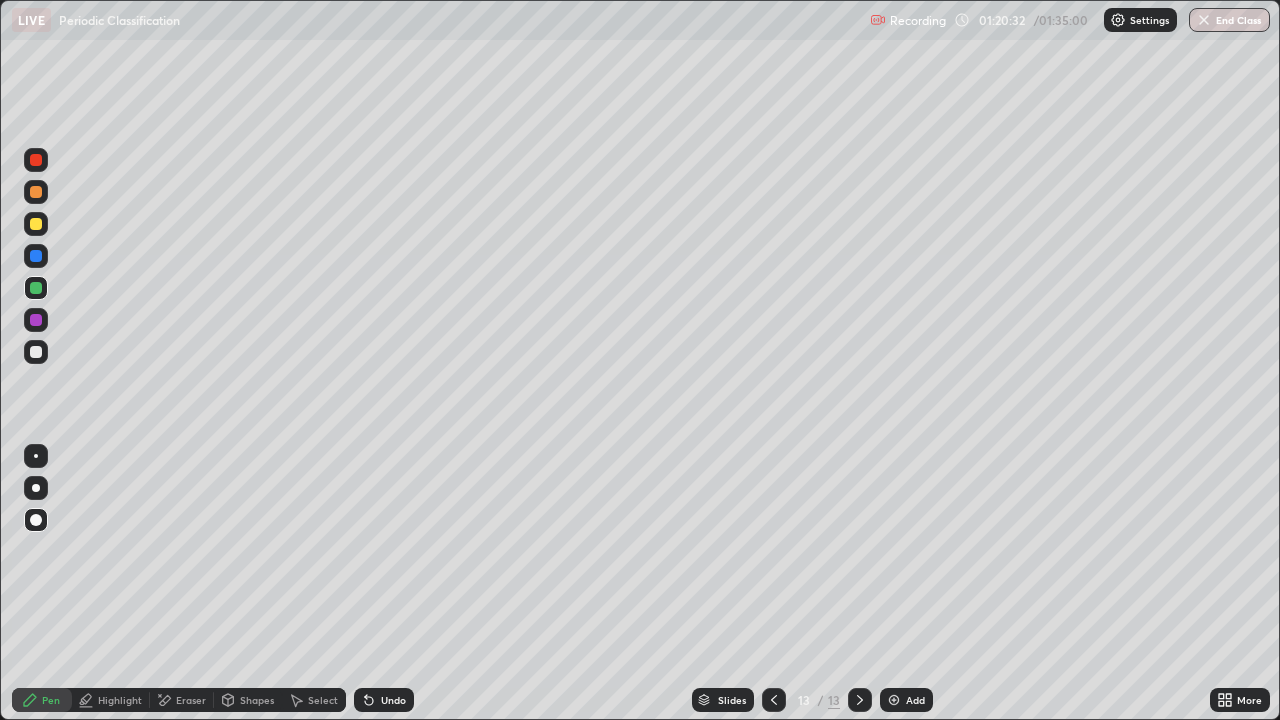 click 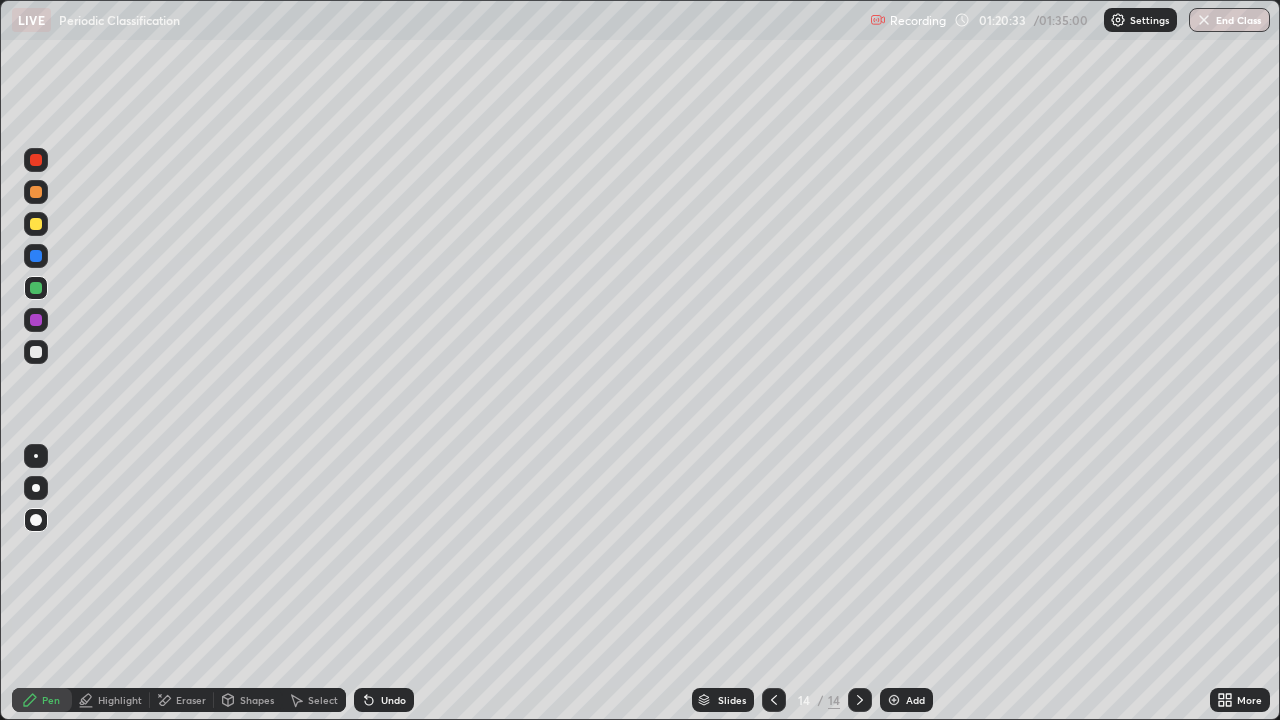 click at bounding box center (36, 456) 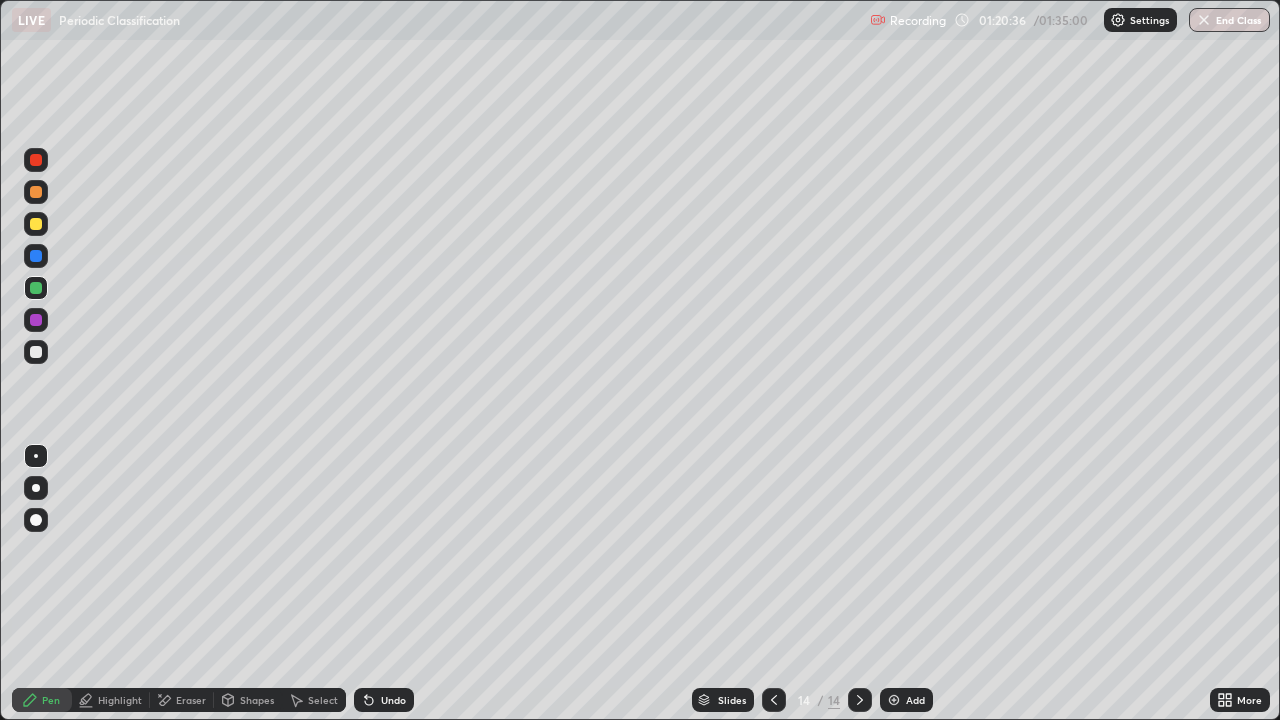 click at bounding box center [36, 224] 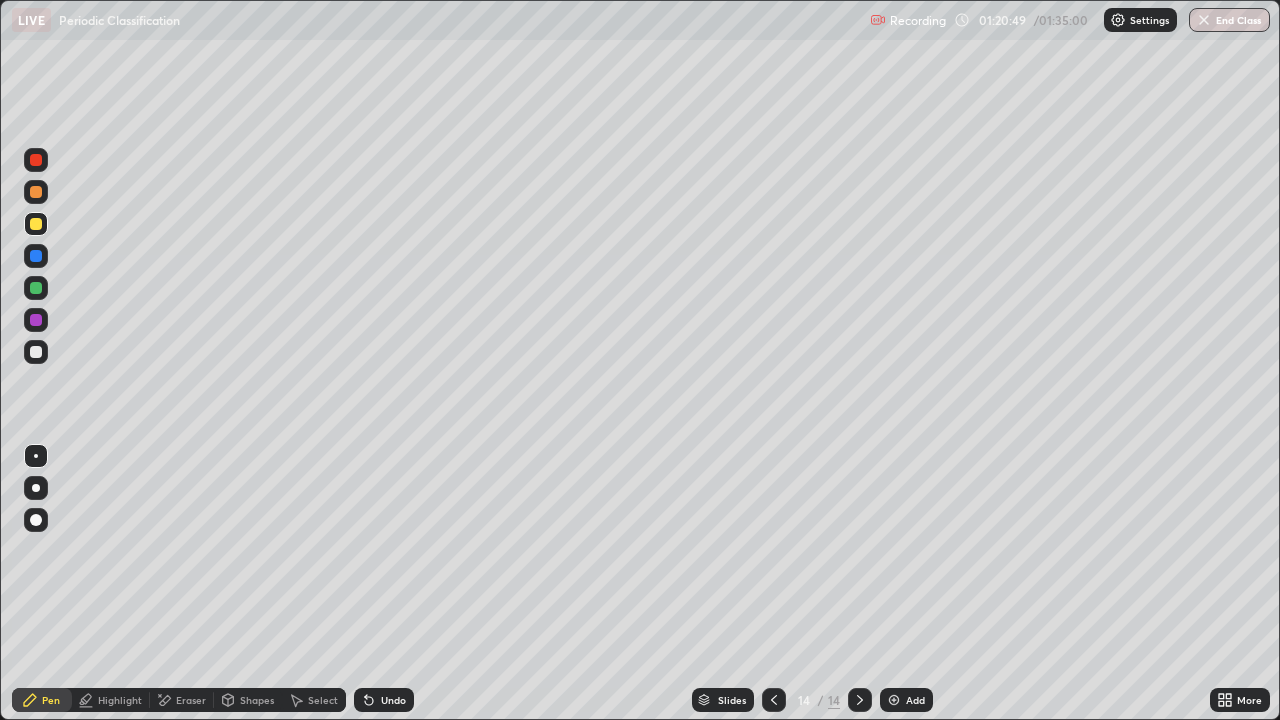 click at bounding box center [36, 352] 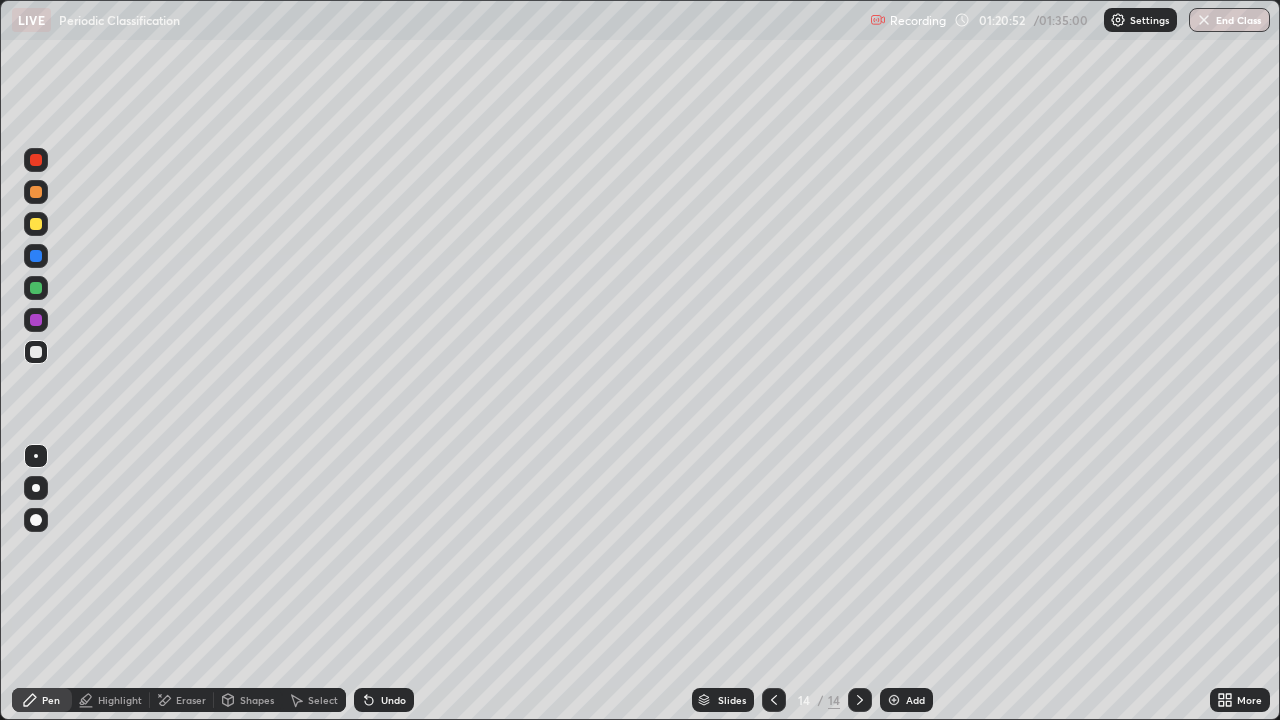 click on "Undo" at bounding box center [393, 700] 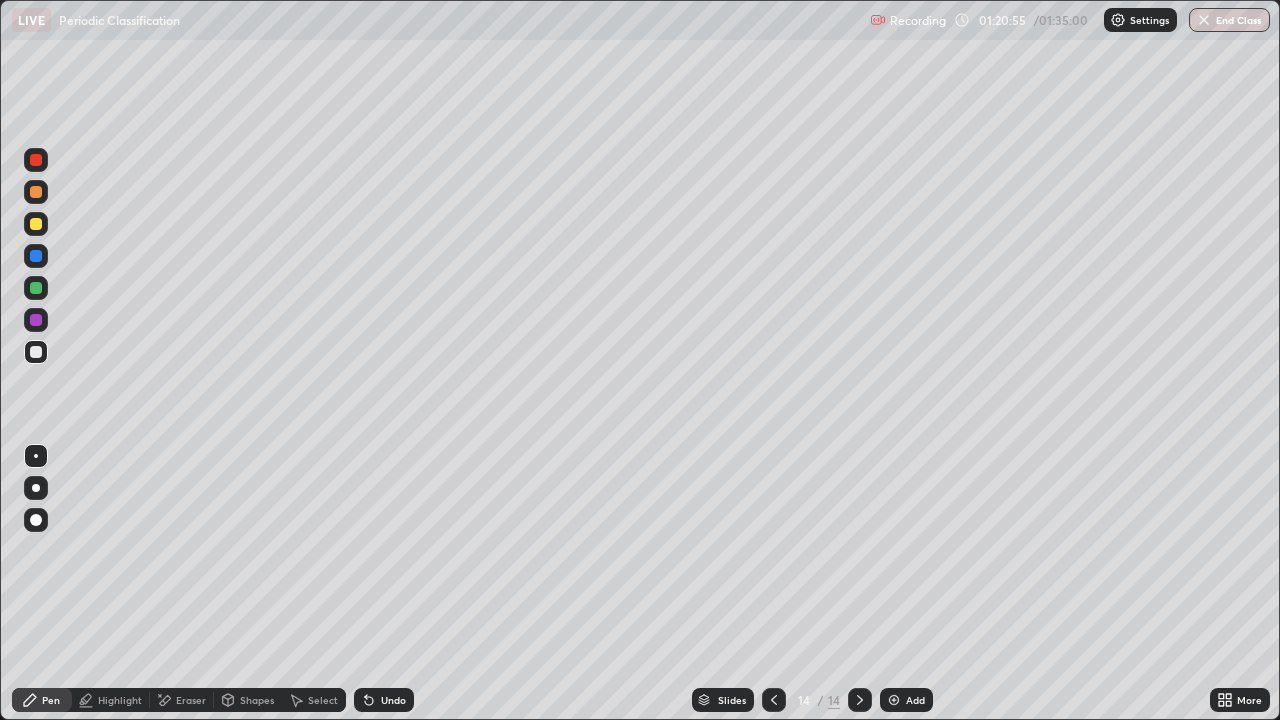 click on "Undo" at bounding box center (384, 700) 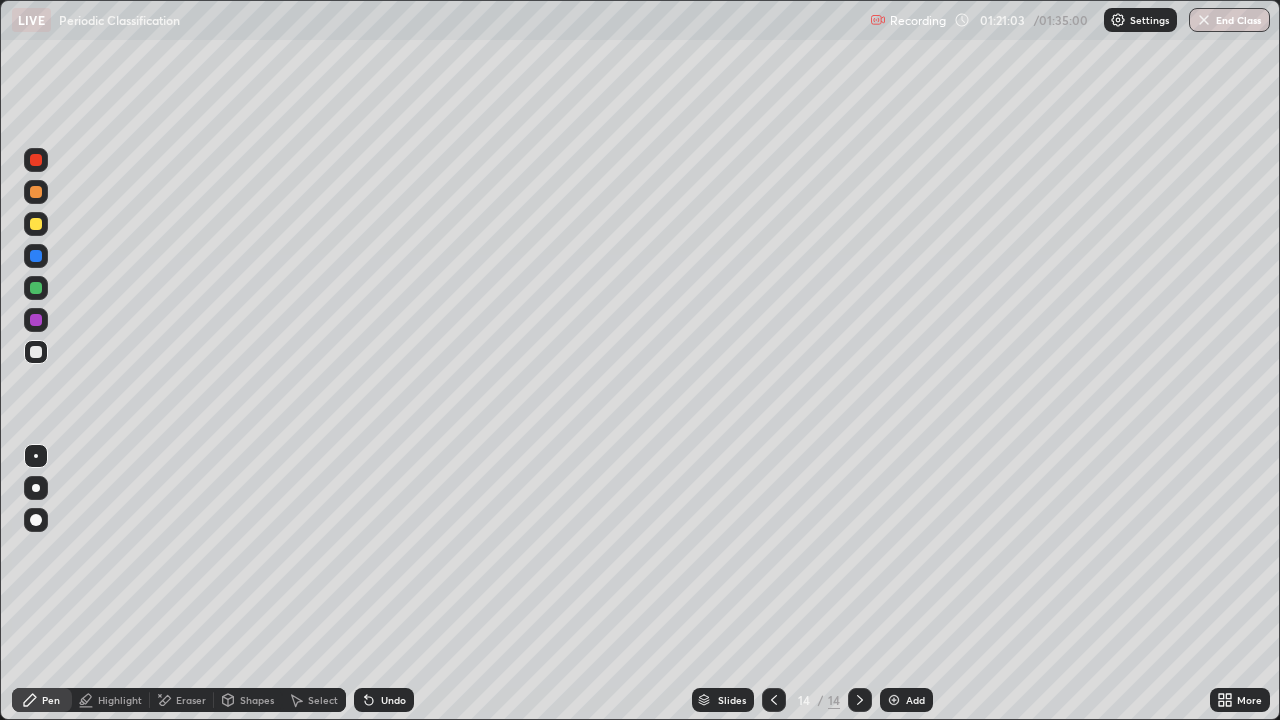 click on "Select" at bounding box center [314, 700] 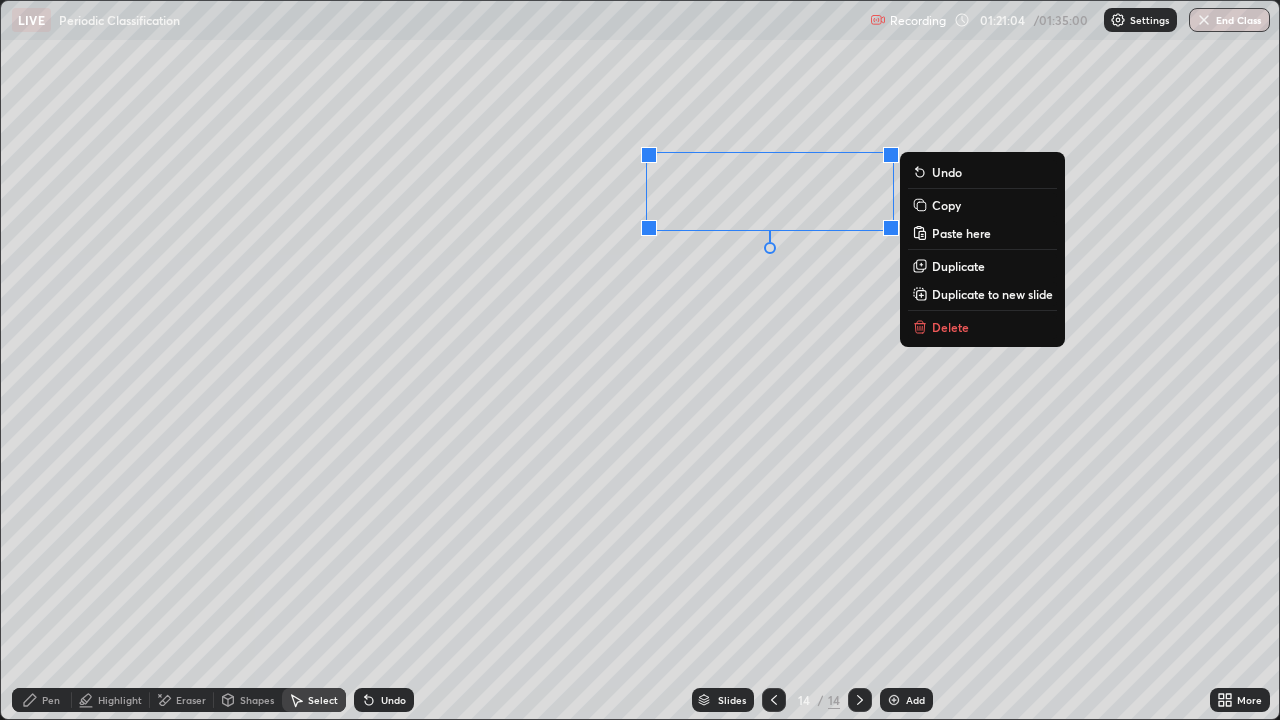 click on "Duplicate" at bounding box center [958, 266] 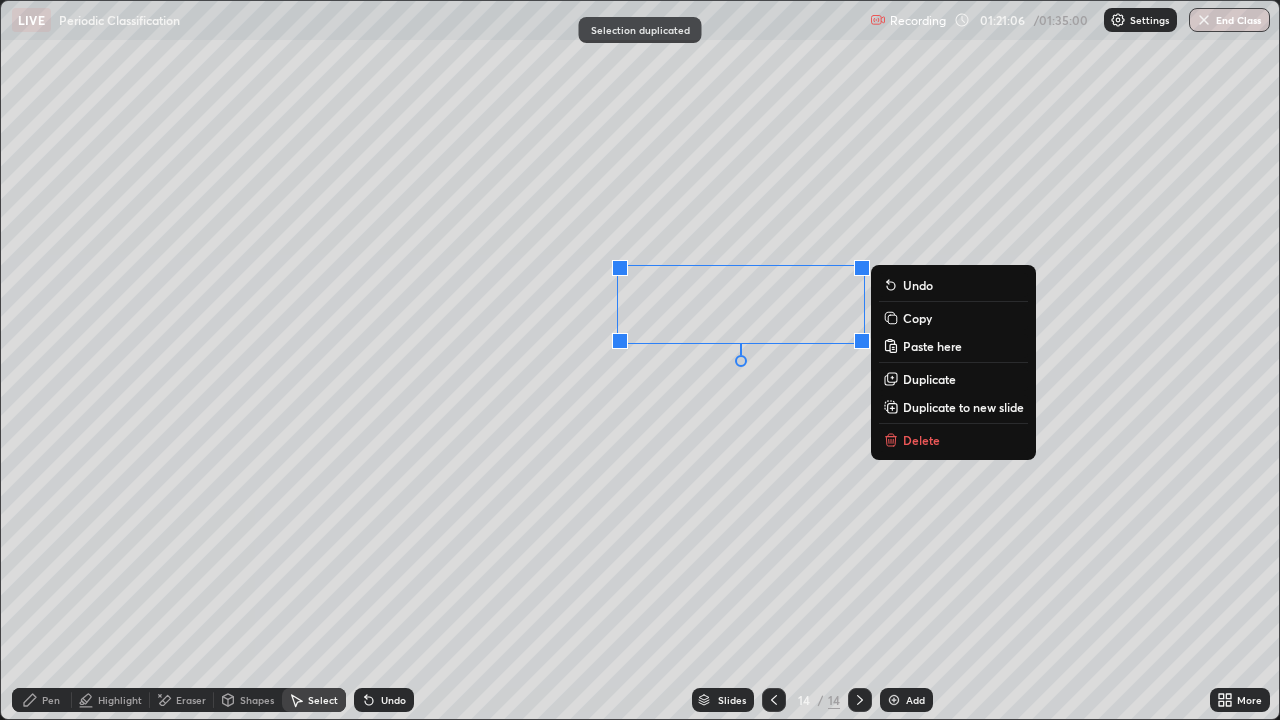 click on "Eraser" at bounding box center [191, 700] 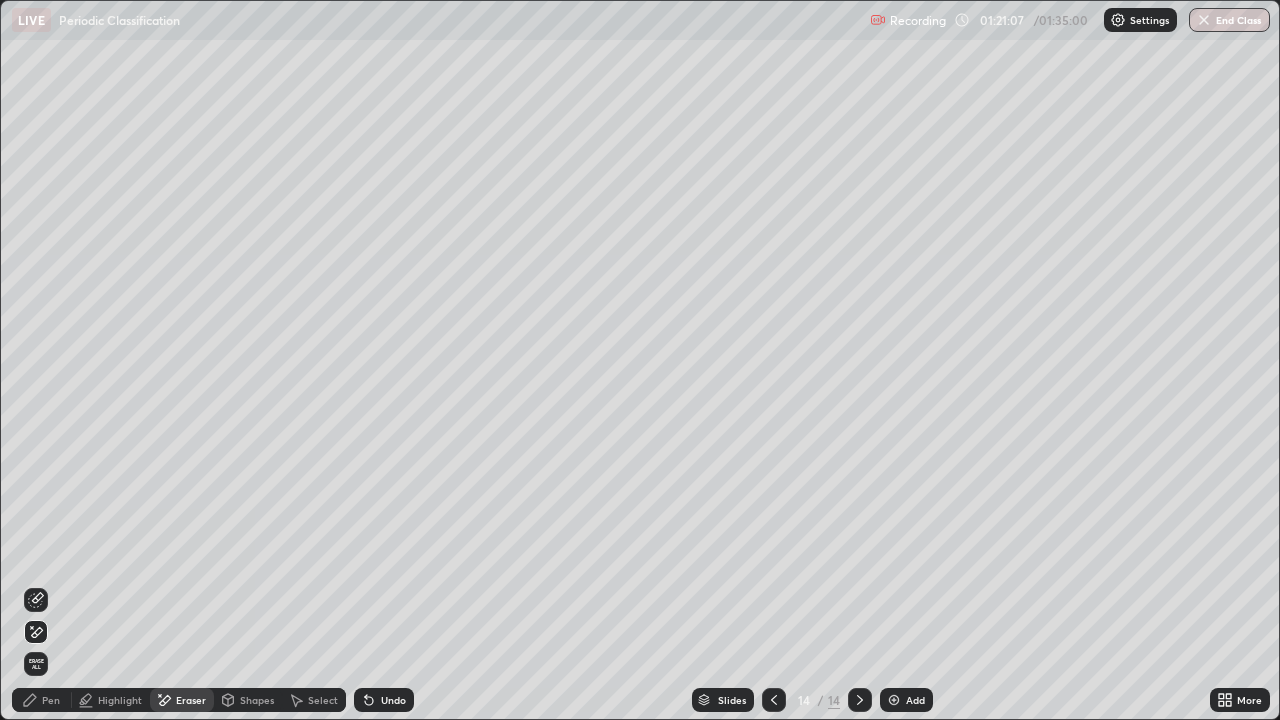 click on "Pen" at bounding box center (51, 700) 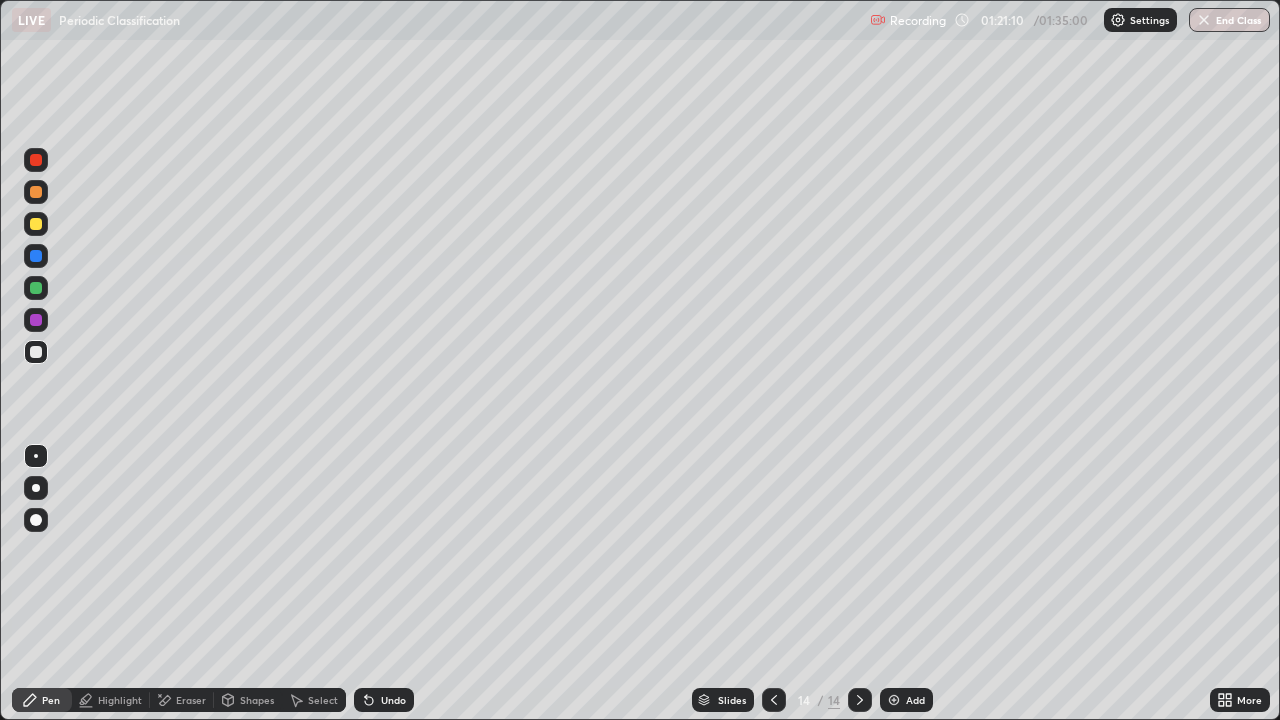click on "Undo" at bounding box center (393, 700) 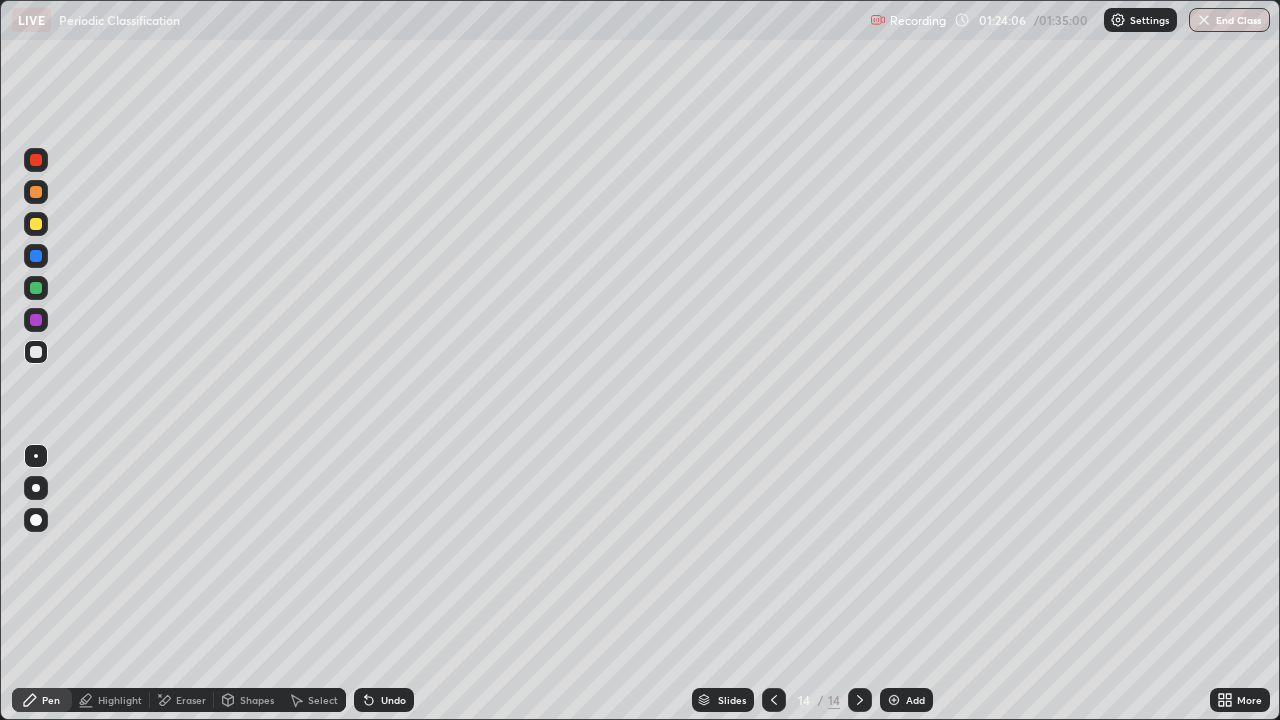 click at bounding box center (36, 288) 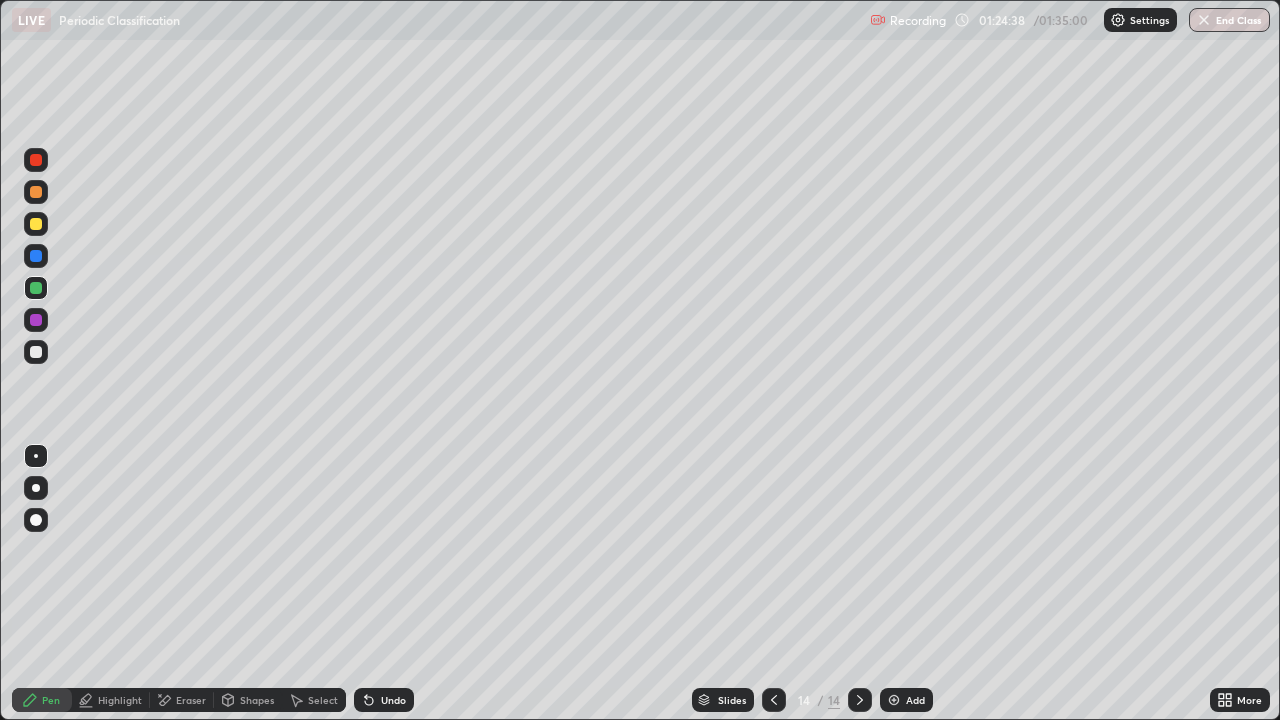 click on "Undo" at bounding box center [393, 700] 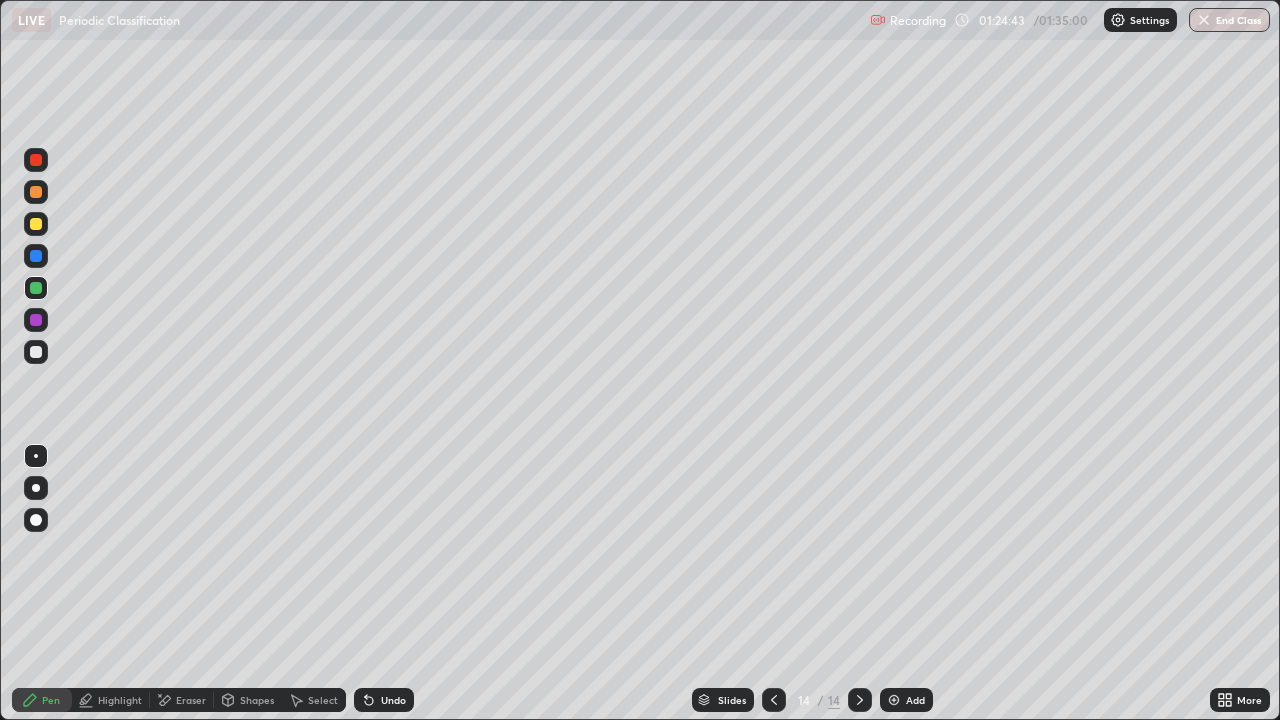 click at bounding box center [36, 224] 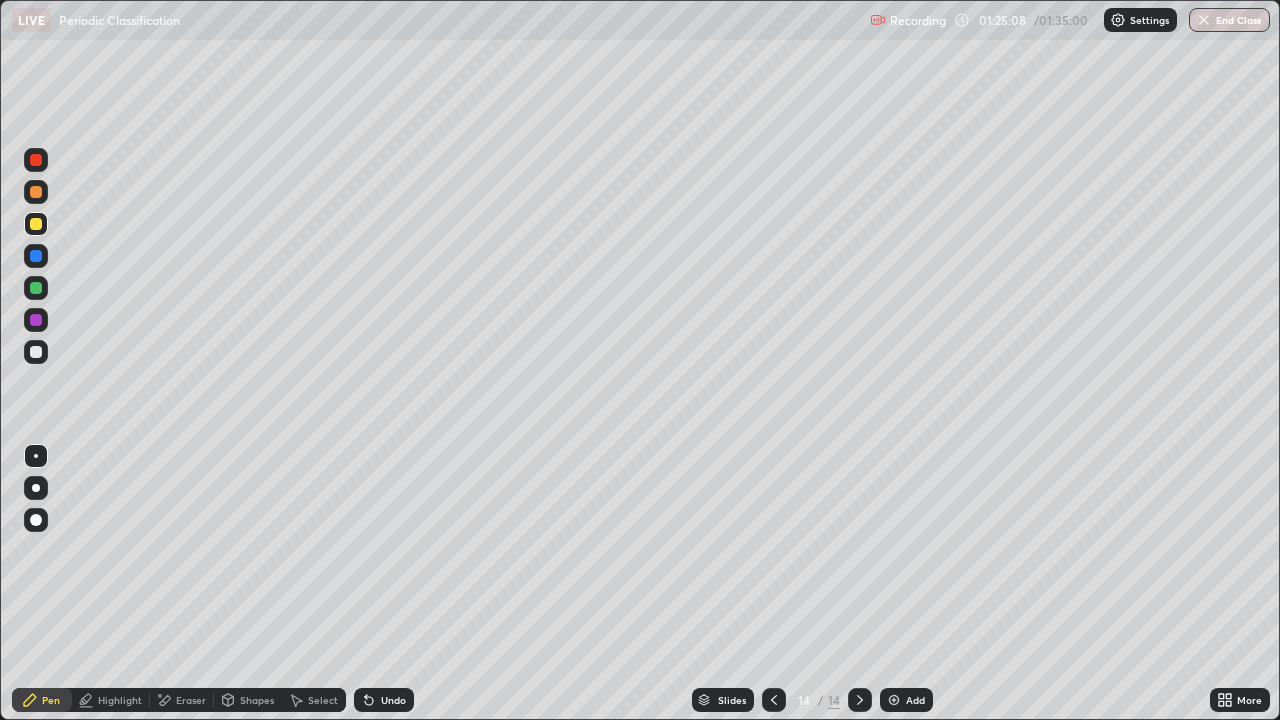 click at bounding box center (36, 352) 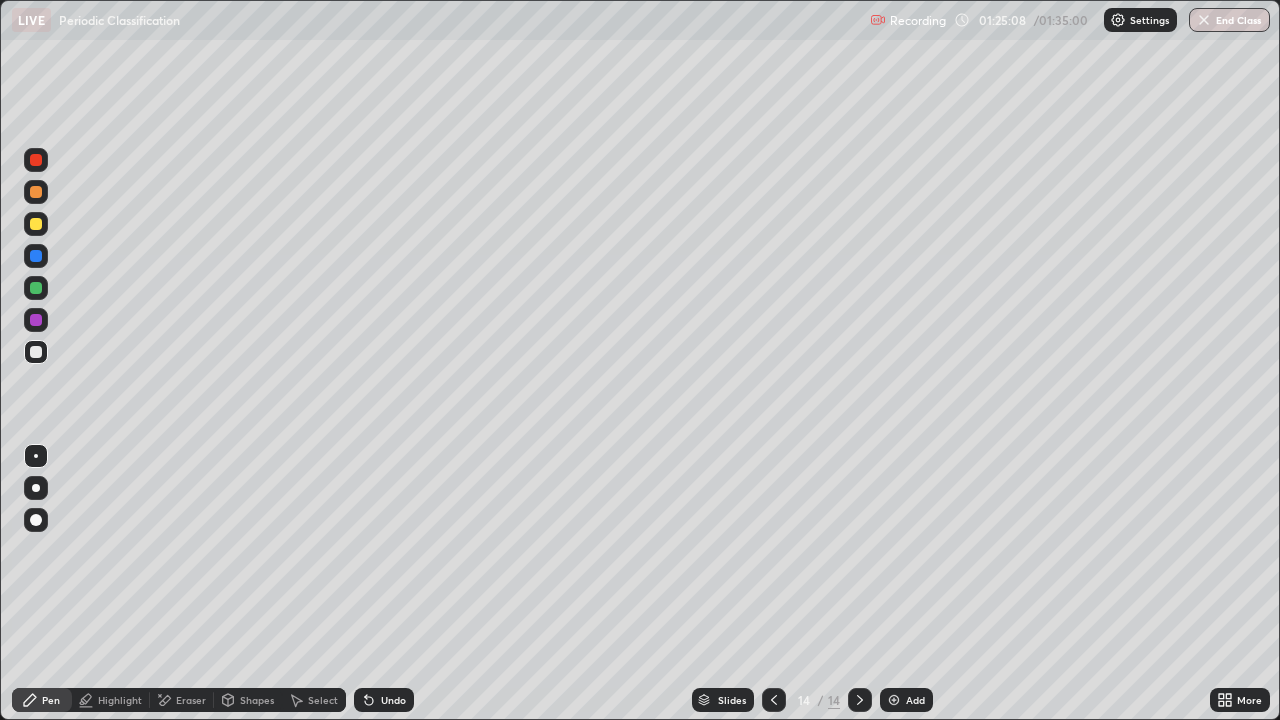 click on "Erase all" at bounding box center (36, 360) 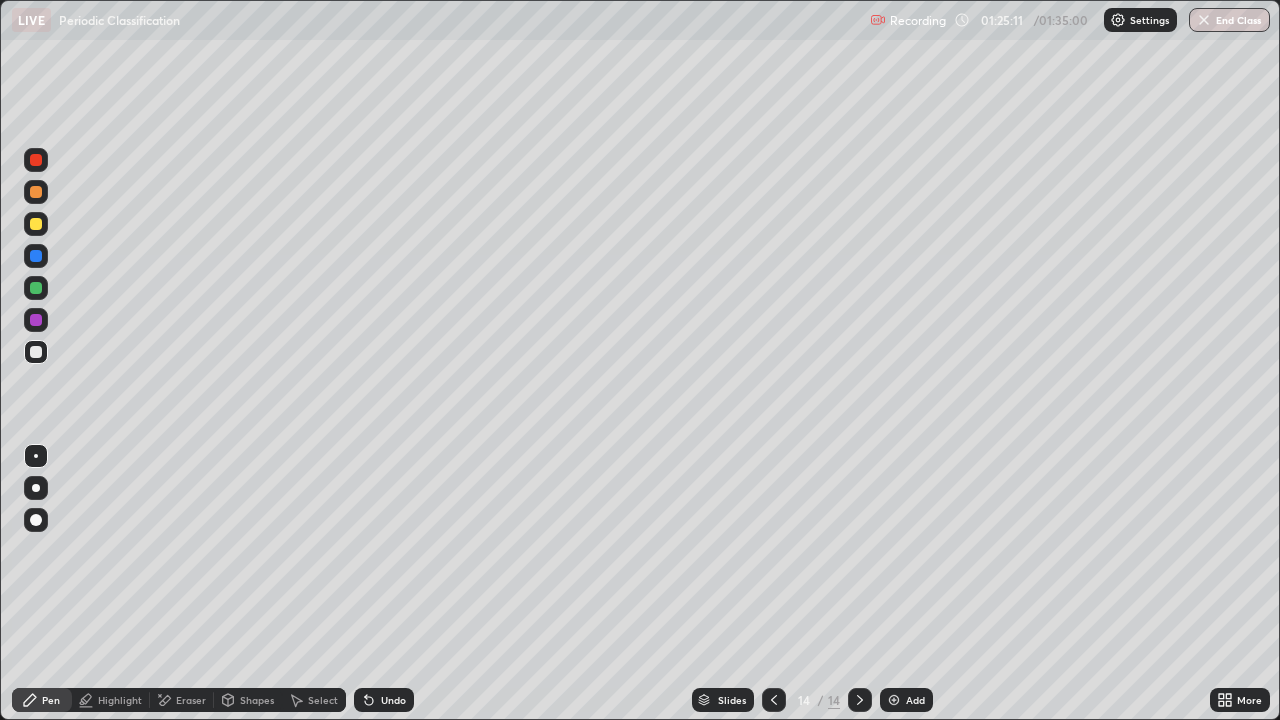 click on "Undo" at bounding box center [393, 700] 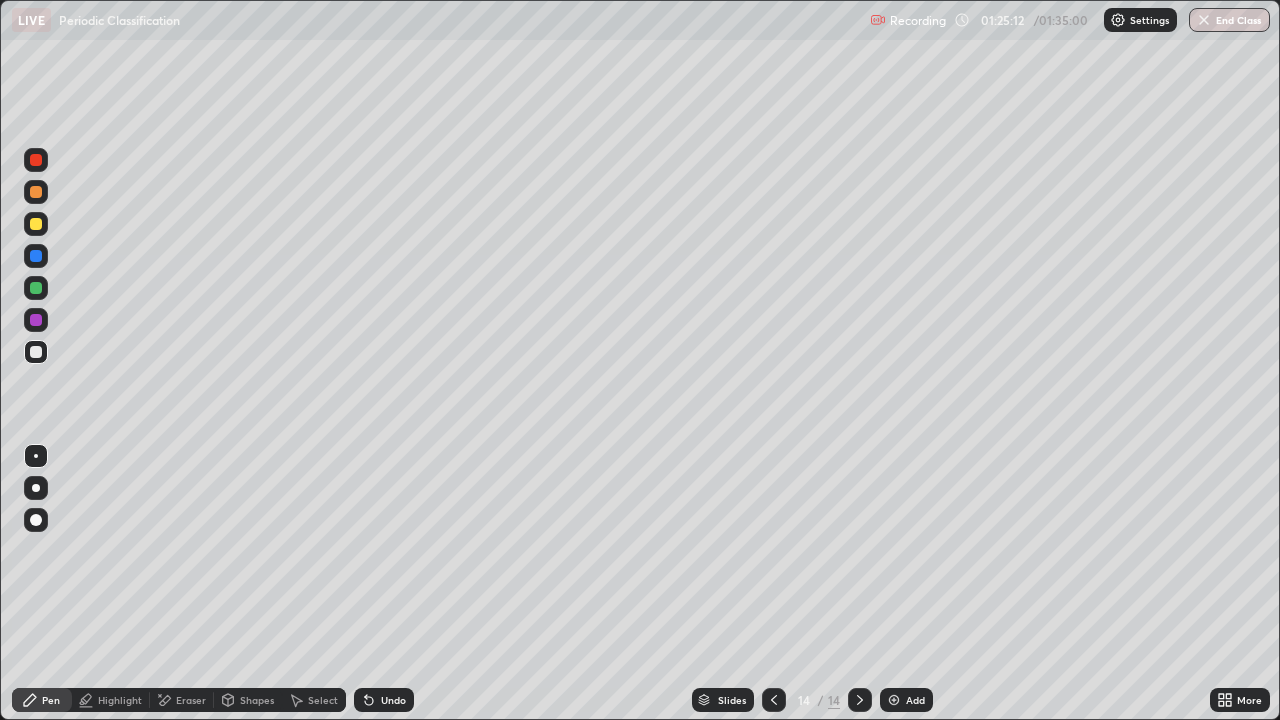 click 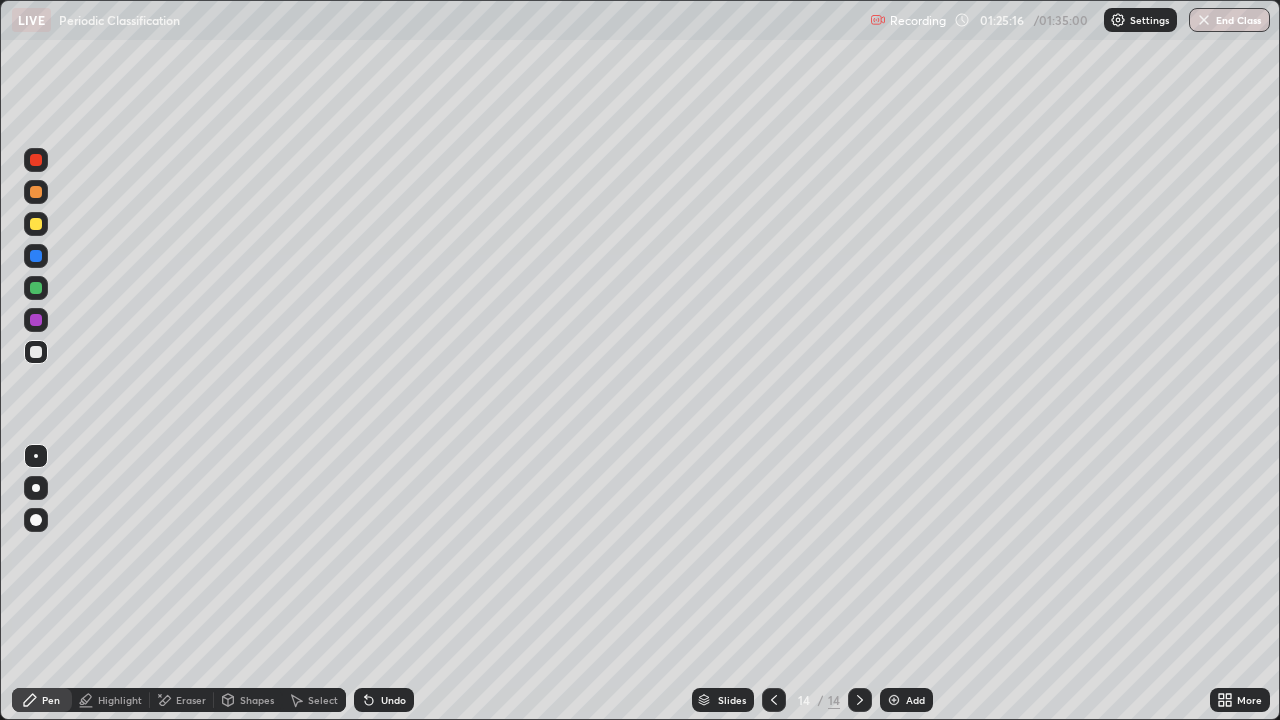 click on "Select" at bounding box center [323, 700] 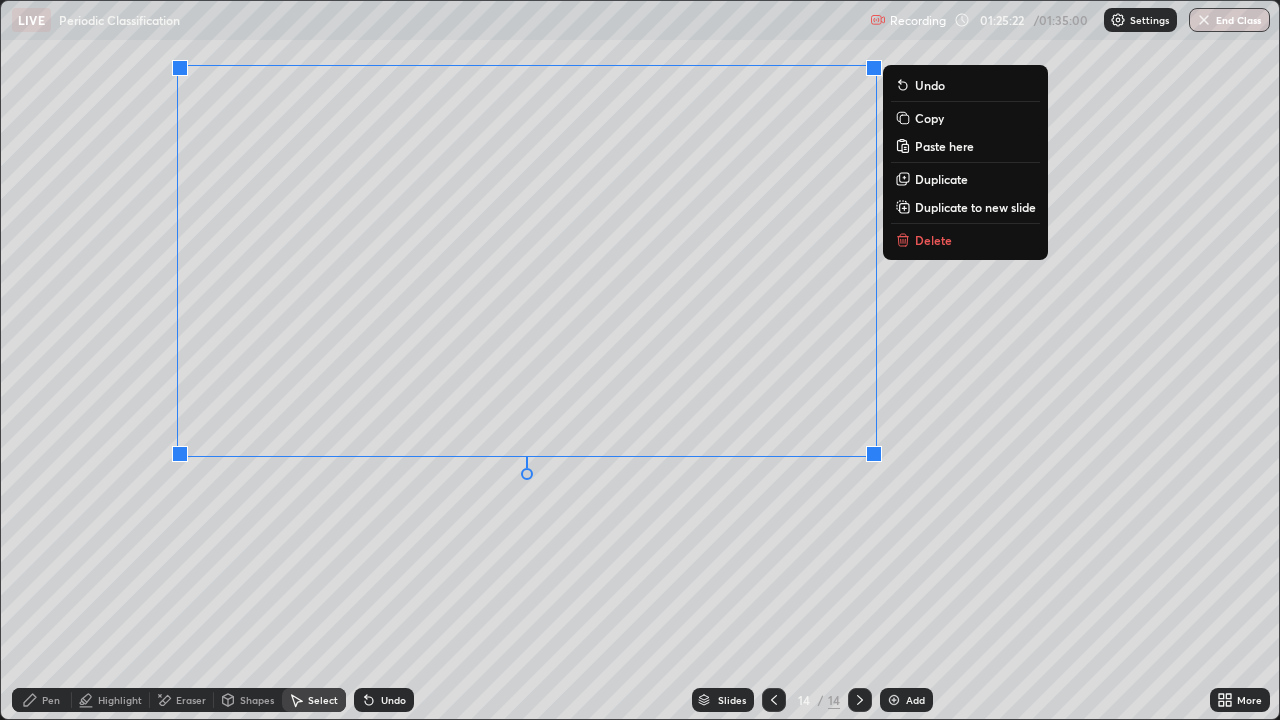 click on "Pen" at bounding box center (42, 700) 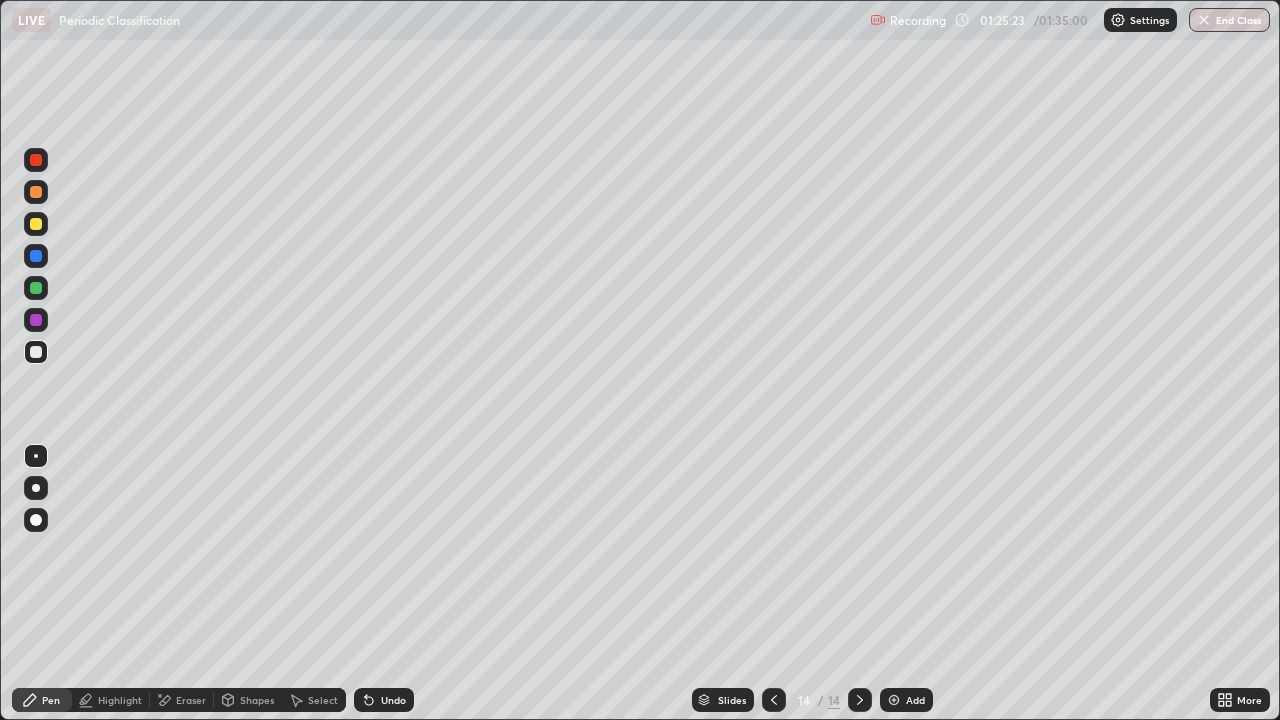 click at bounding box center [36, 160] 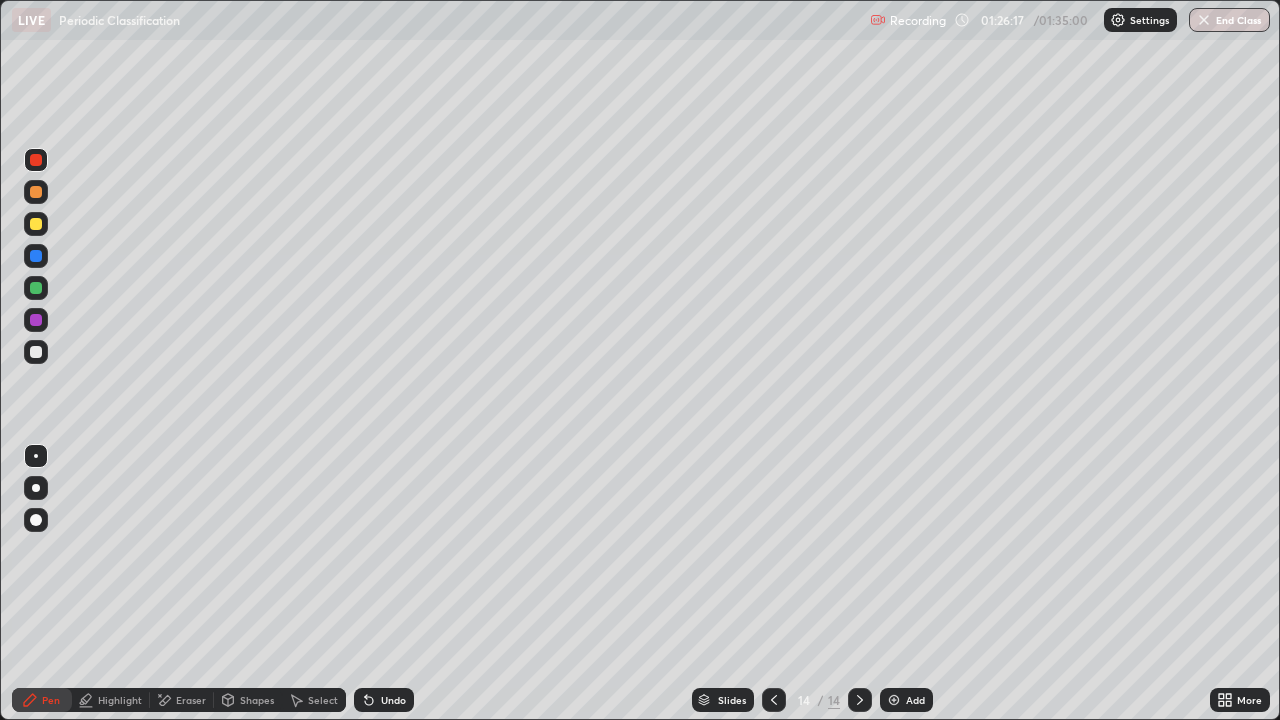 click 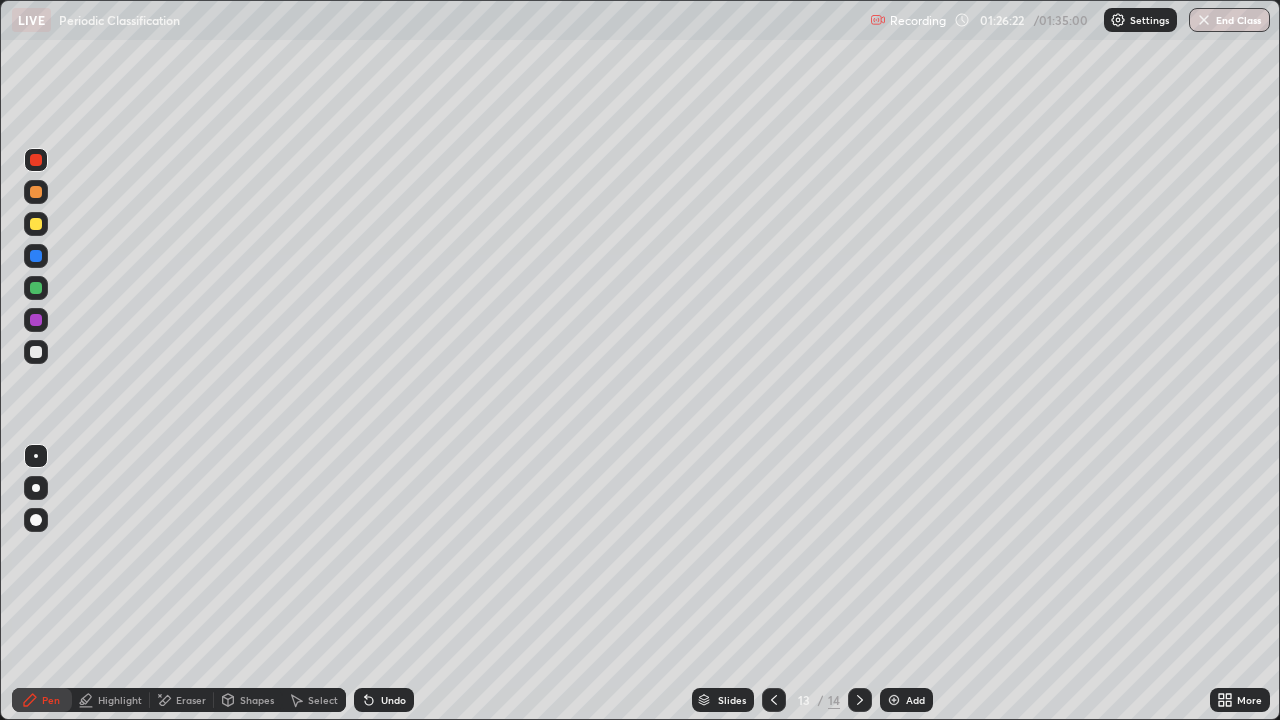 click 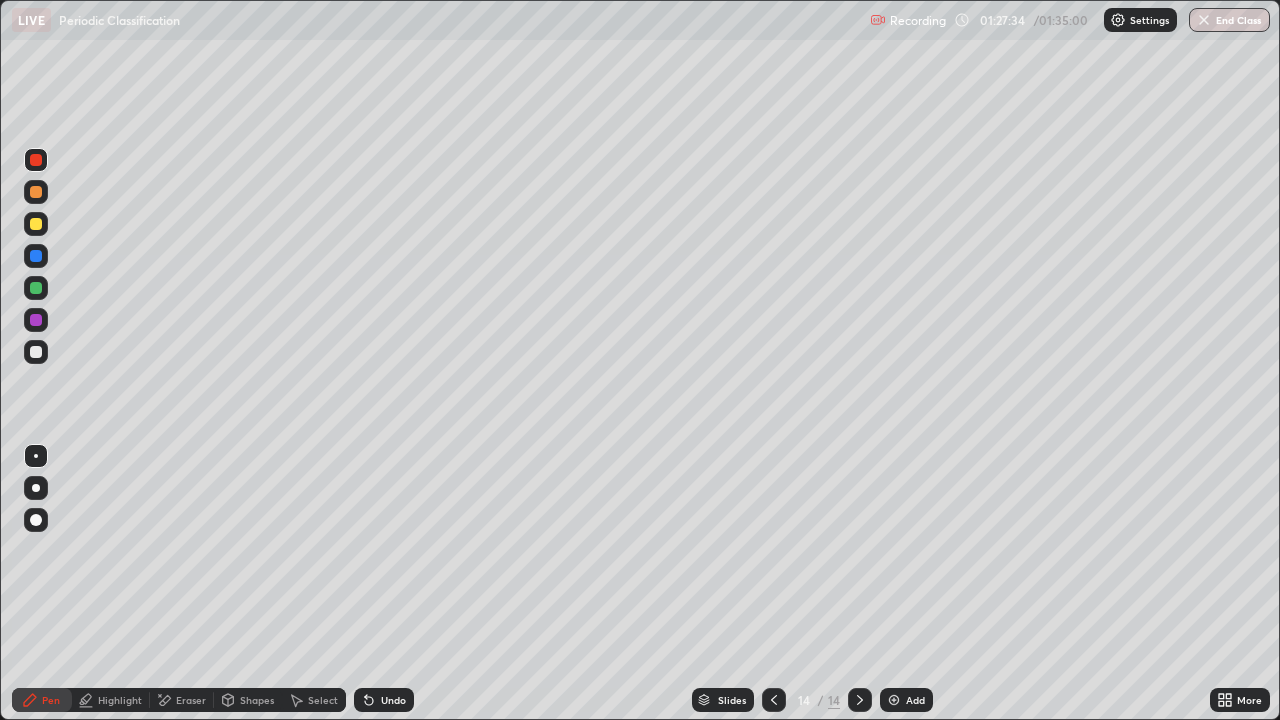 click on "Slides" at bounding box center [732, 700] 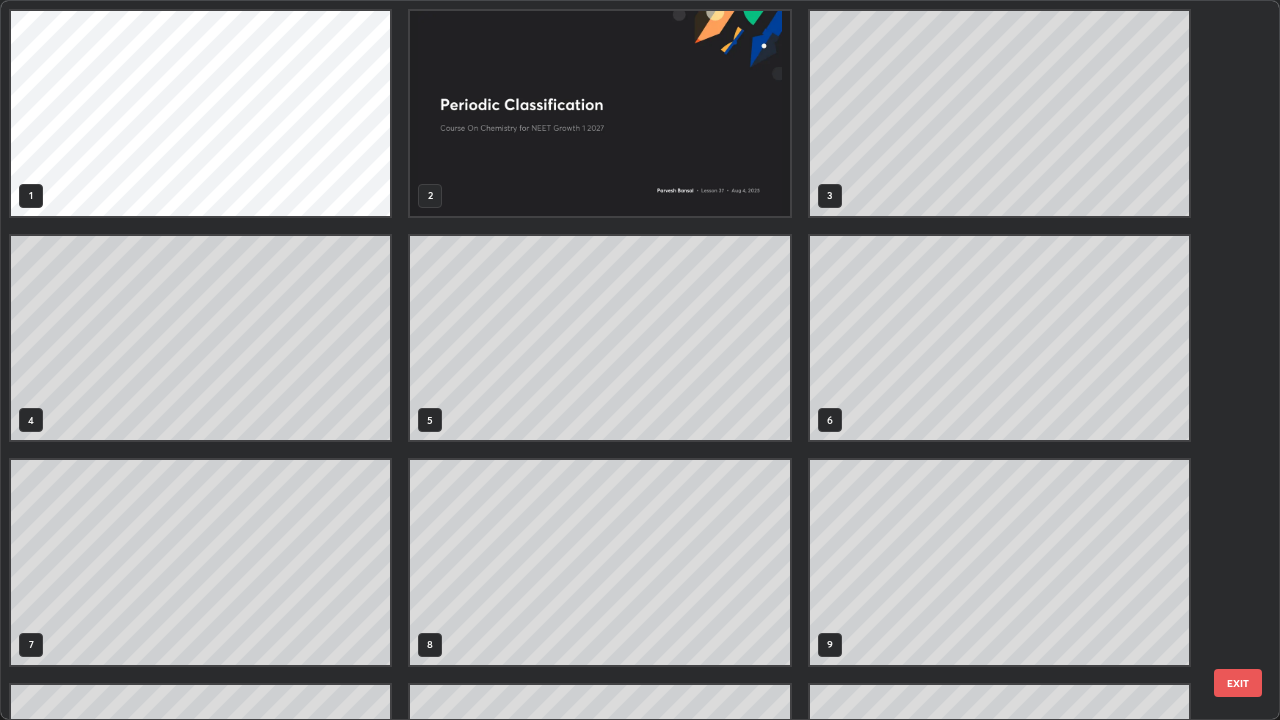 scroll, scrollTop: 405, scrollLeft: 0, axis: vertical 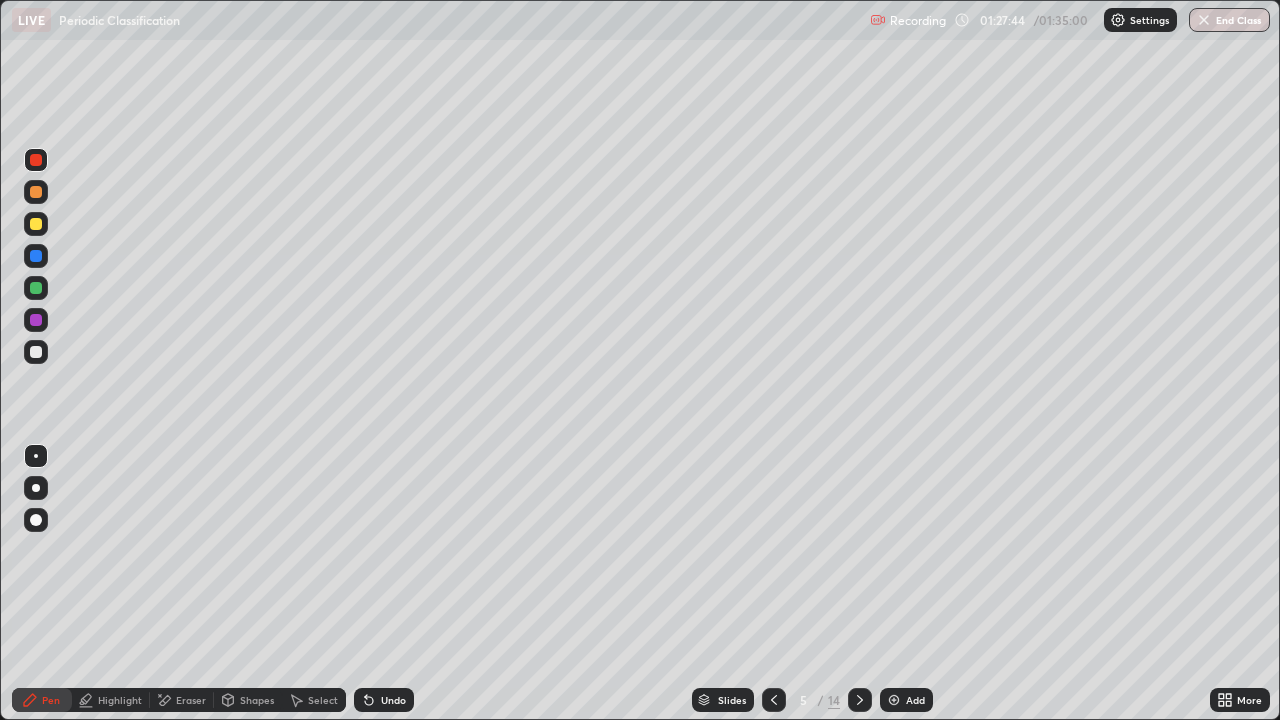 click at bounding box center [860, 700] 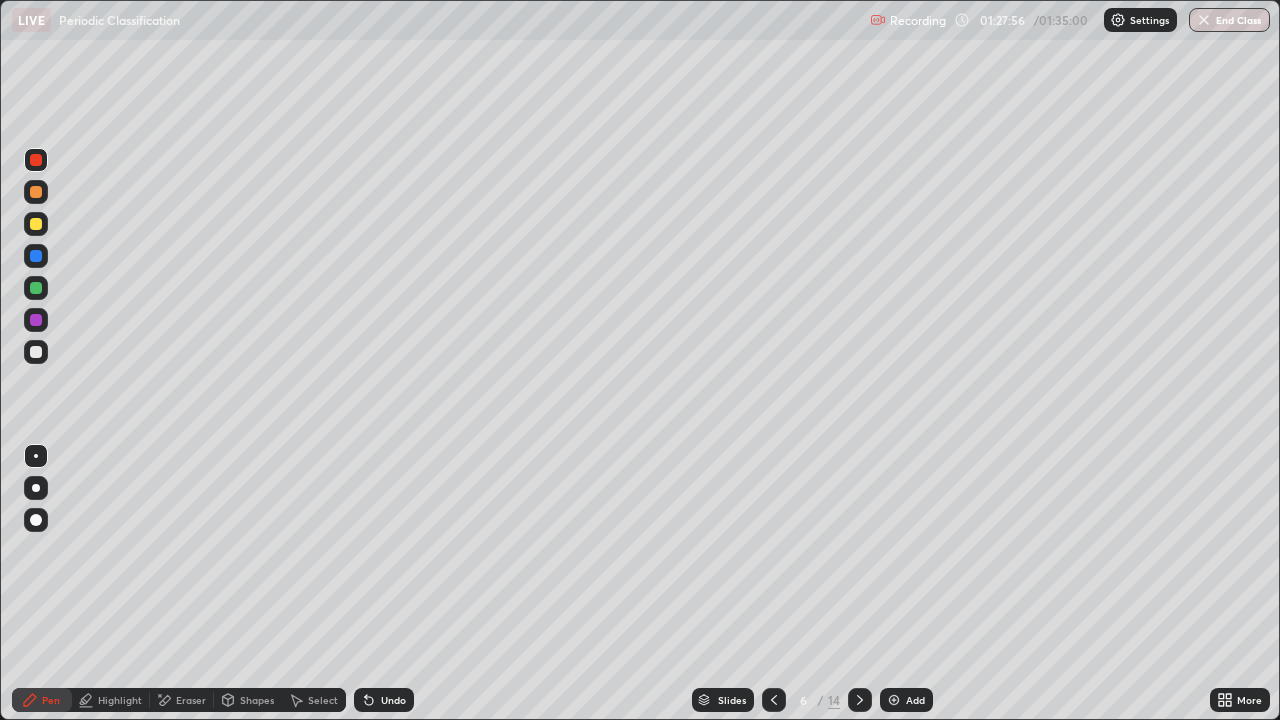 click 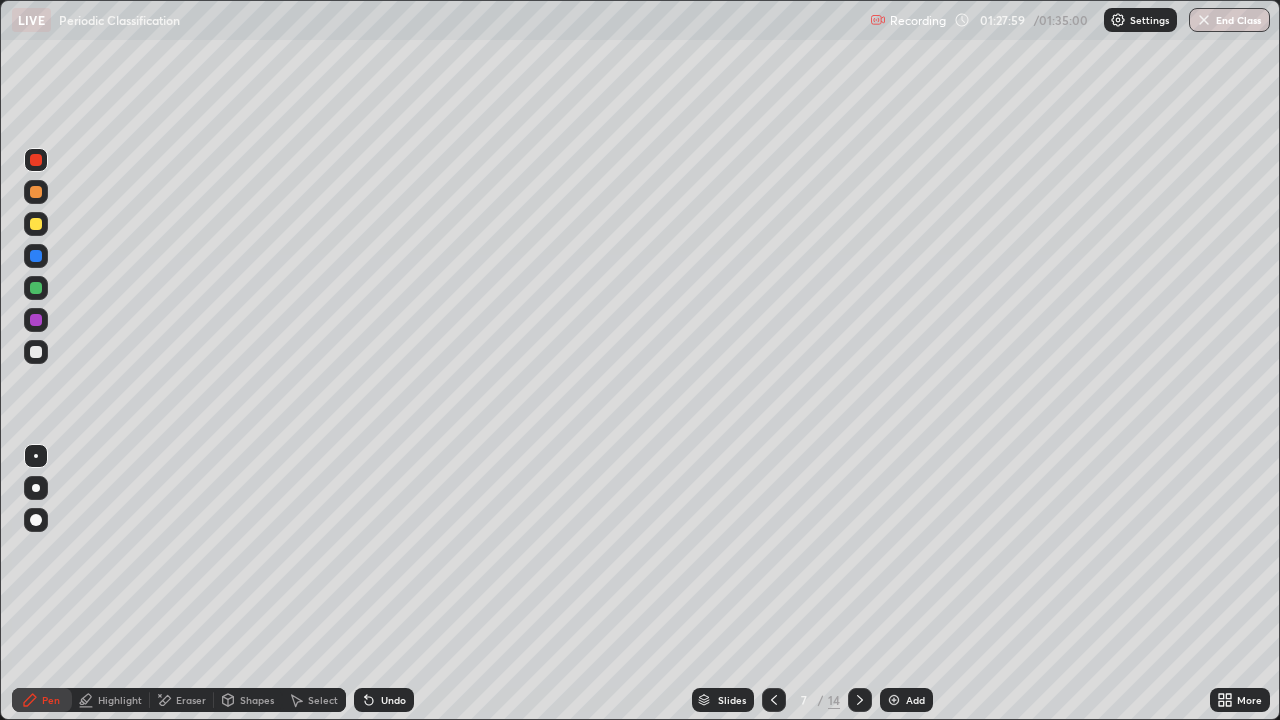 click 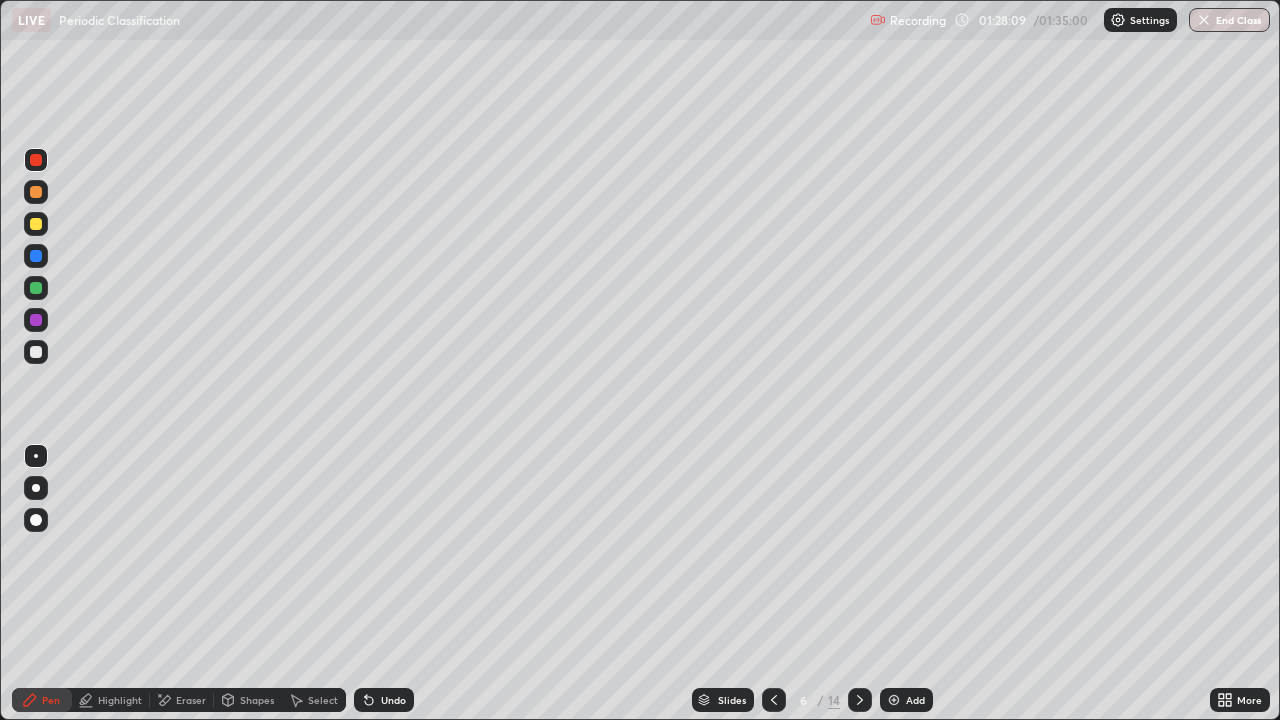 click 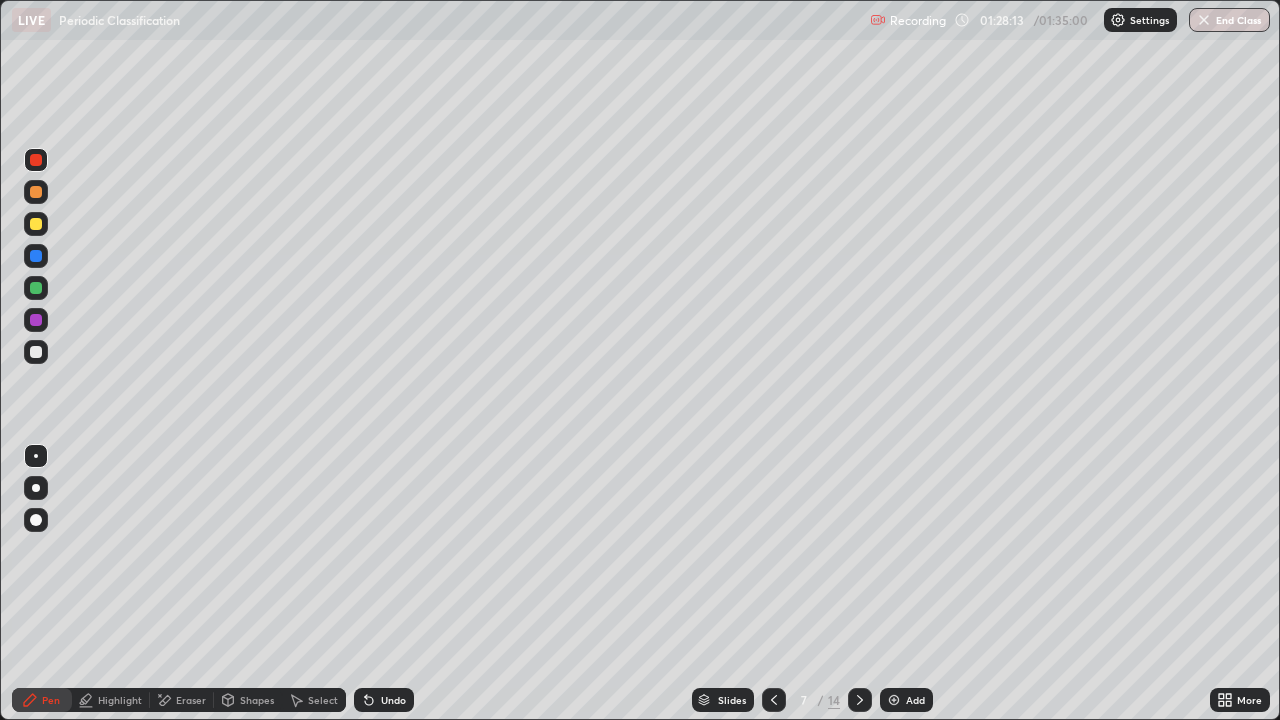 click 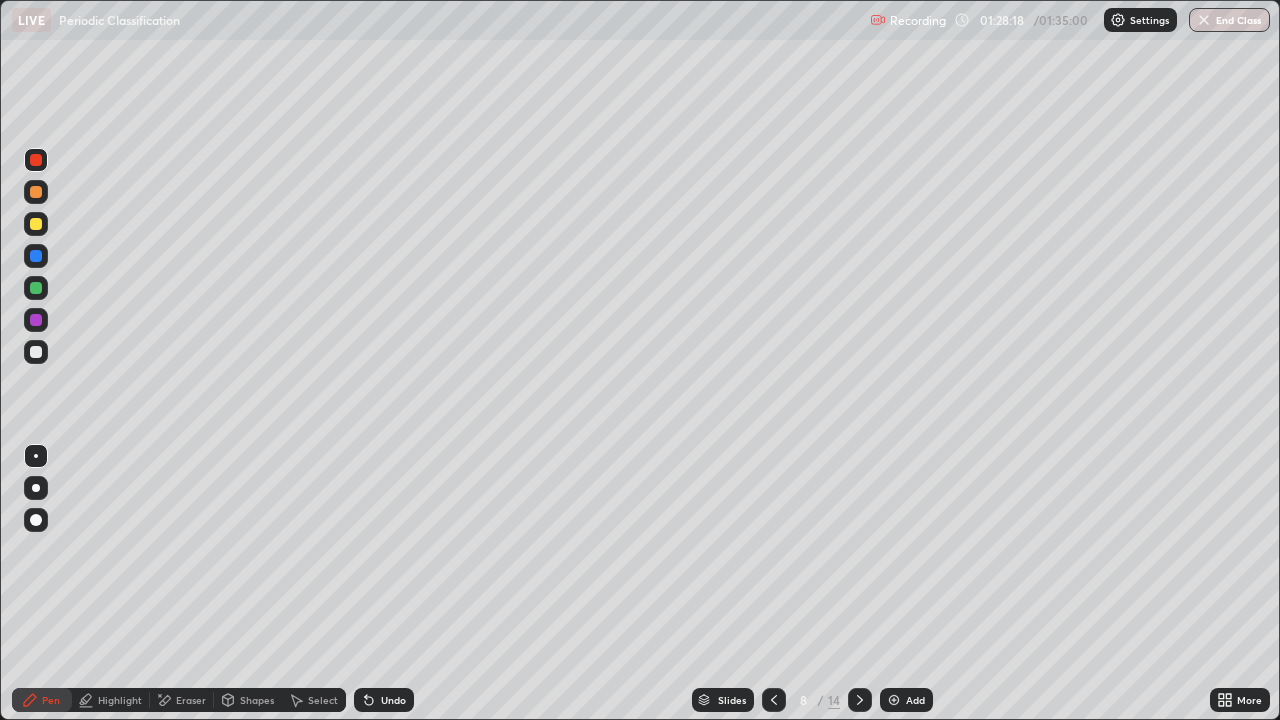 click at bounding box center (774, 700) 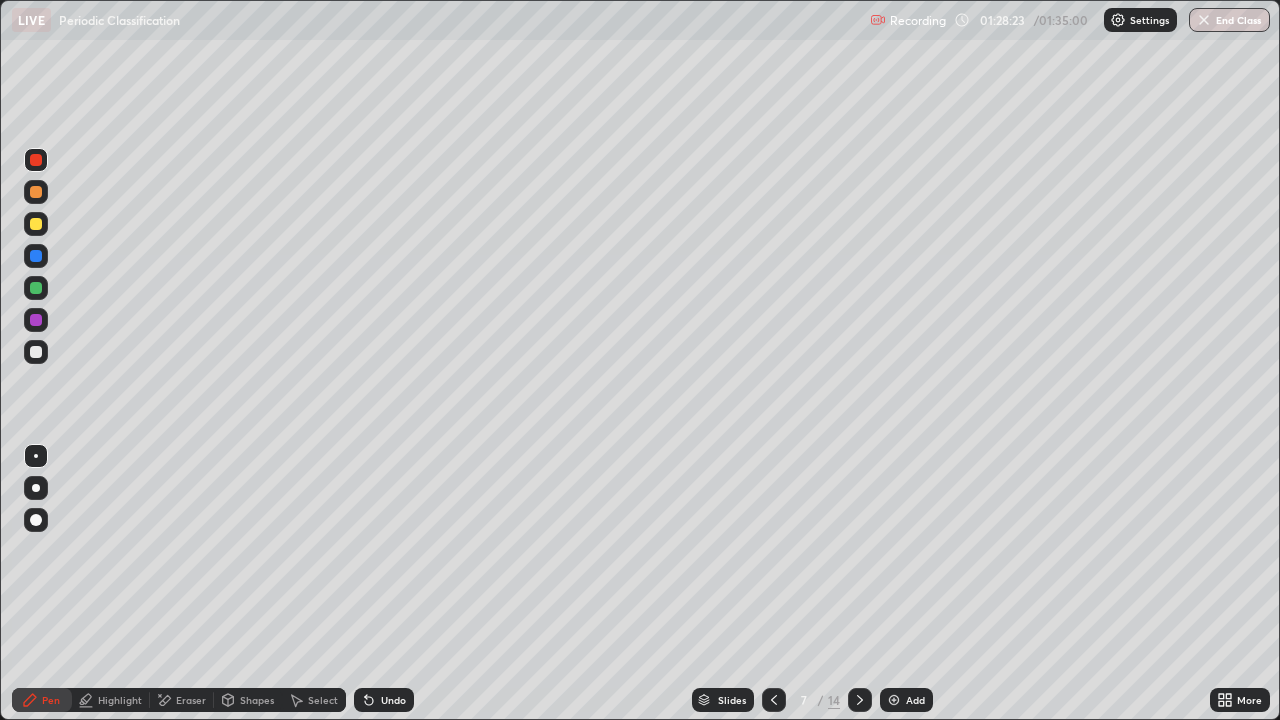 click 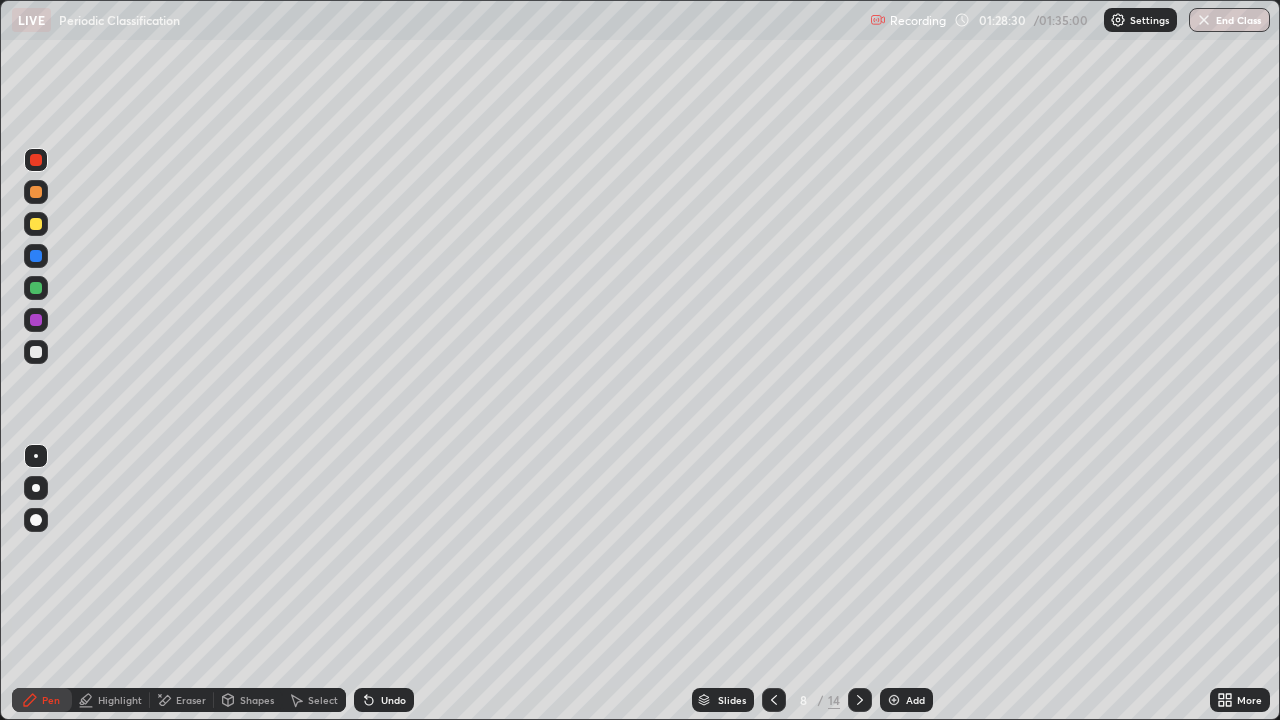 click 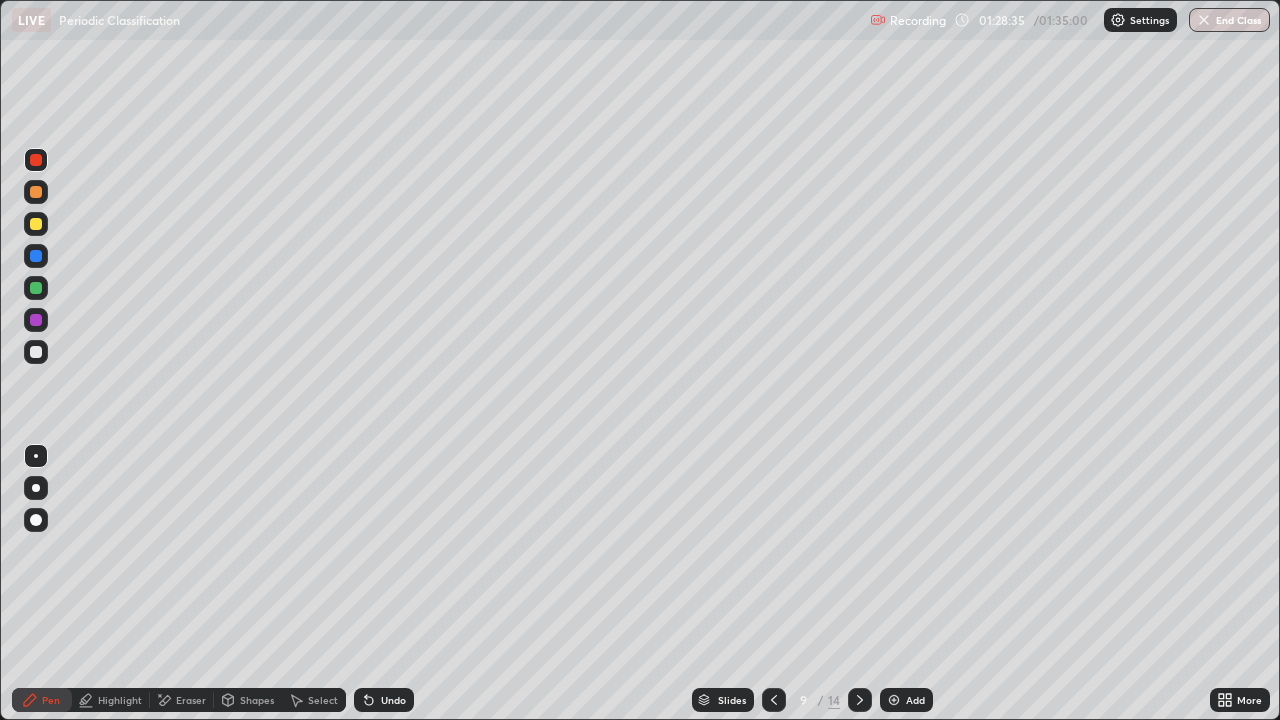 click 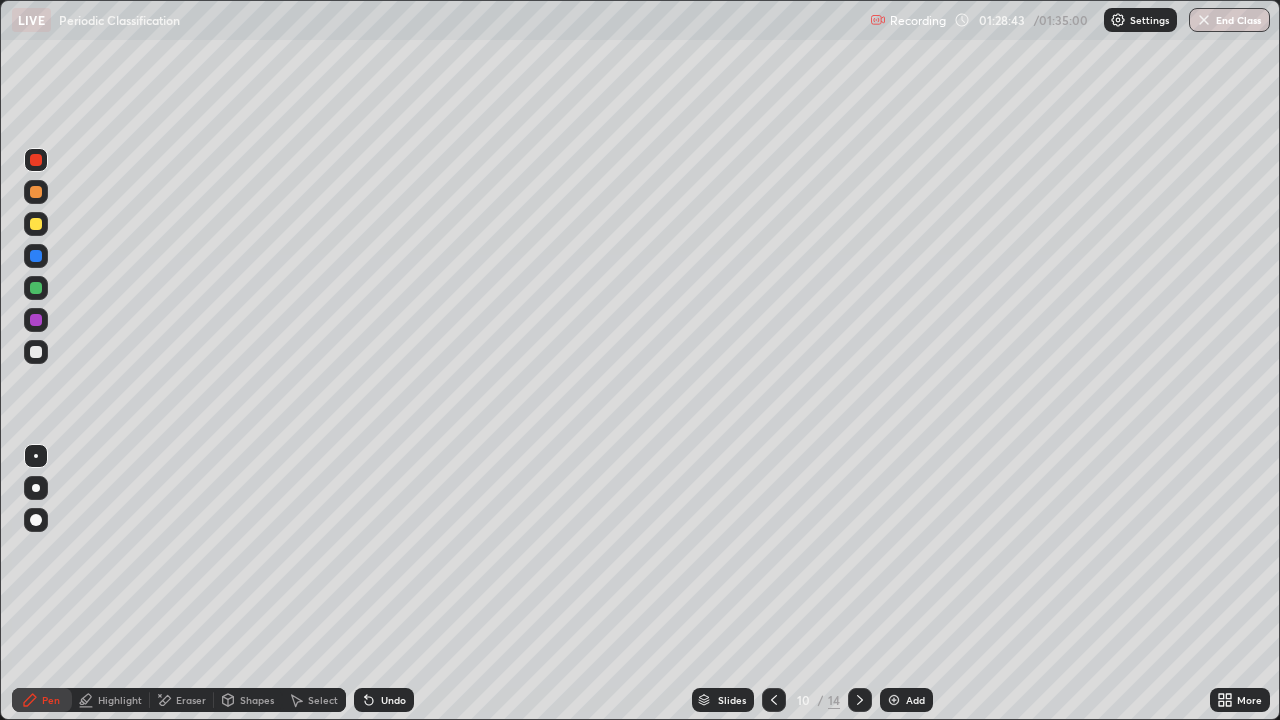 click 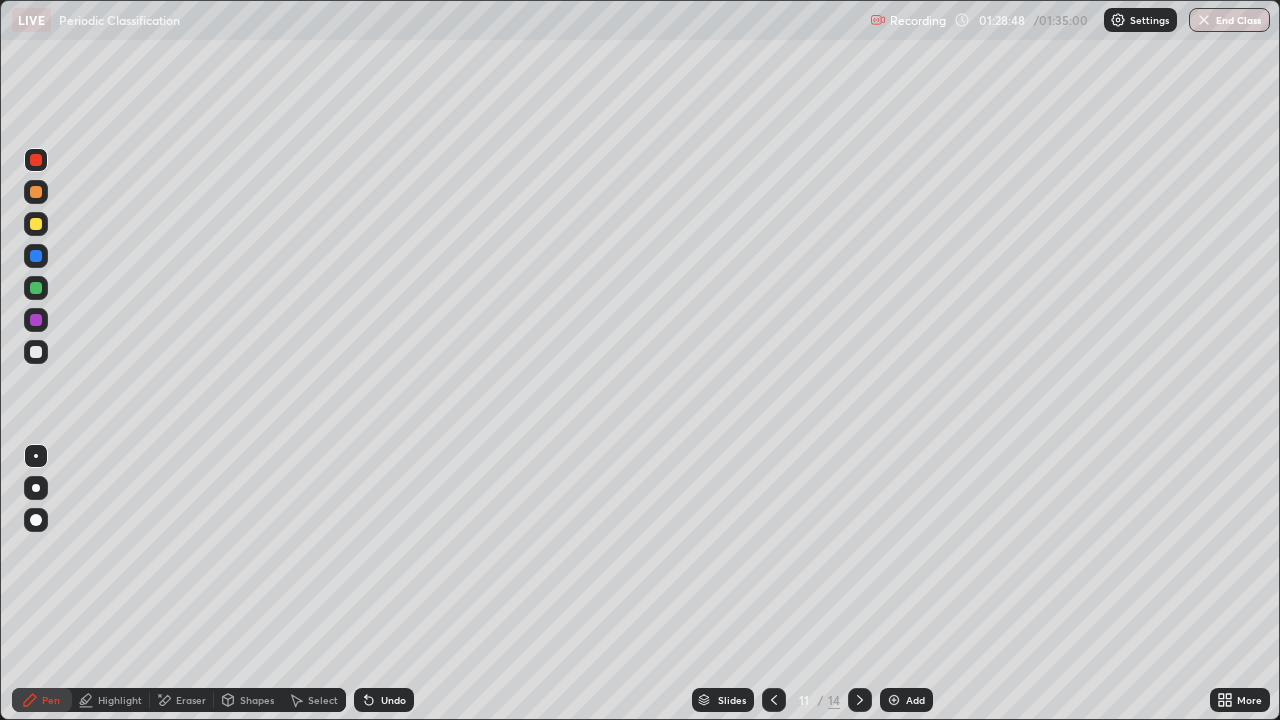 click 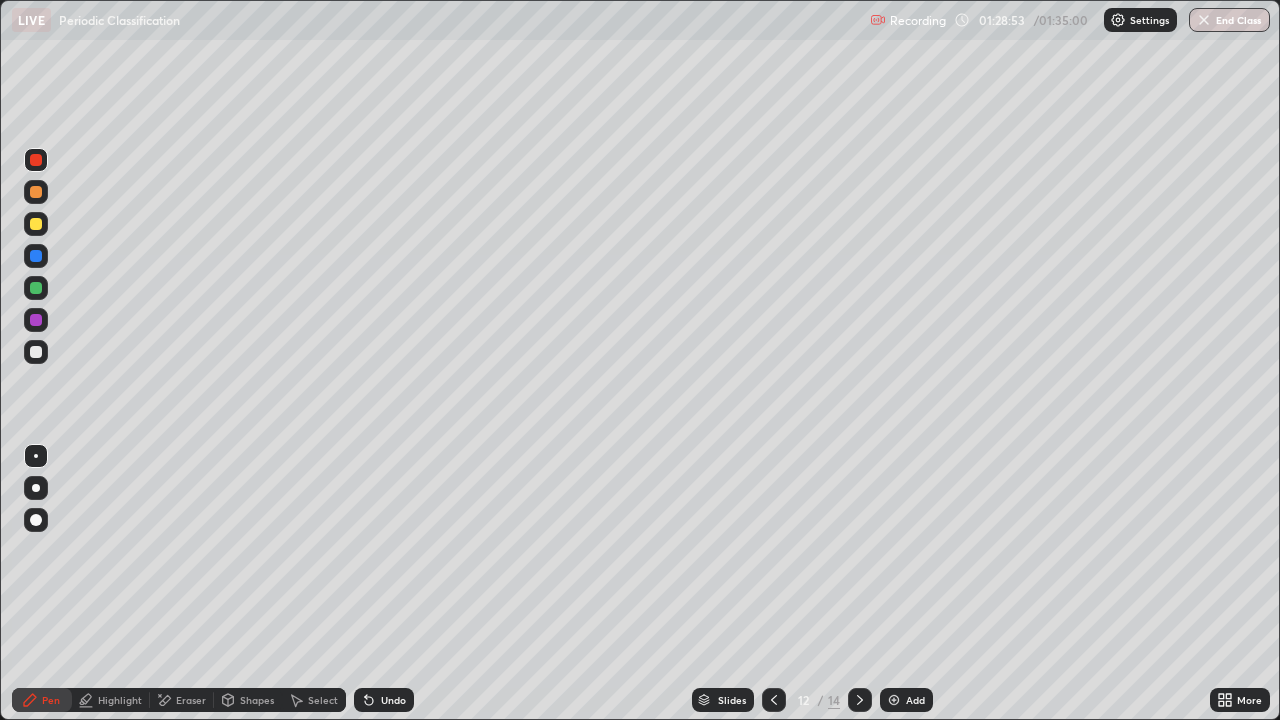 click 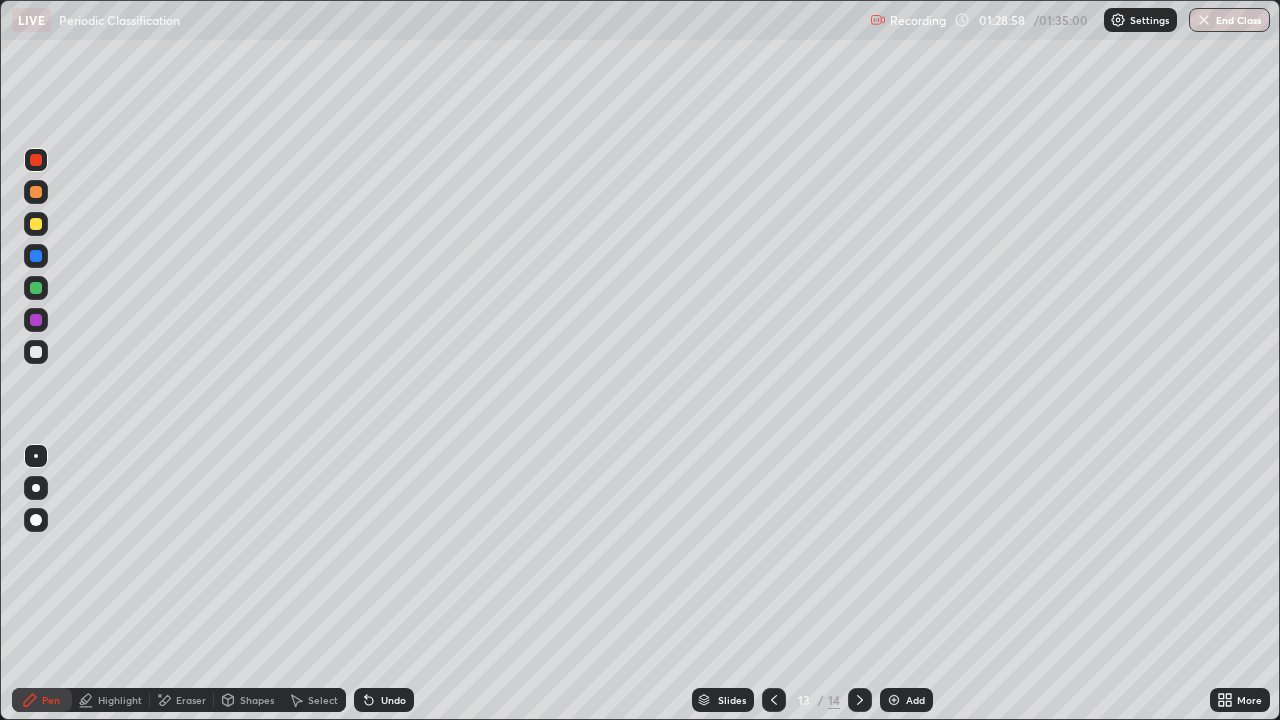 click 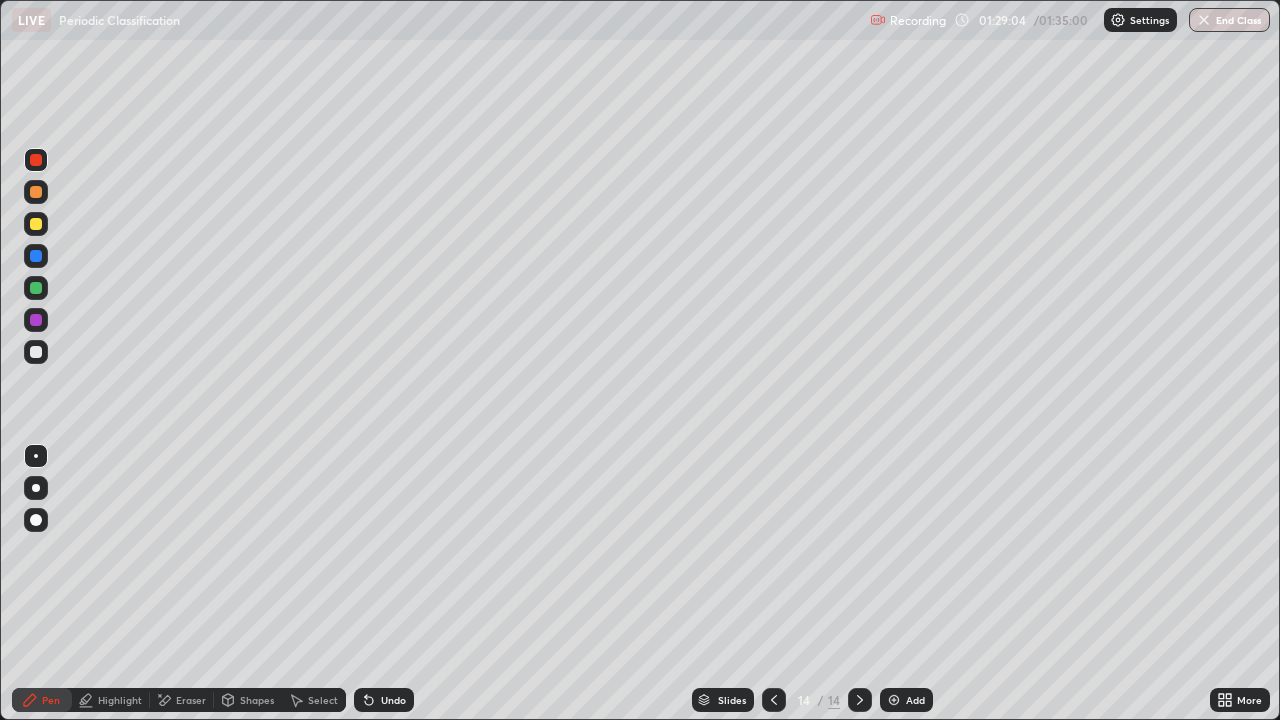 click on "End Class" at bounding box center [1229, 20] 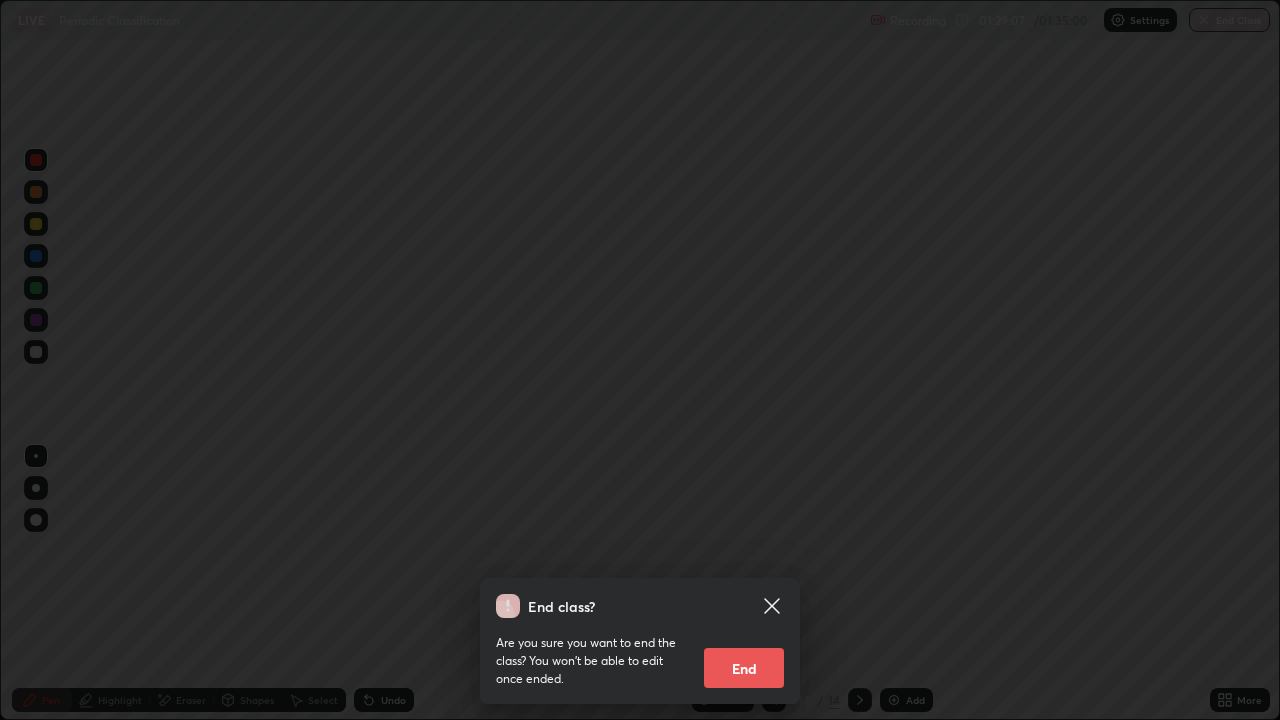 click on "End" at bounding box center [744, 668] 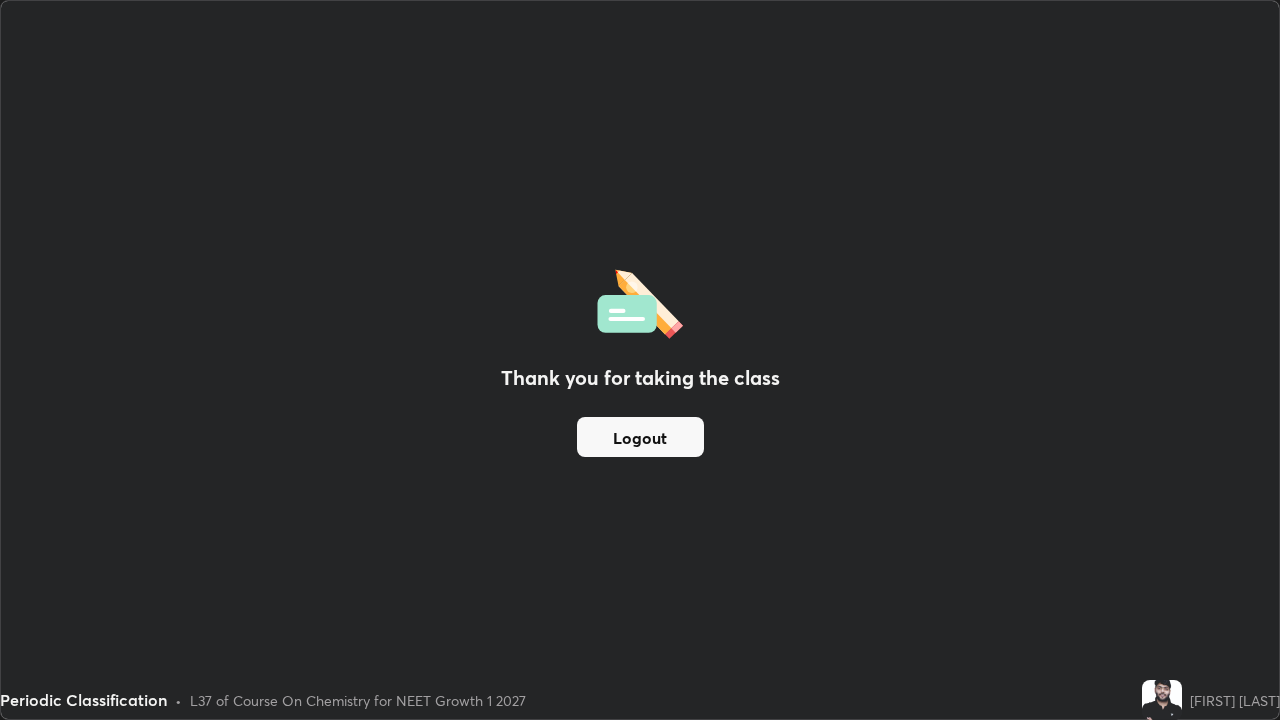 click on "Logout" at bounding box center [640, 437] 